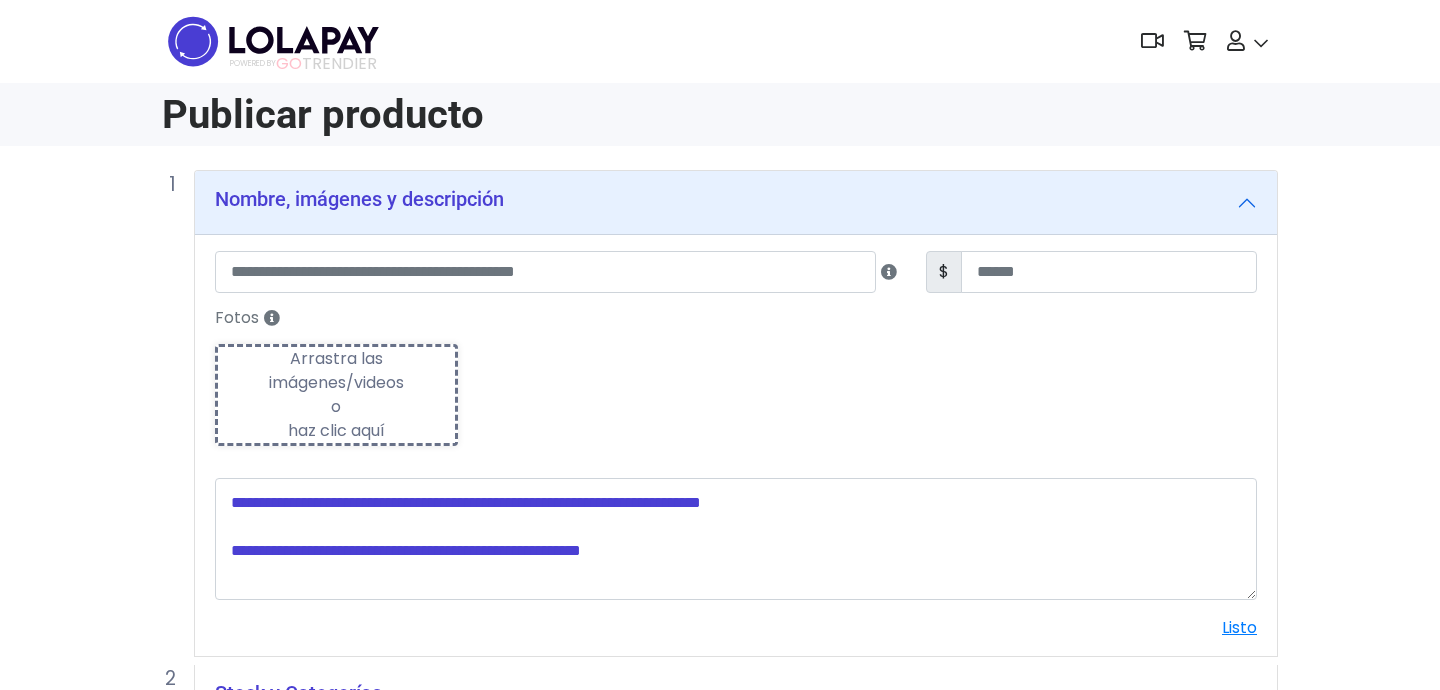 scroll, scrollTop: 0, scrollLeft: 0, axis: both 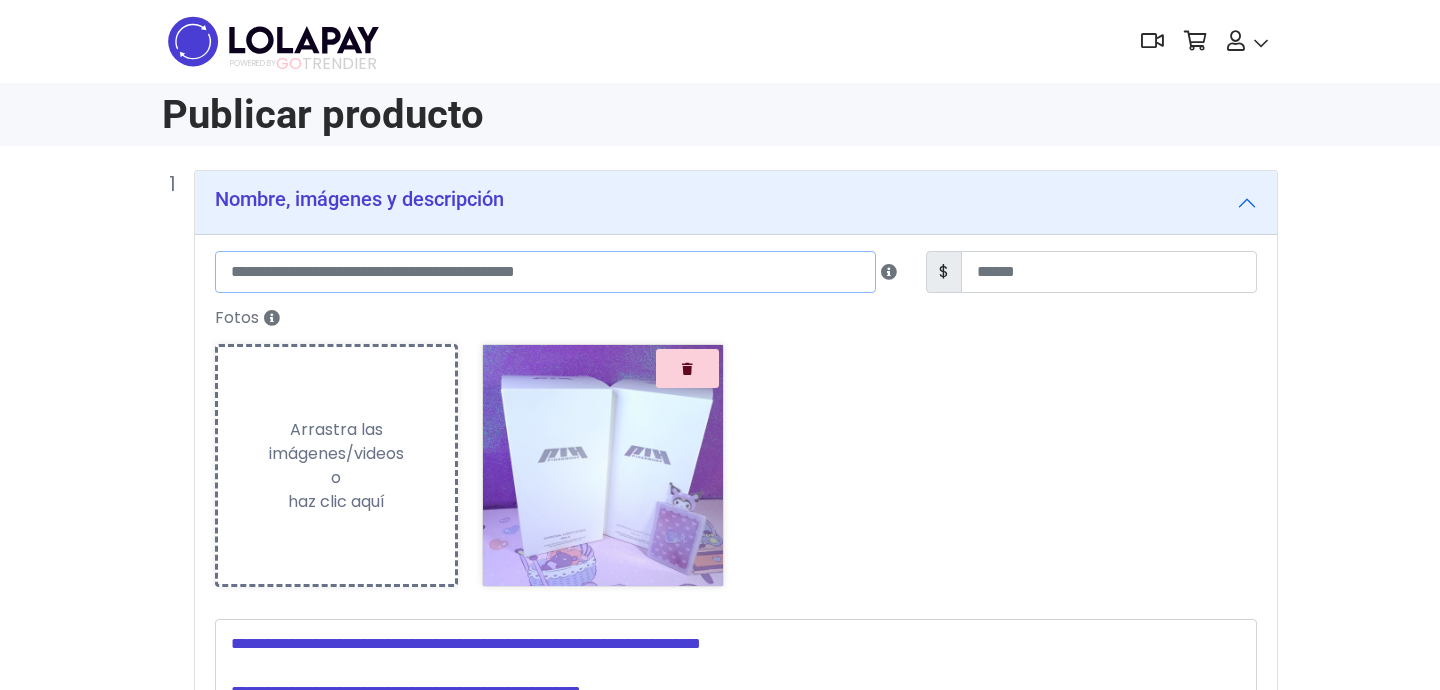 click at bounding box center (545, 272) 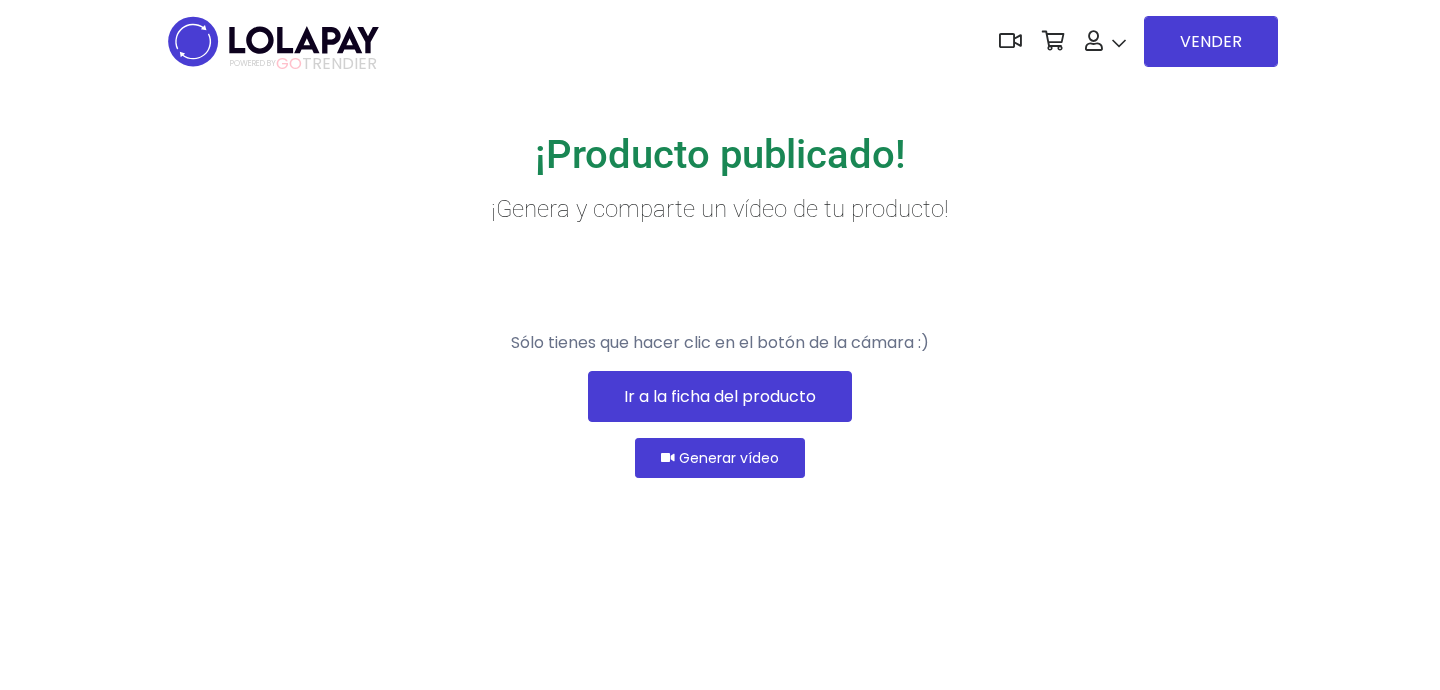 scroll, scrollTop: 0, scrollLeft: 0, axis: both 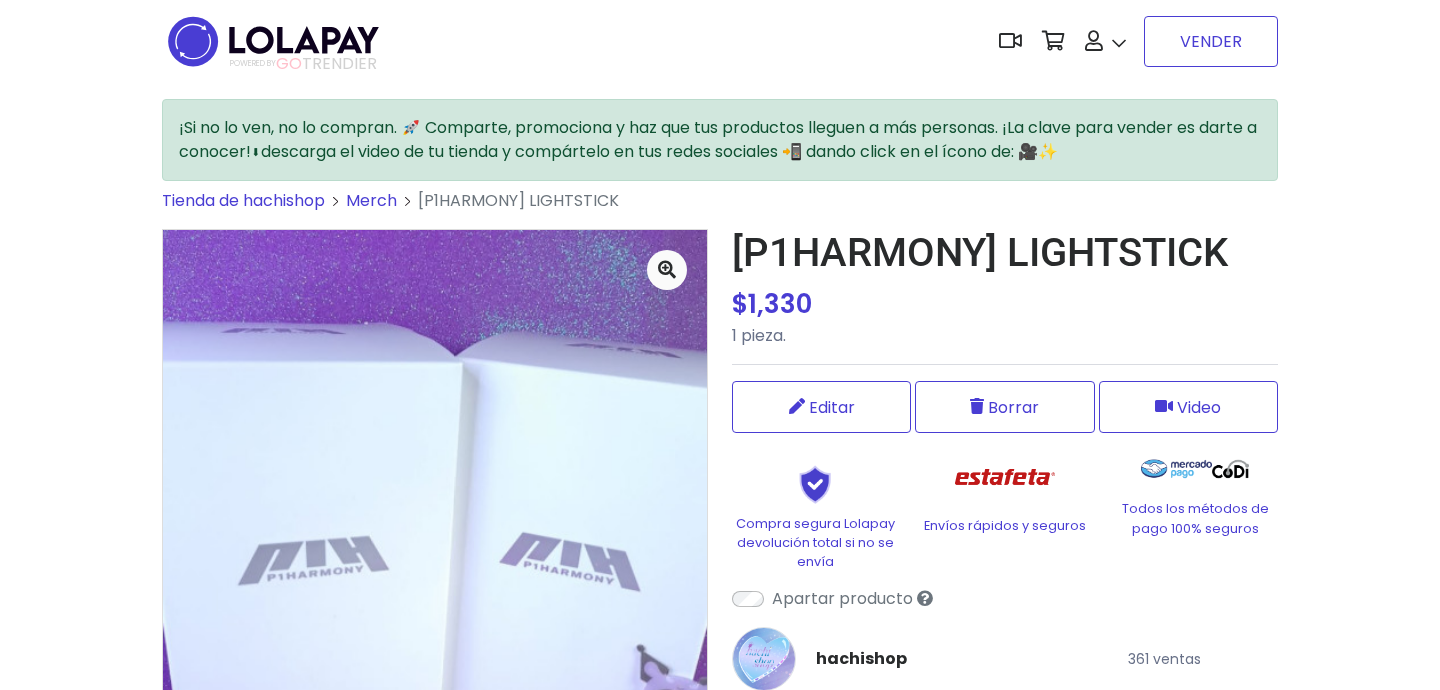click on "VENDER" at bounding box center [1211, 41] 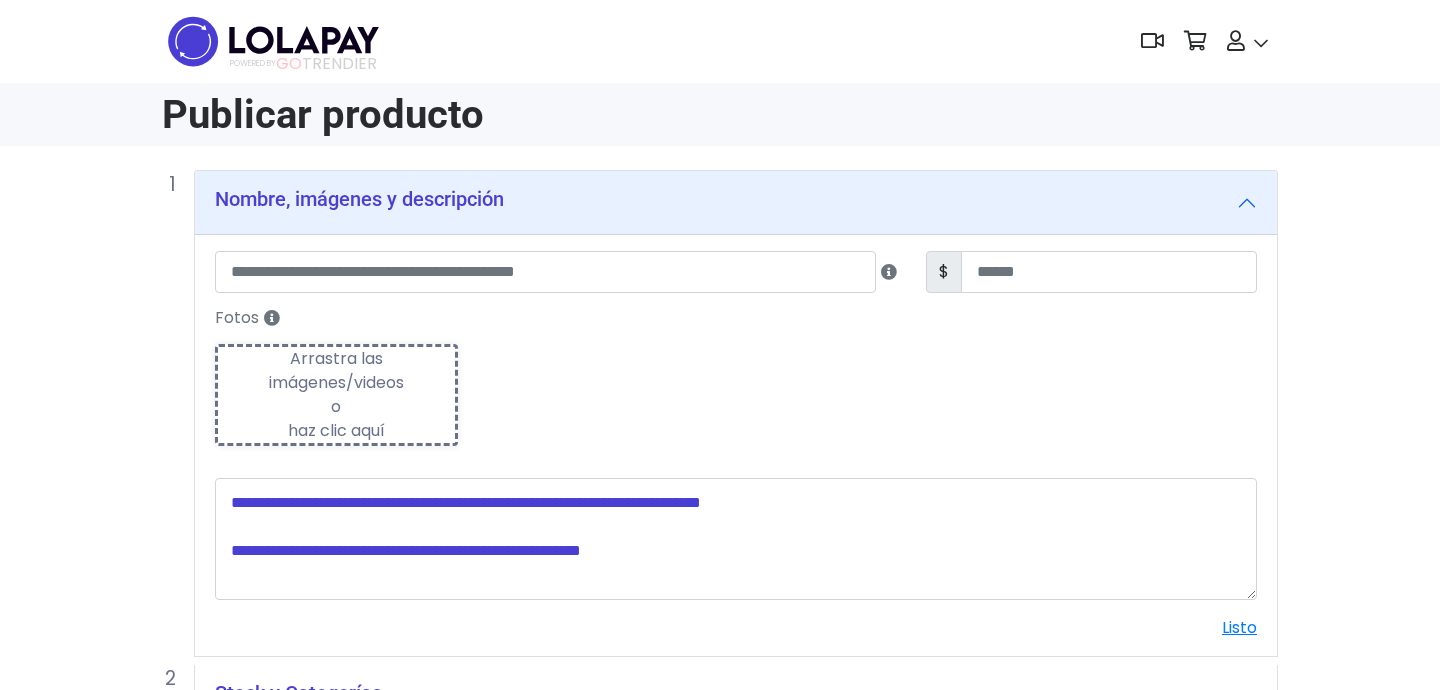 scroll, scrollTop: 0, scrollLeft: 0, axis: both 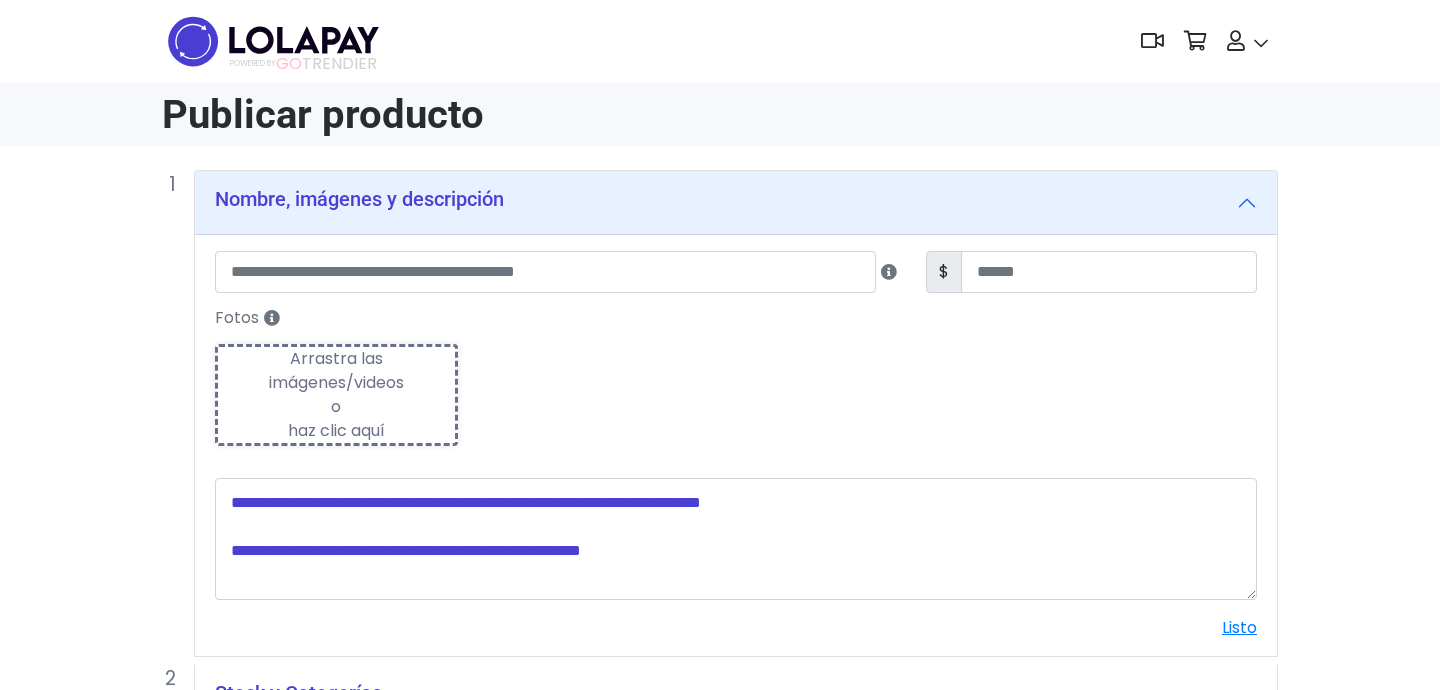 click on "Arrastra las
imágenes/videos
o
haz clic aquí" at bounding box center [336, 395] 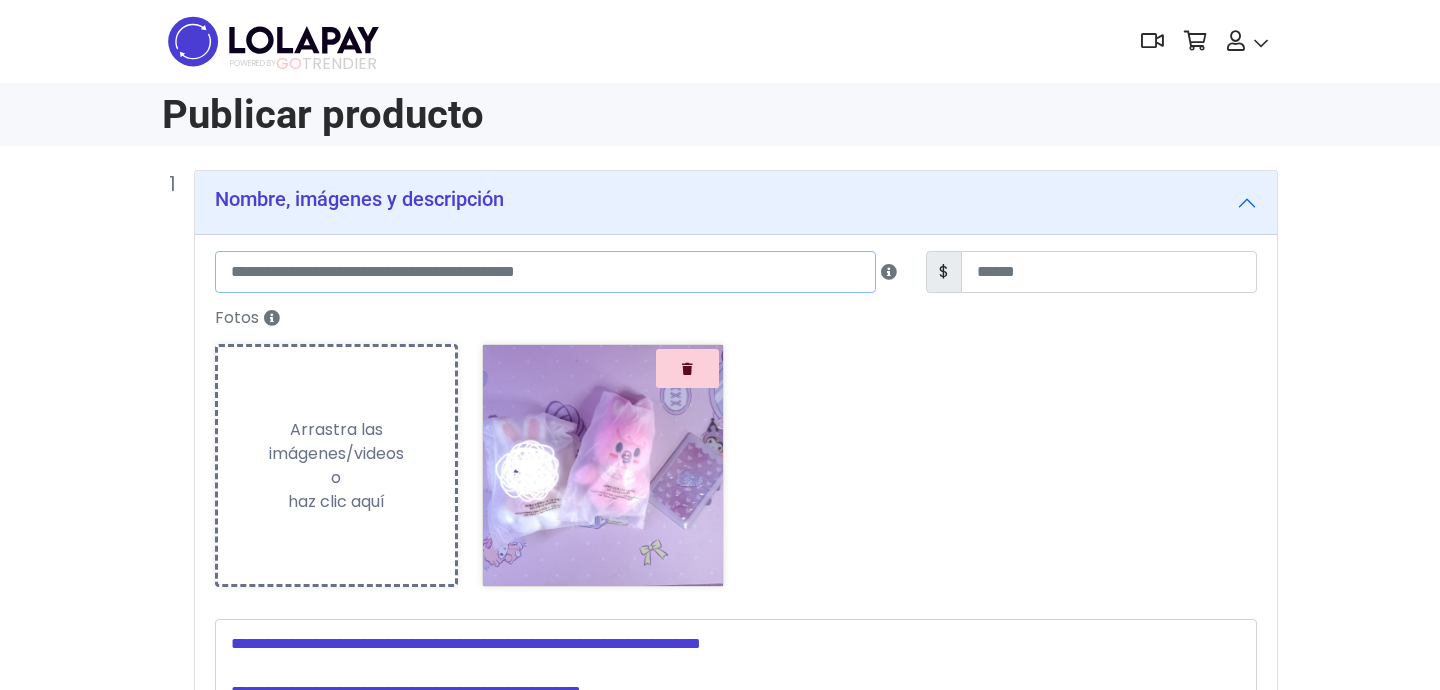 click at bounding box center [545, 272] 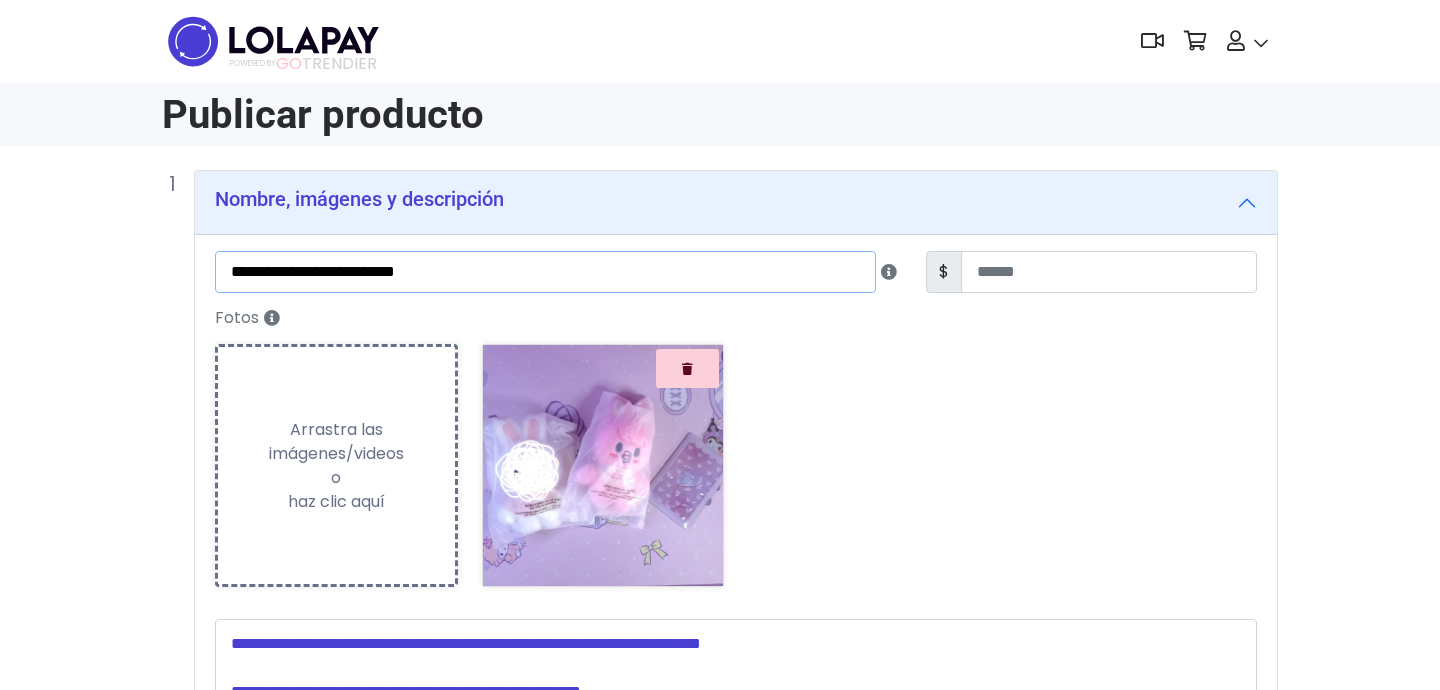 type on "**********" 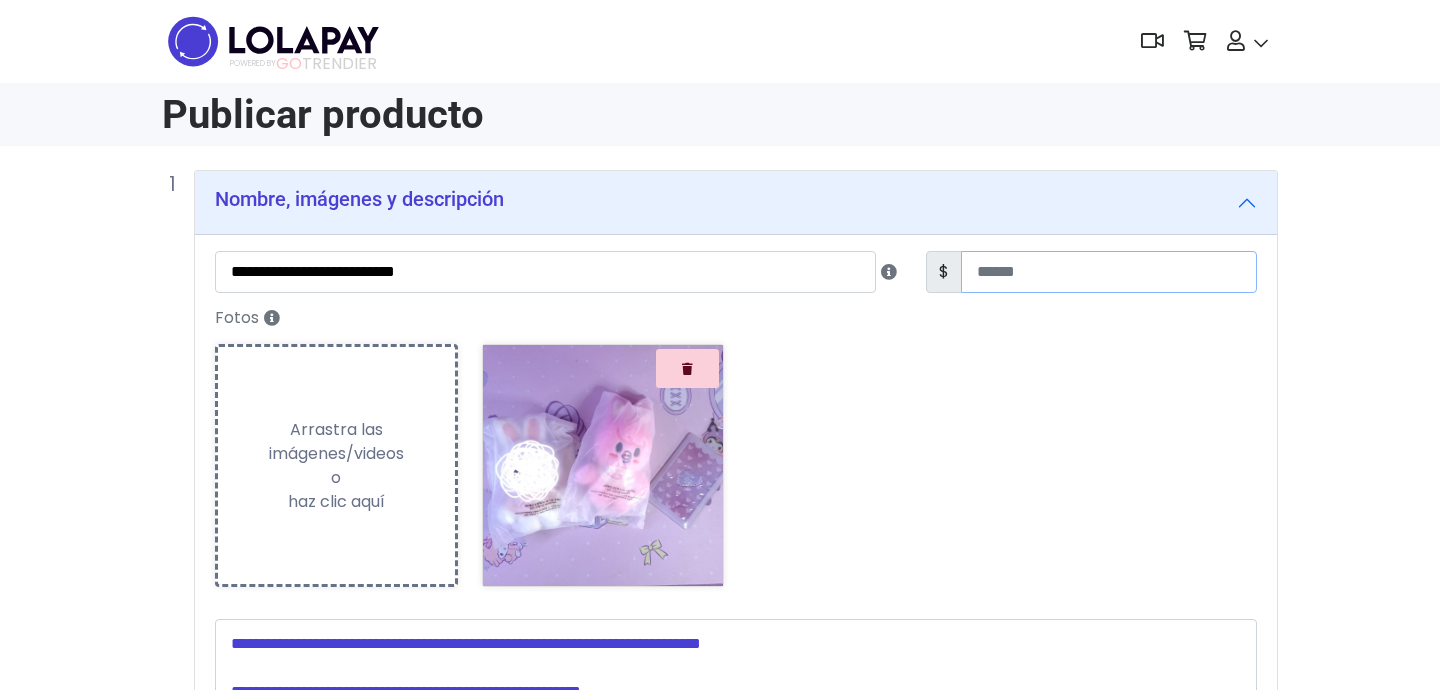 click at bounding box center [1109, 272] 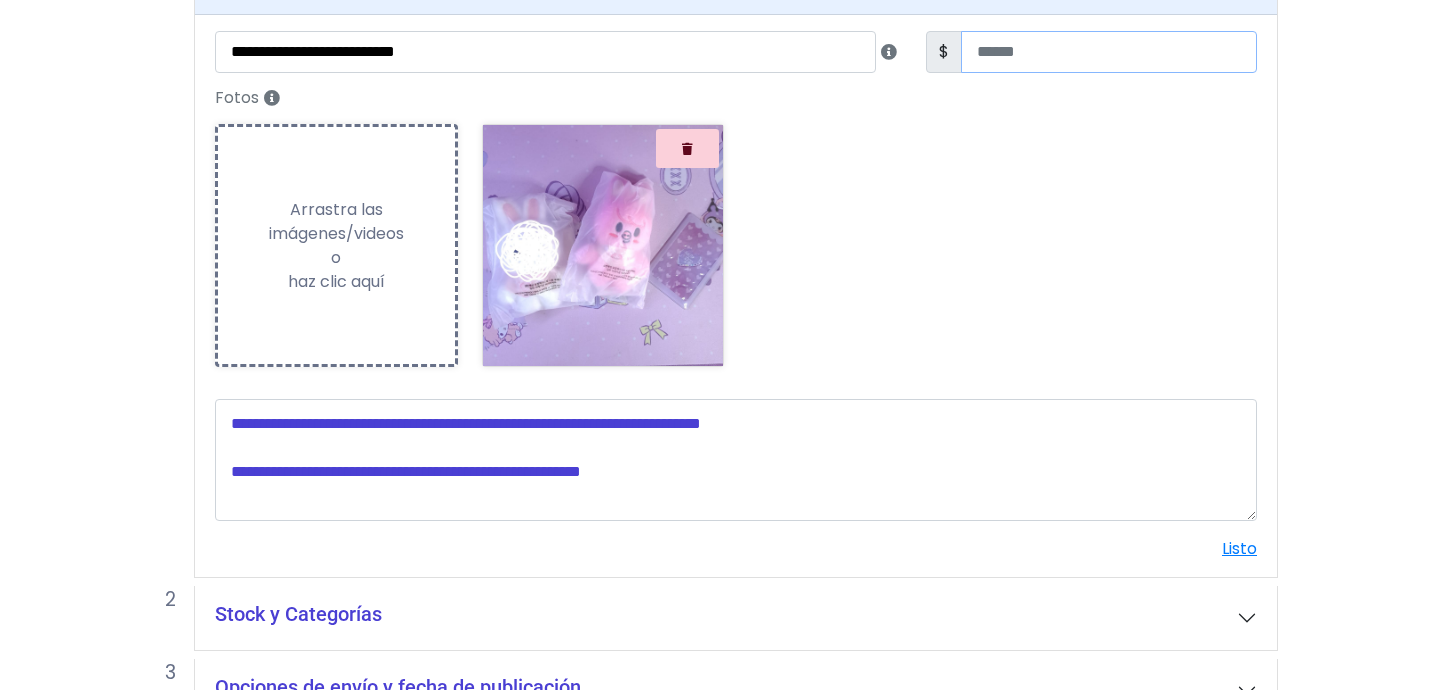 scroll, scrollTop: 343, scrollLeft: 0, axis: vertical 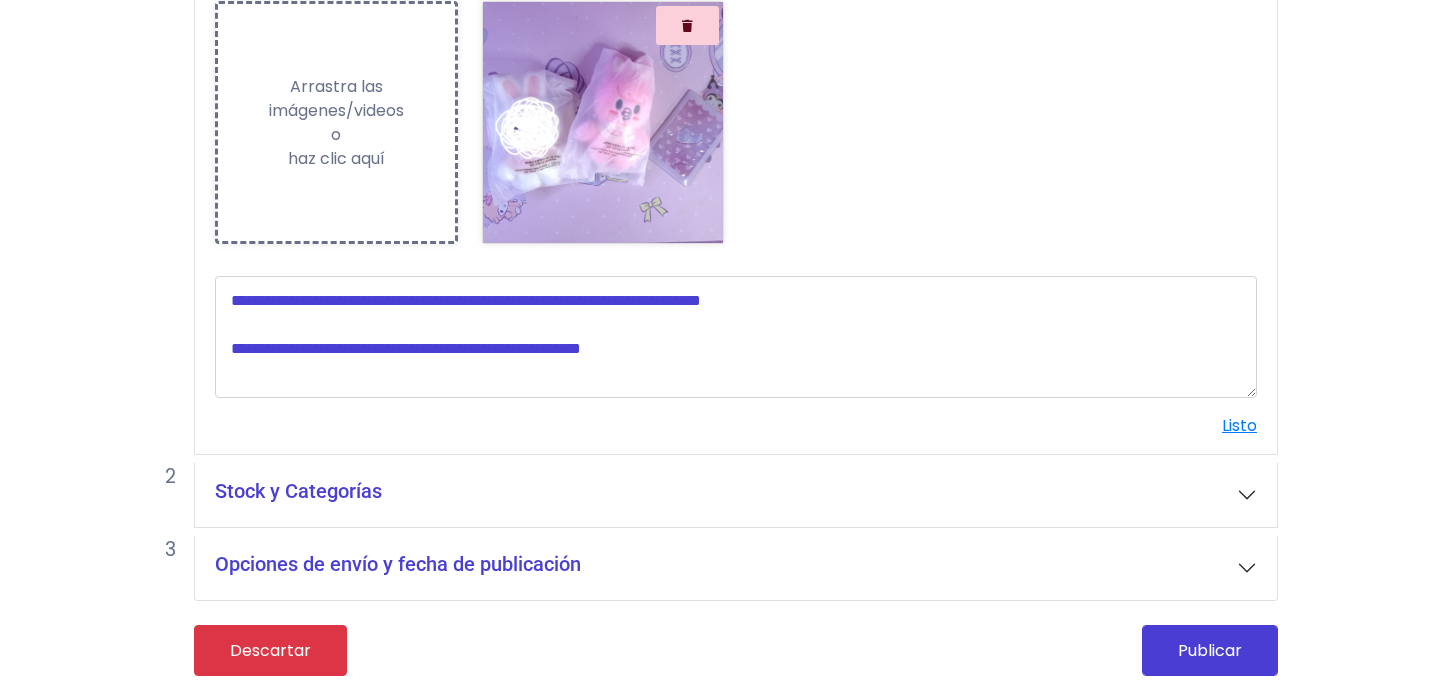 type on "***" 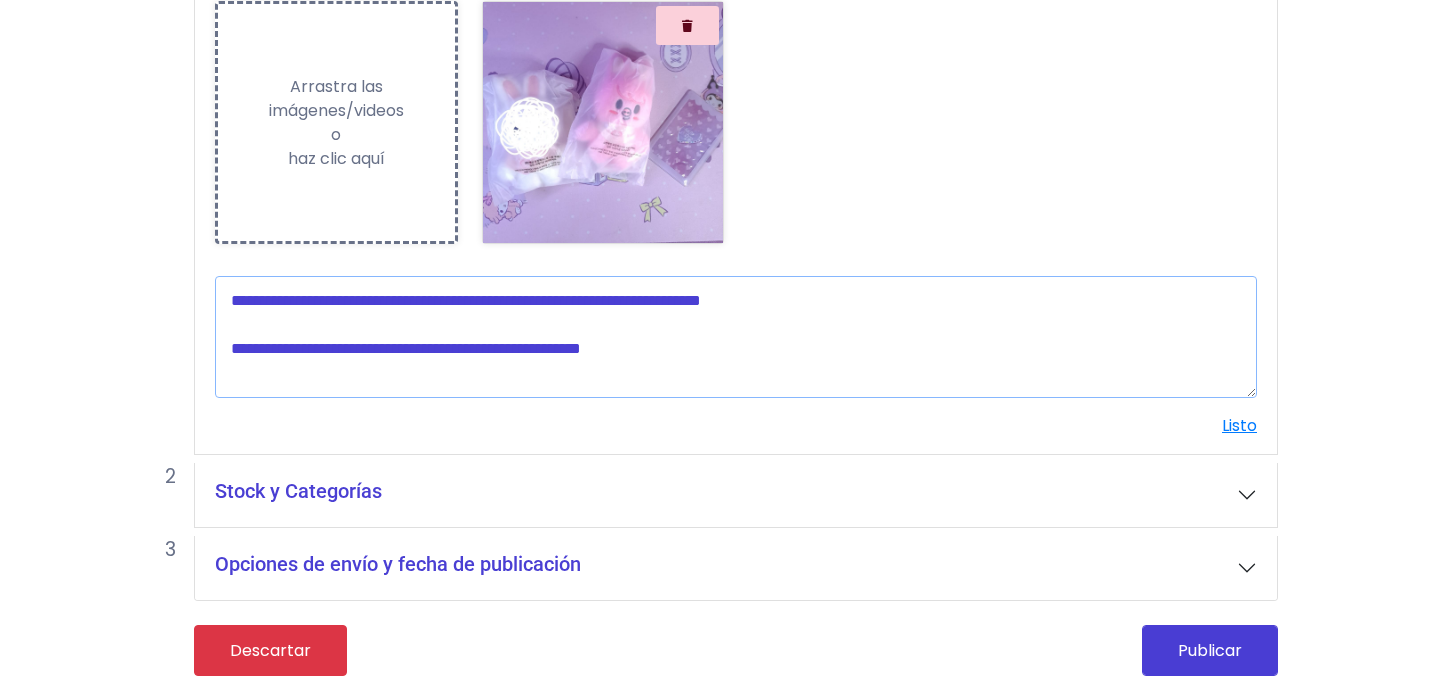 click at bounding box center (736, 337) 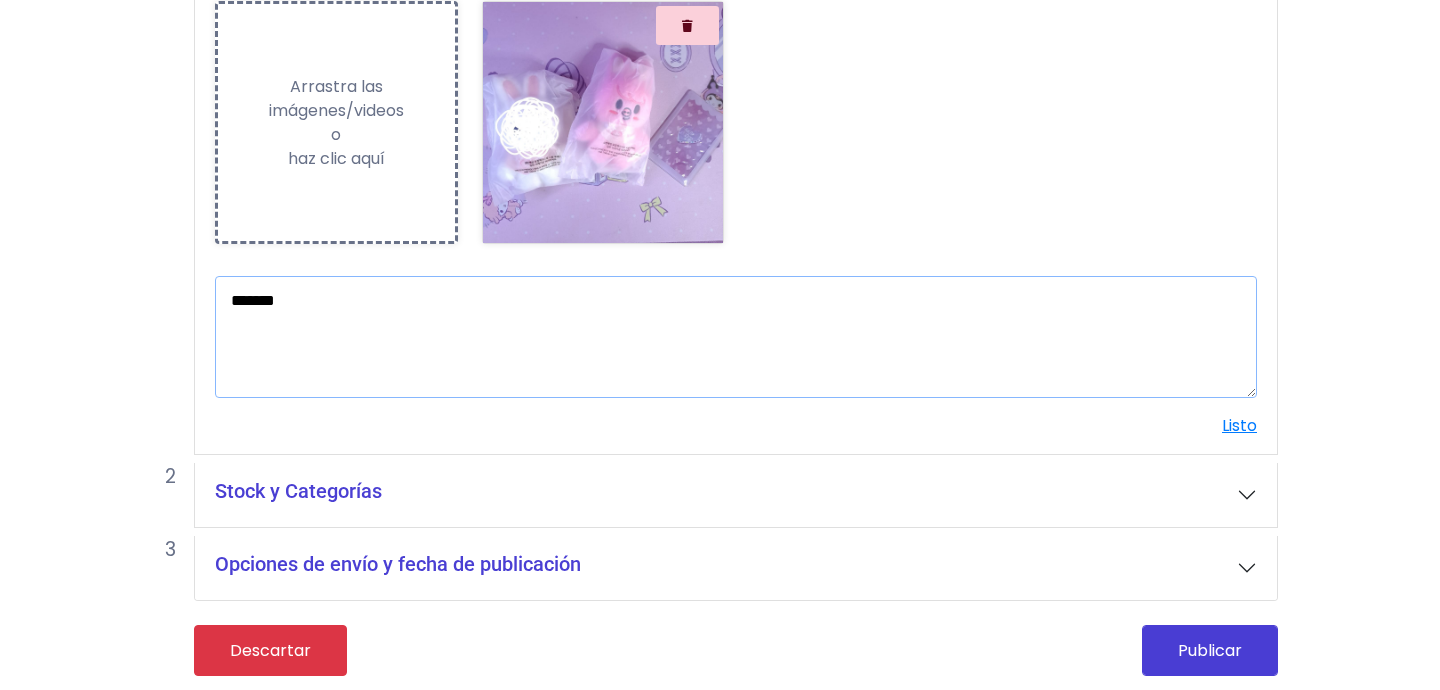 type on "*******" 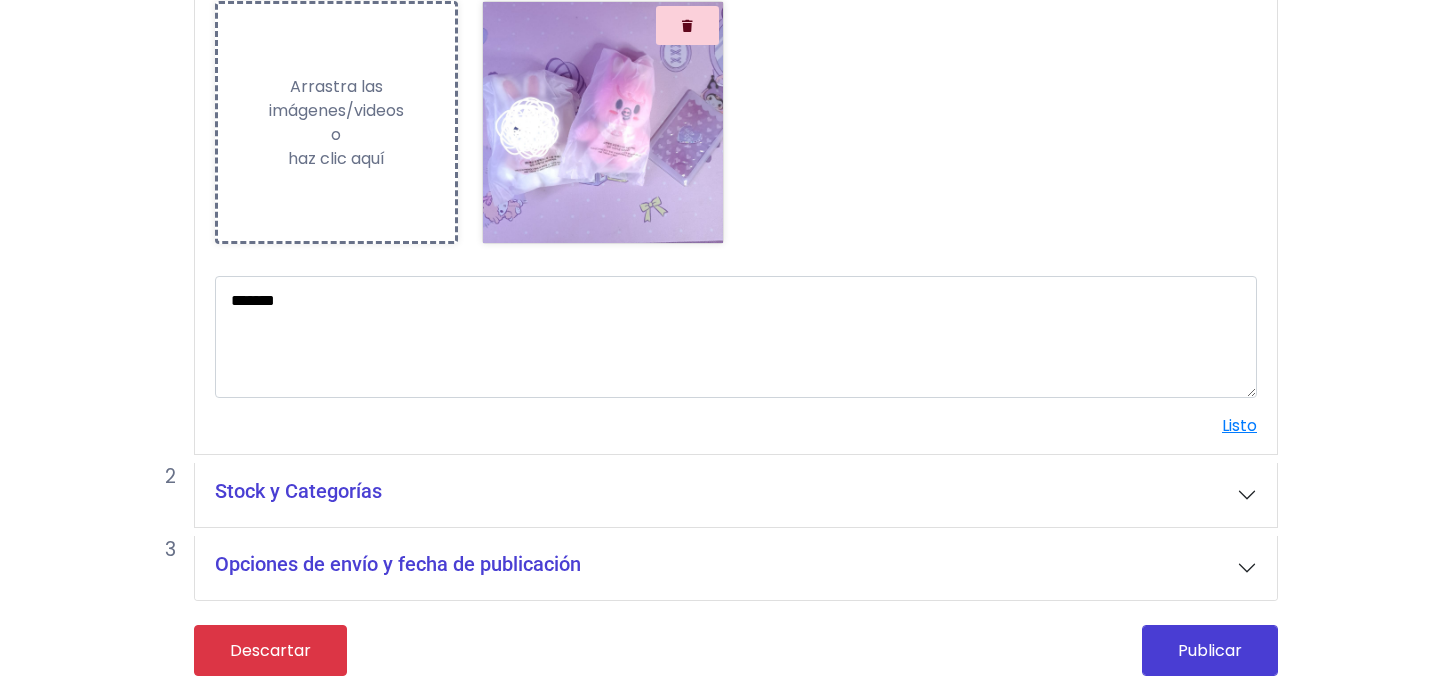 click on "Stock y Categorías" at bounding box center (736, 495) 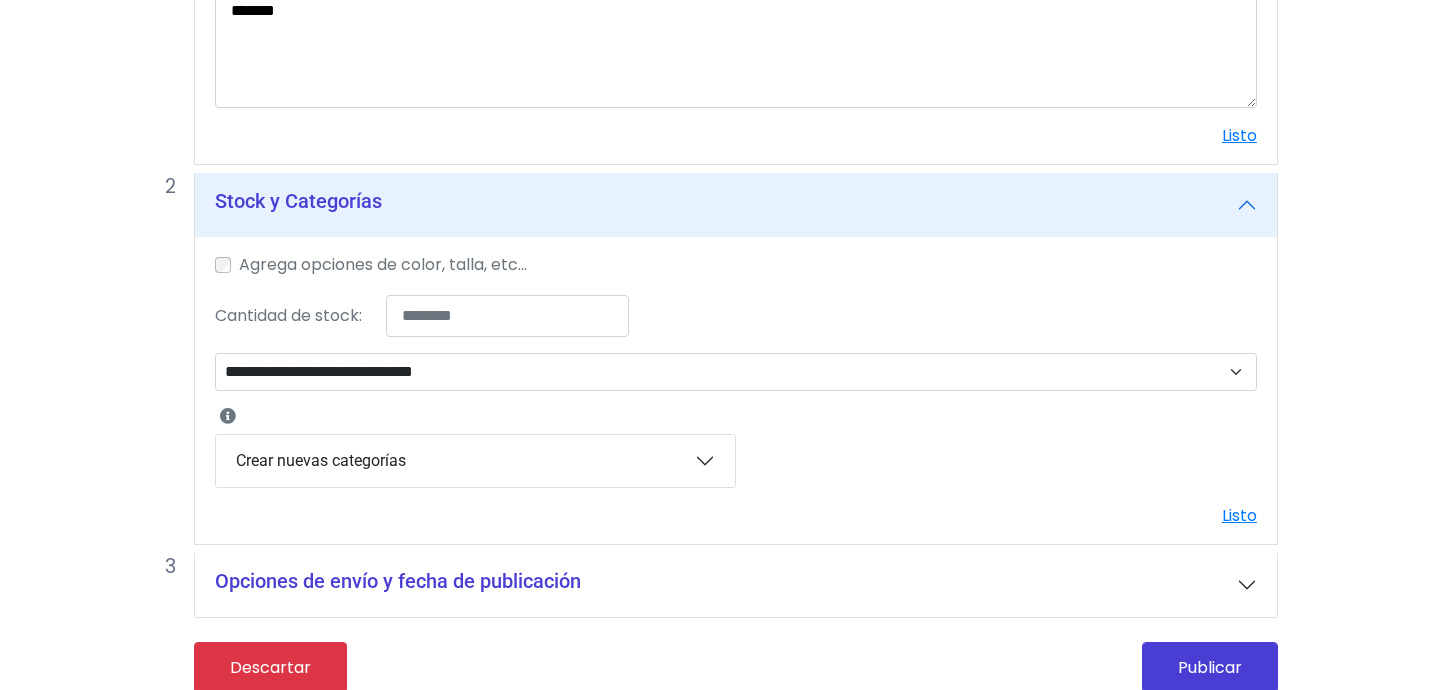 scroll, scrollTop: 649, scrollLeft: 0, axis: vertical 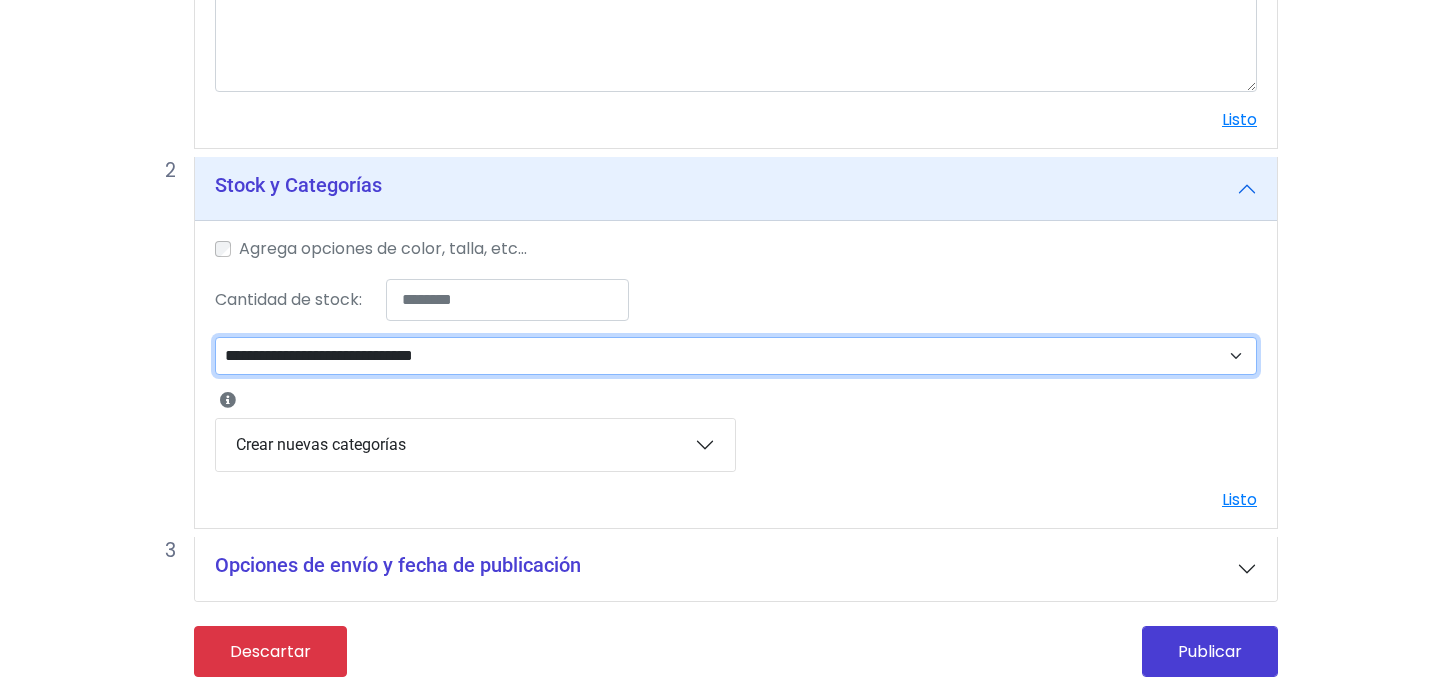 click on "**********" at bounding box center [736, 356] 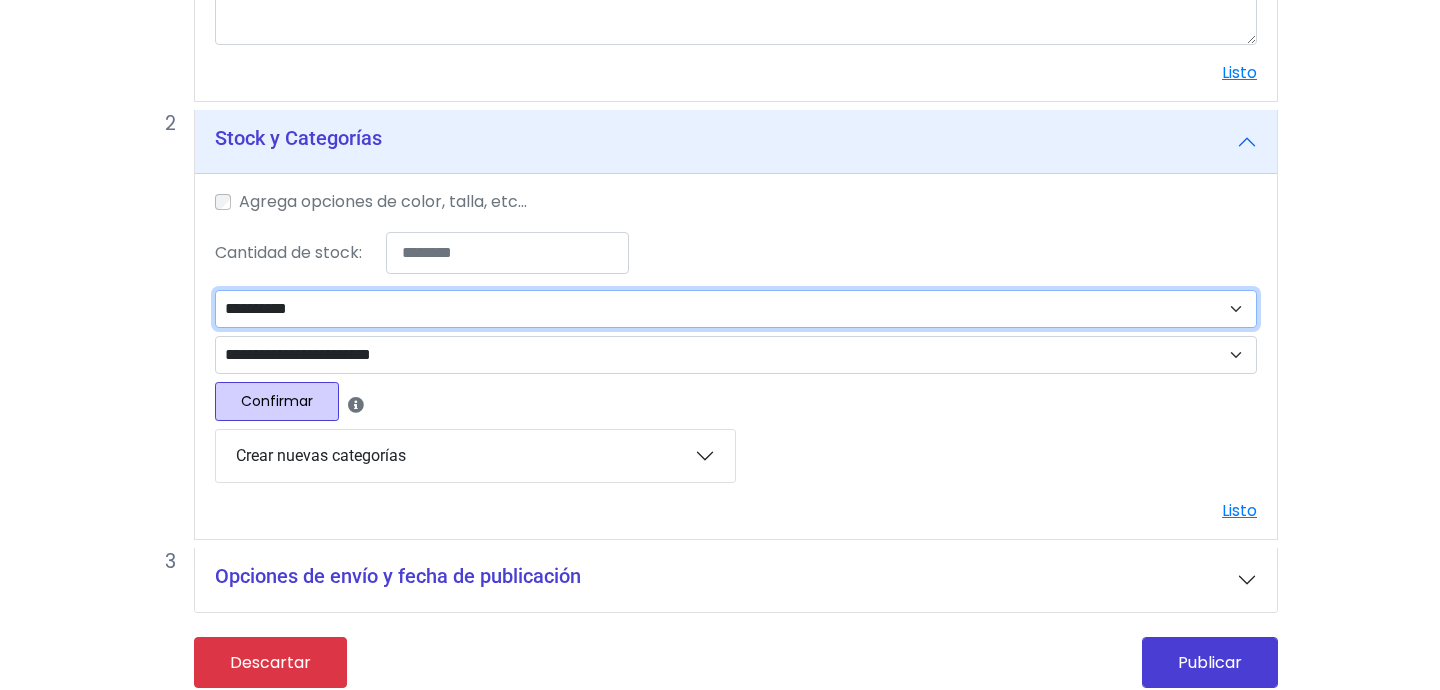 scroll, scrollTop: 708, scrollLeft: 0, axis: vertical 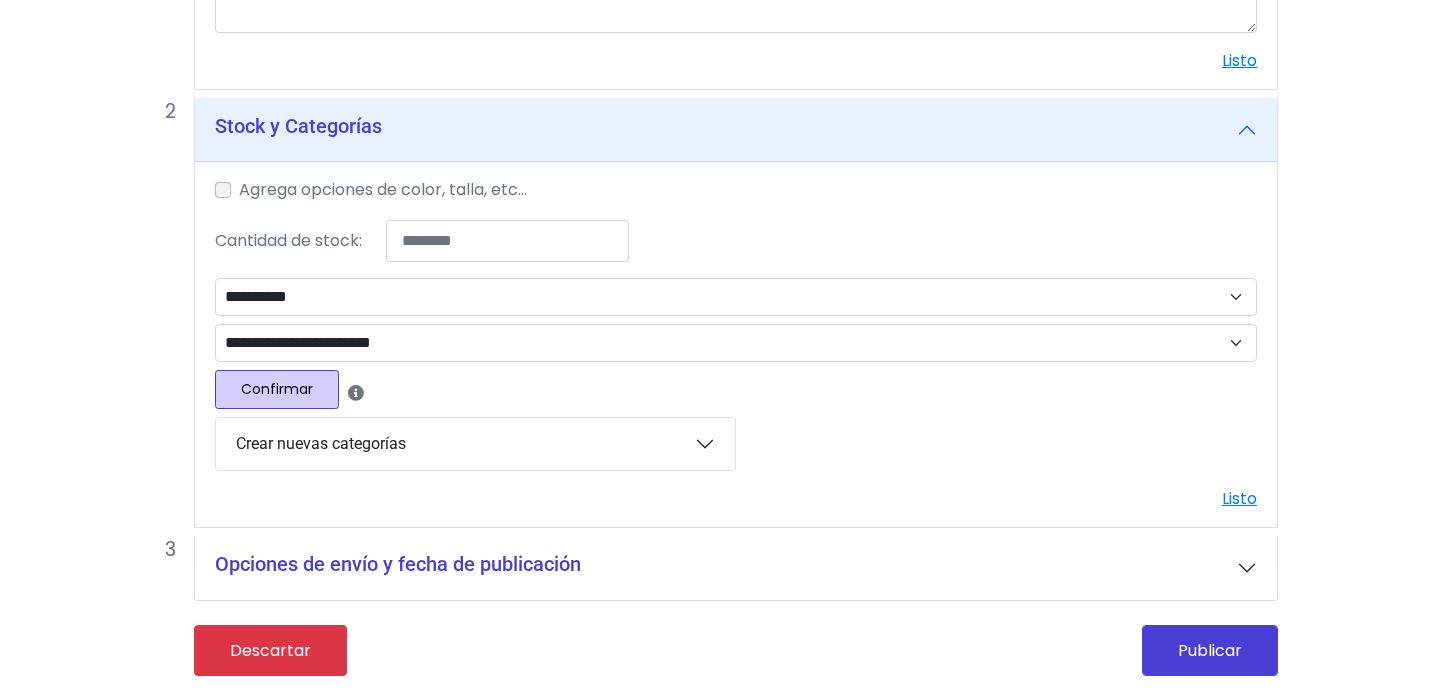 click on "Confirmar" at bounding box center [277, 389] 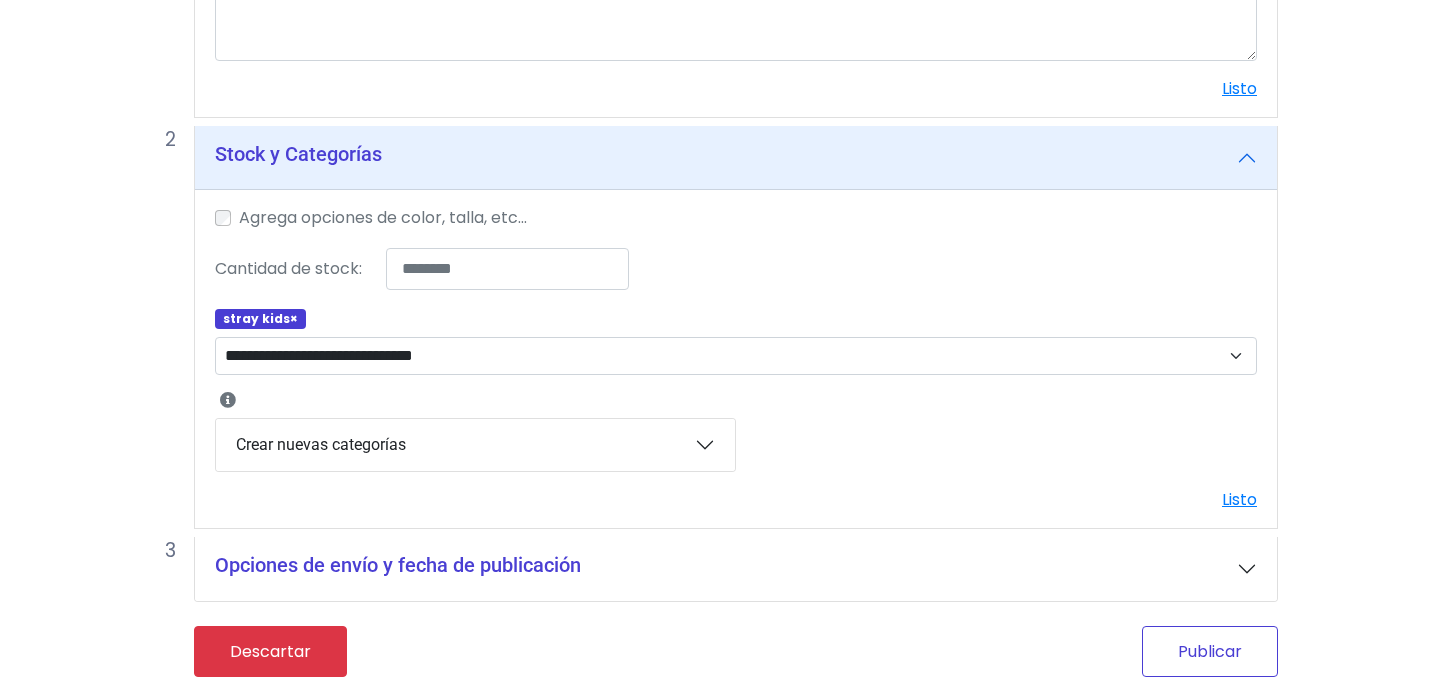click on "Publicar" at bounding box center [1210, 651] 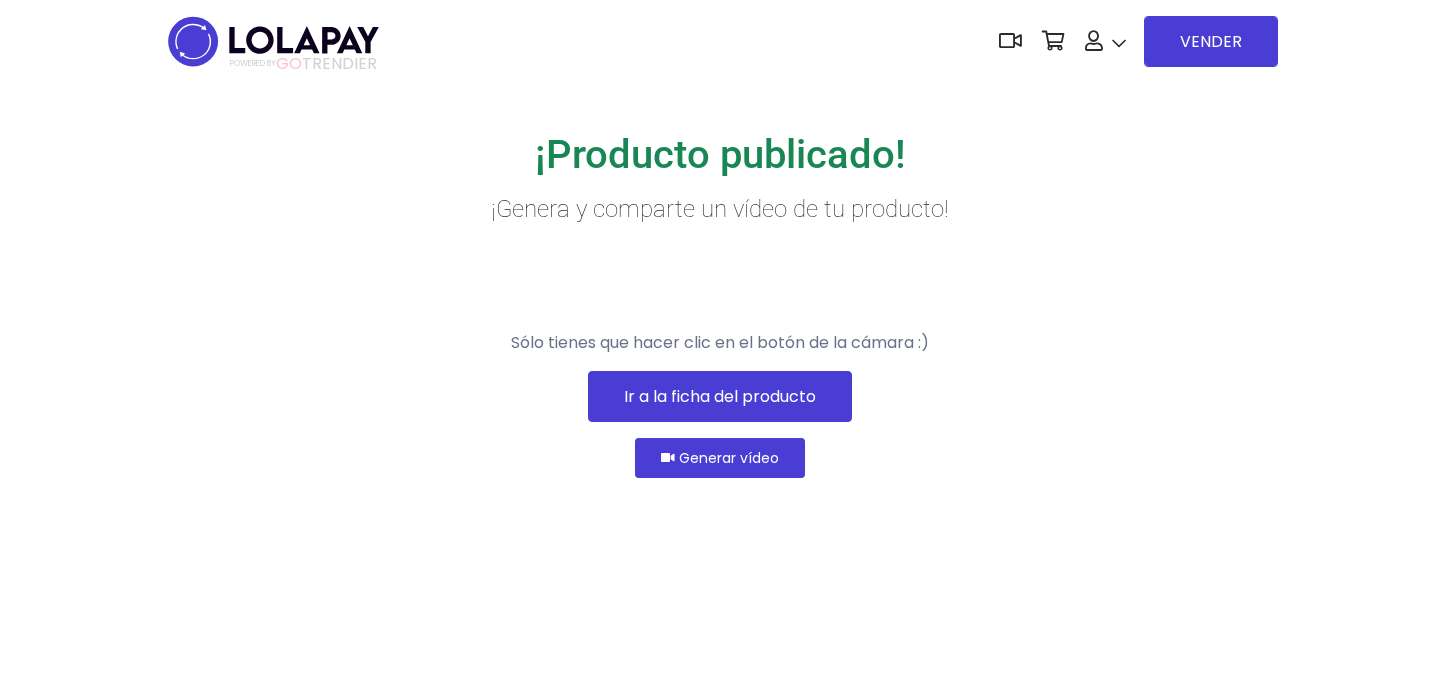 scroll, scrollTop: 0, scrollLeft: 0, axis: both 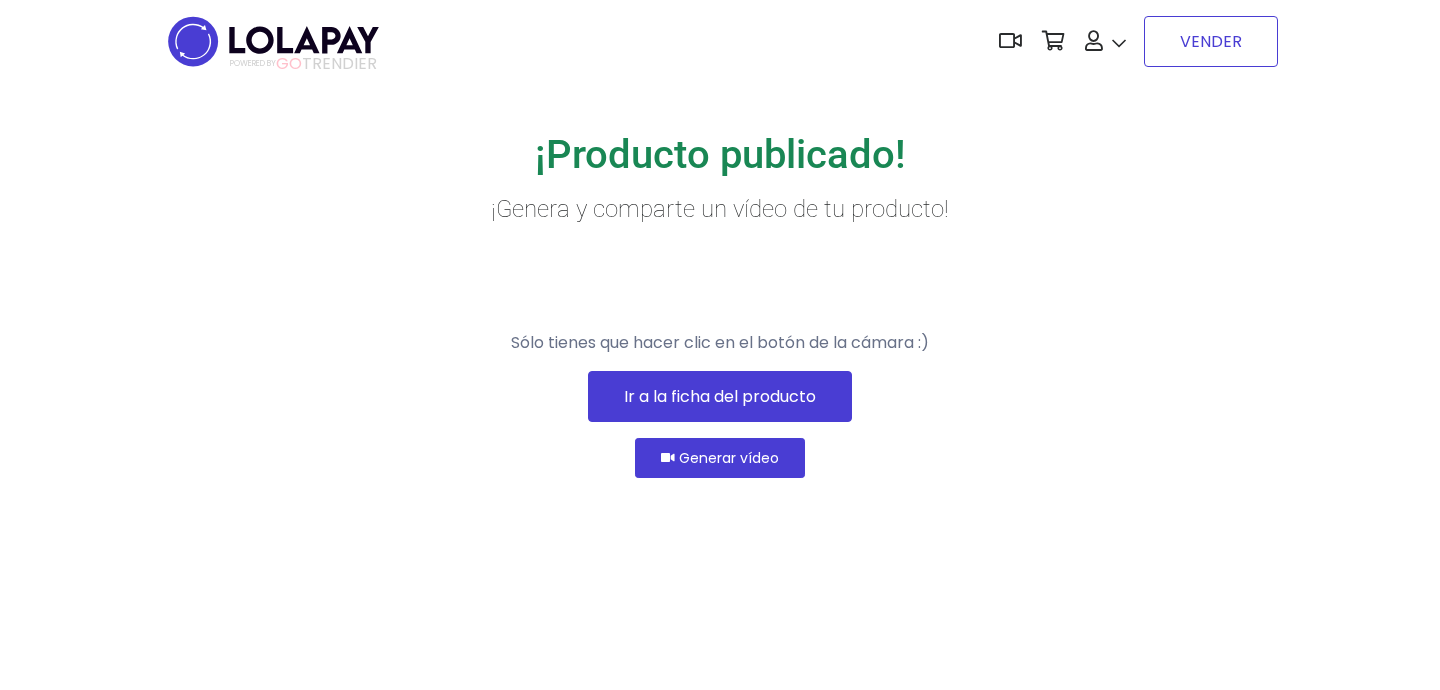 click on "VENDER" at bounding box center [1211, 41] 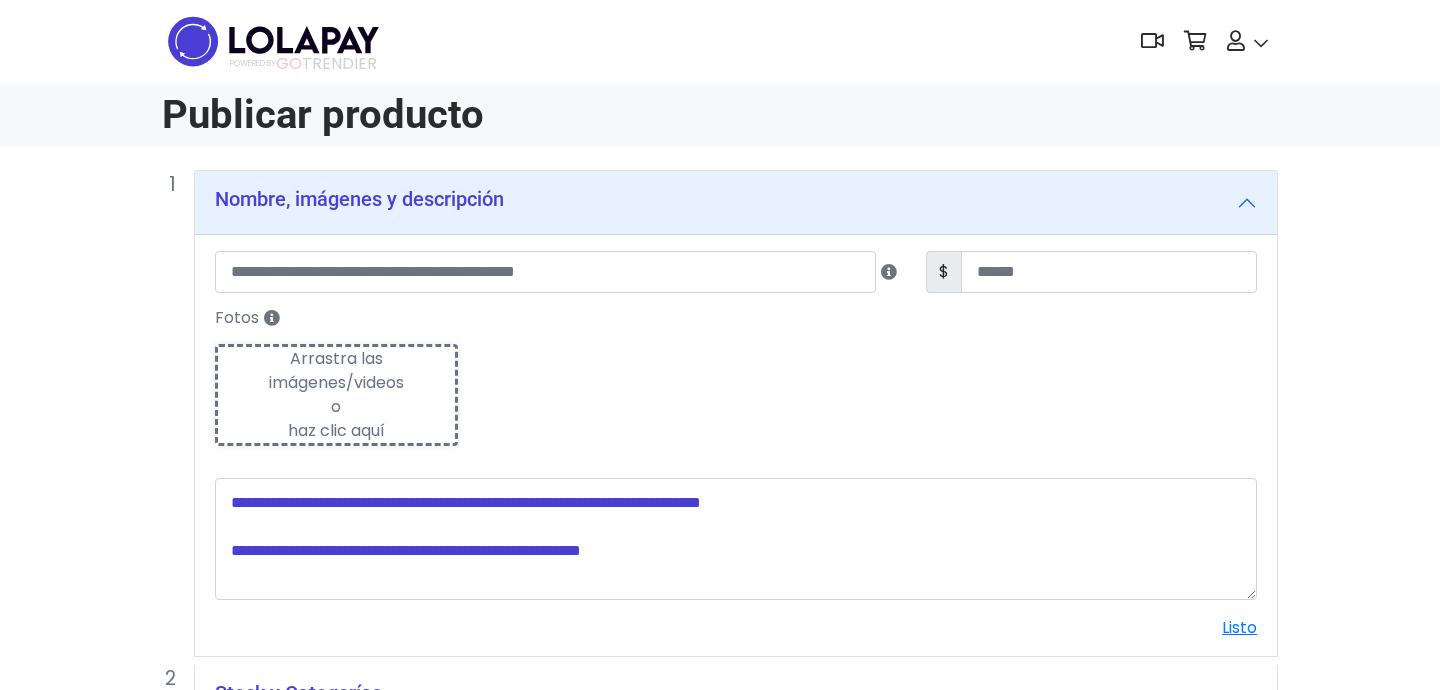 scroll, scrollTop: 0, scrollLeft: 0, axis: both 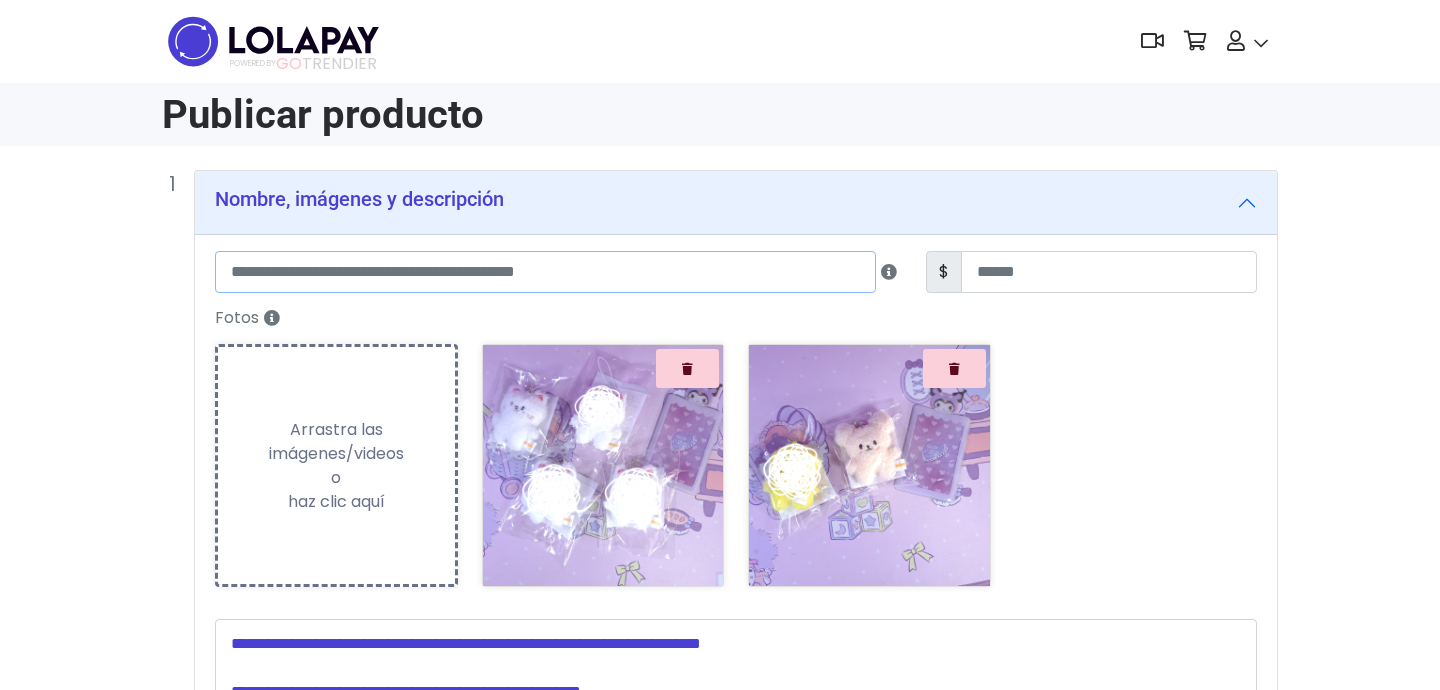 click at bounding box center (545, 272) 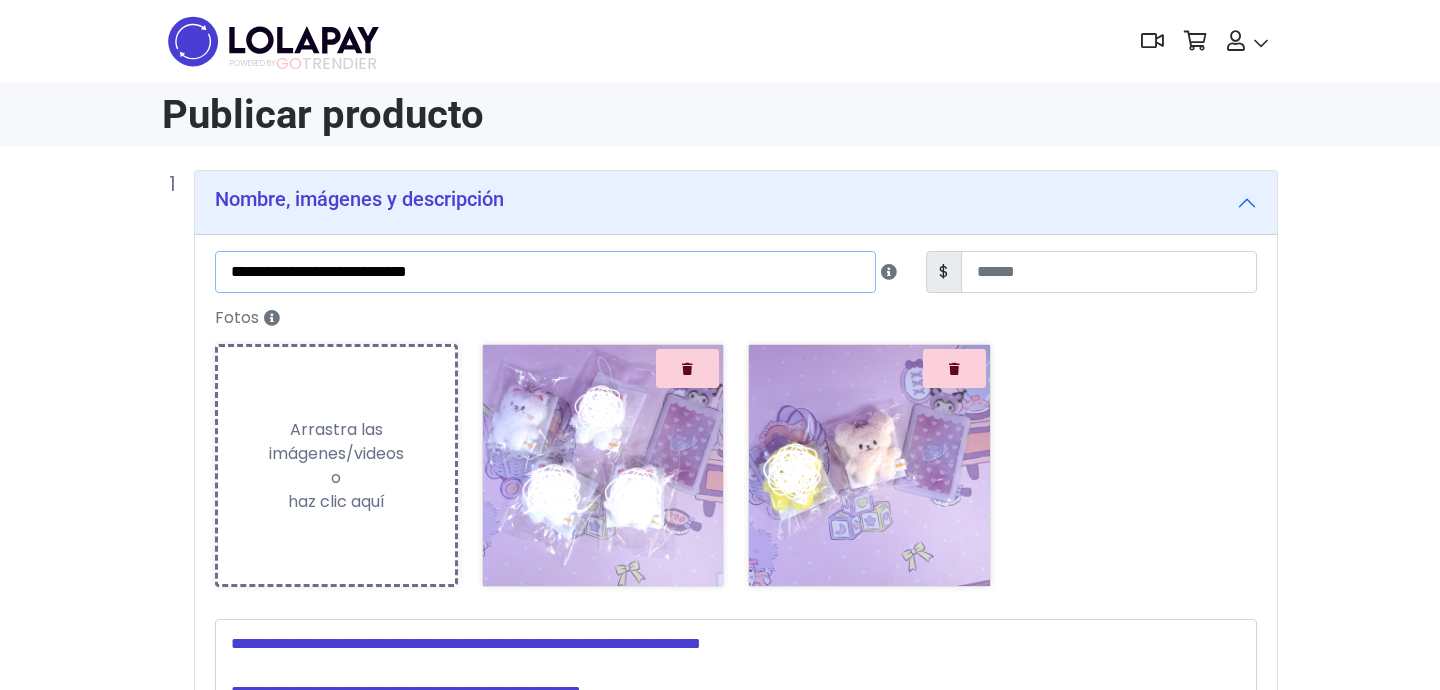 type on "**********" 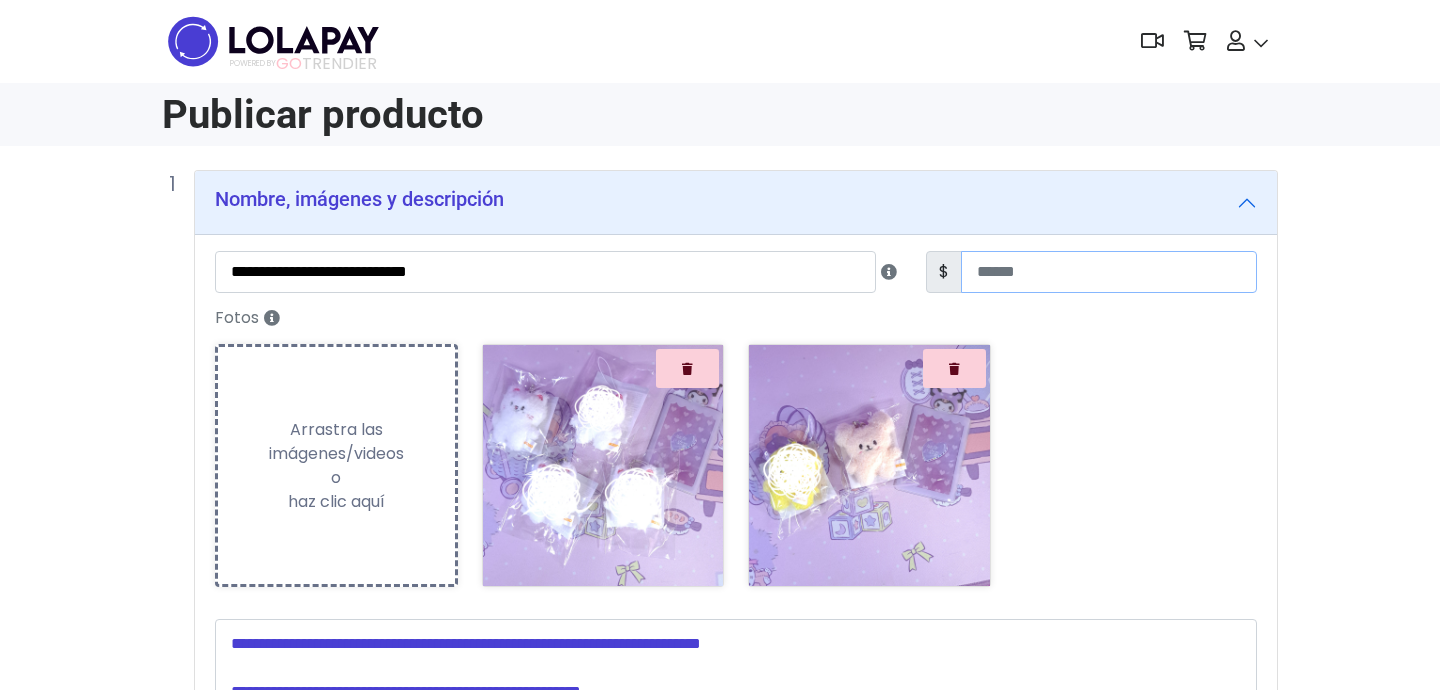 click at bounding box center [1109, 272] 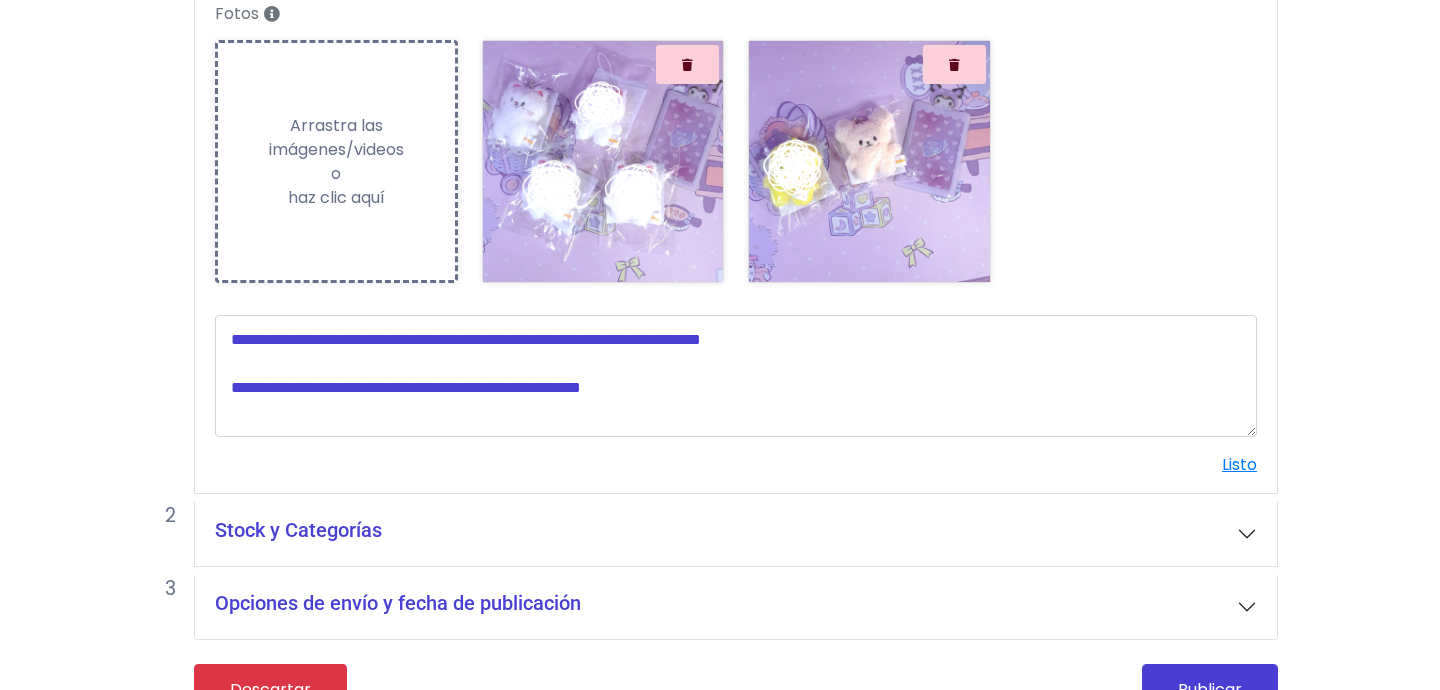 scroll, scrollTop: 343, scrollLeft: 0, axis: vertical 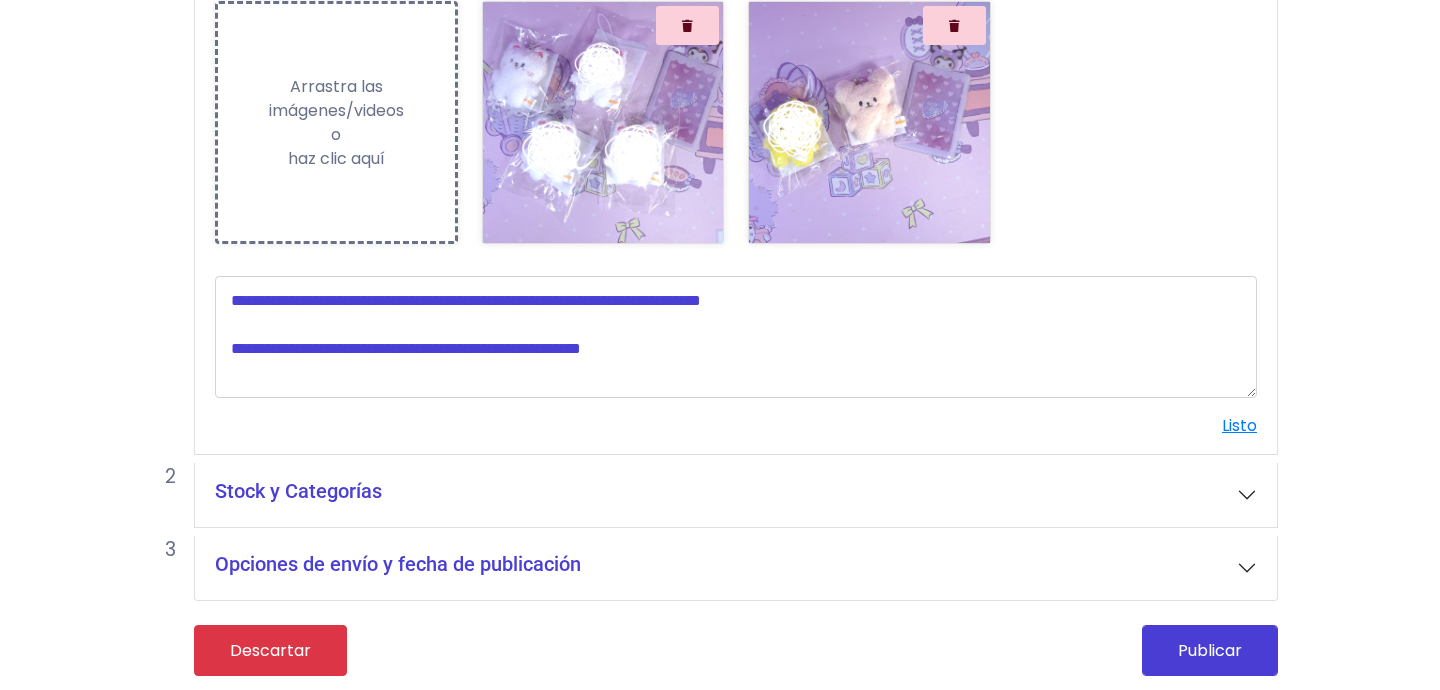 type on "***" 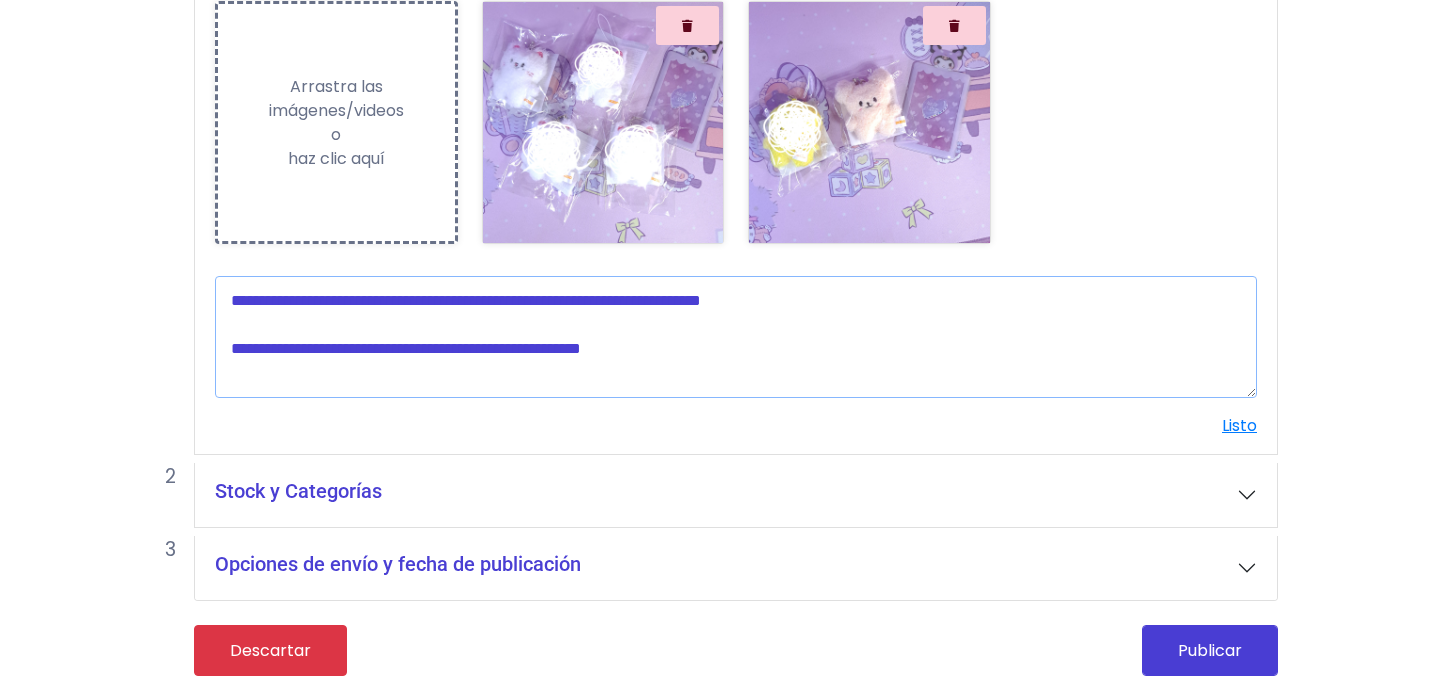 click at bounding box center (736, 337) 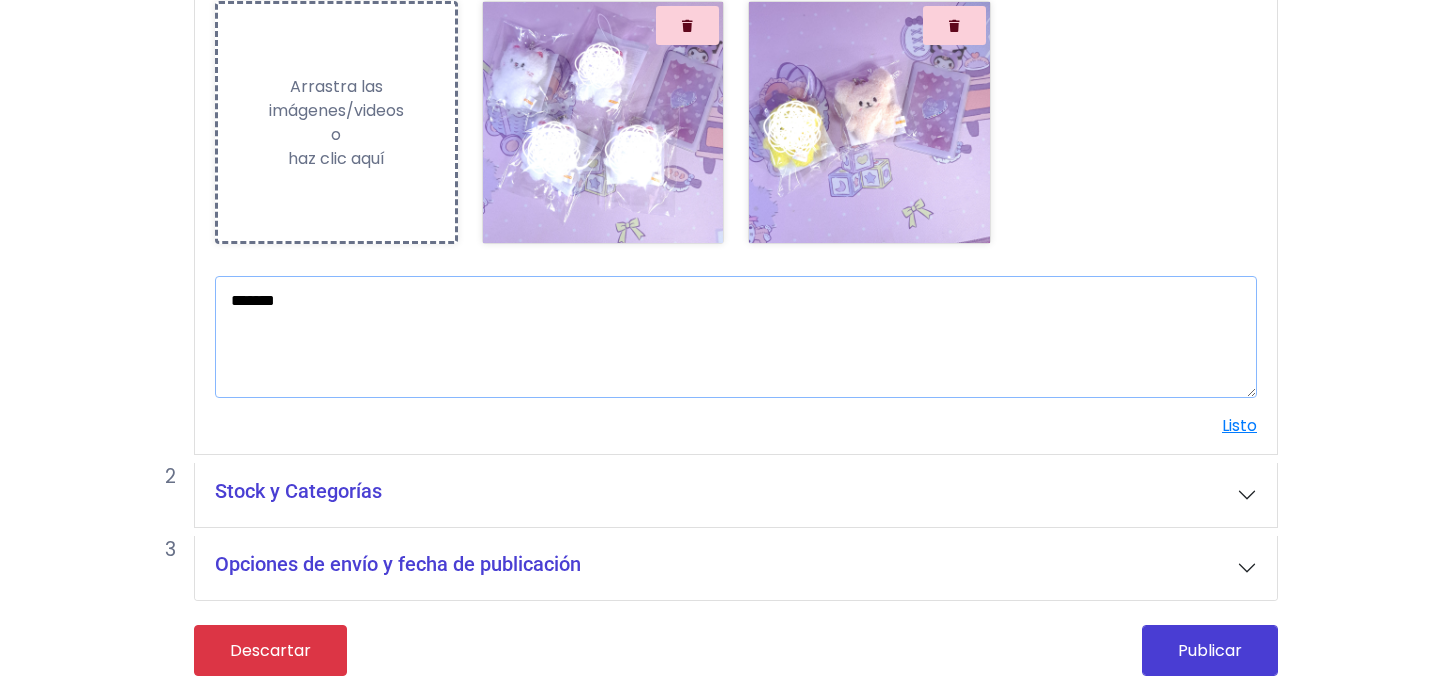 type on "*******" 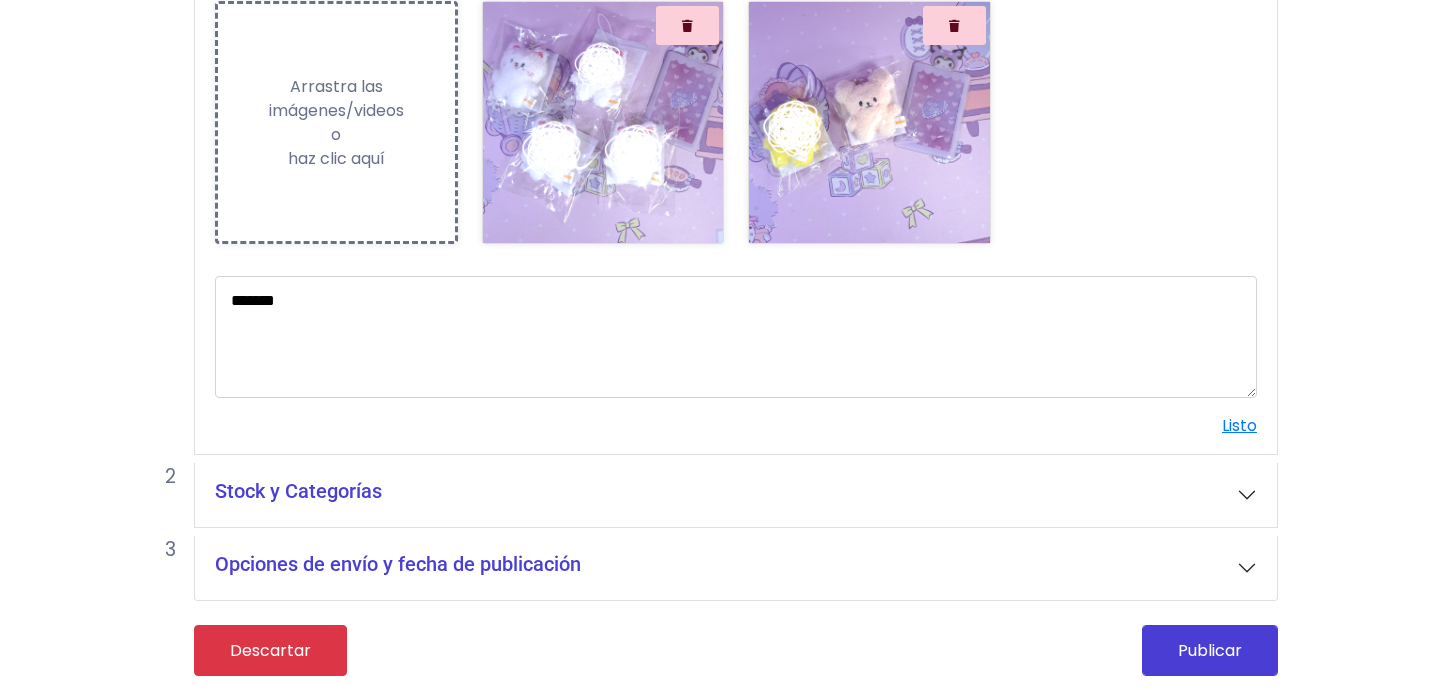 click on "Stock y Categorías" at bounding box center [736, 495] 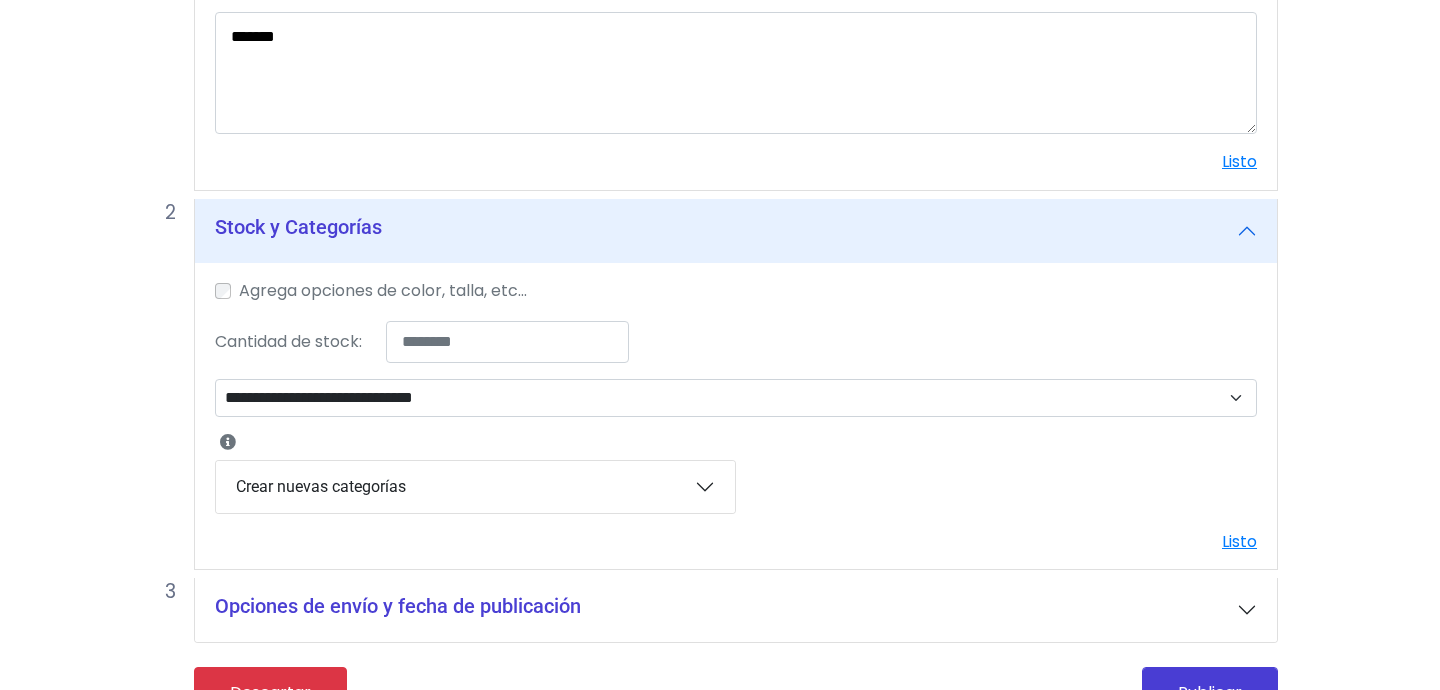 scroll, scrollTop: 614, scrollLeft: 0, axis: vertical 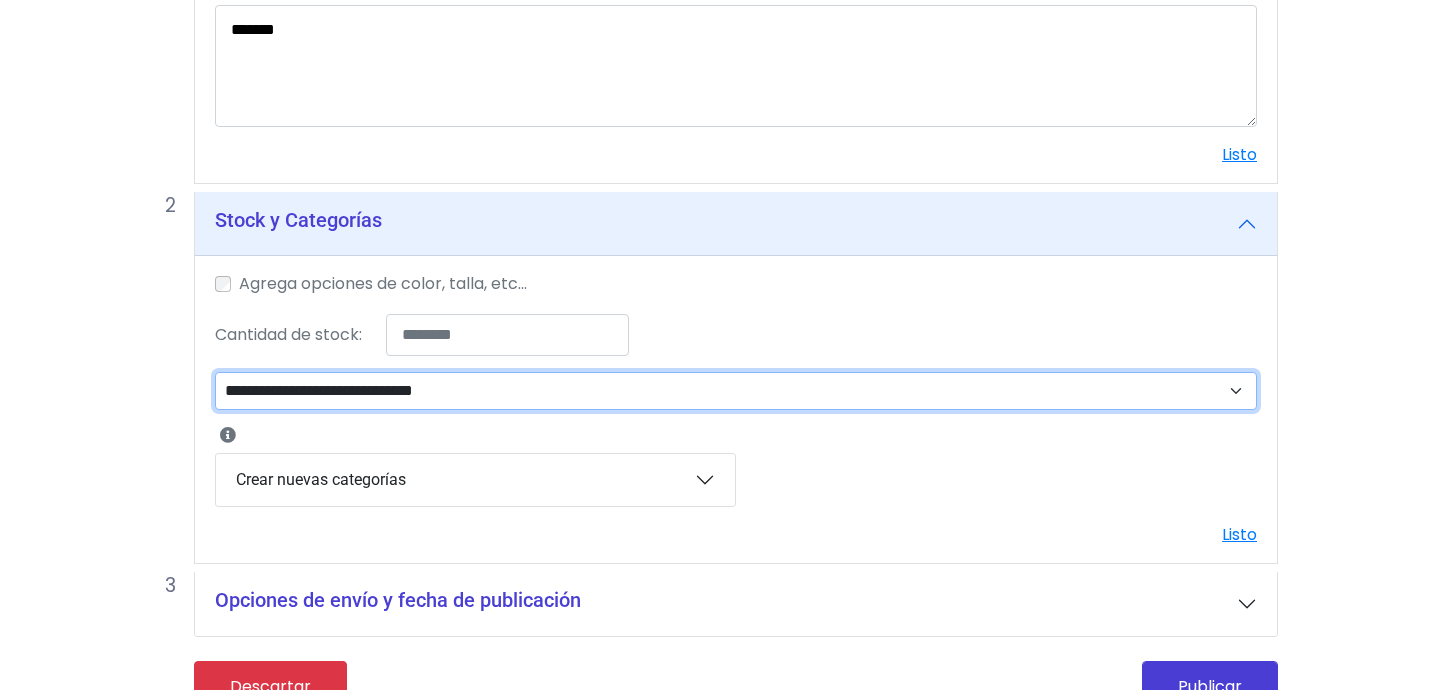click on "**********" at bounding box center (736, 391) 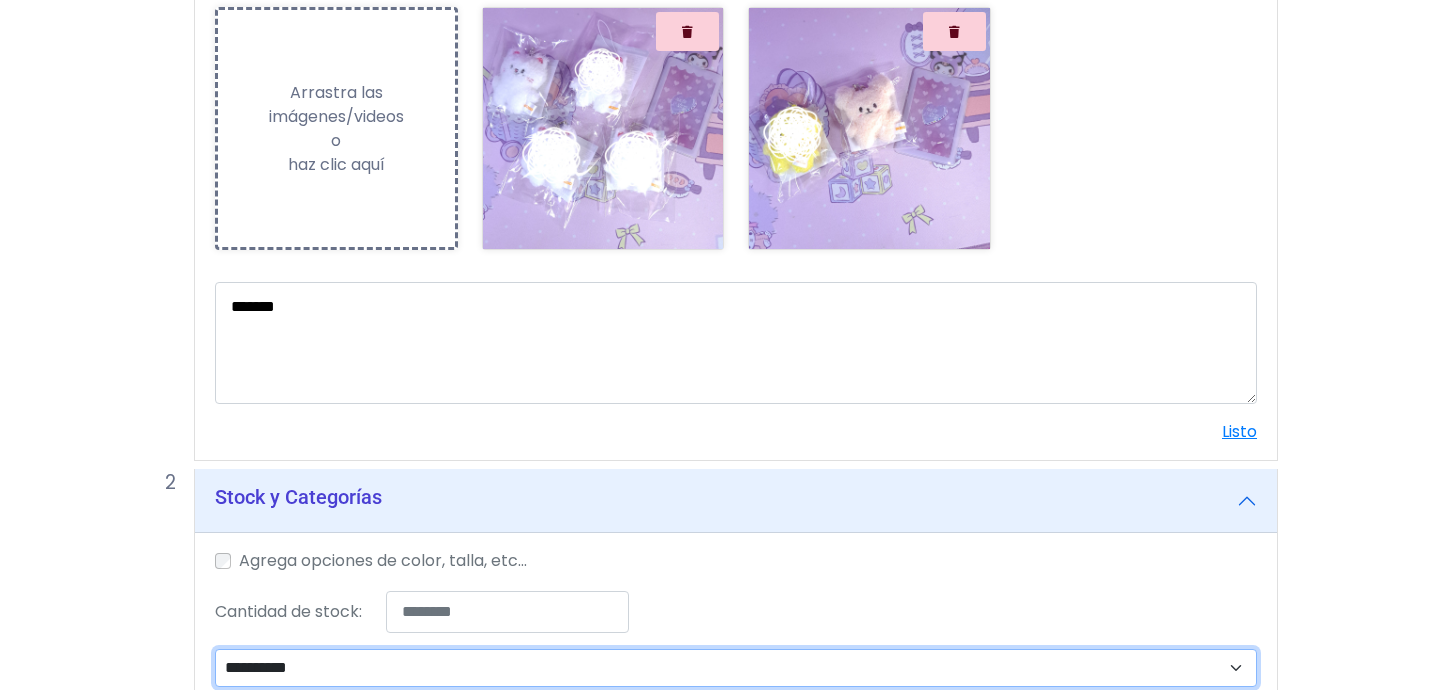 scroll, scrollTop: 0, scrollLeft: 0, axis: both 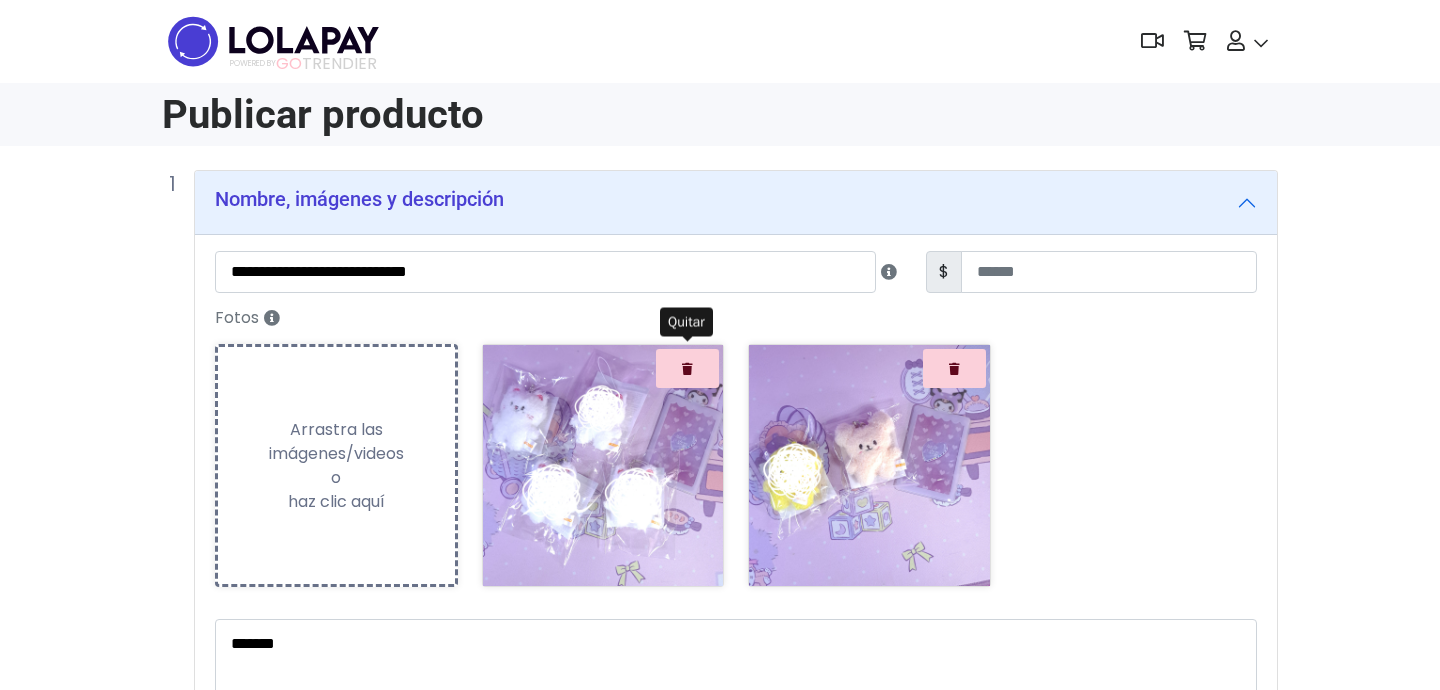 click at bounding box center (687, 368) 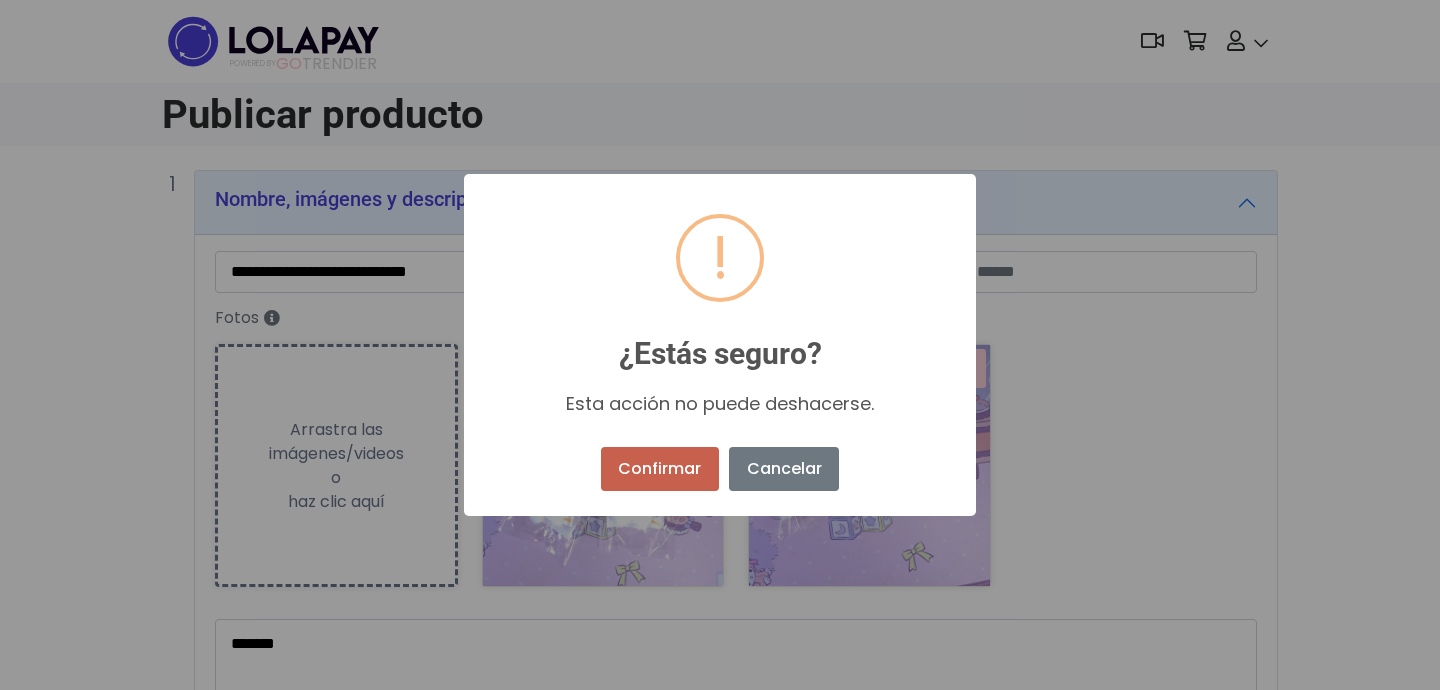 click on "Confirmar" at bounding box center (660, 469) 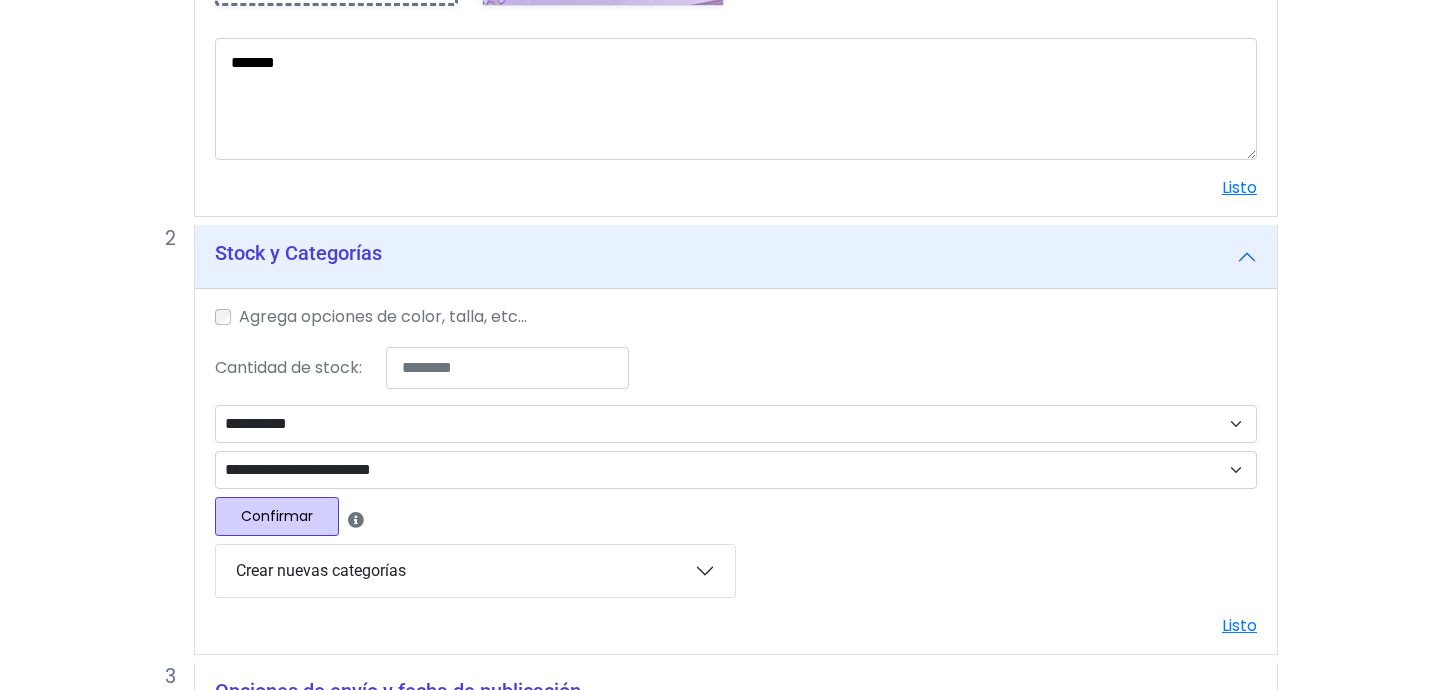 scroll, scrollTop: 708, scrollLeft: 0, axis: vertical 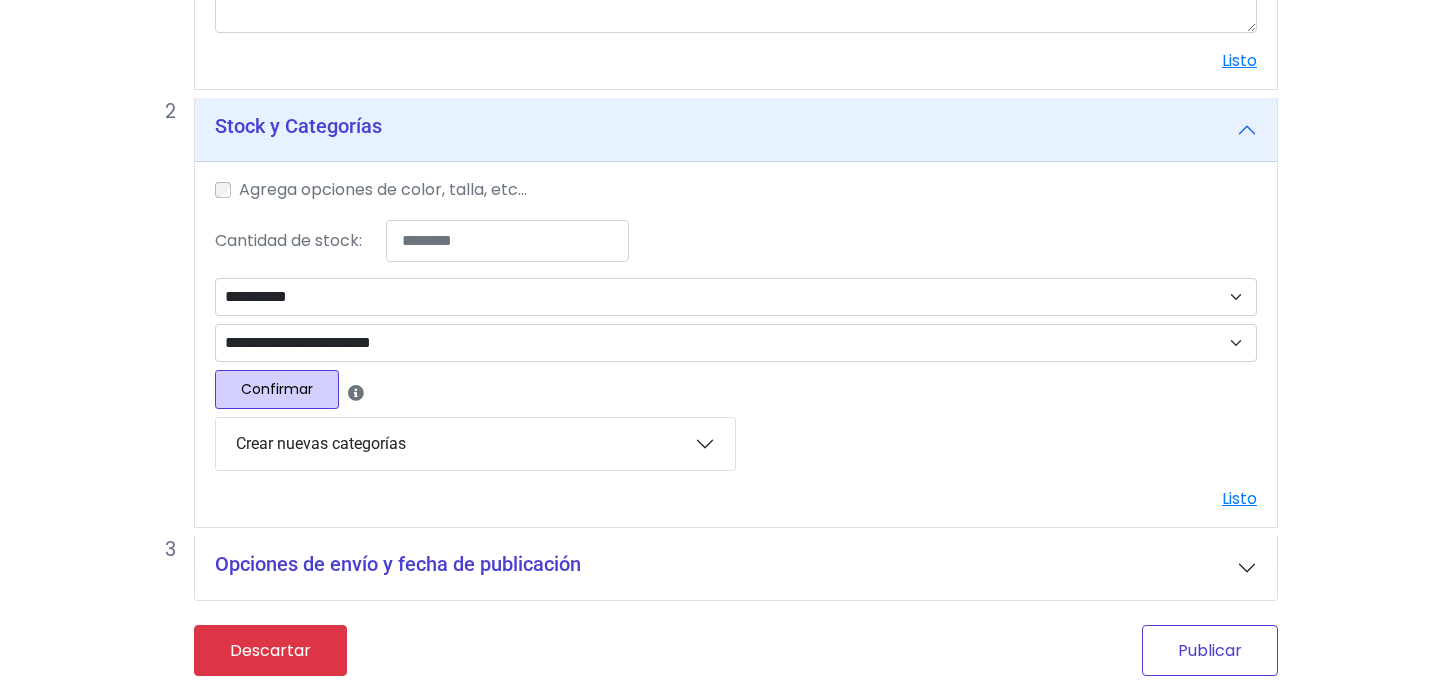 click on "Publicar" at bounding box center [1210, 650] 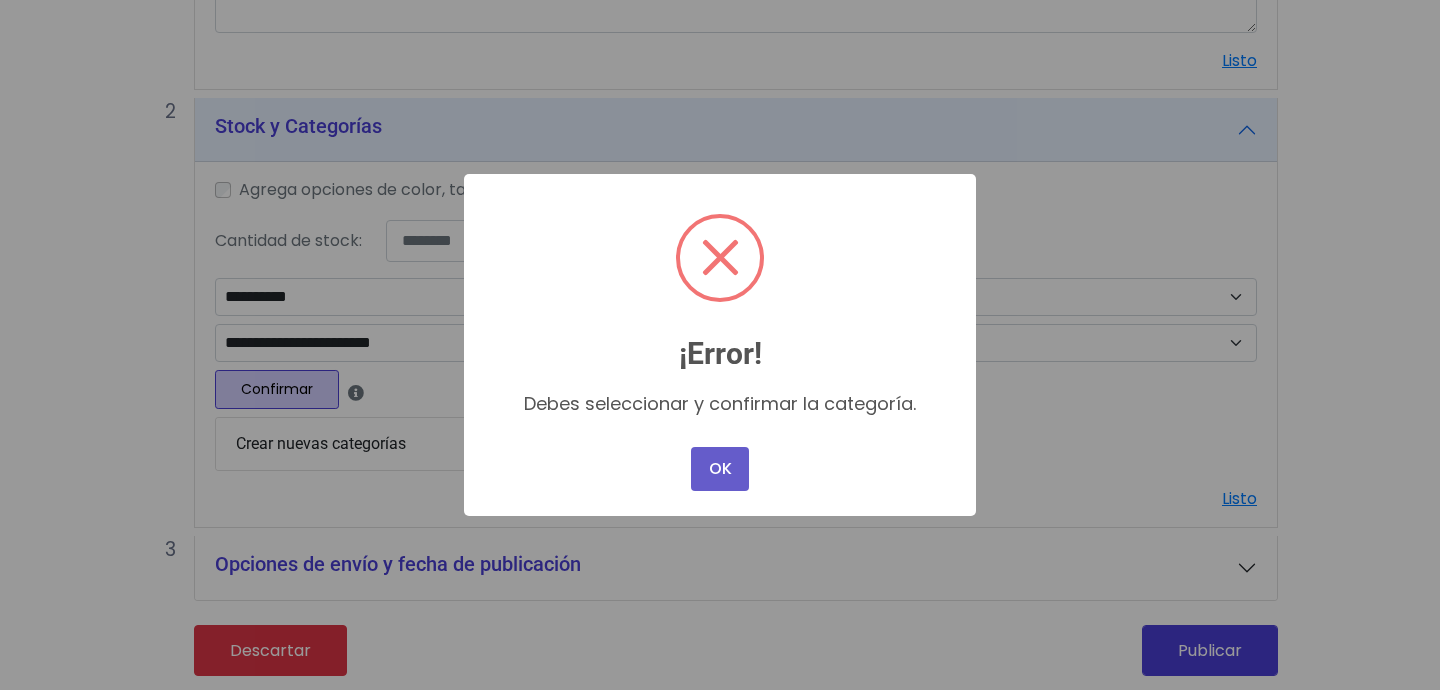click on "OK" at bounding box center [720, 469] 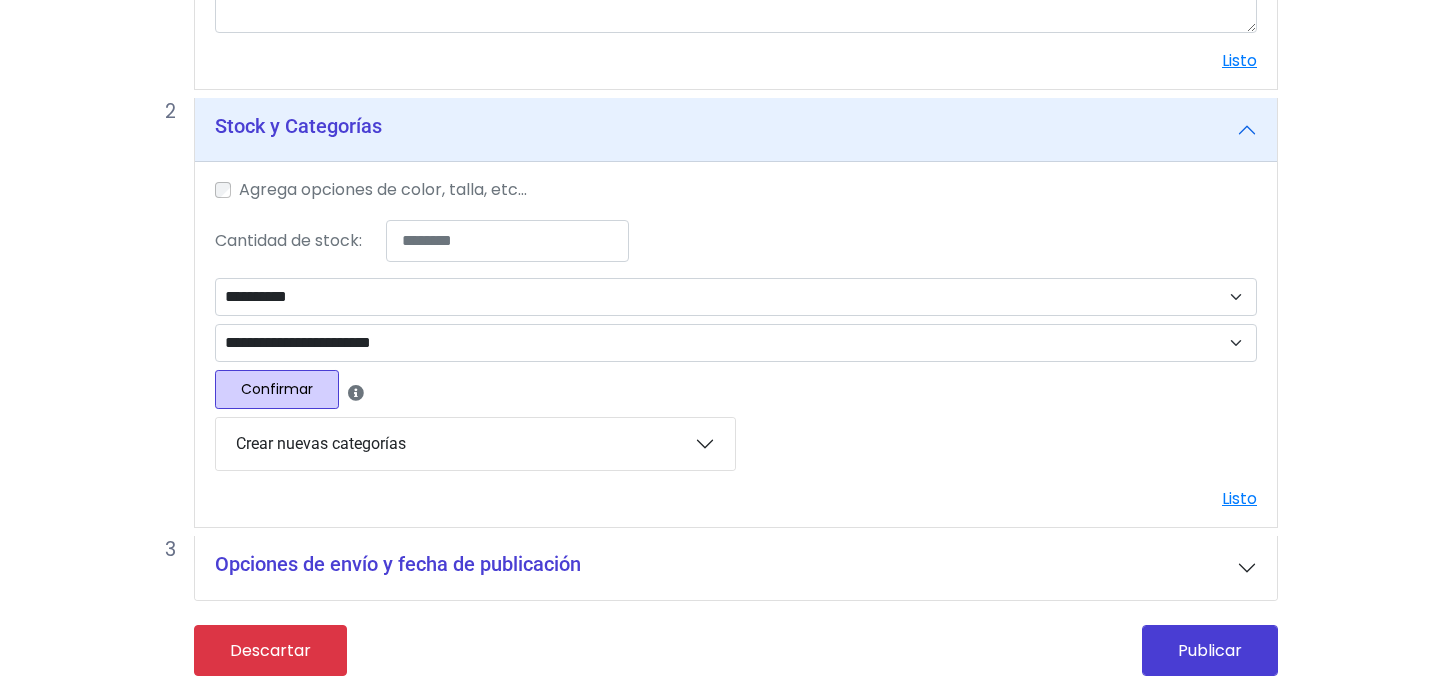 click on "Confirmar" at bounding box center (277, 389) 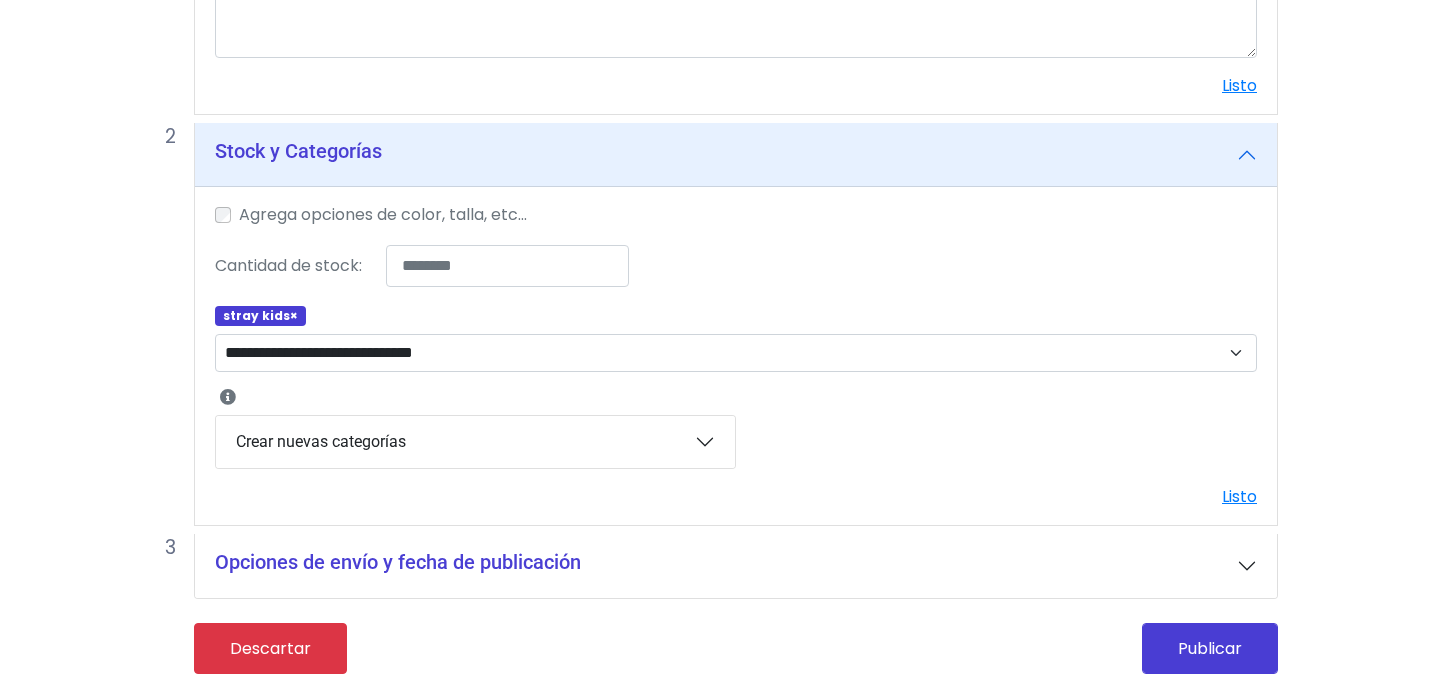 scroll, scrollTop: 680, scrollLeft: 0, axis: vertical 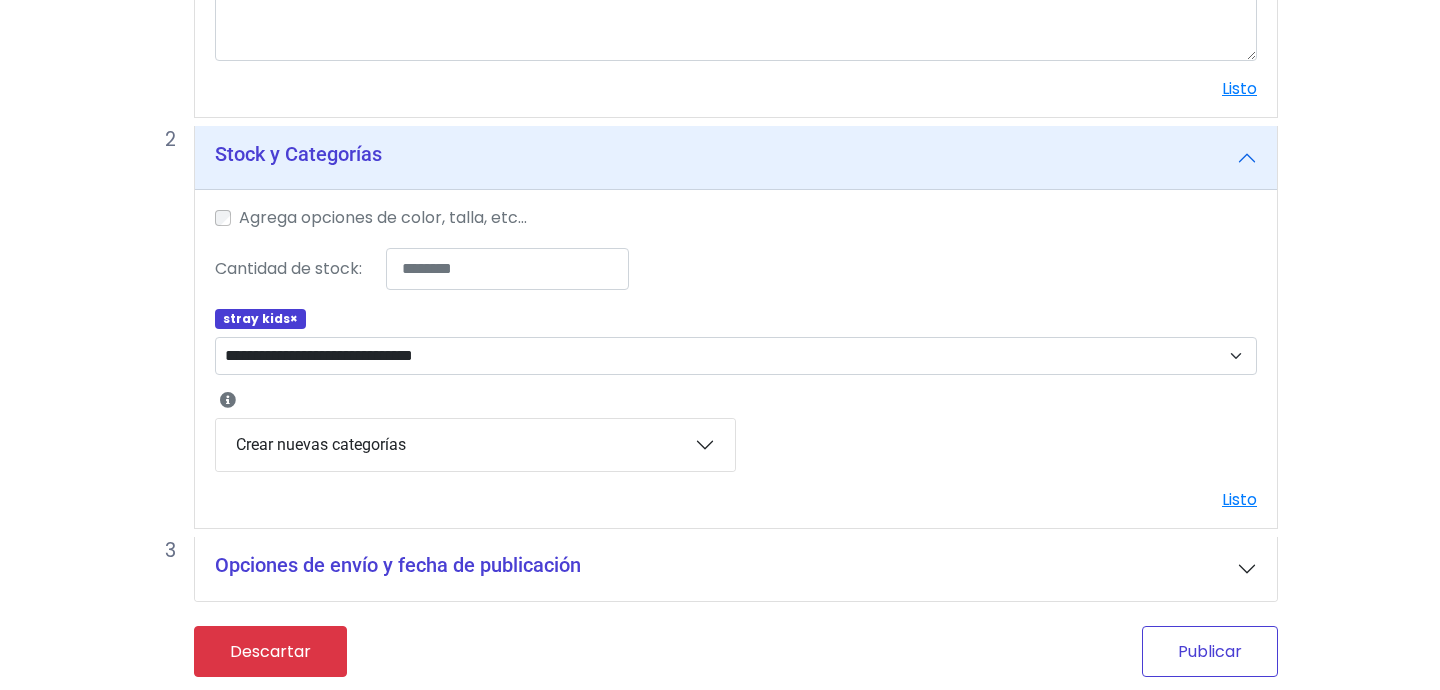 click on "Publicar" at bounding box center [1210, 651] 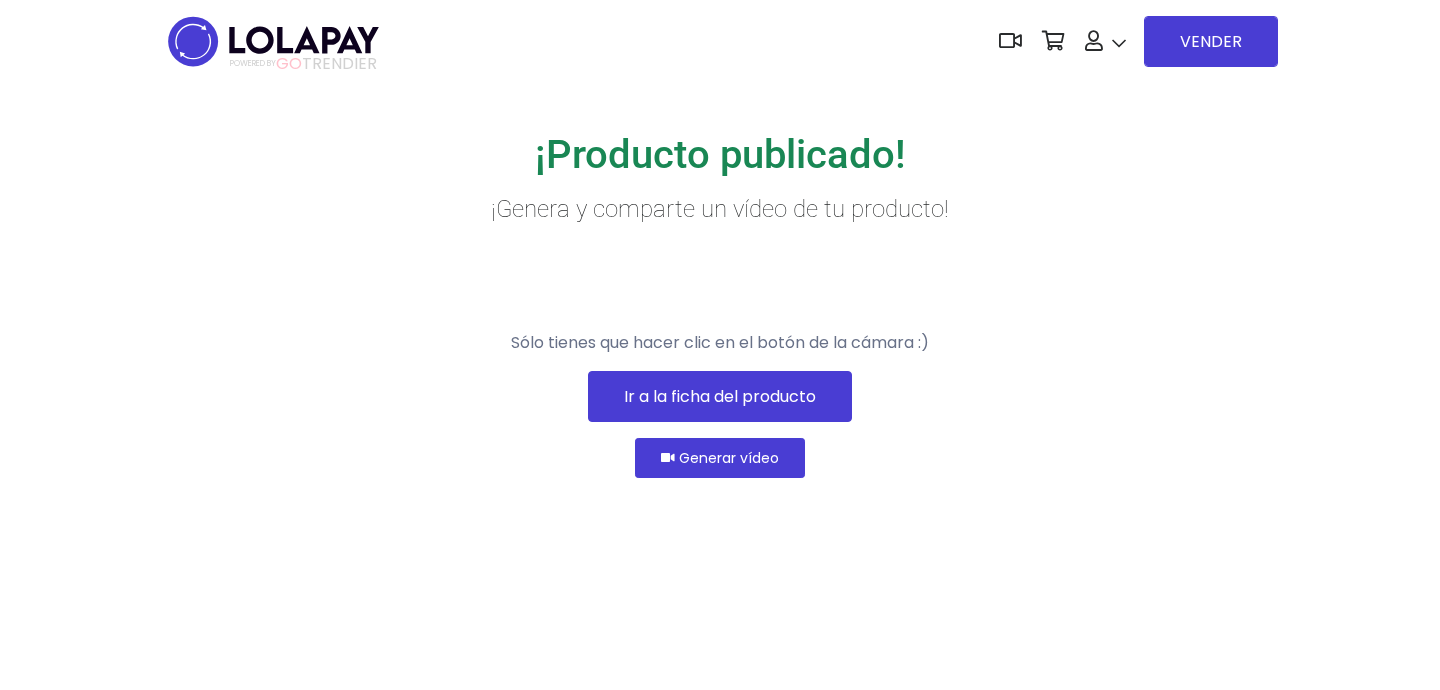 scroll, scrollTop: 0, scrollLeft: 0, axis: both 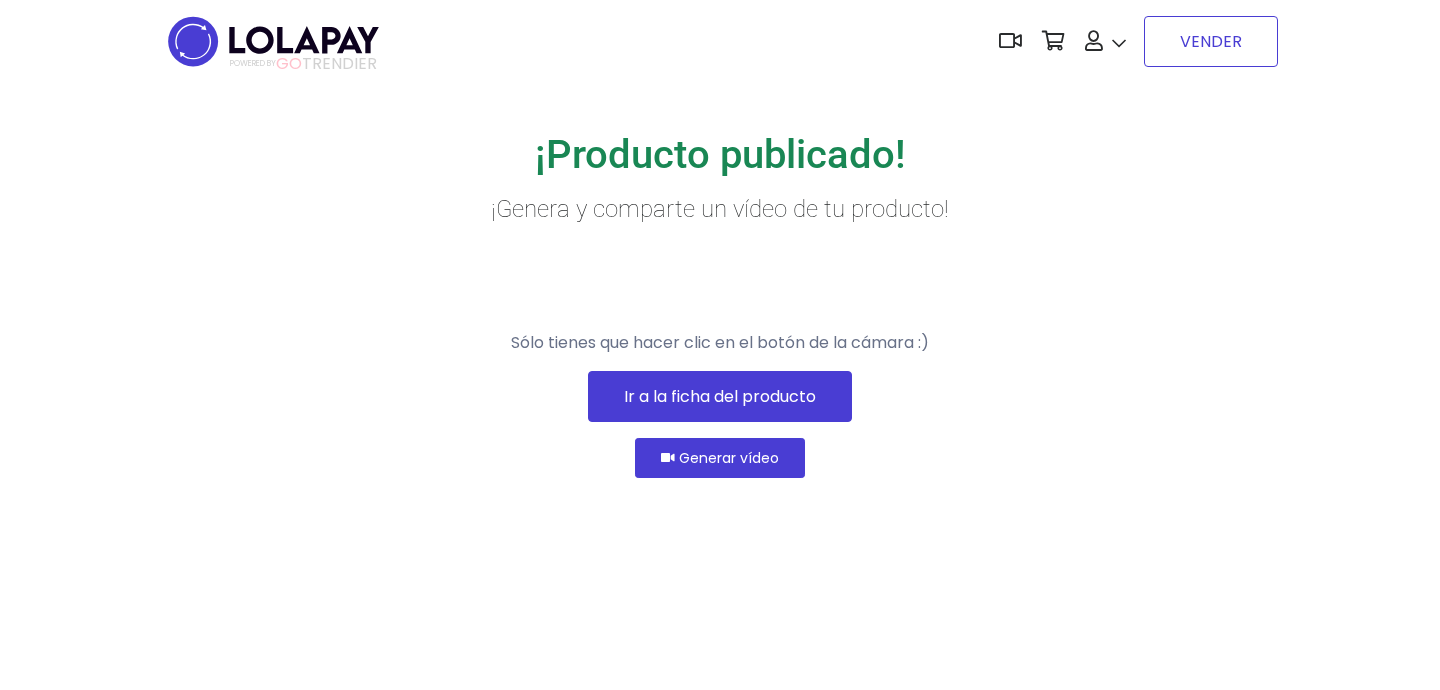 click on "VENDER" at bounding box center (1211, 41) 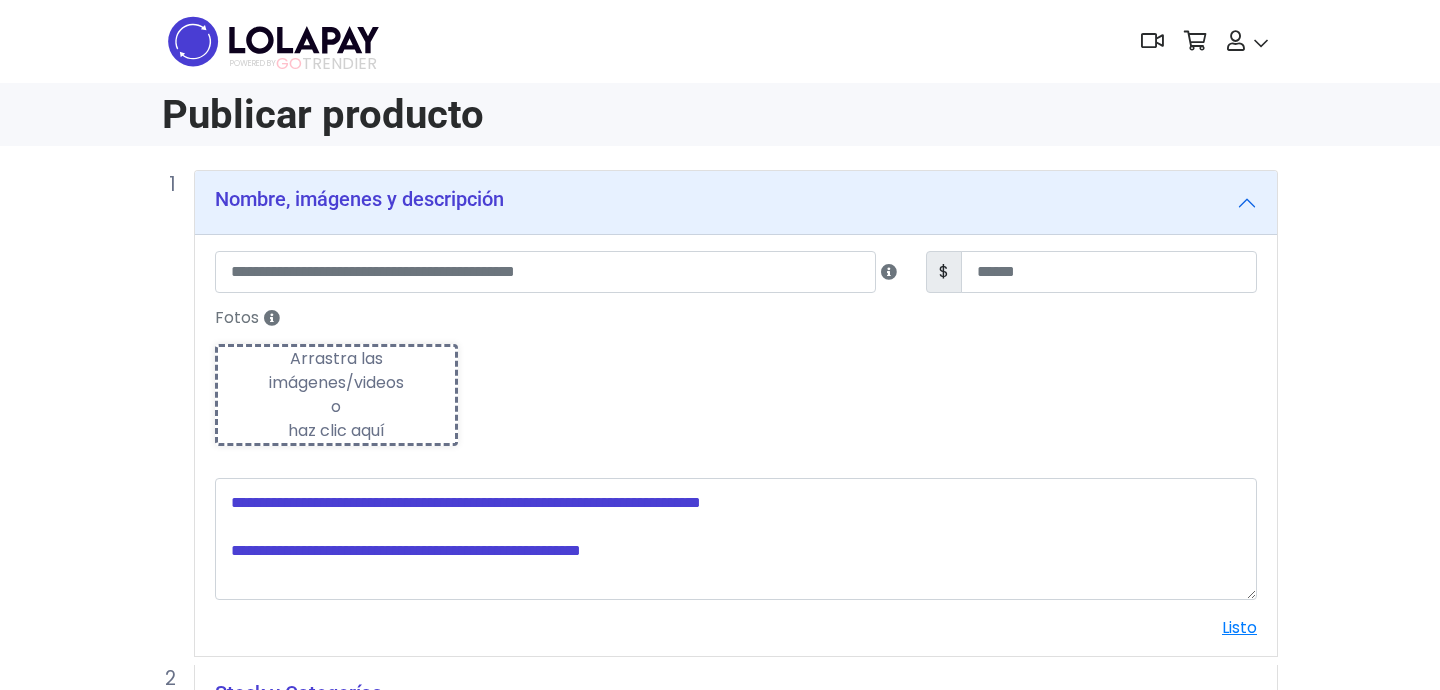 scroll, scrollTop: 0, scrollLeft: 0, axis: both 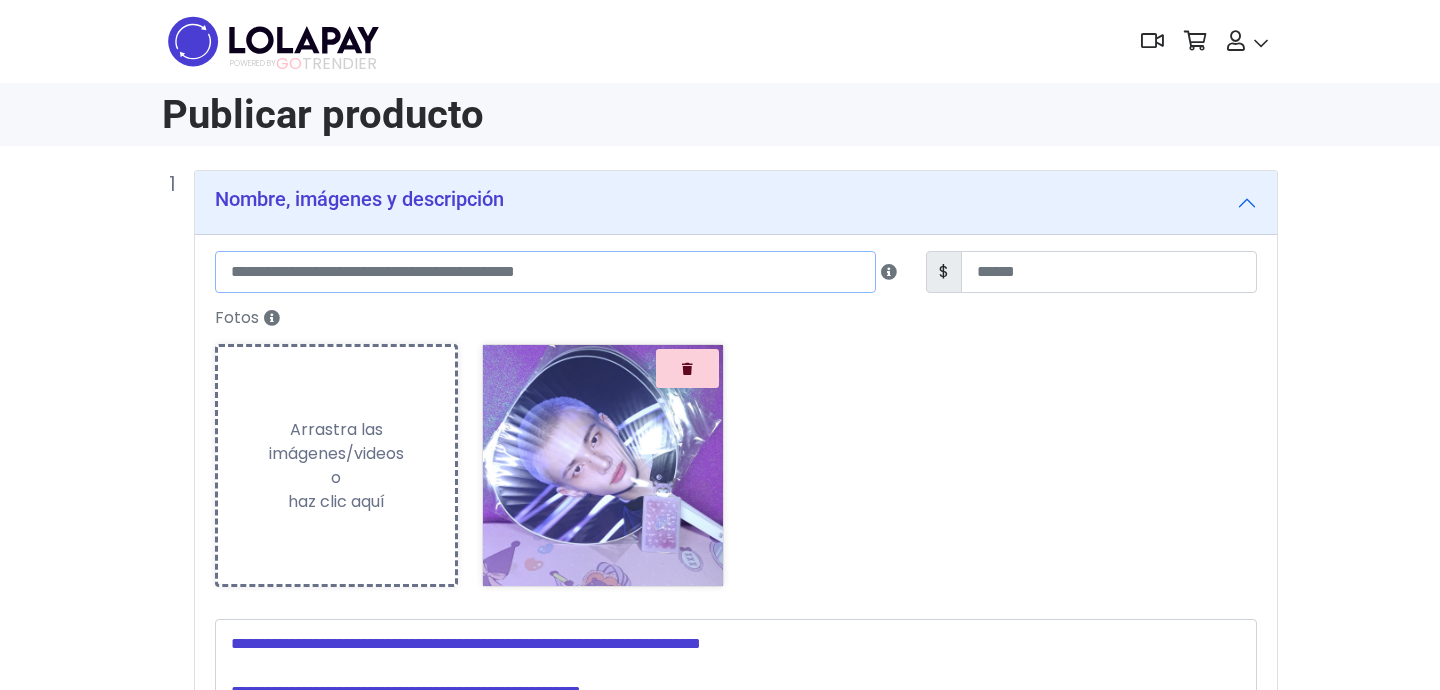 click at bounding box center (545, 272) 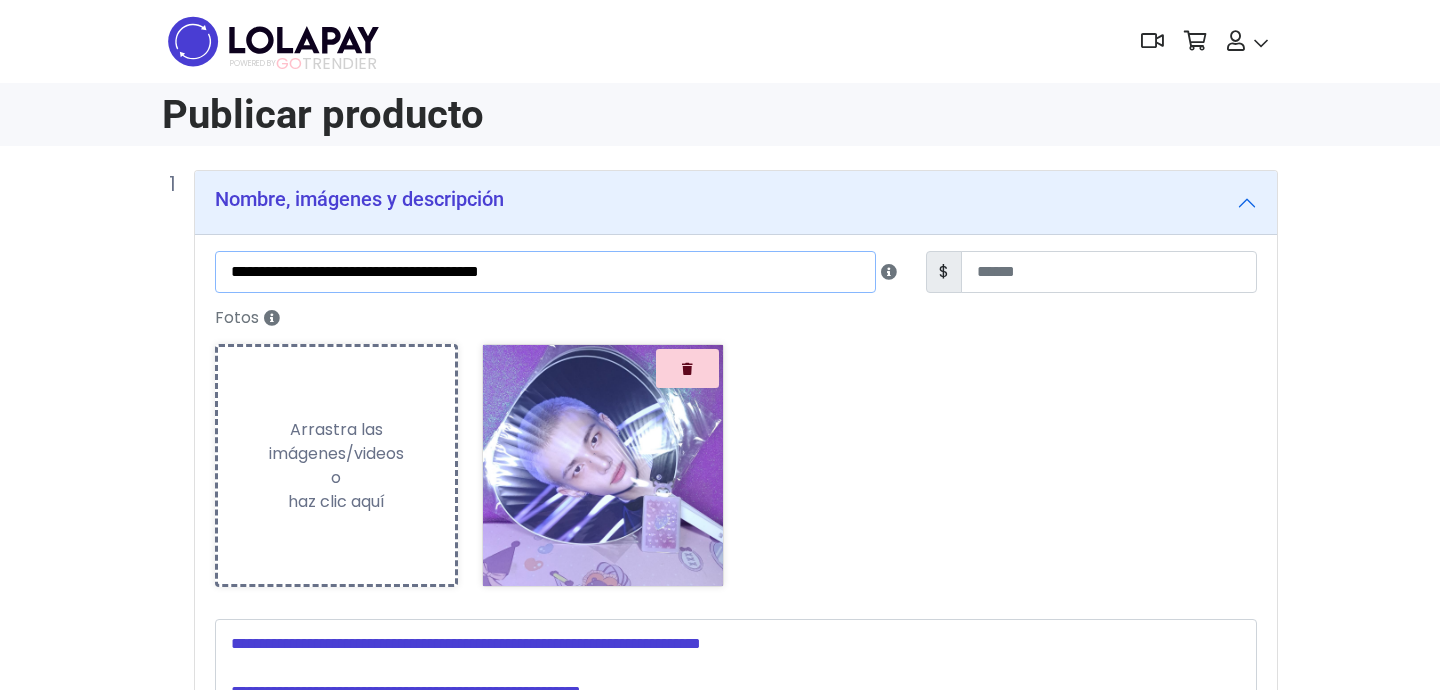 type on "**********" 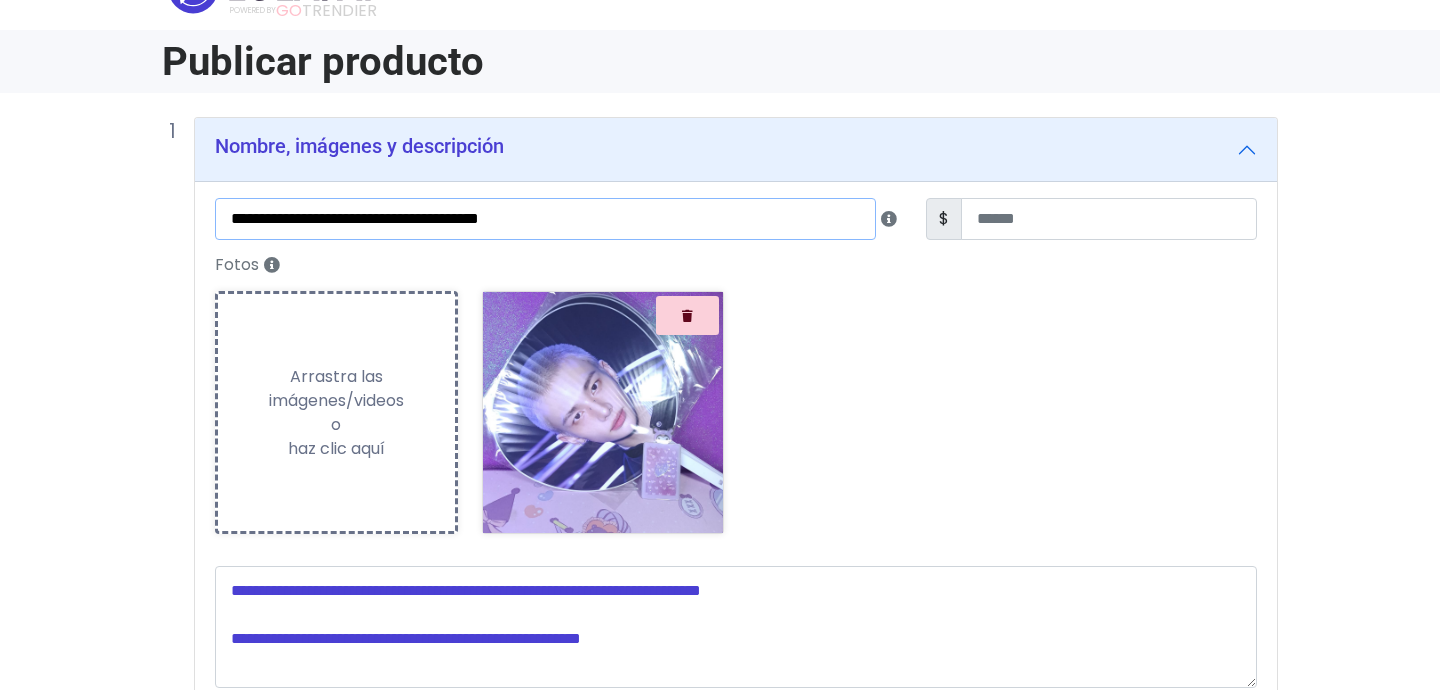 scroll, scrollTop: 80, scrollLeft: 0, axis: vertical 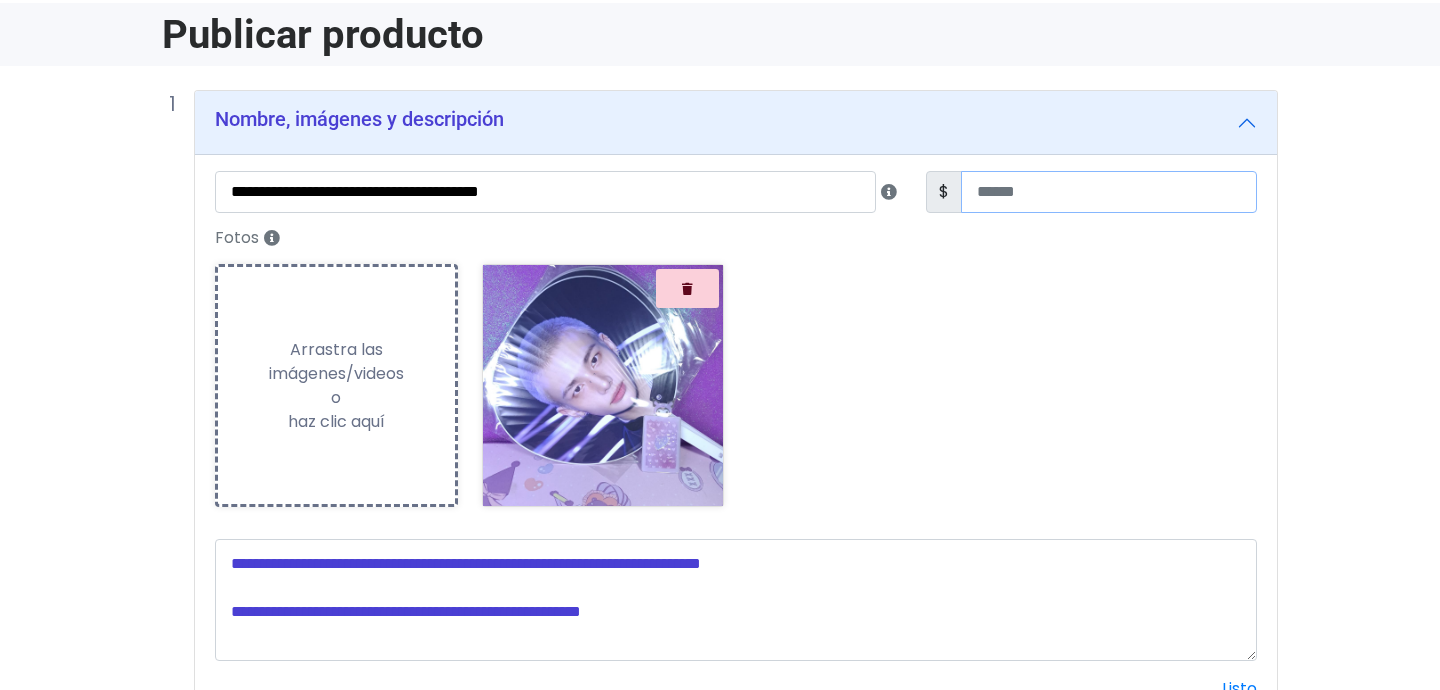 click at bounding box center [1109, 192] 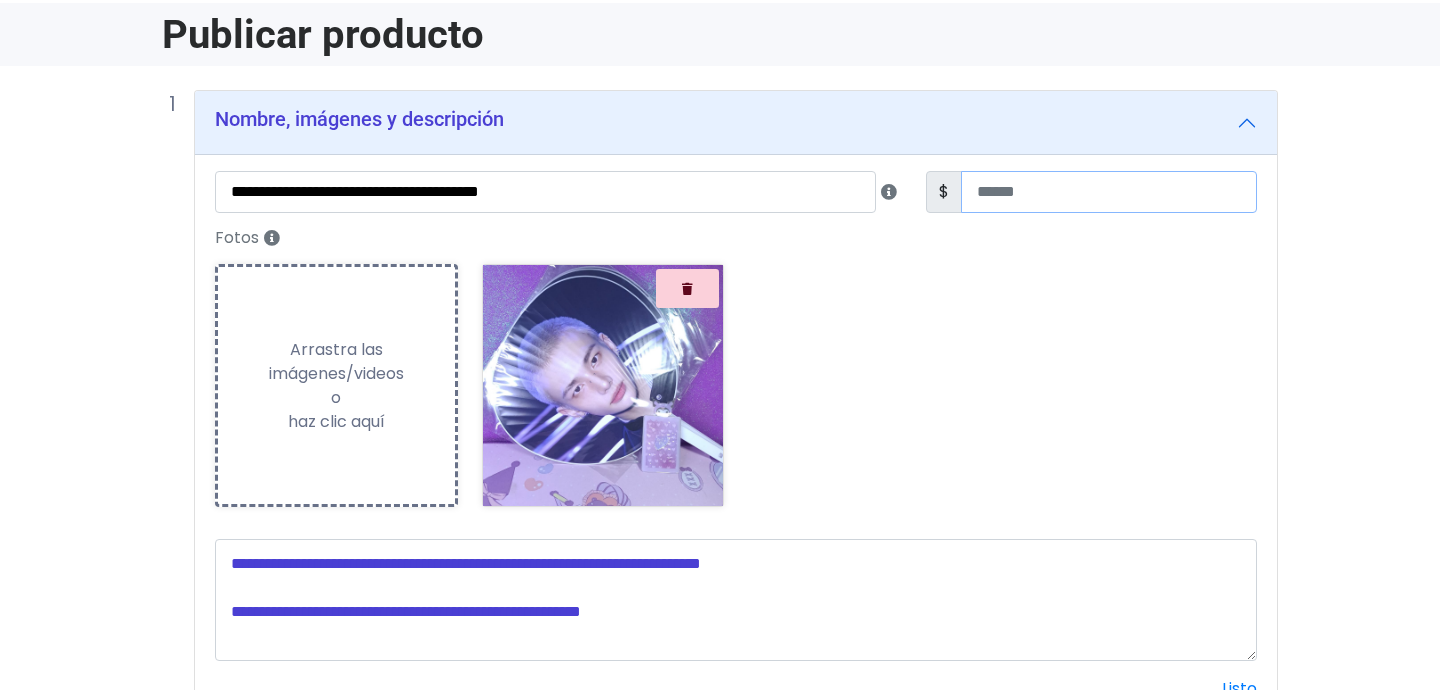 scroll, scrollTop: 343, scrollLeft: 0, axis: vertical 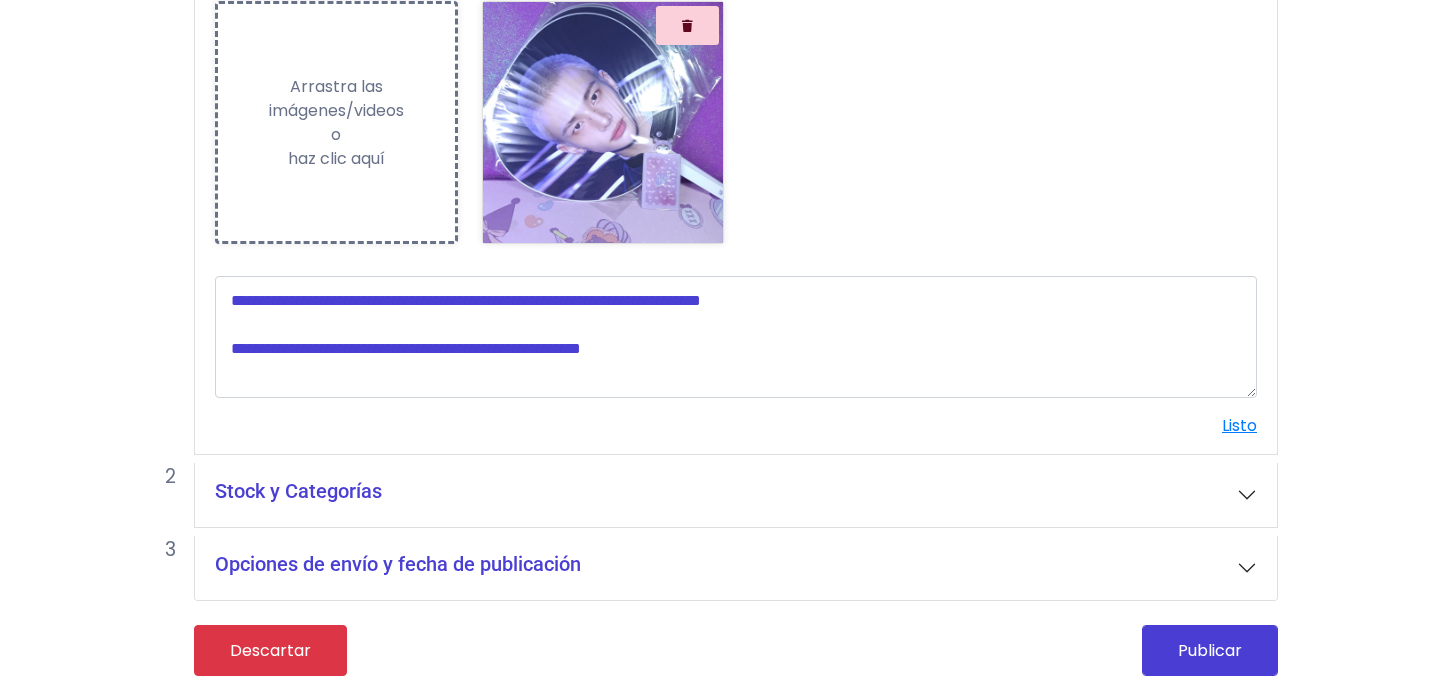 type on "***" 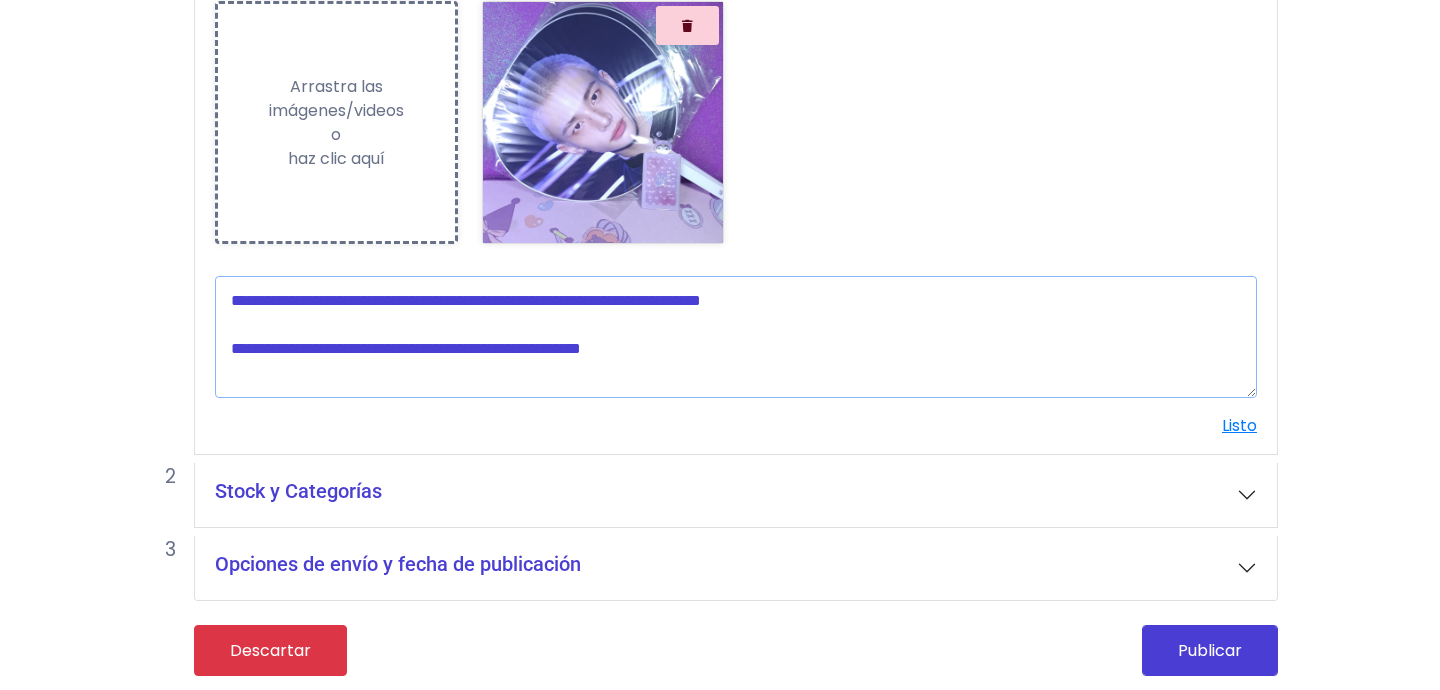 click at bounding box center (736, 337) 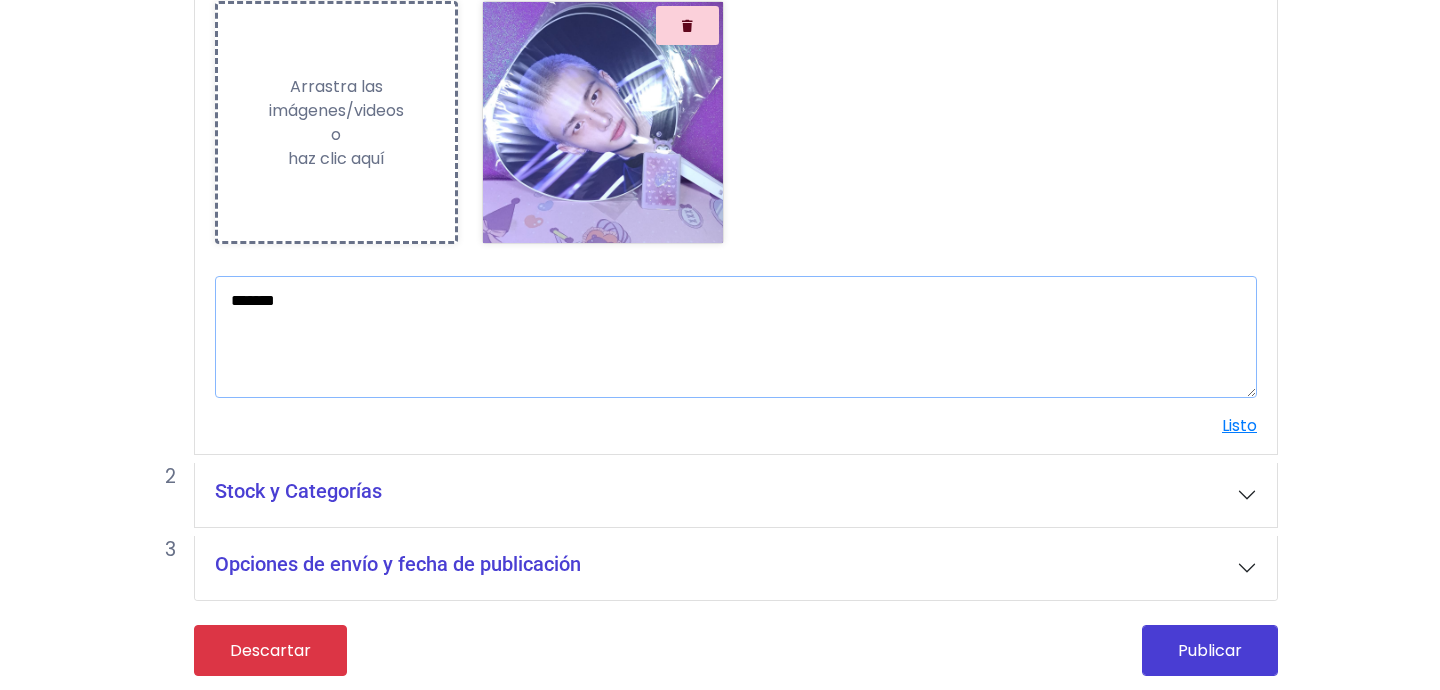 type on "*******" 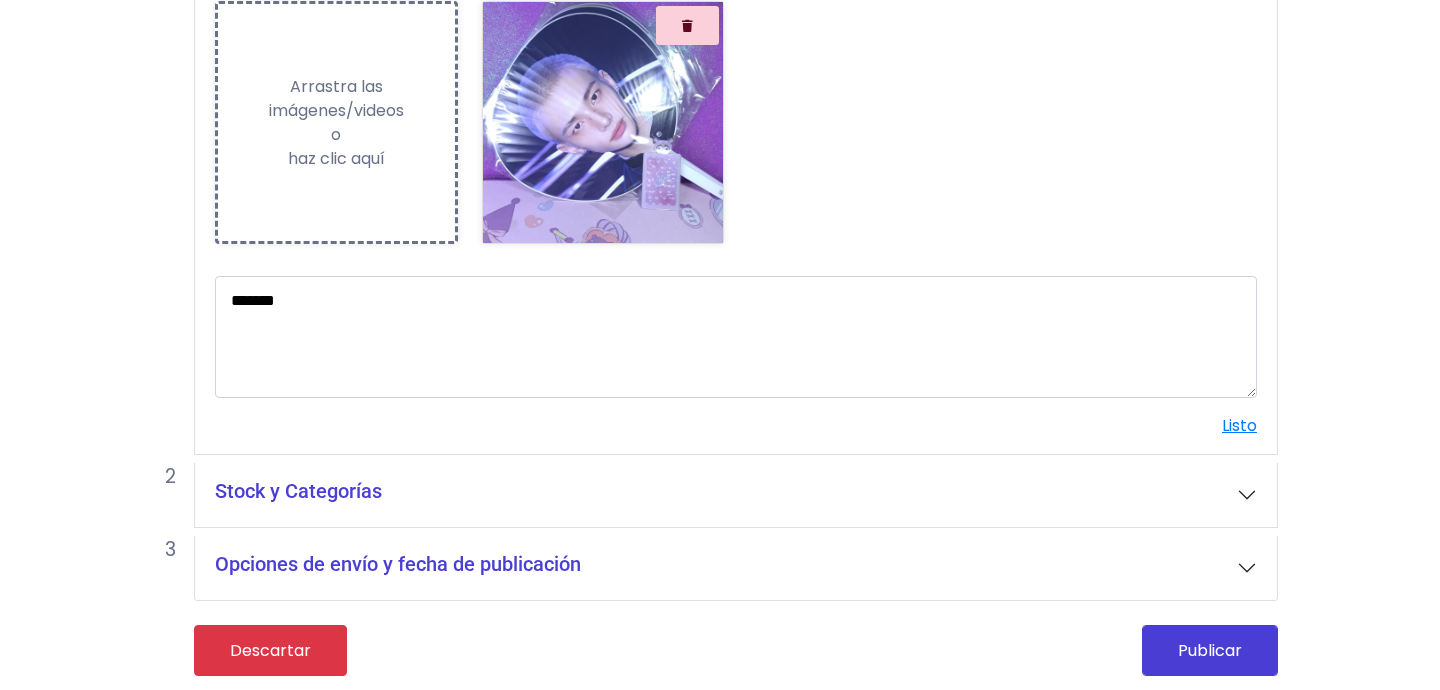 click on "Stock y Categorías" at bounding box center (736, 495) 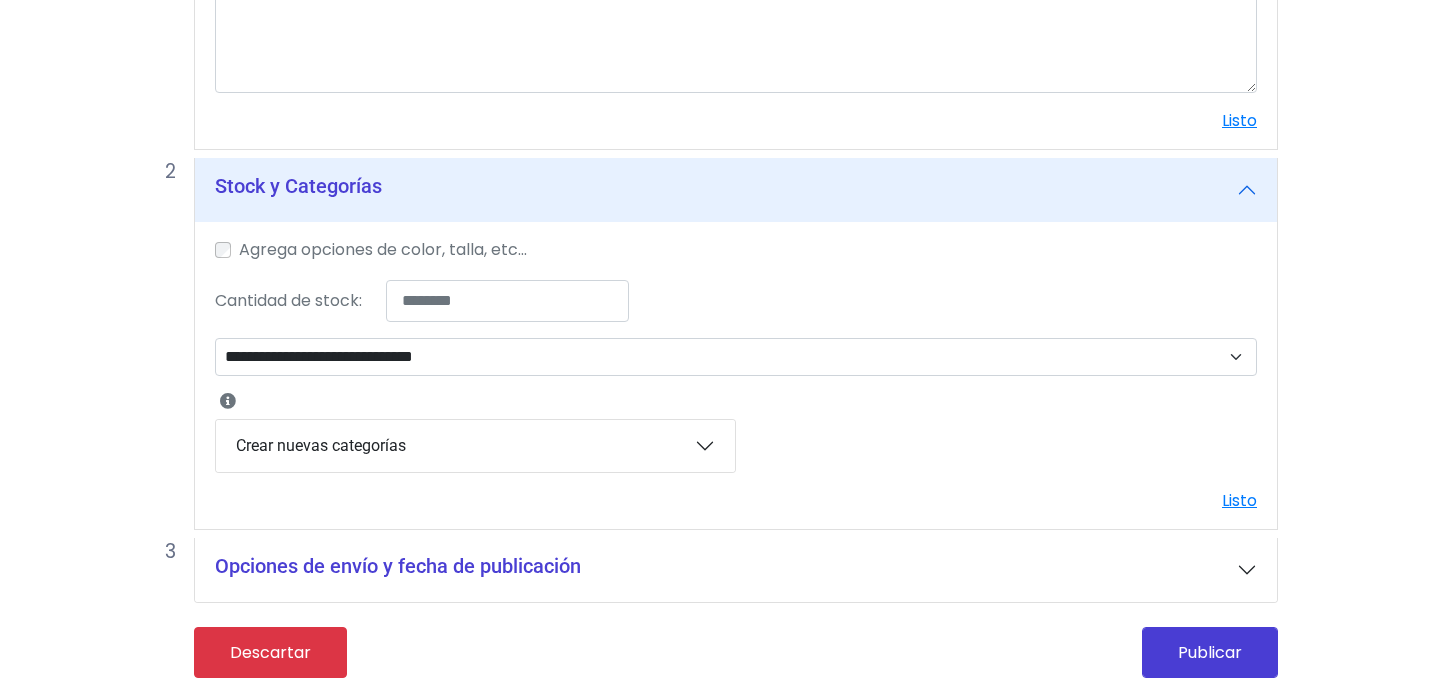scroll, scrollTop: 649, scrollLeft: 0, axis: vertical 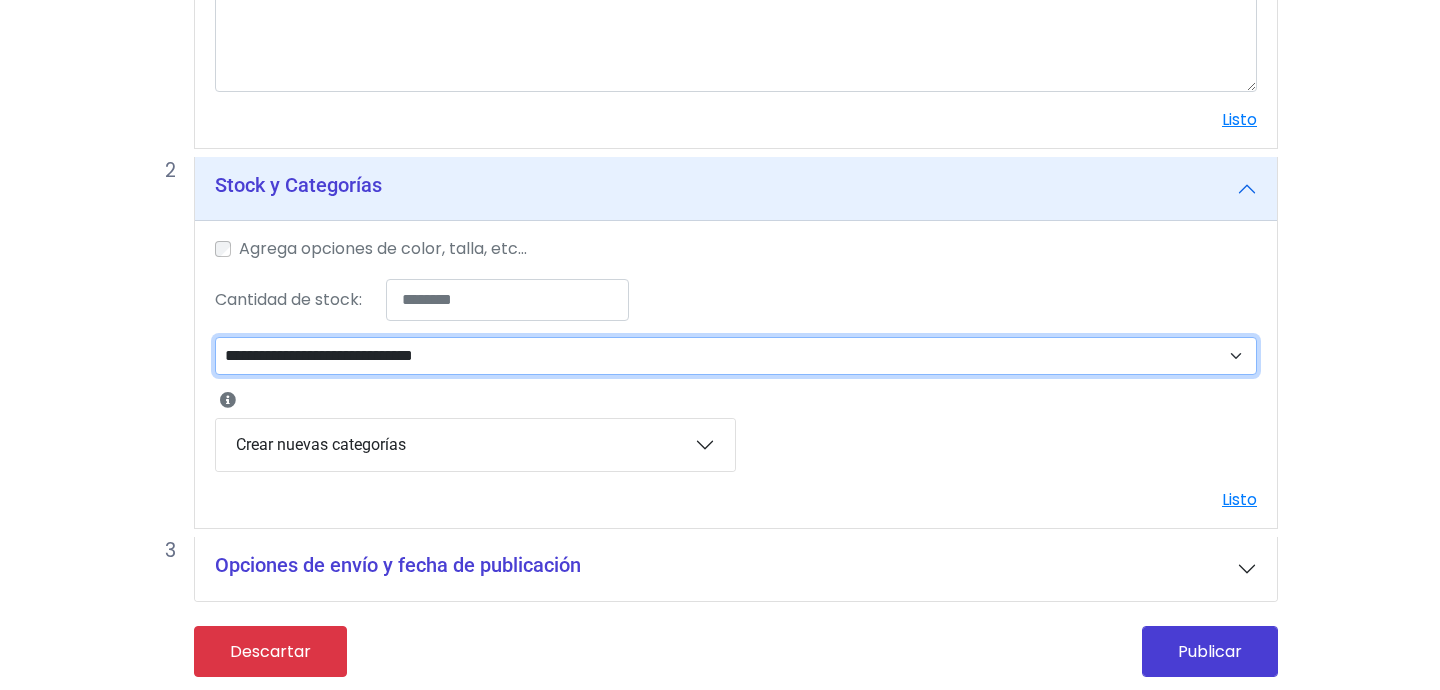 click on "**********" at bounding box center (736, 356) 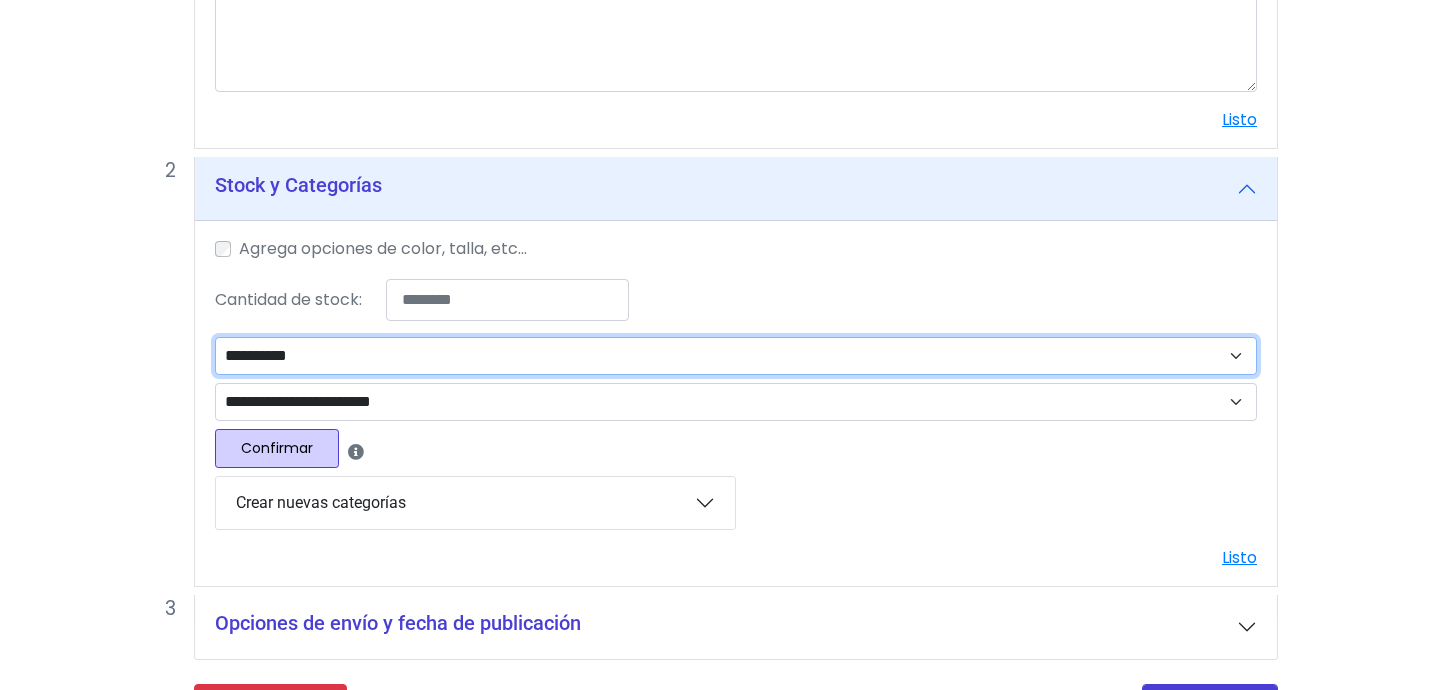 scroll, scrollTop: 708, scrollLeft: 0, axis: vertical 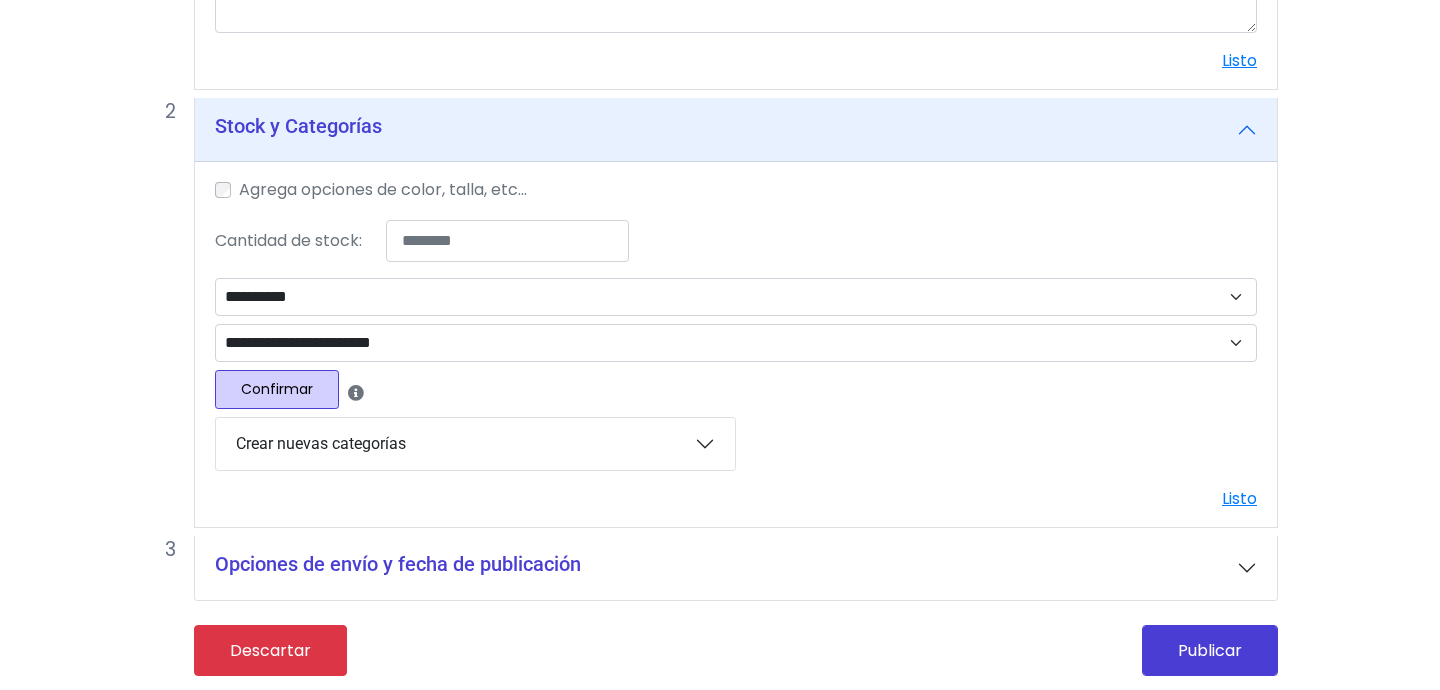 click on "Confirmar" at bounding box center [277, 389] 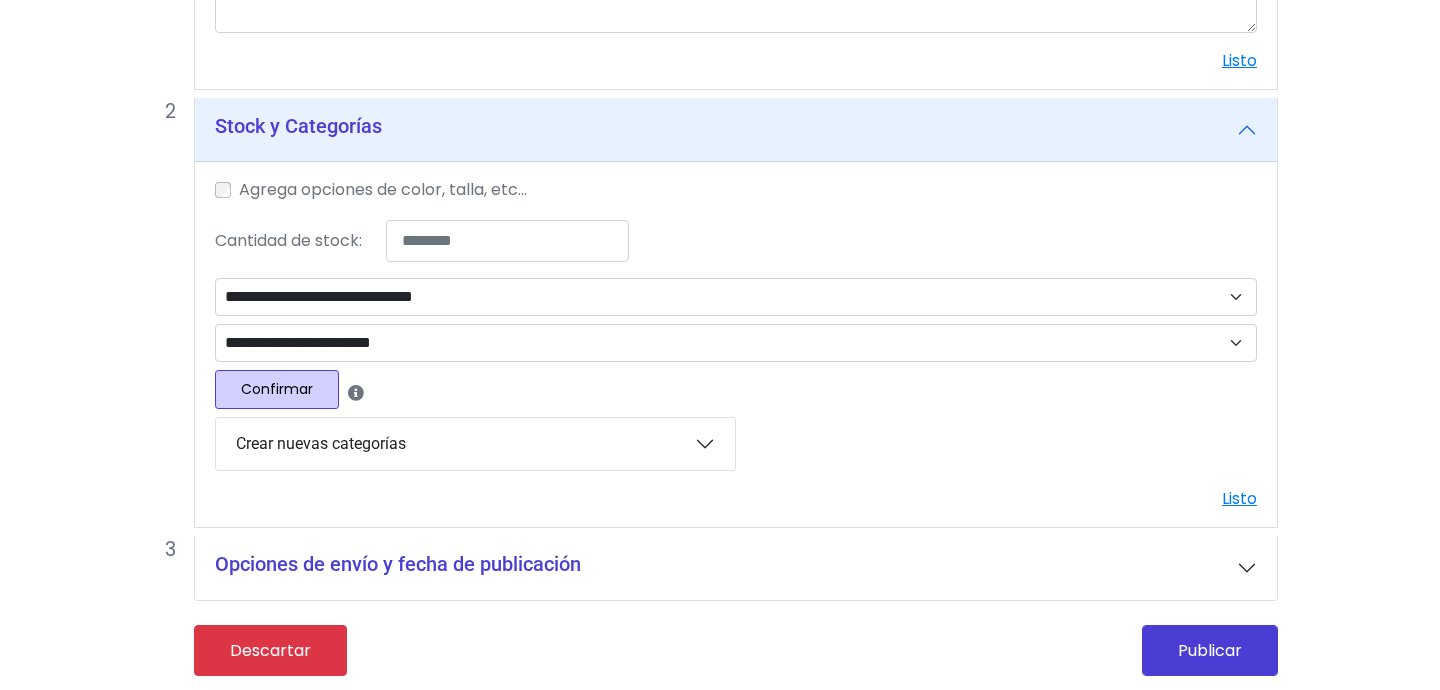 scroll, scrollTop: 680, scrollLeft: 0, axis: vertical 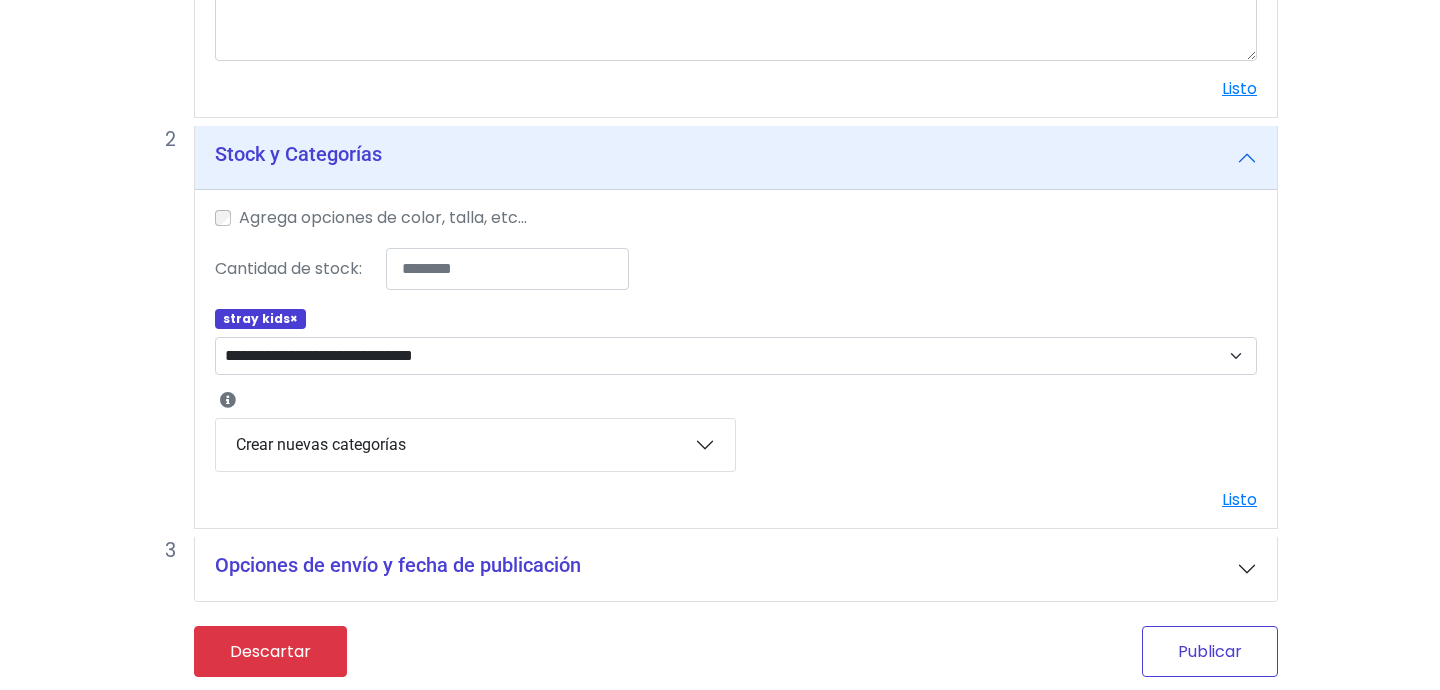 click on "Publicar" at bounding box center [1210, 651] 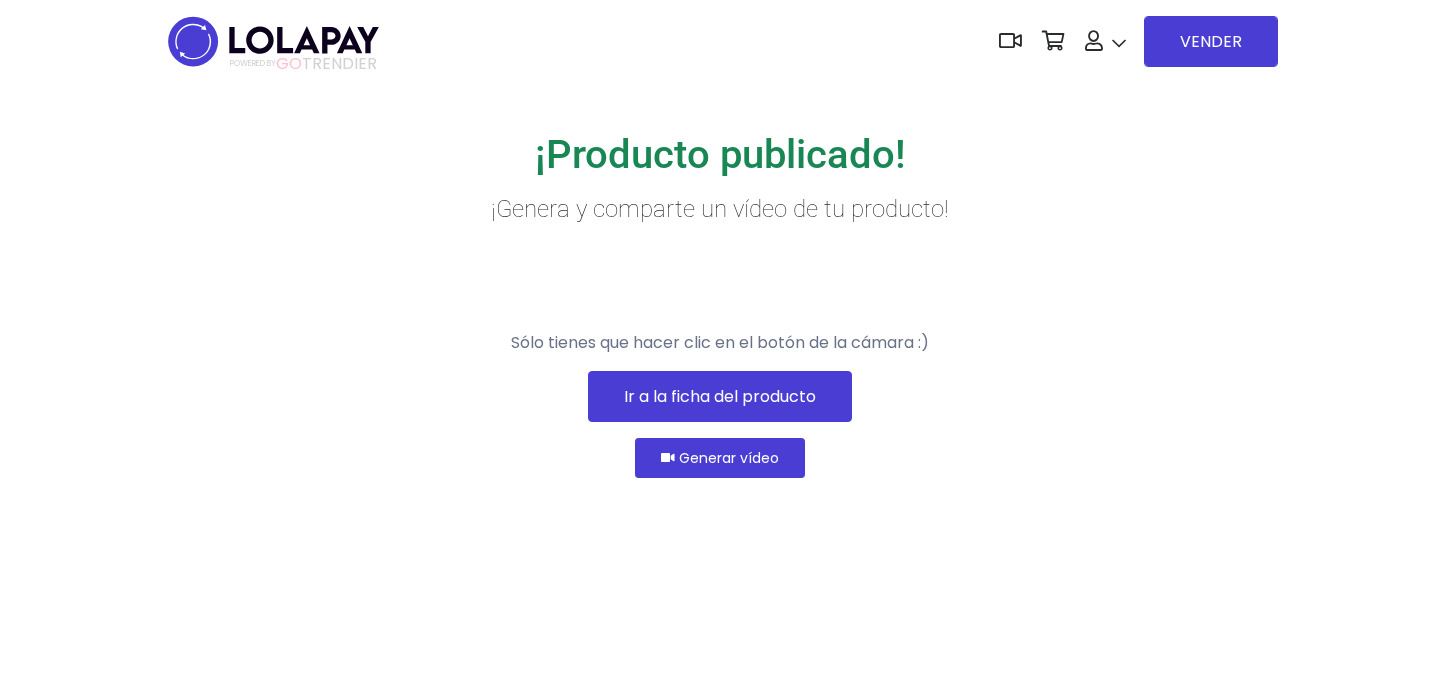 scroll, scrollTop: 0, scrollLeft: 0, axis: both 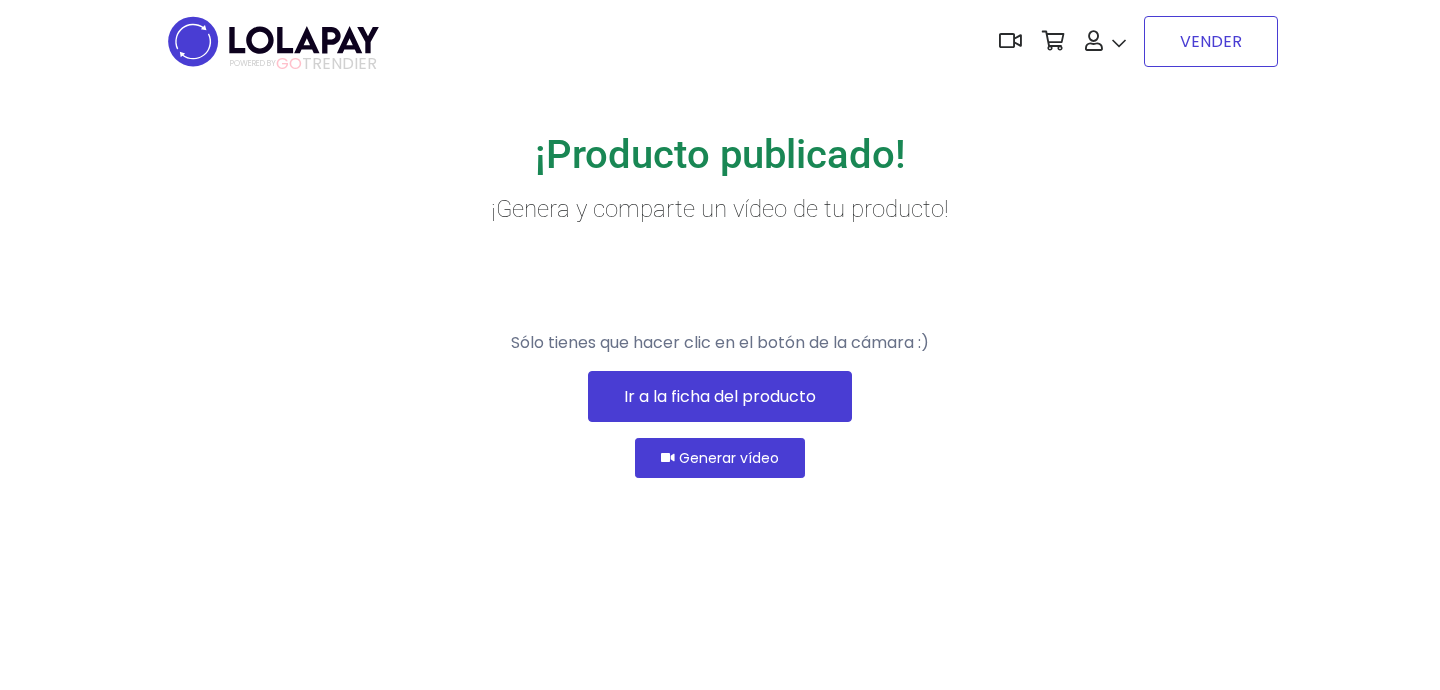 click on "VENDER" at bounding box center (1211, 41) 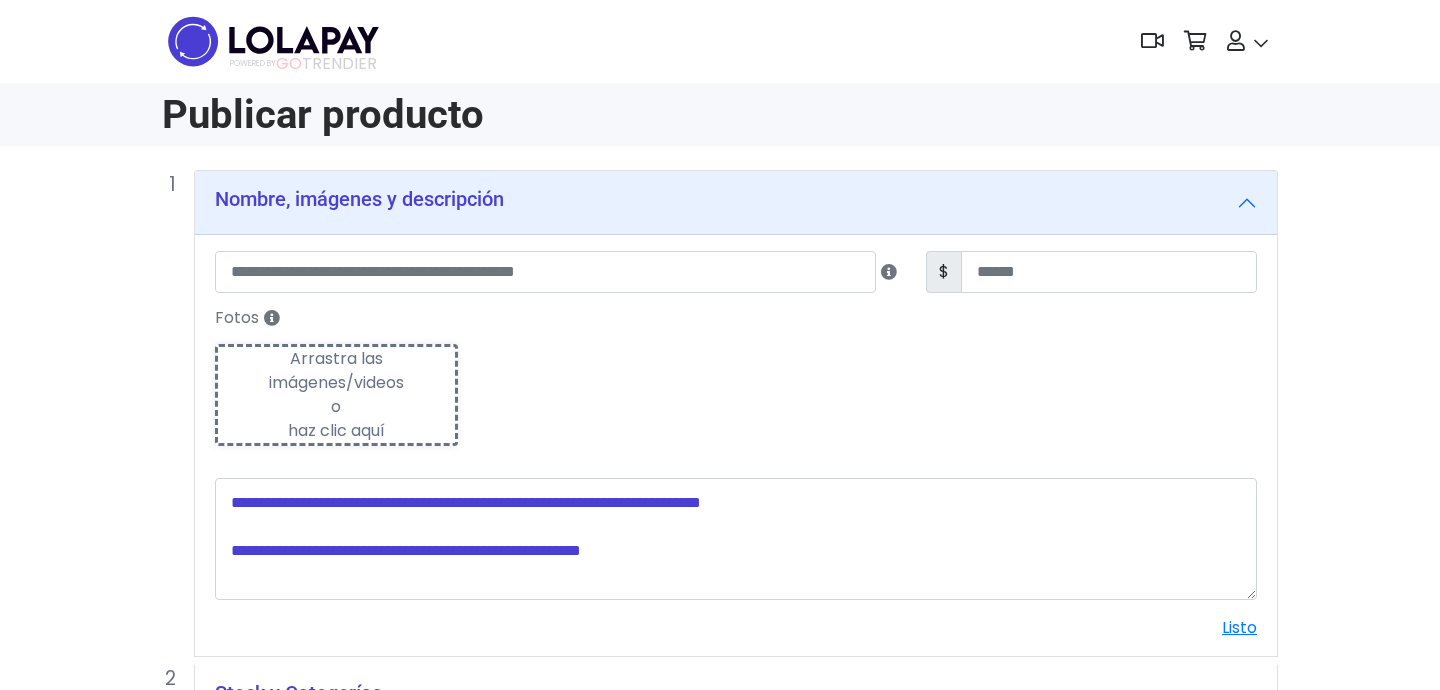 scroll, scrollTop: 0, scrollLeft: 0, axis: both 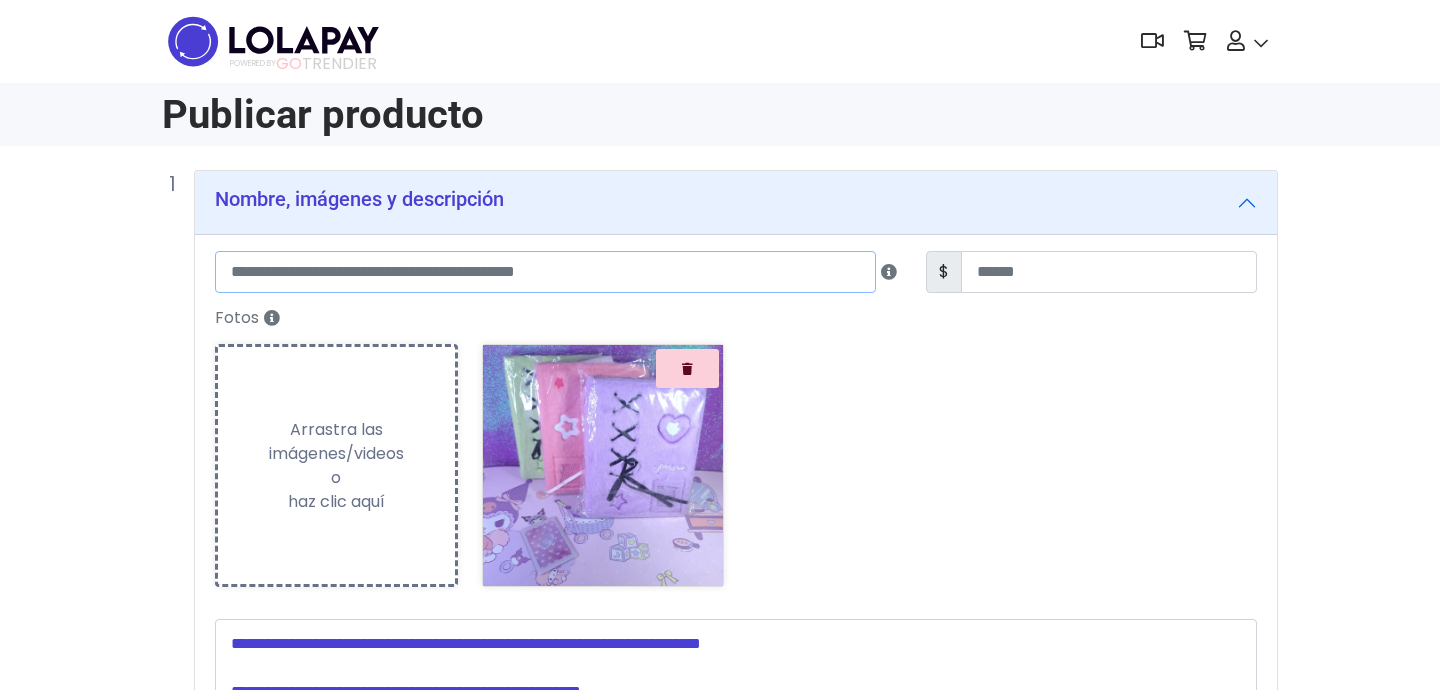 click at bounding box center [545, 272] 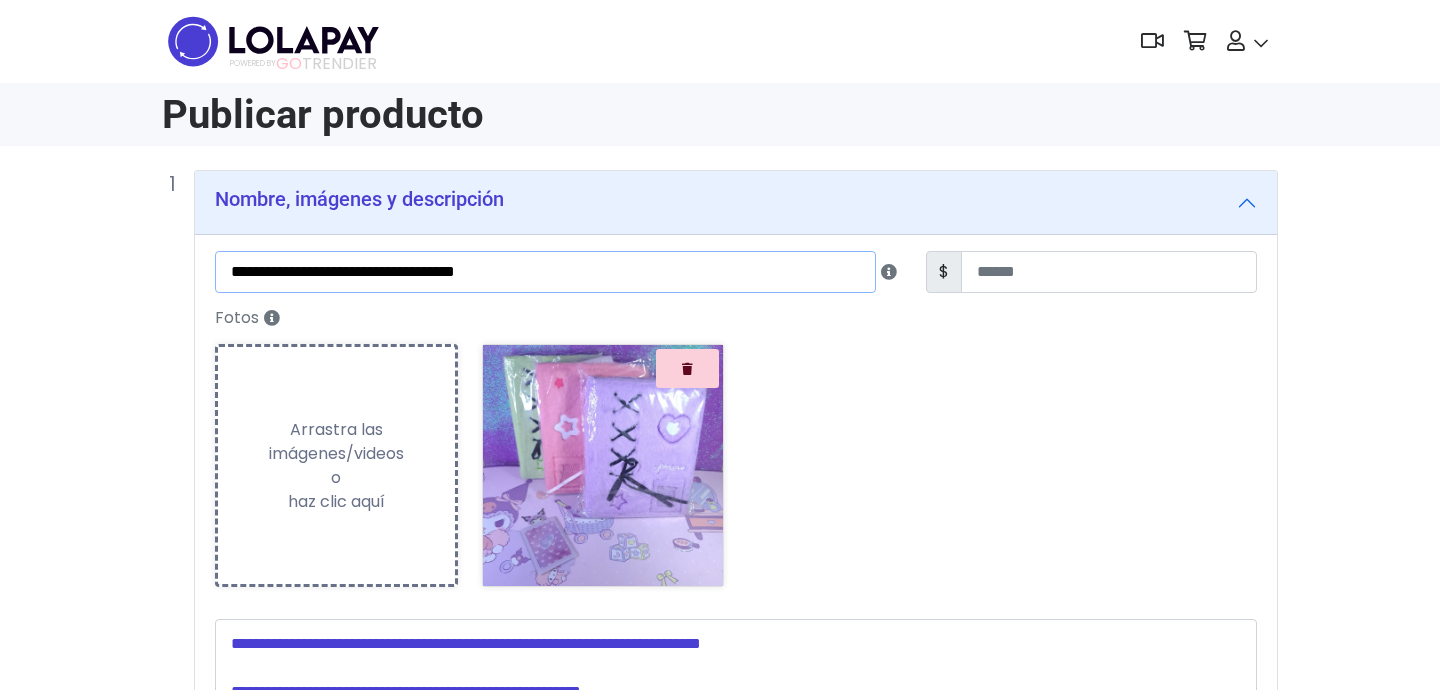 type on "**********" 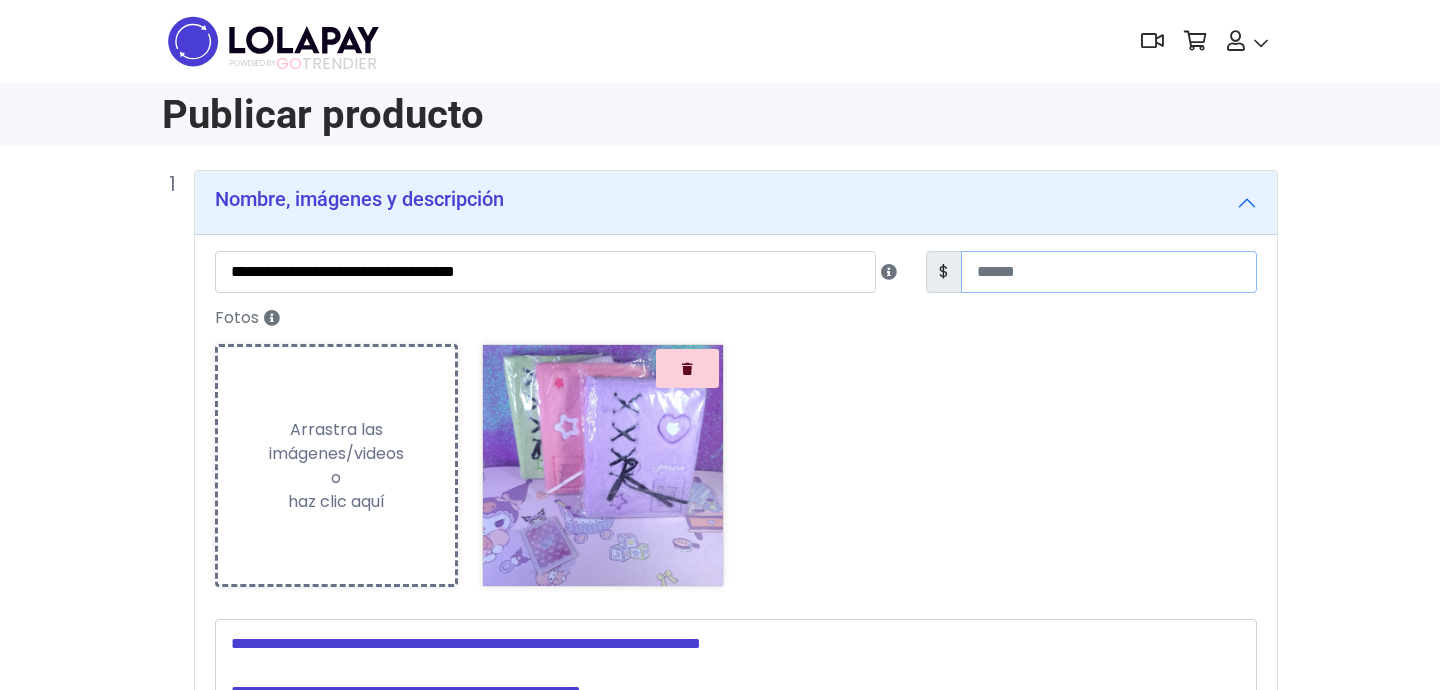 click at bounding box center (1109, 272) 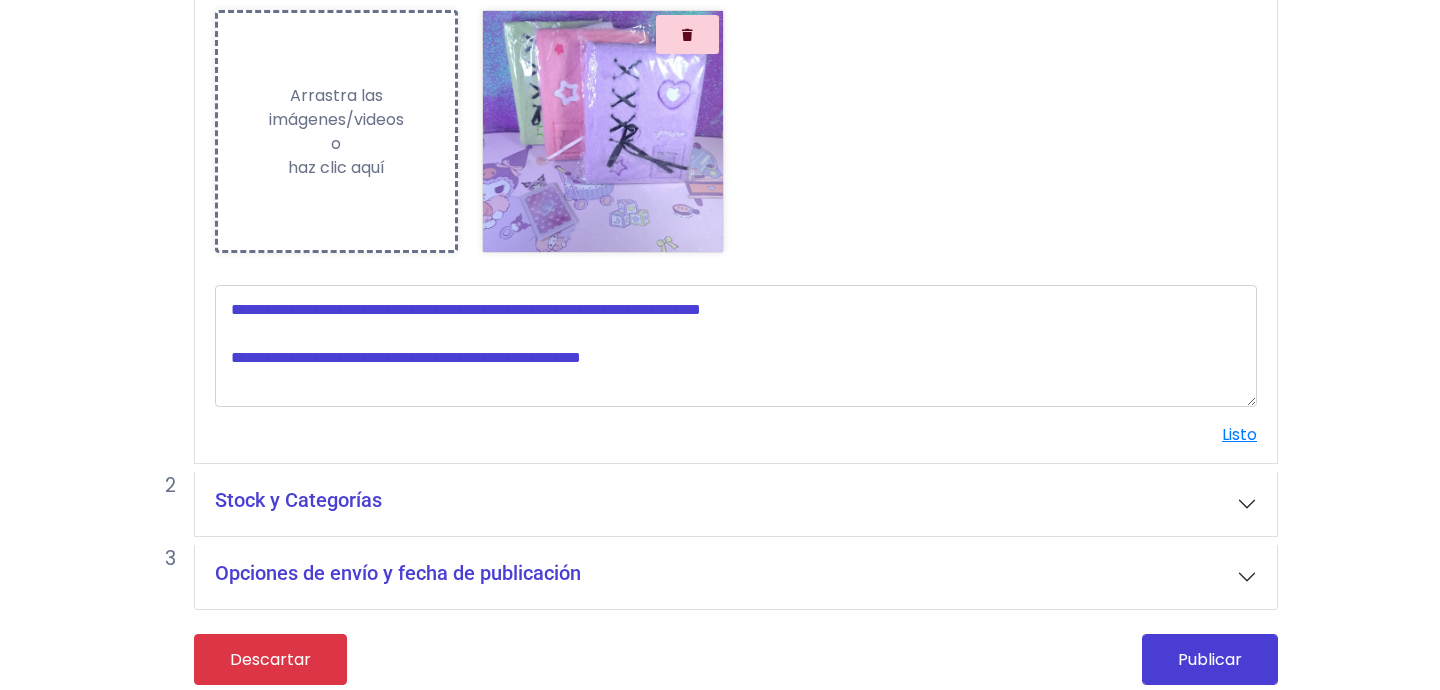 scroll, scrollTop: 343, scrollLeft: 0, axis: vertical 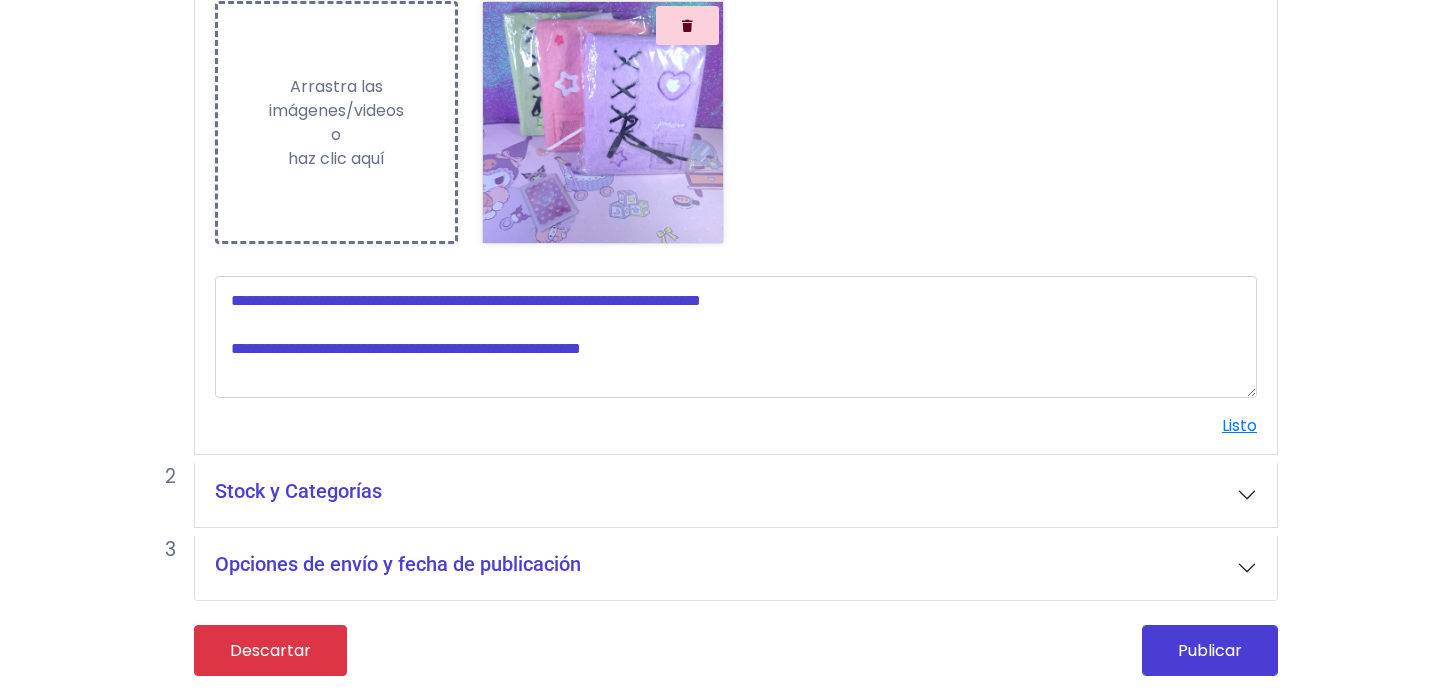 type on "***" 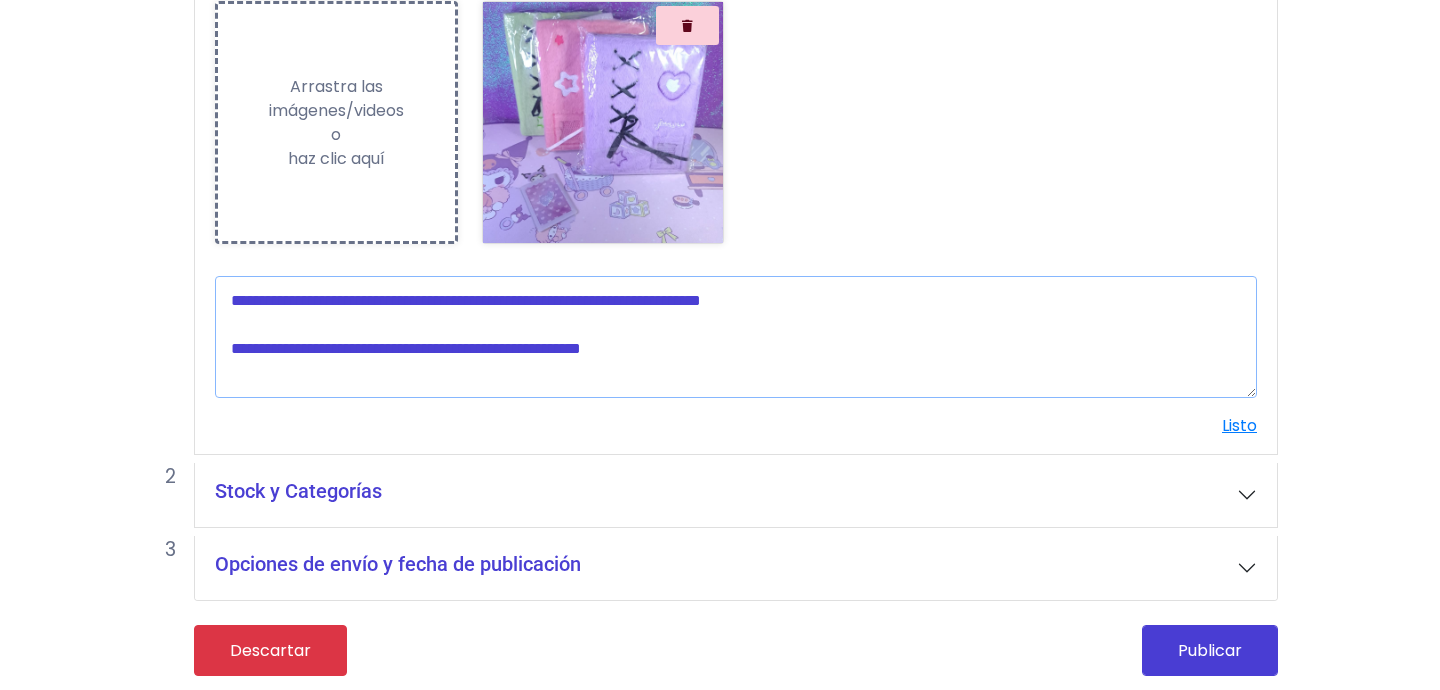 click at bounding box center (736, 337) 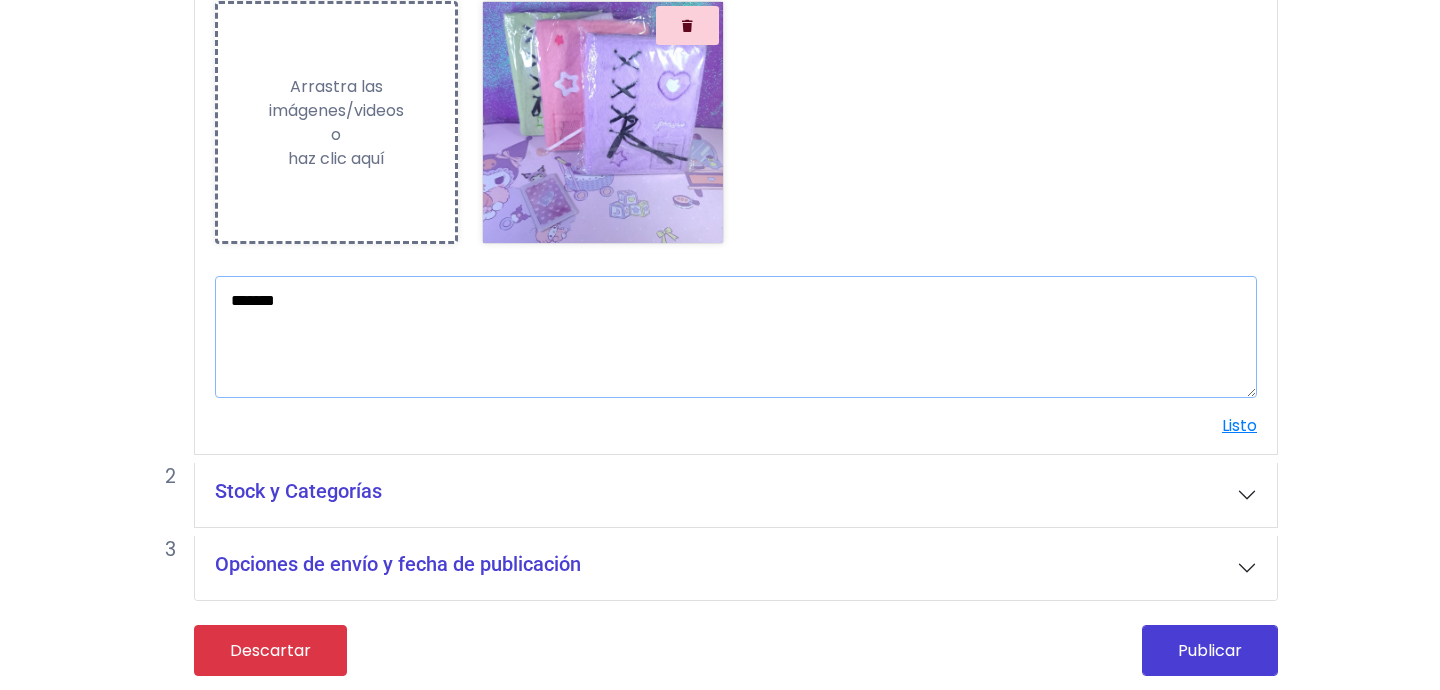 type on "*******" 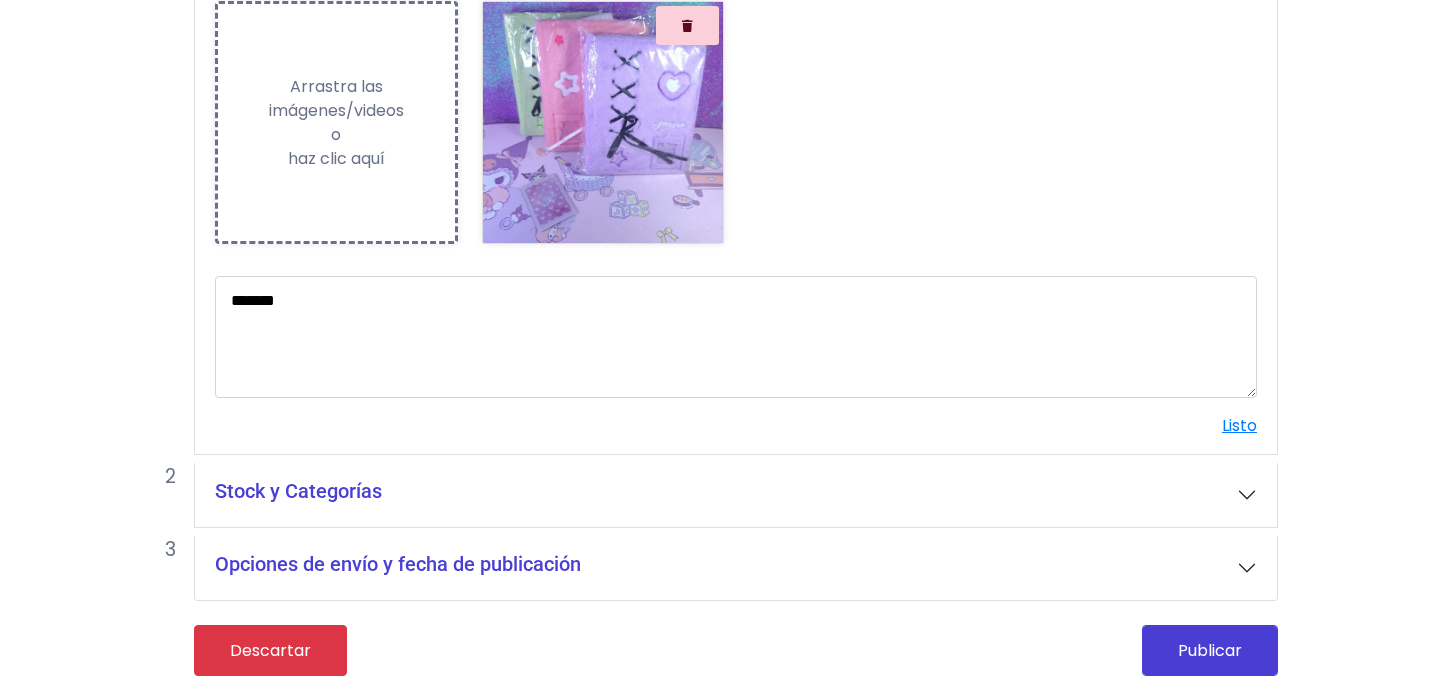 click on "Stock y Categorías" at bounding box center (736, 495) 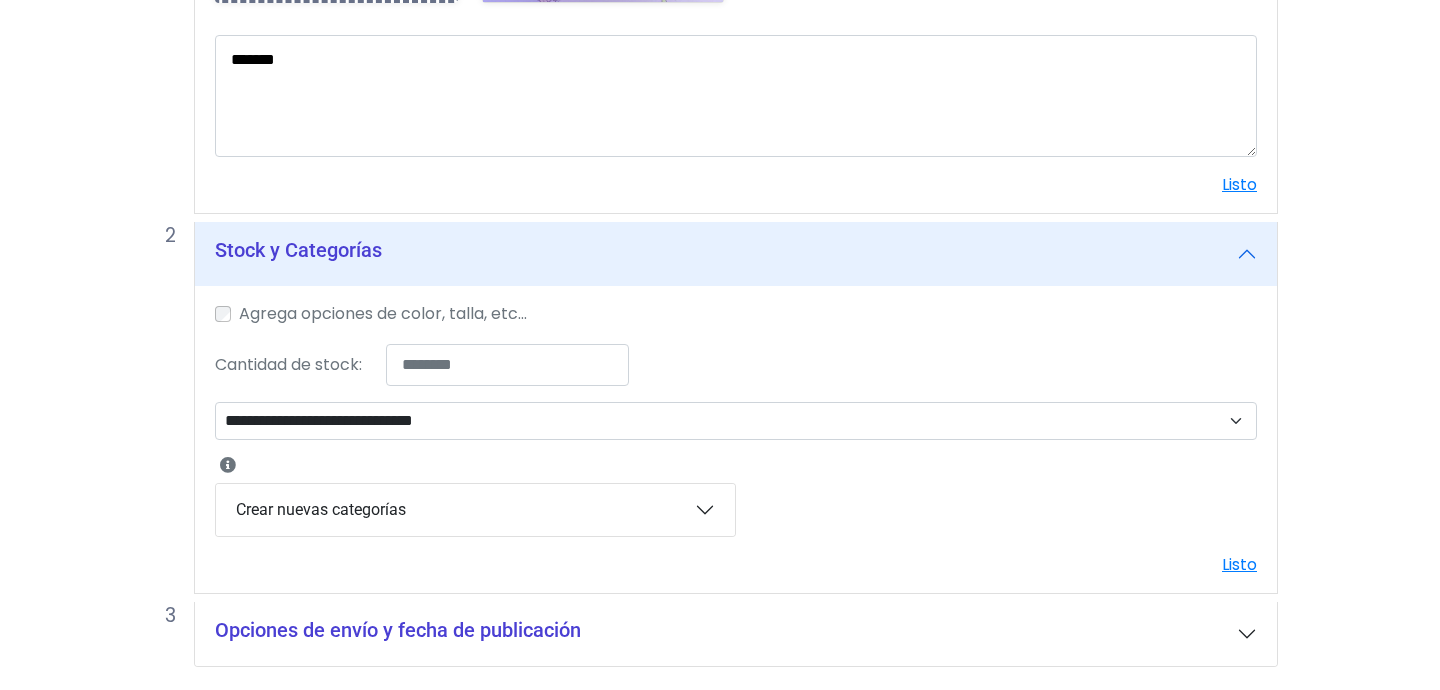 scroll, scrollTop: 588, scrollLeft: 0, axis: vertical 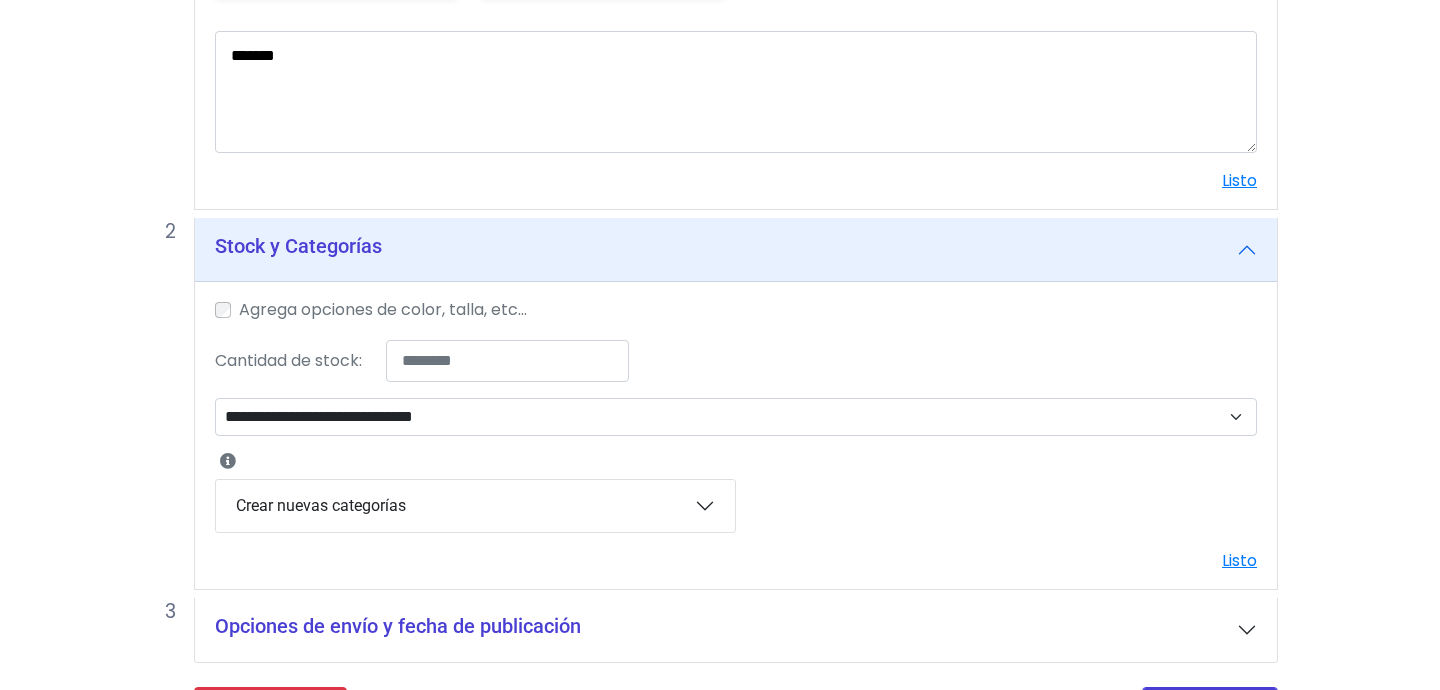 click on "Agrega opciones de color, talla, etc..." at bounding box center [383, 310] 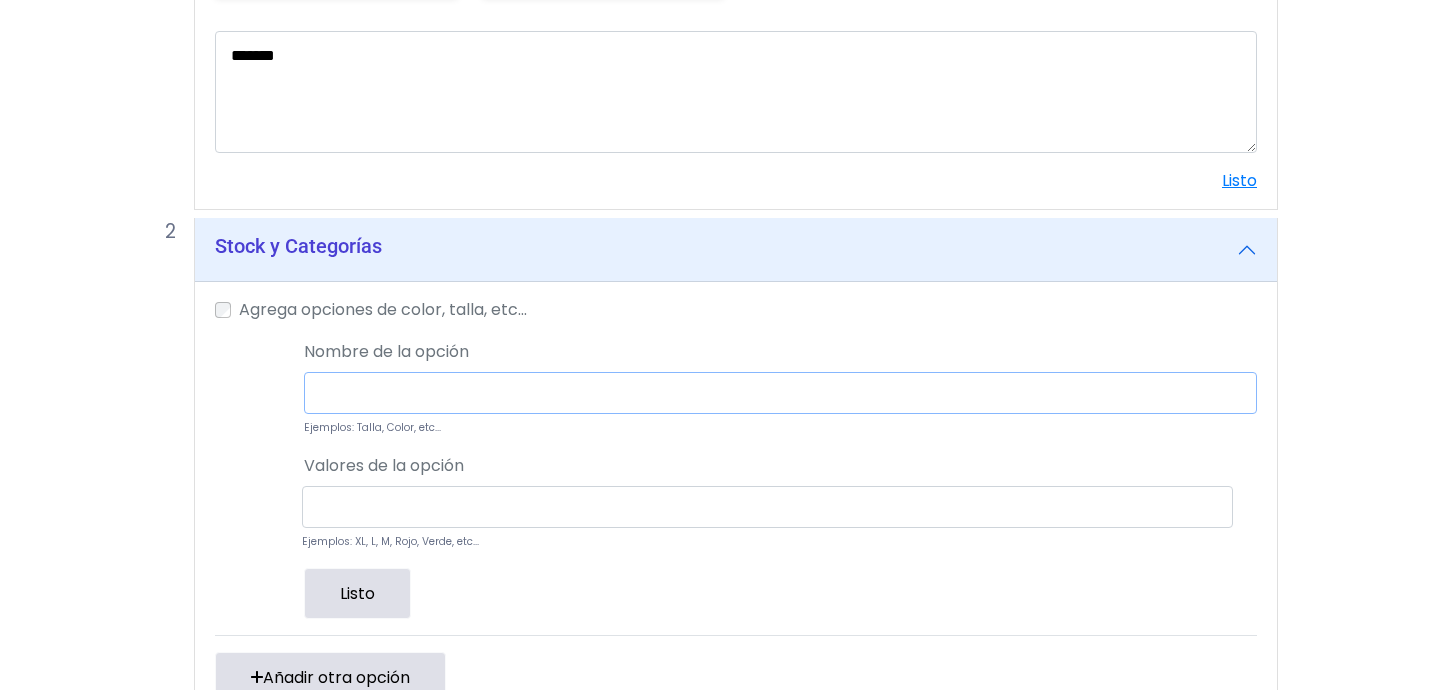 click at bounding box center [780, 393] 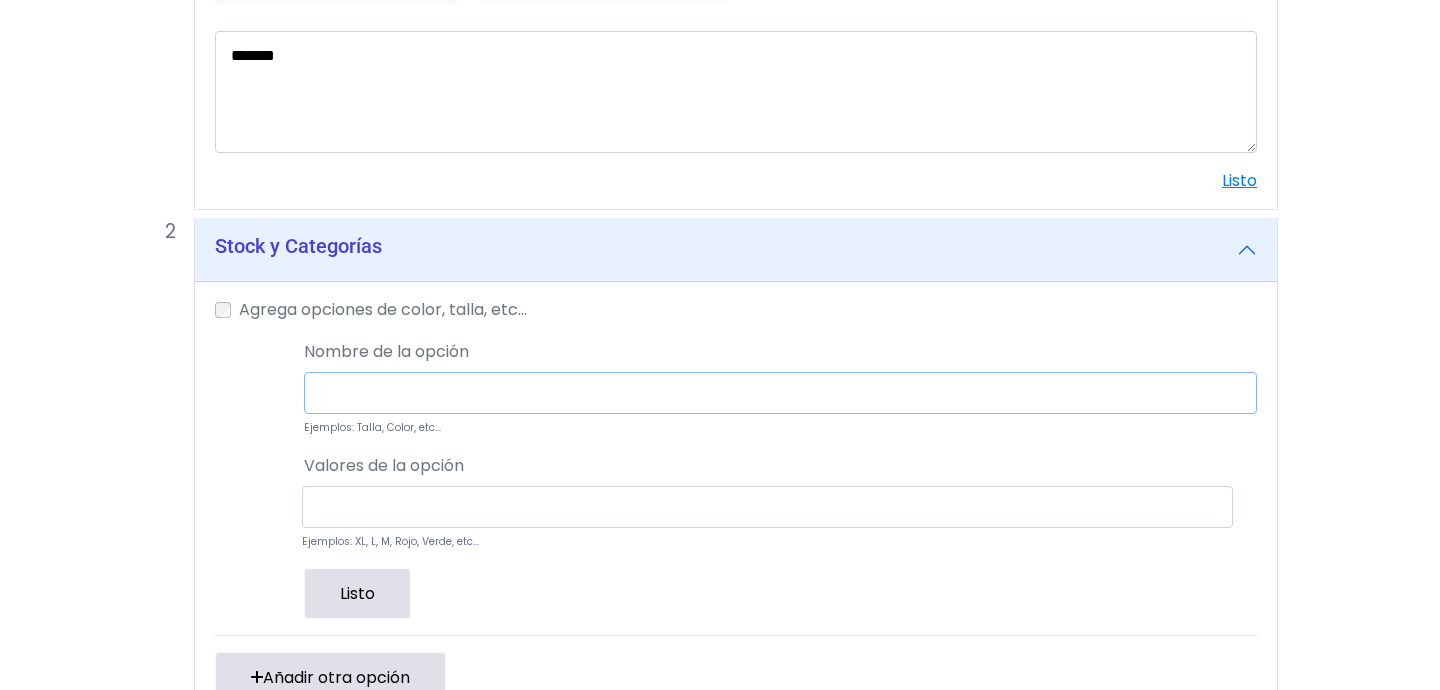 type on "******" 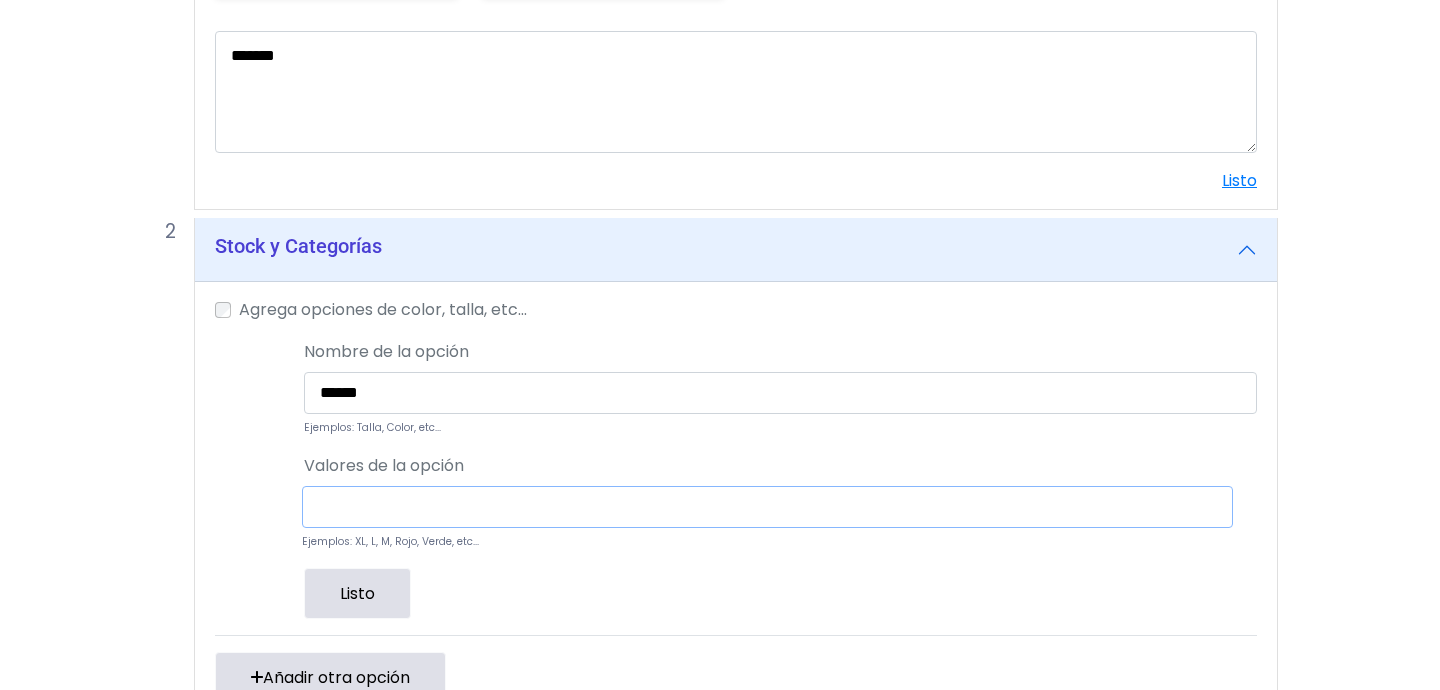 click at bounding box center [767, 507] 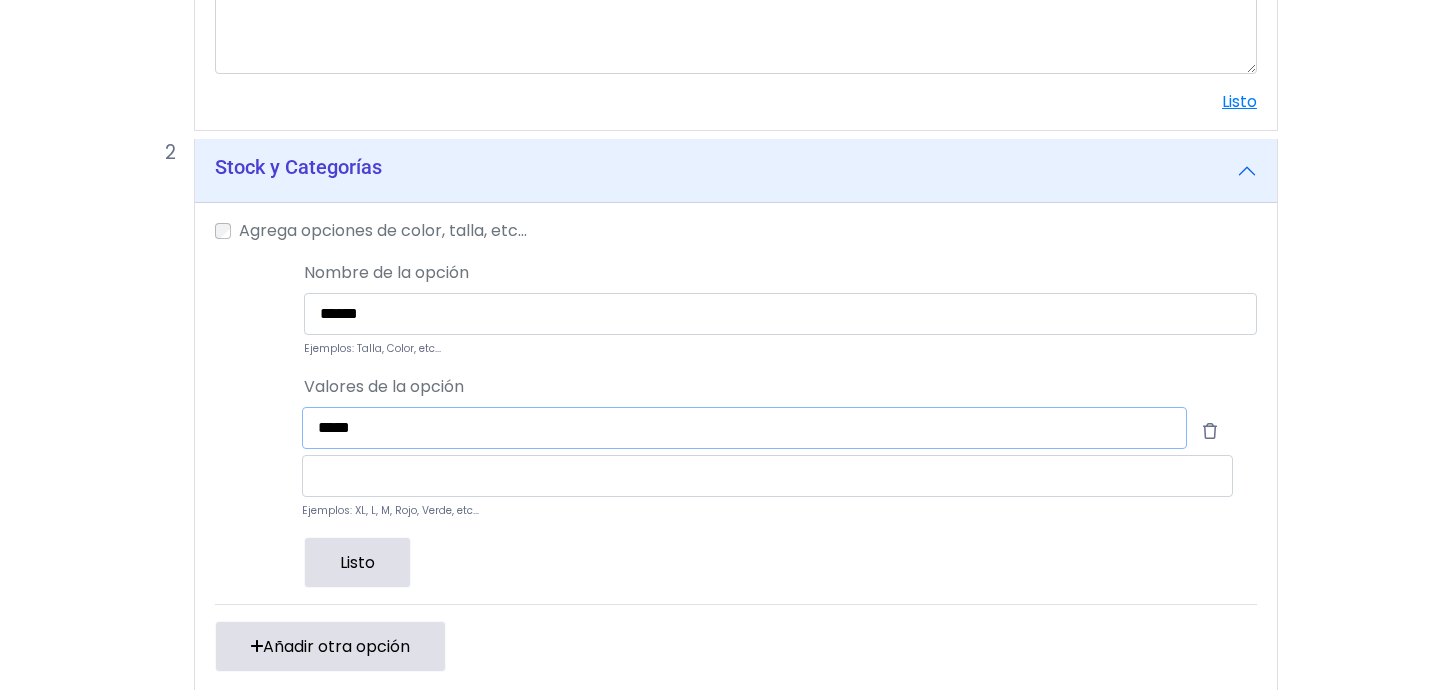 scroll, scrollTop: 668, scrollLeft: 0, axis: vertical 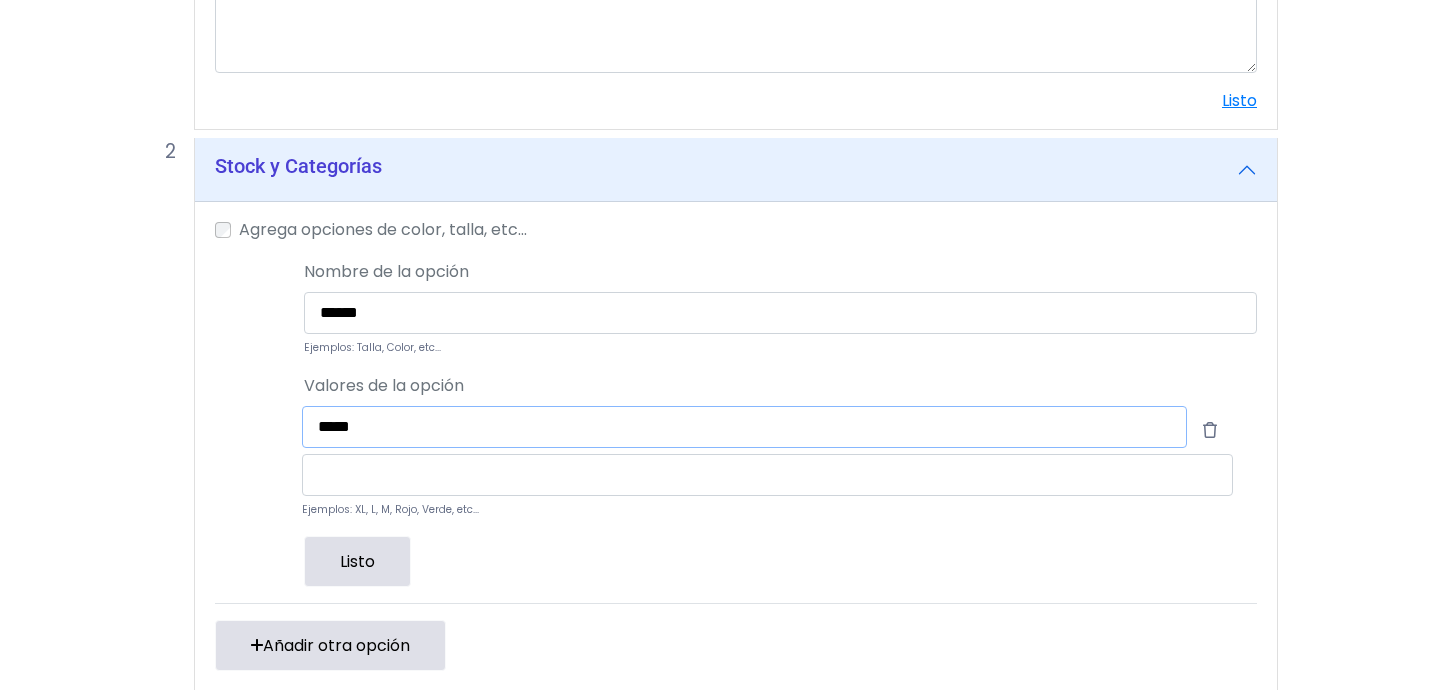 type on "*****" 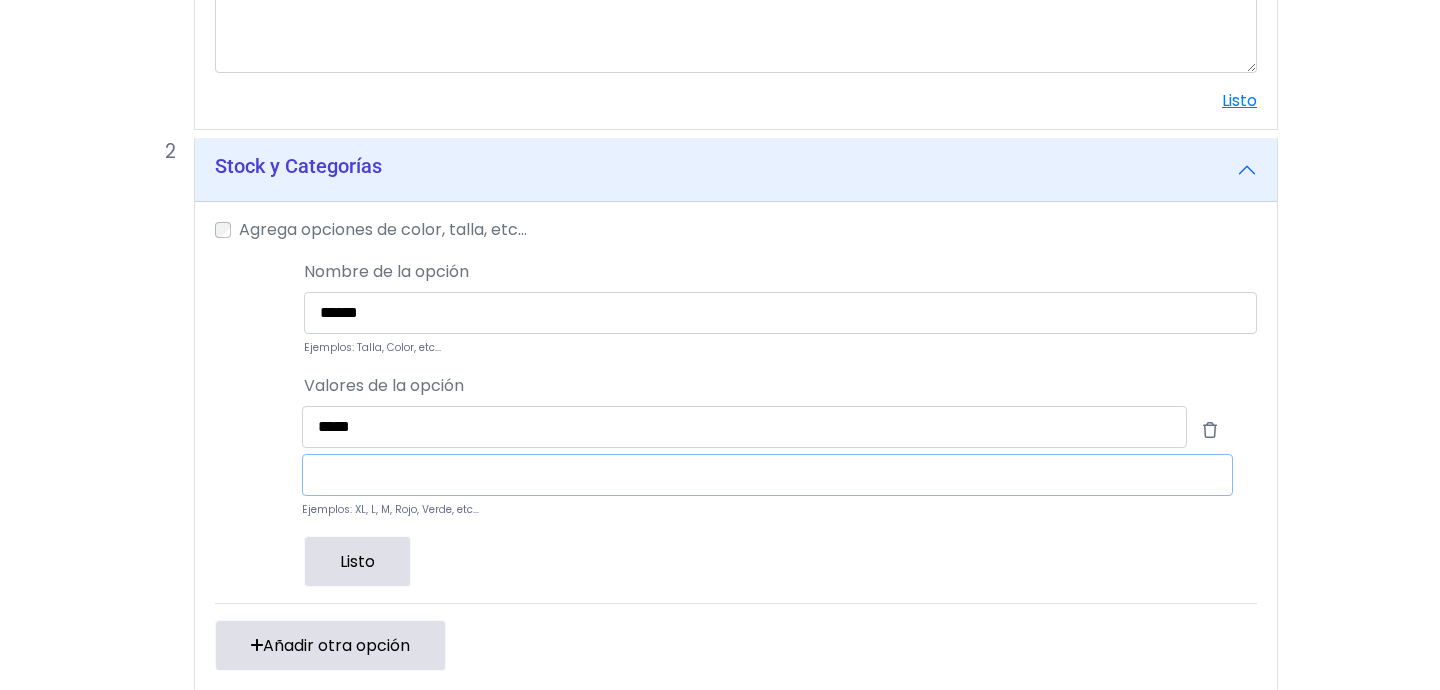 click at bounding box center (767, 475) 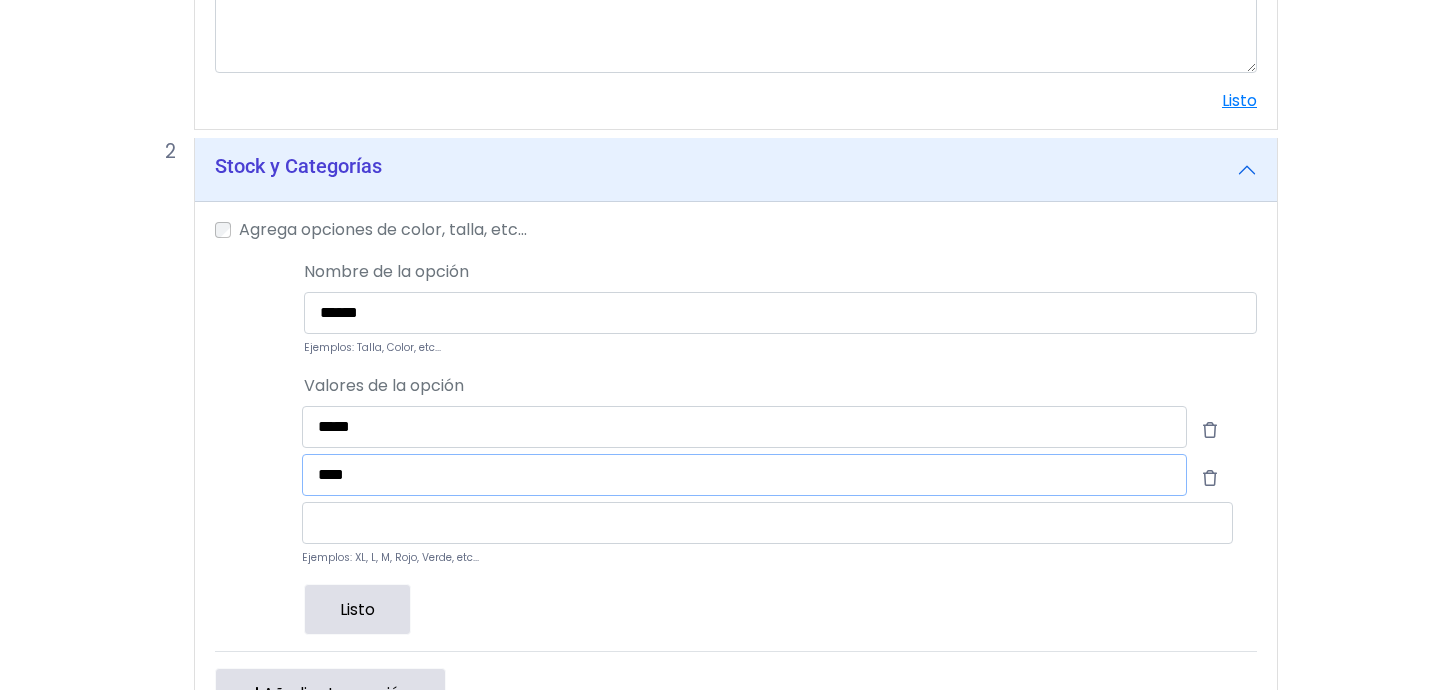 type on "****" 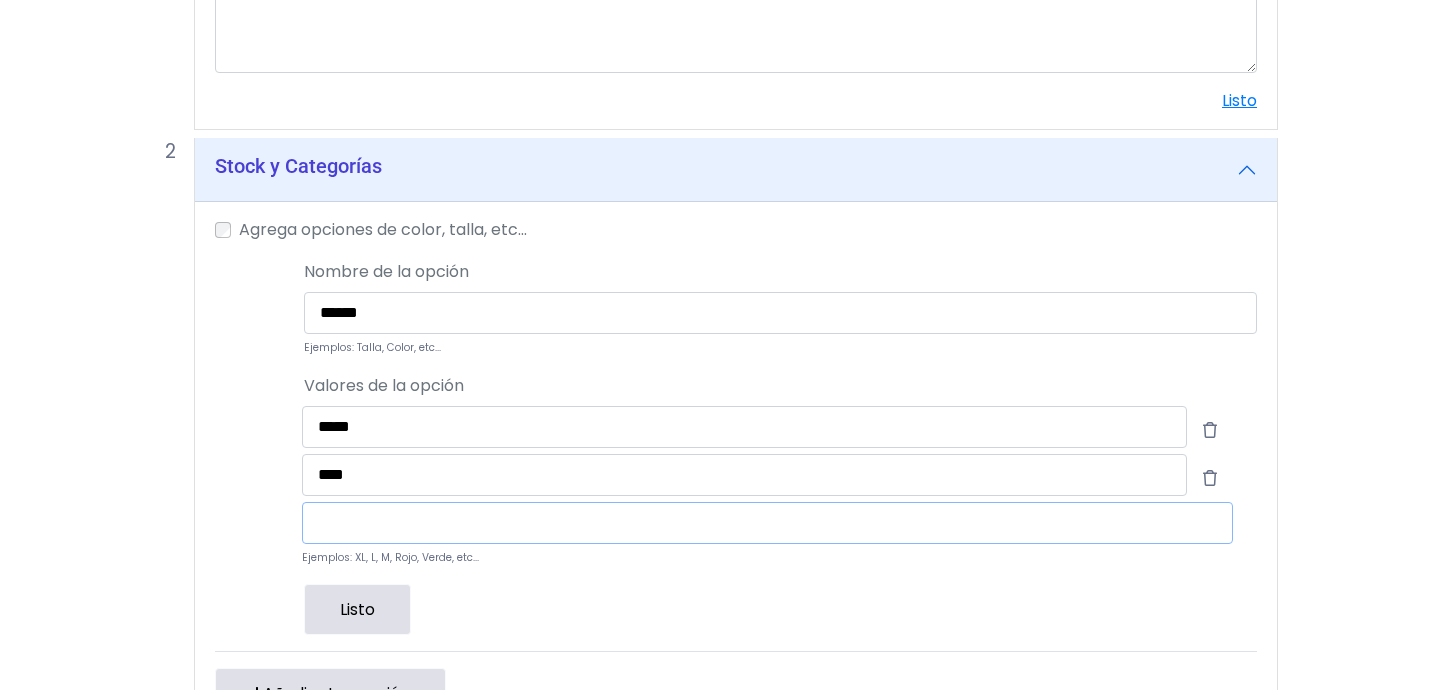 click at bounding box center [767, 523] 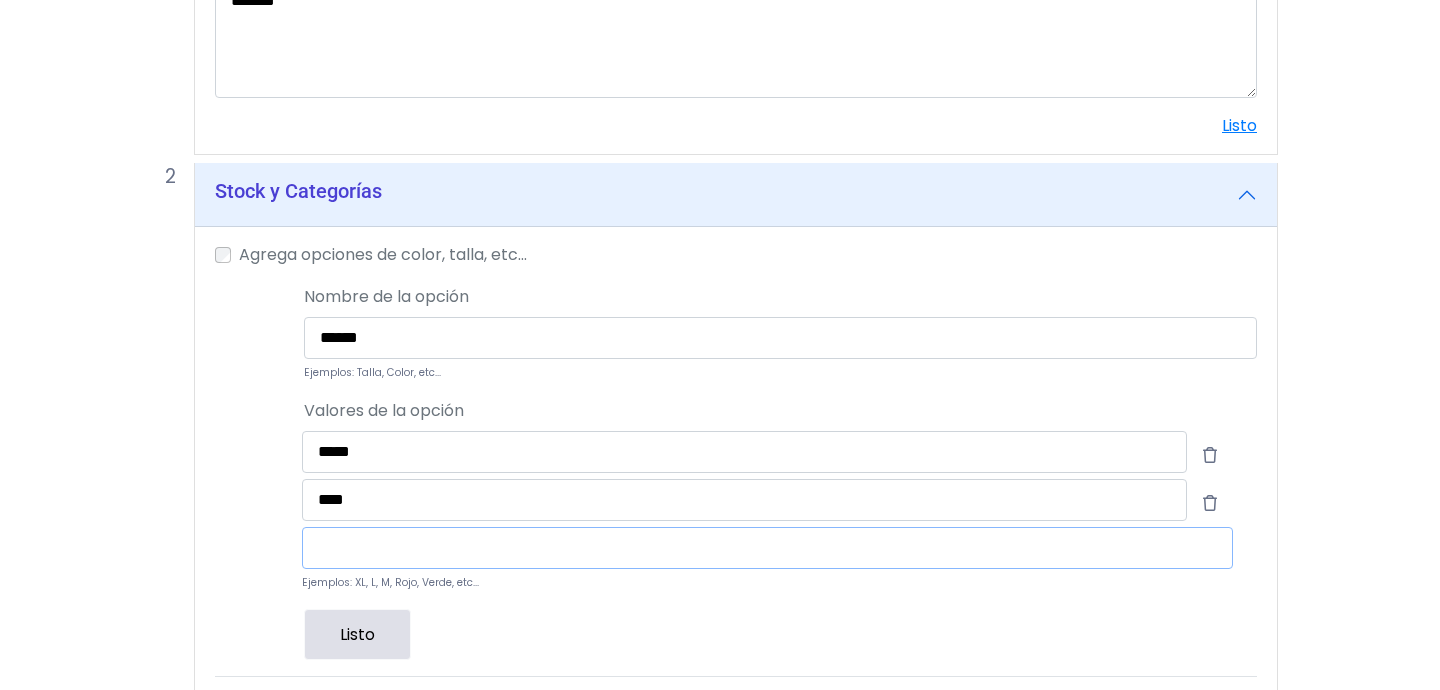 scroll, scrollTop: 652, scrollLeft: 0, axis: vertical 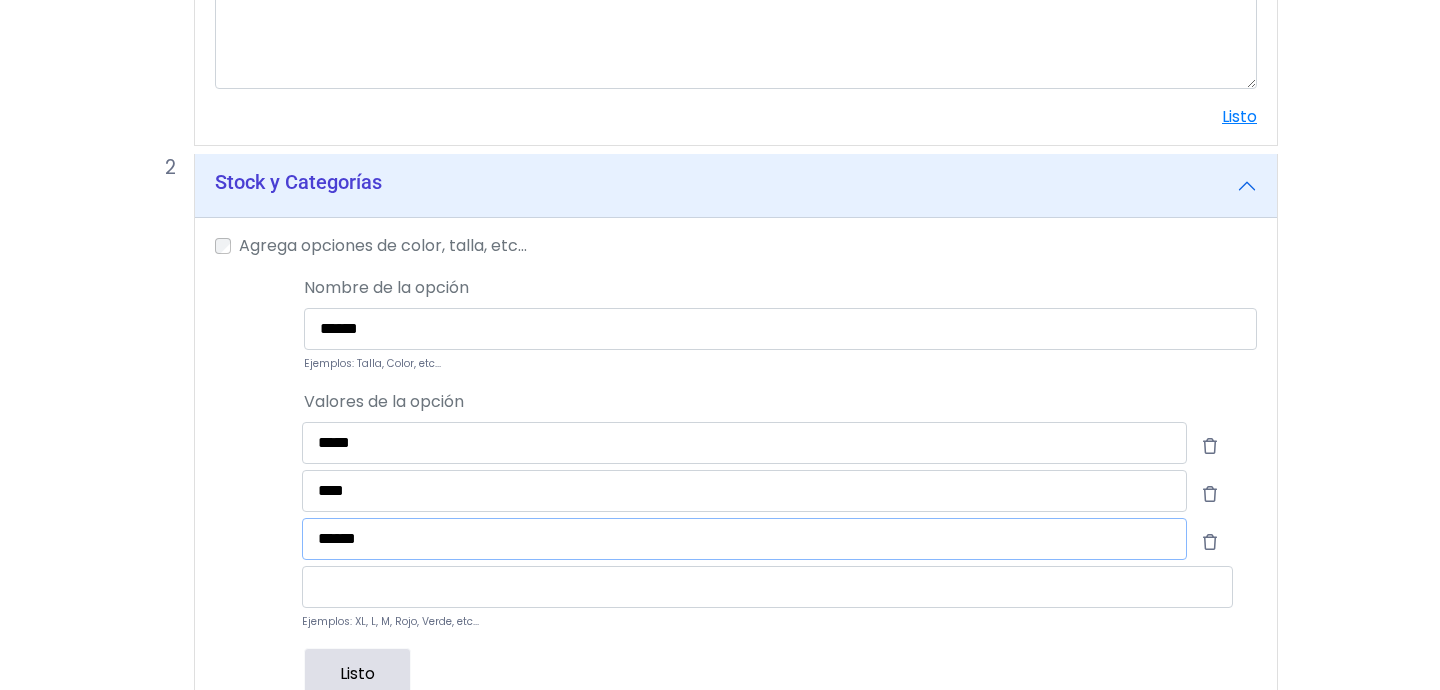 type on "******" 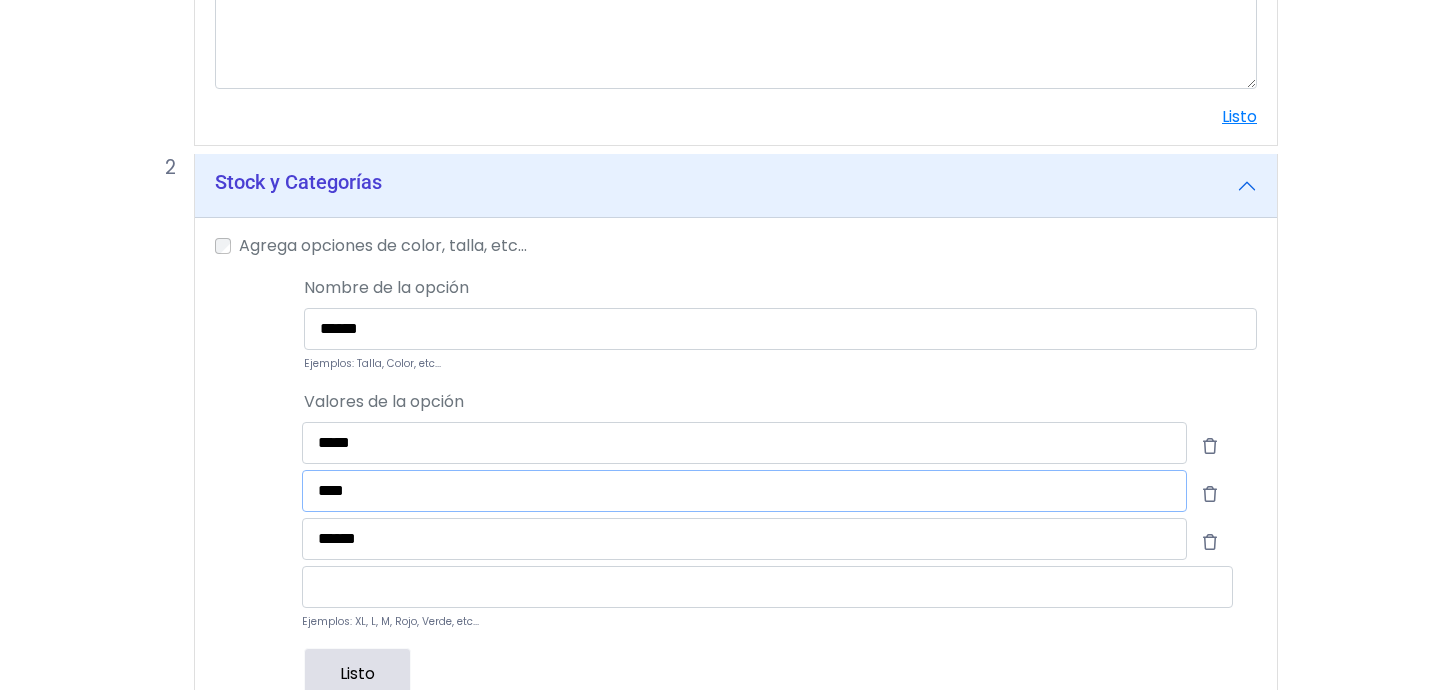 click on "****" at bounding box center [744, 491] 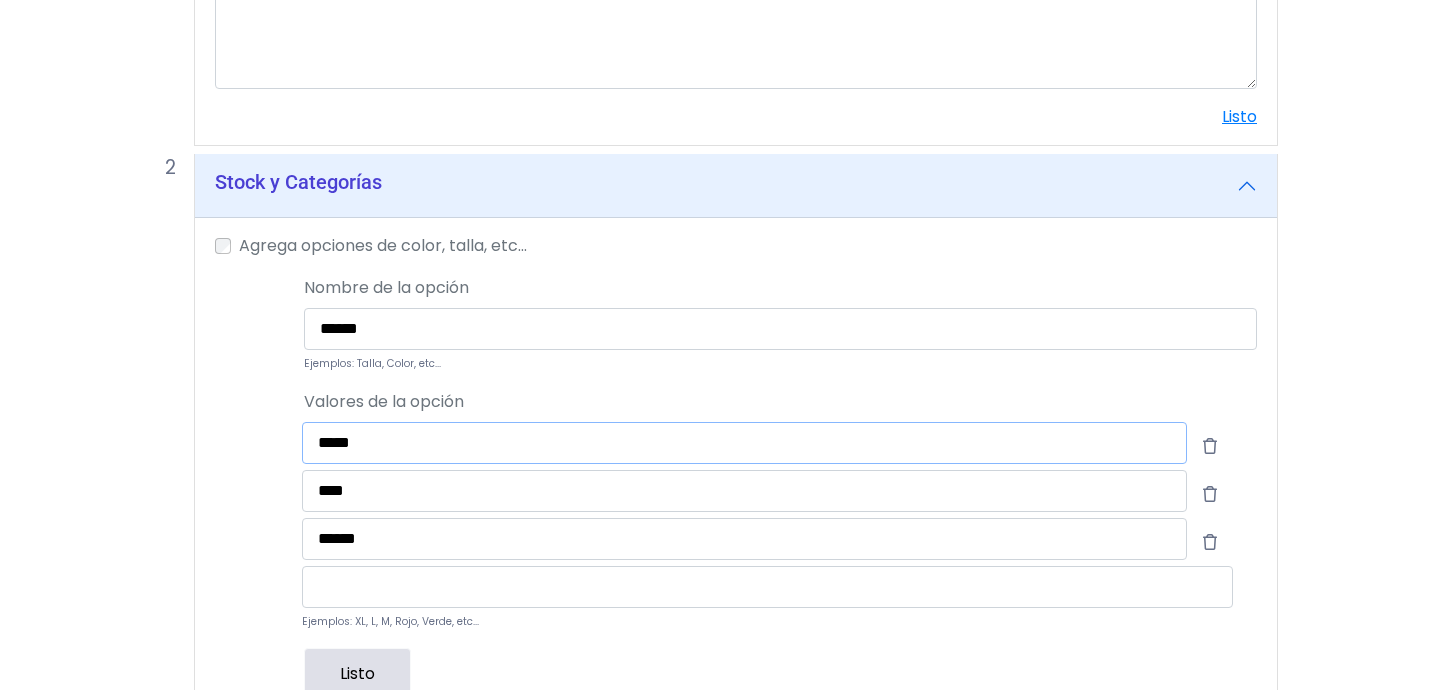 click on "*****" at bounding box center (744, 443) 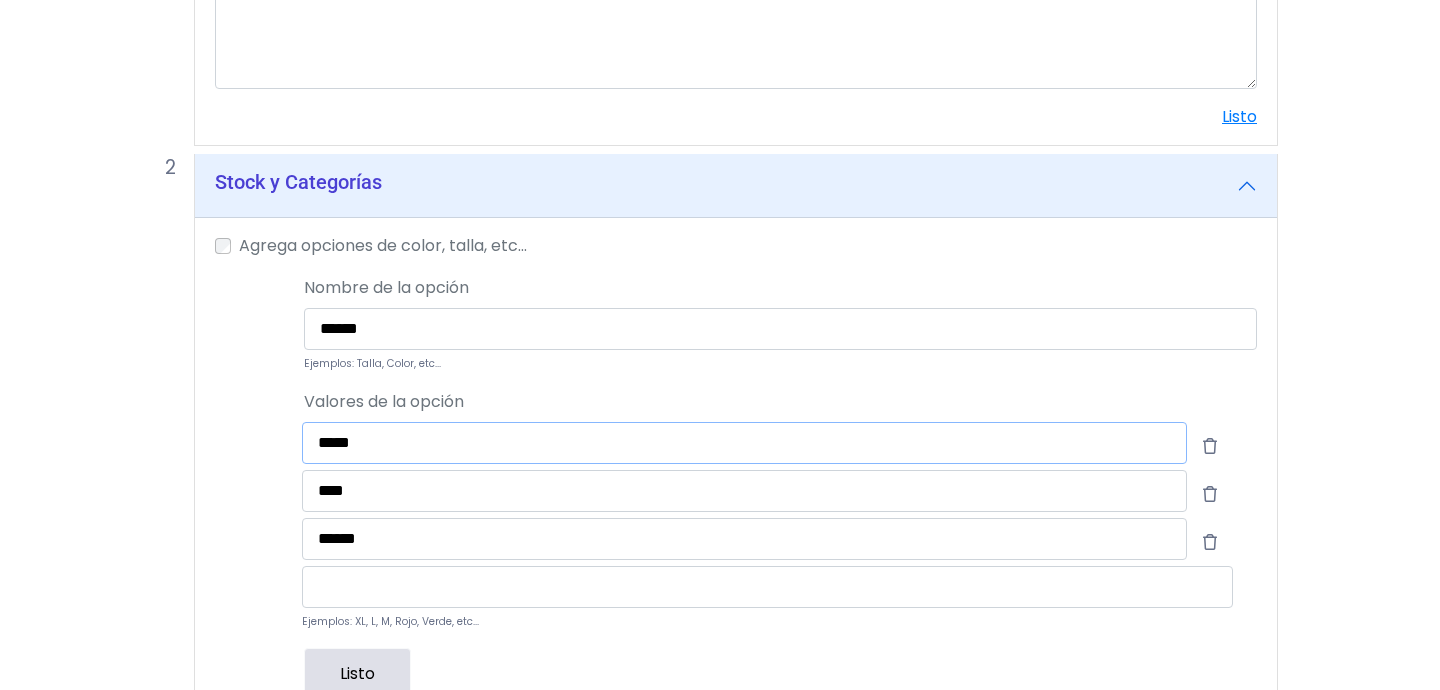 click on "*****" at bounding box center [744, 443] 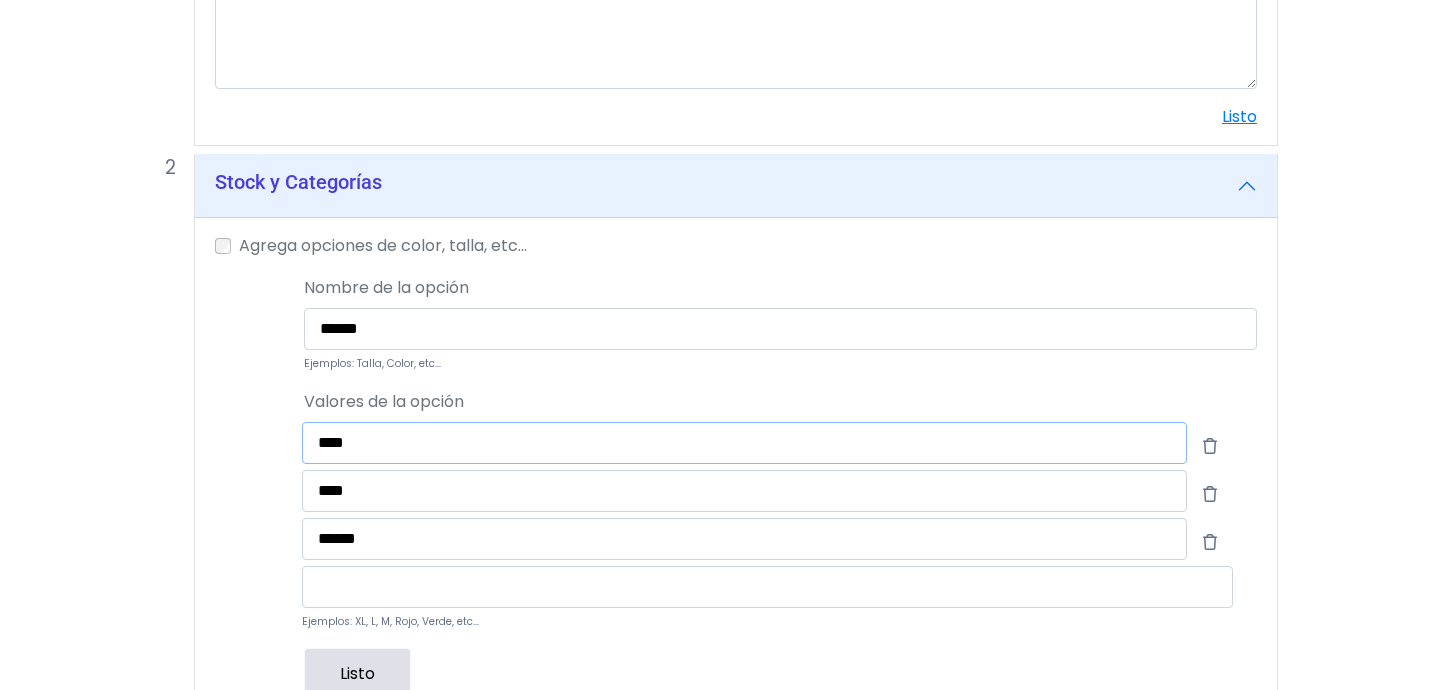 type on "*****" 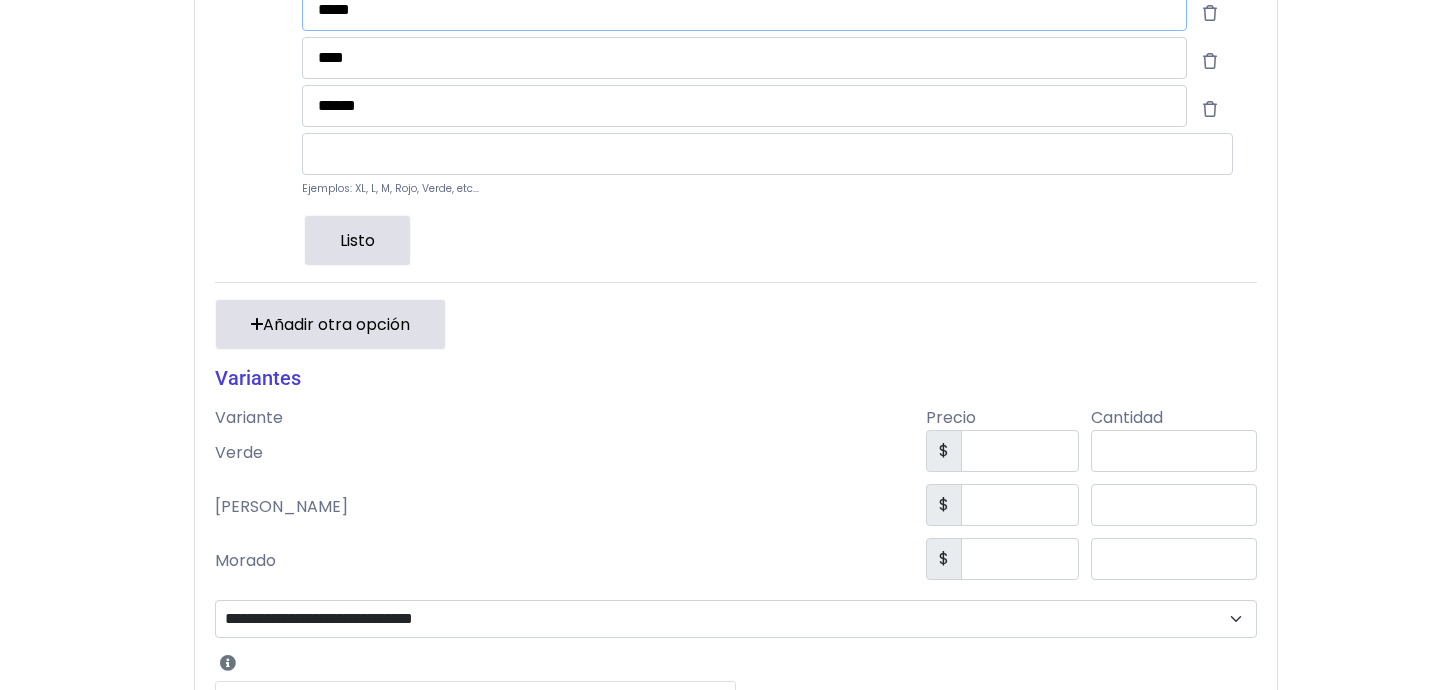 scroll, scrollTop: 1108, scrollLeft: 0, axis: vertical 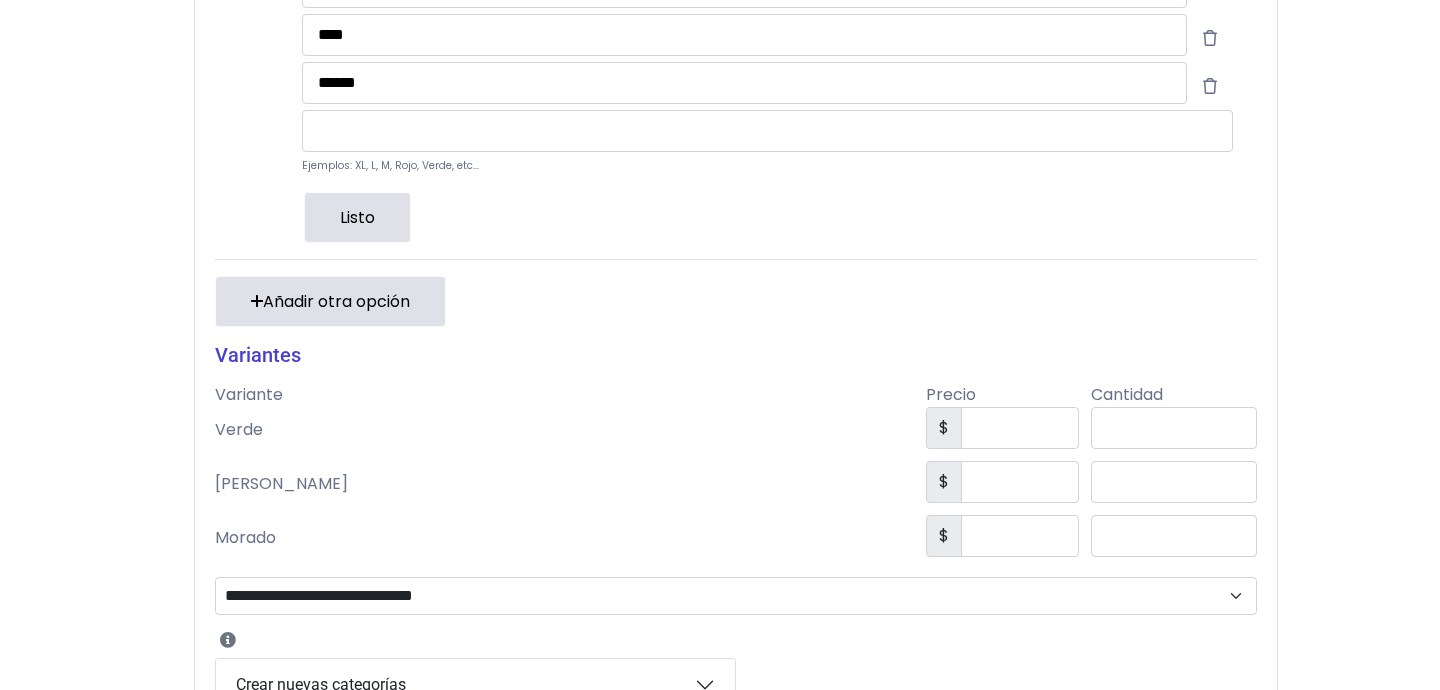 click on "Listo" at bounding box center (357, 217) 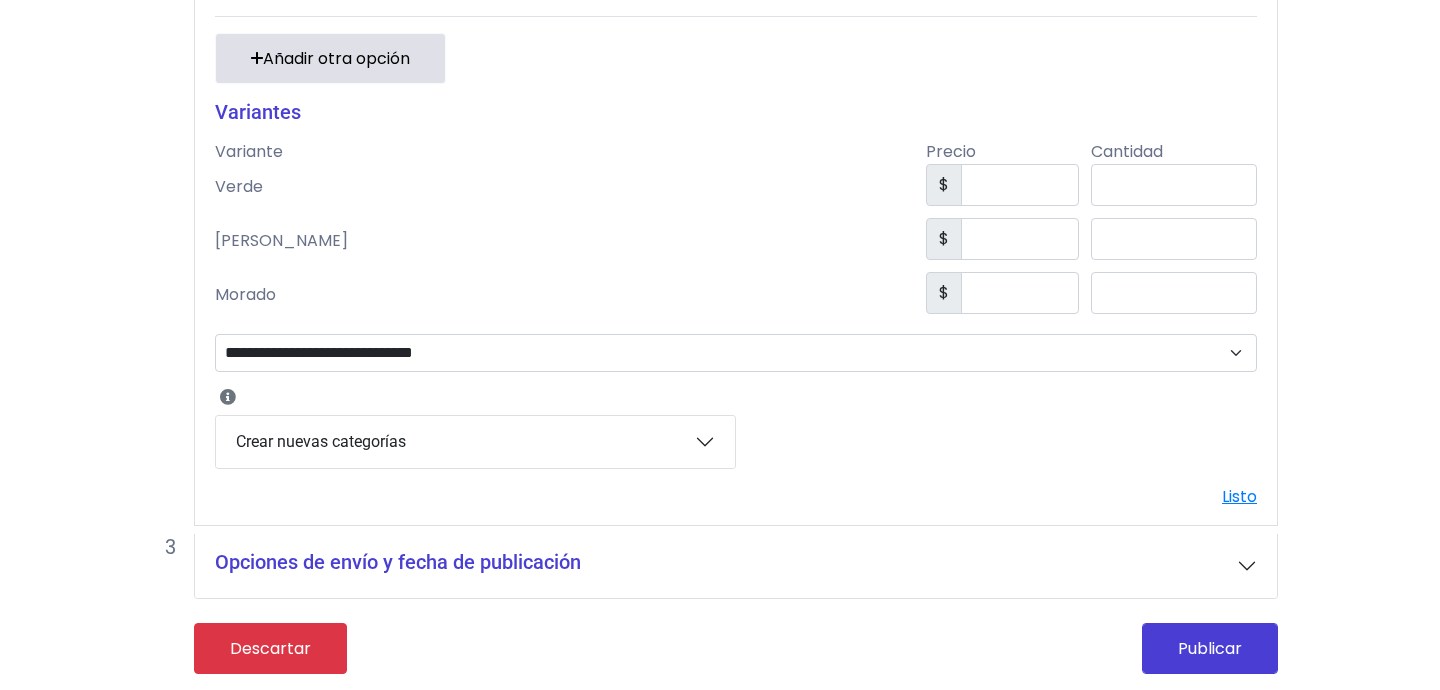scroll, scrollTop: 996, scrollLeft: 0, axis: vertical 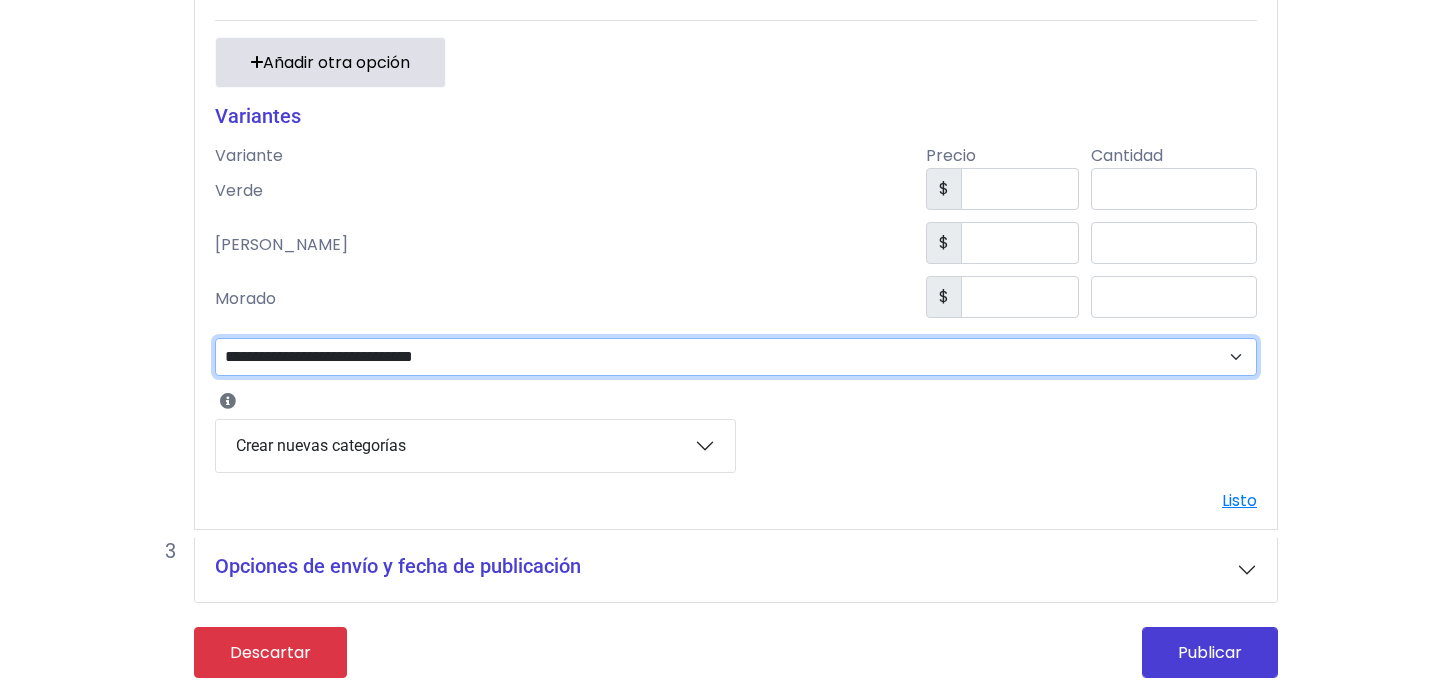 click on "**********" at bounding box center [736, 357] 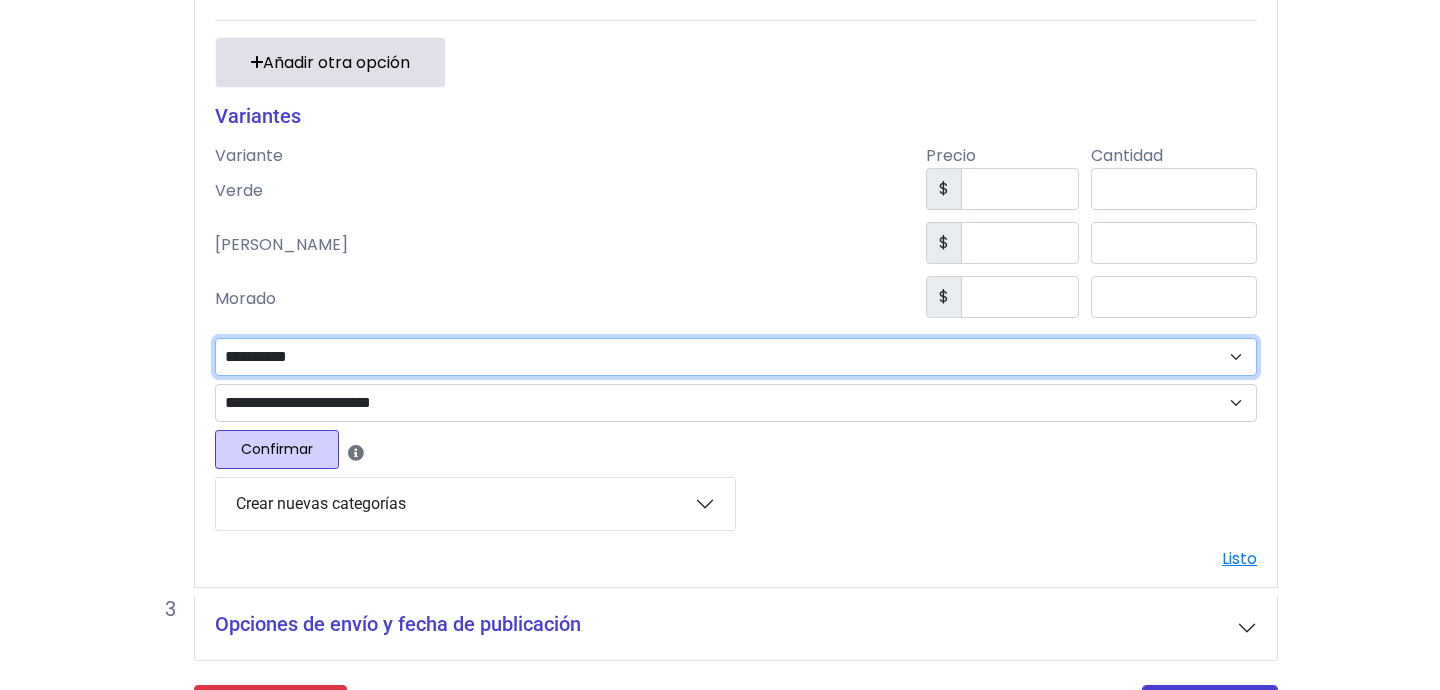 scroll, scrollTop: 1055, scrollLeft: 0, axis: vertical 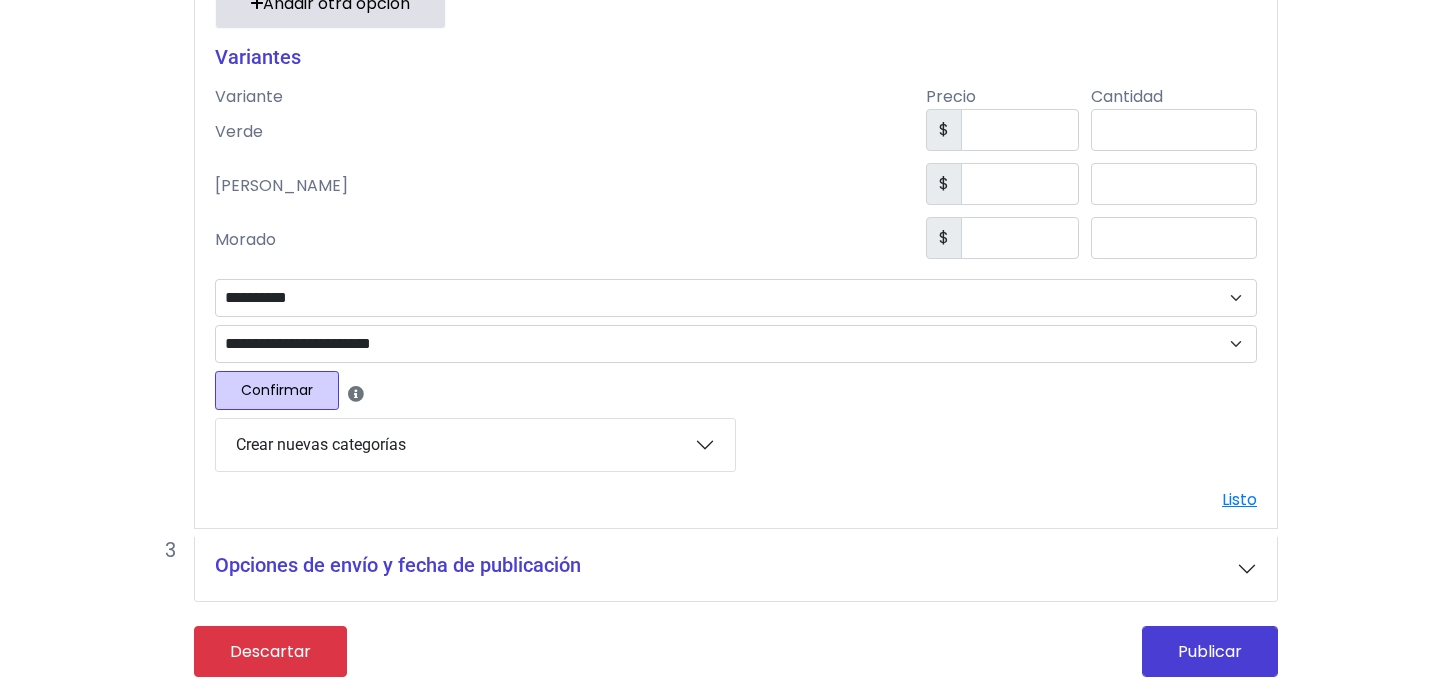click on "Confirmar" at bounding box center [277, 390] 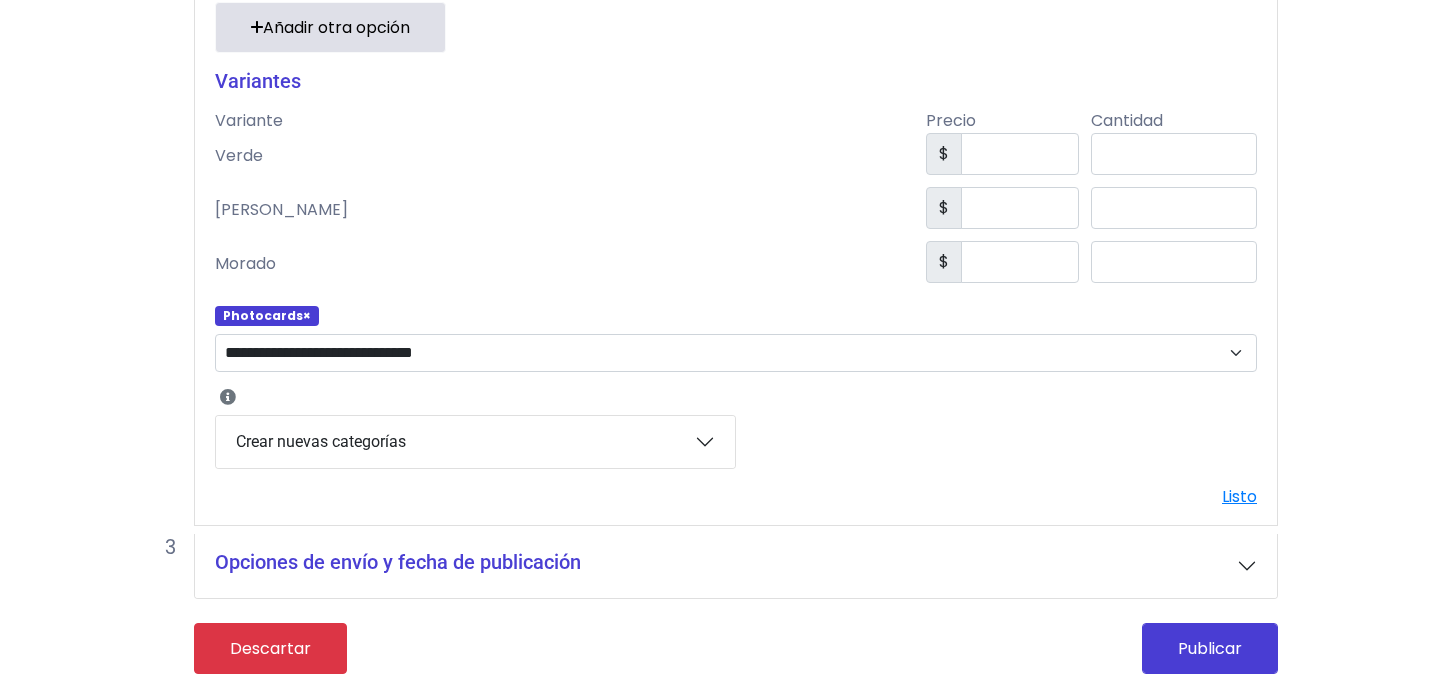 scroll, scrollTop: 1027, scrollLeft: 0, axis: vertical 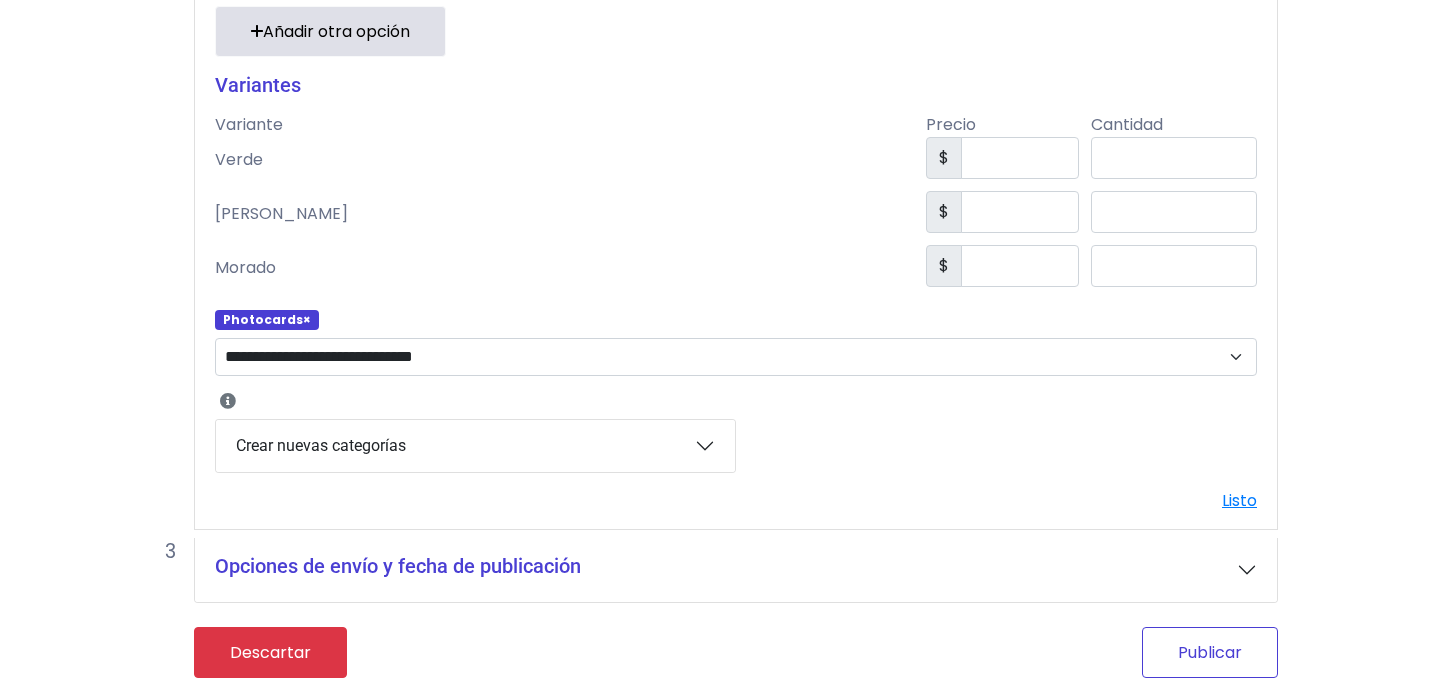 click on "Publicar" at bounding box center [1210, 652] 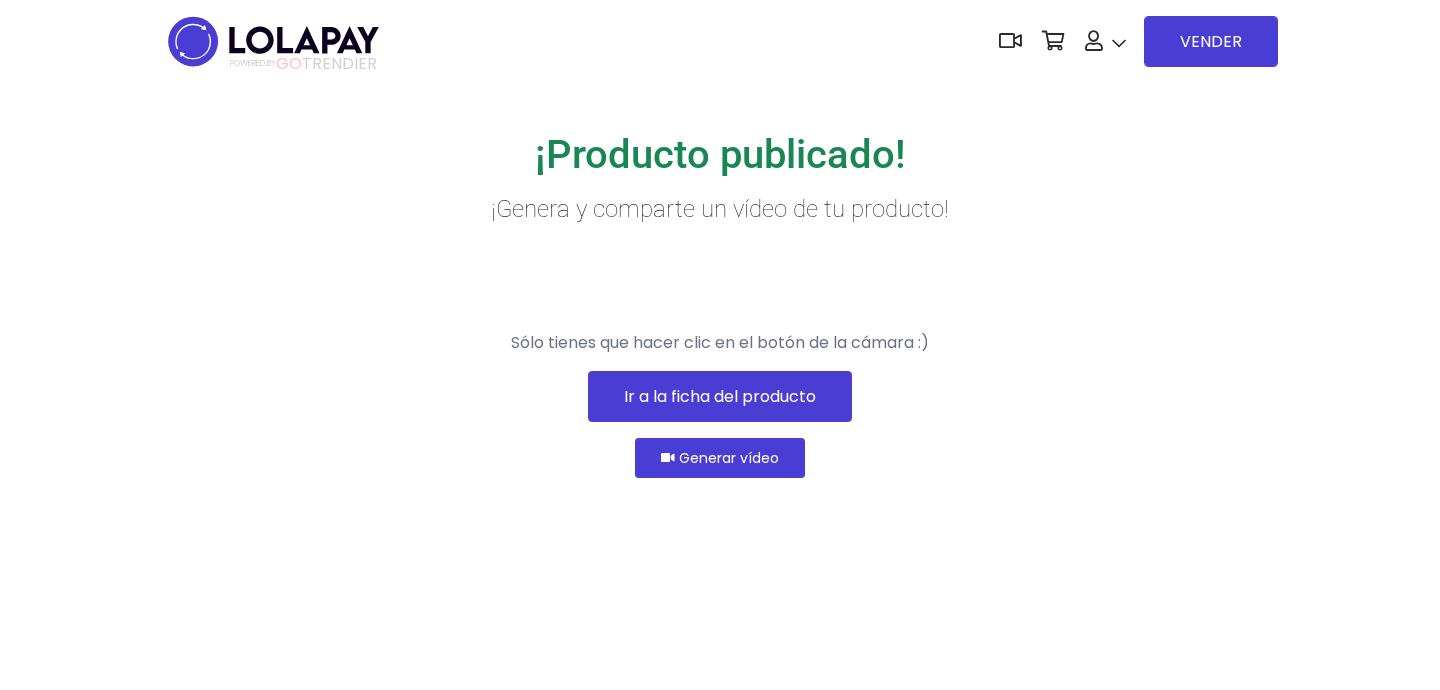 scroll, scrollTop: 0, scrollLeft: 0, axis: both 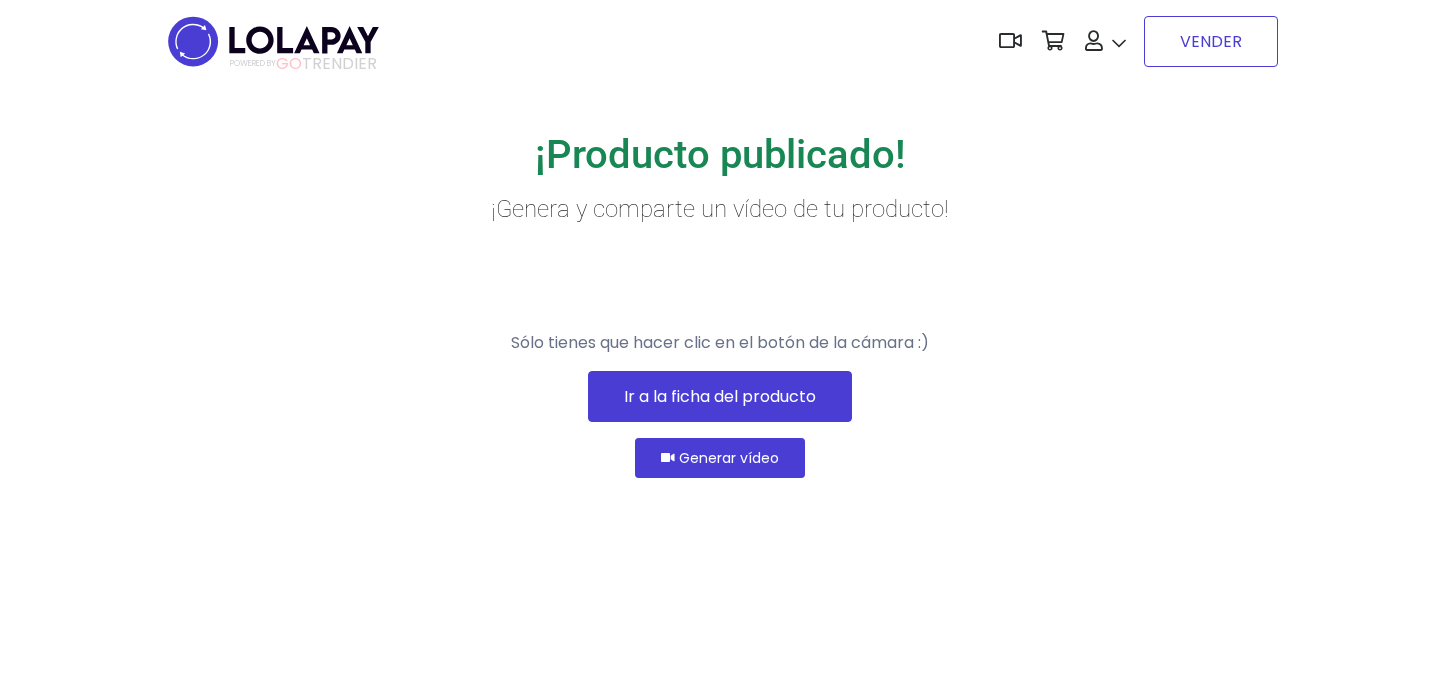click on "VENDER" at bounding box center [1211, 41] 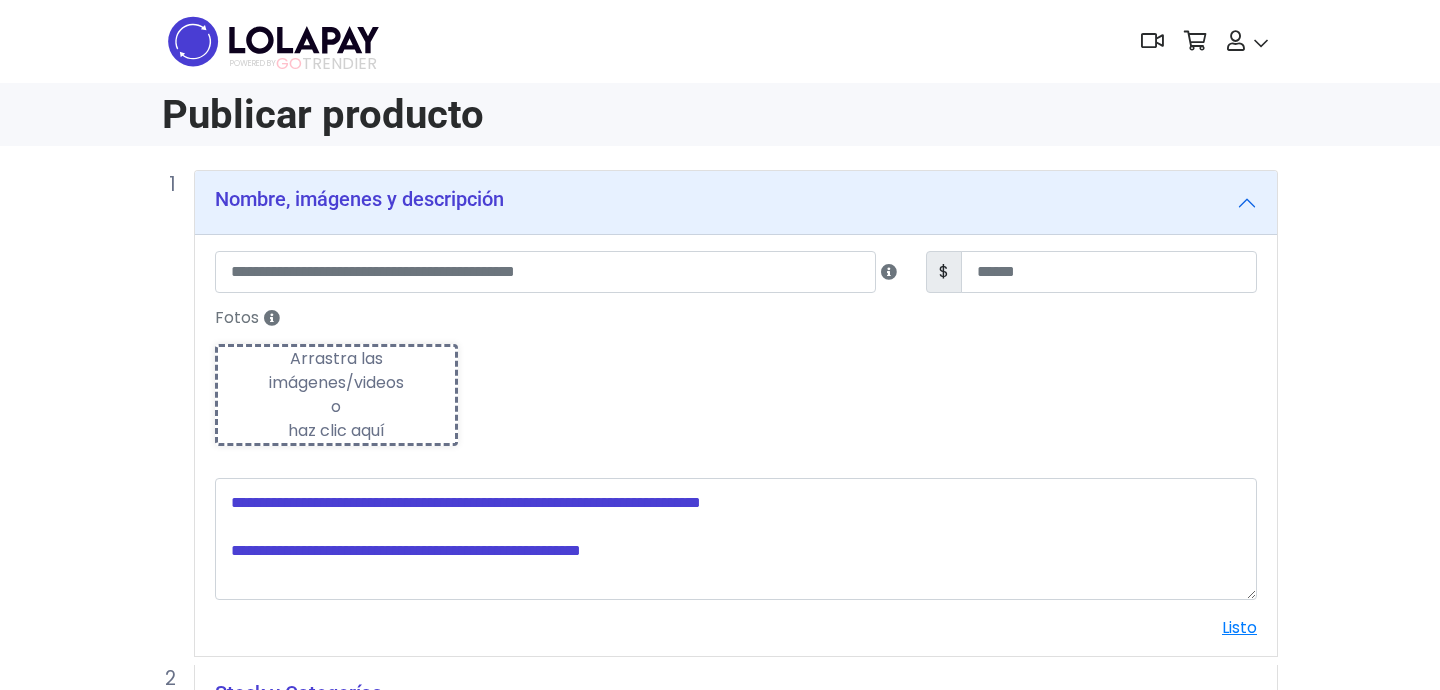 scroll, scrollTop: 0, scrollLeft: 0, axis: both 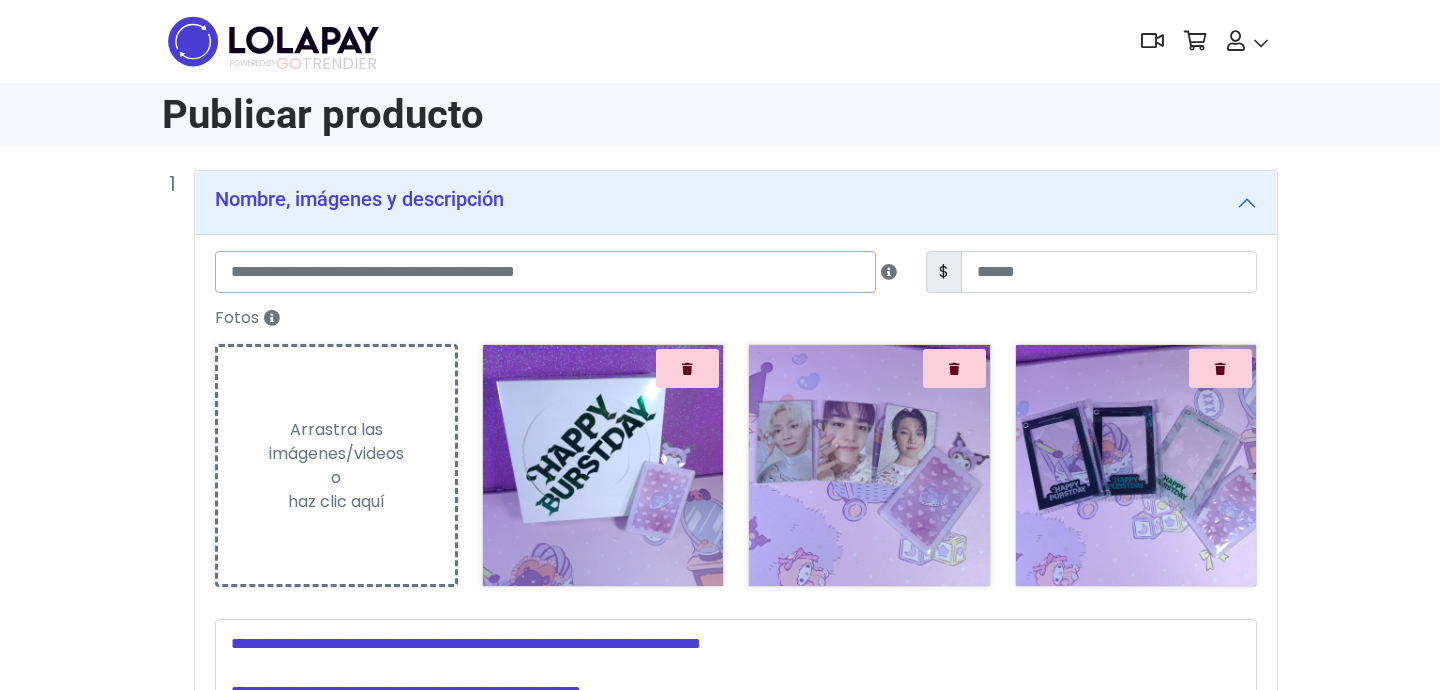 click at bounding box center (545, 272) 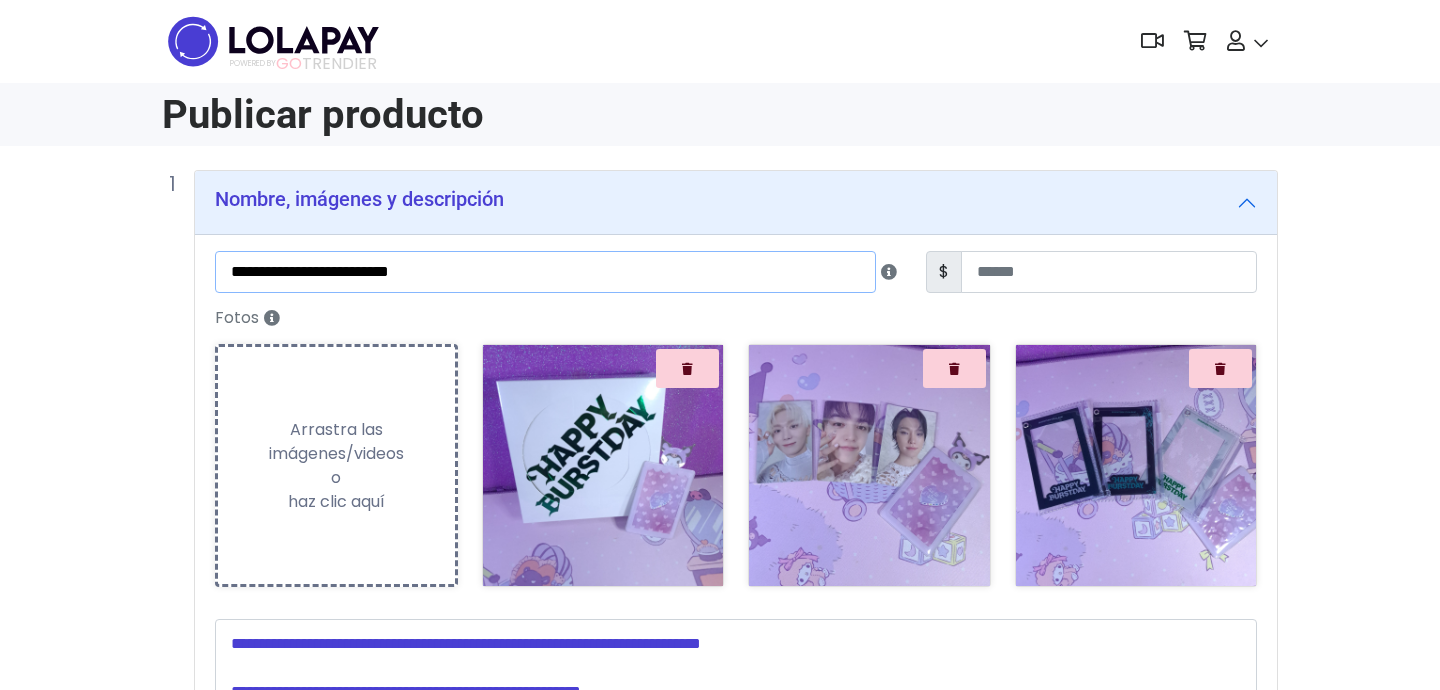 type on "**********" 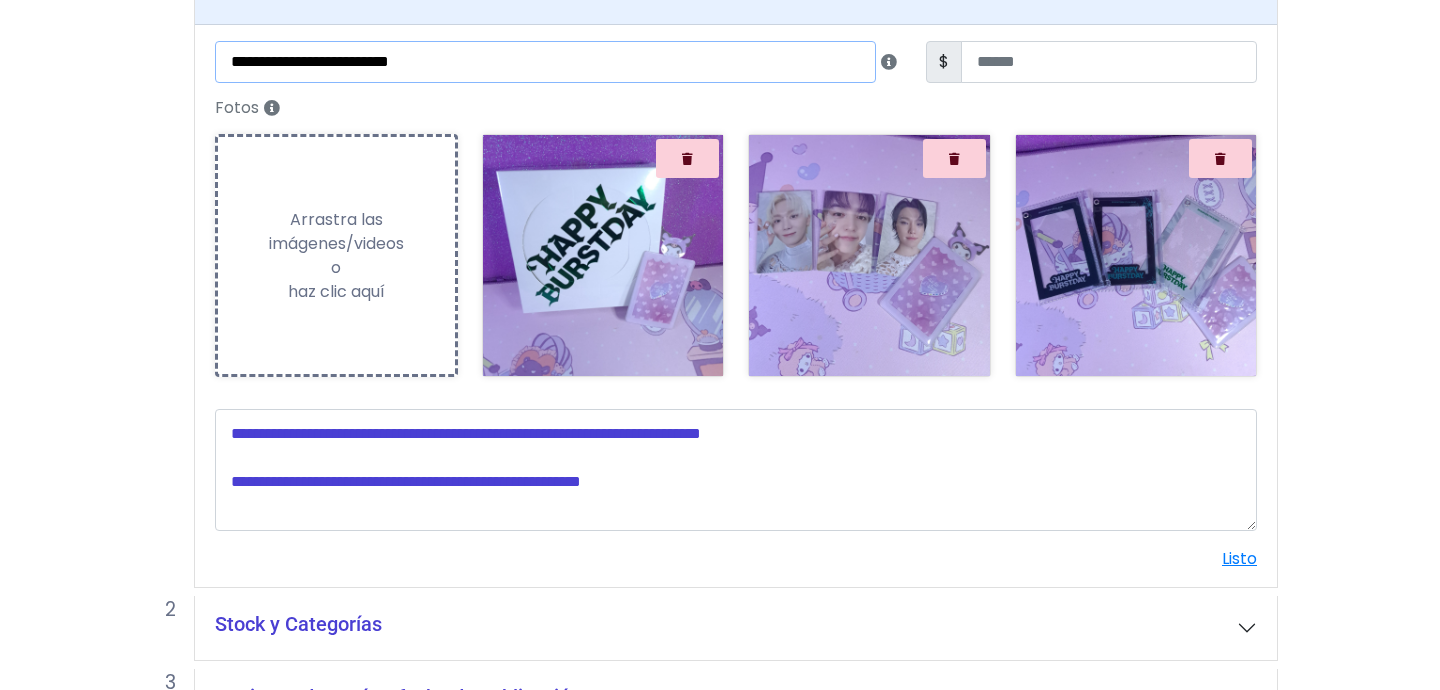 scroll, scrollTop: 240, scrollLeft: 0, axis: vertical 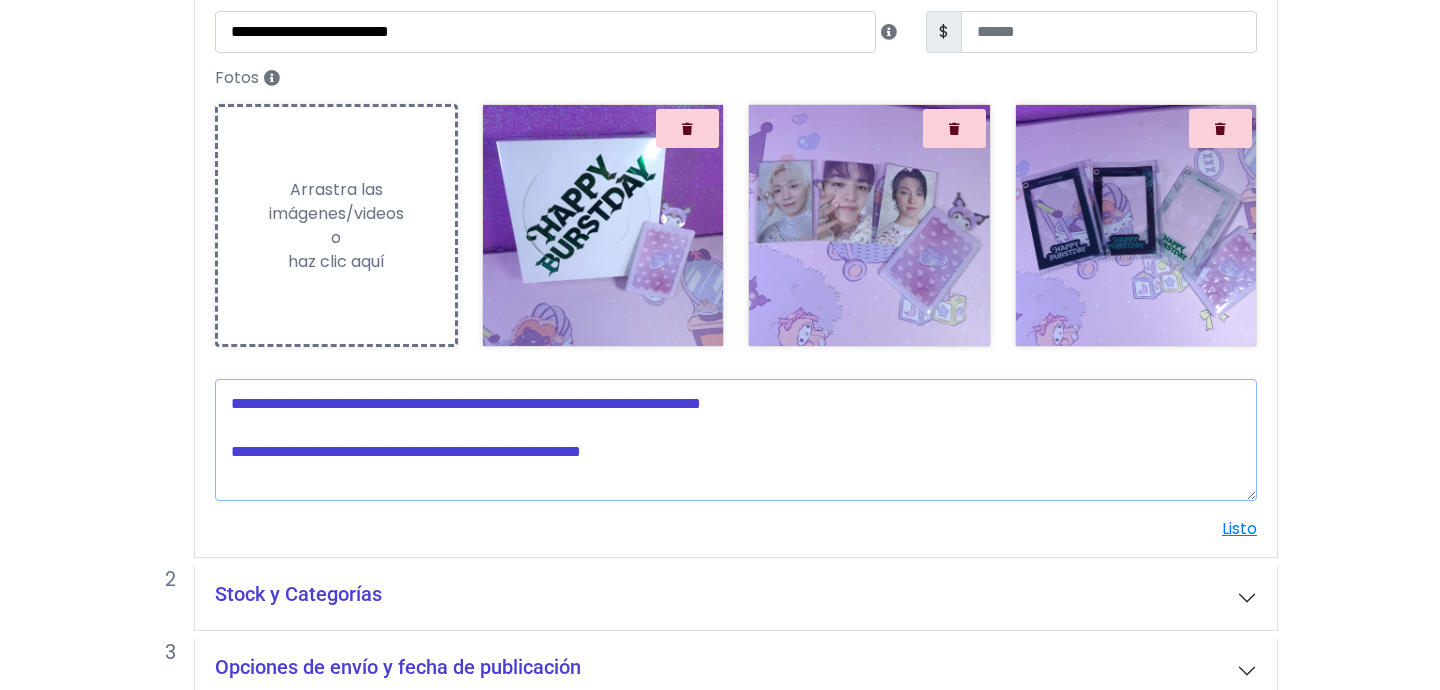 click at bounding box center [736, 440] 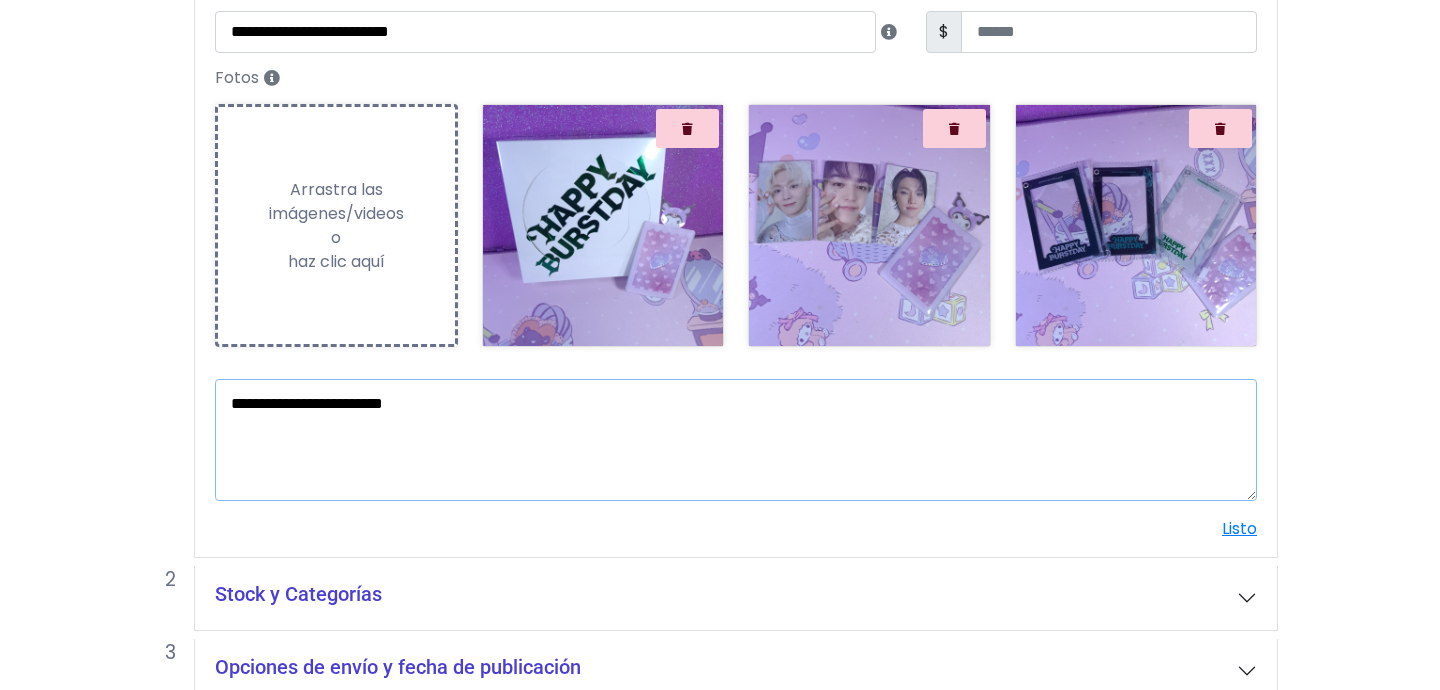 type on "**********" 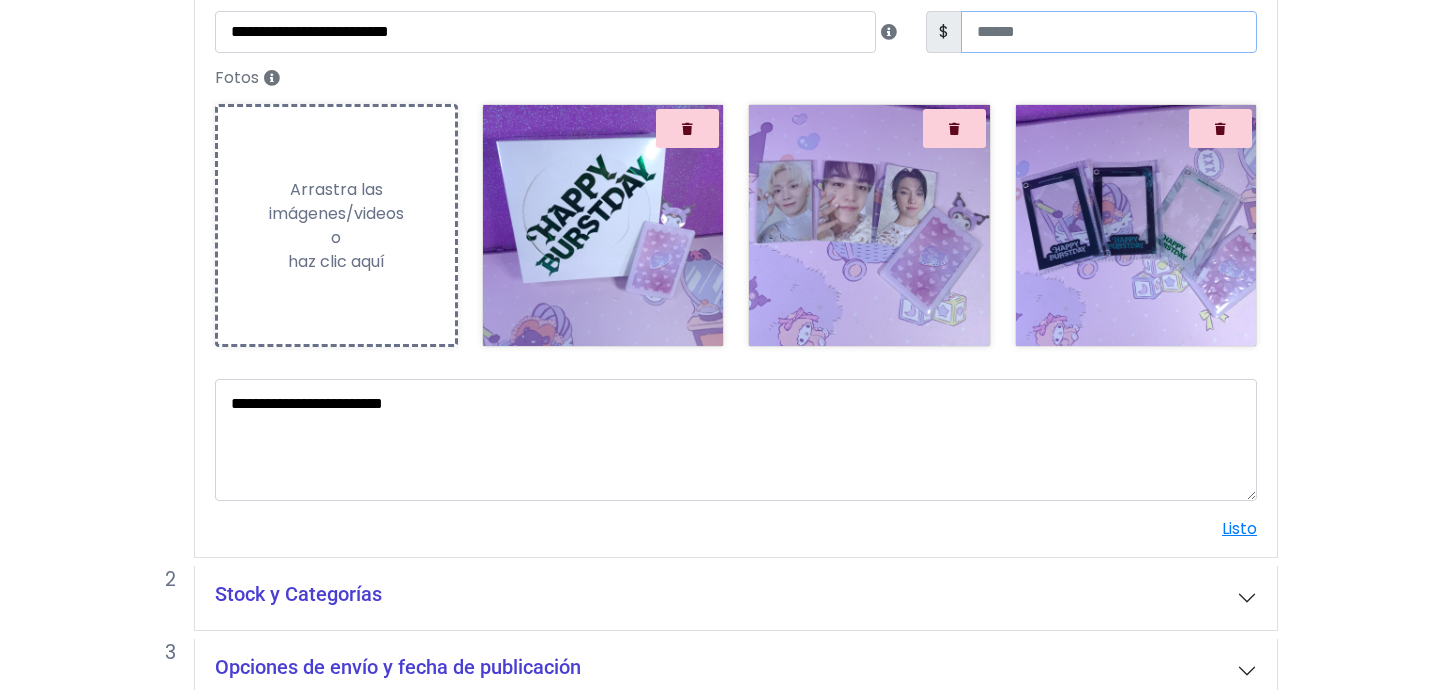 click at bounding box center [1109, 32] 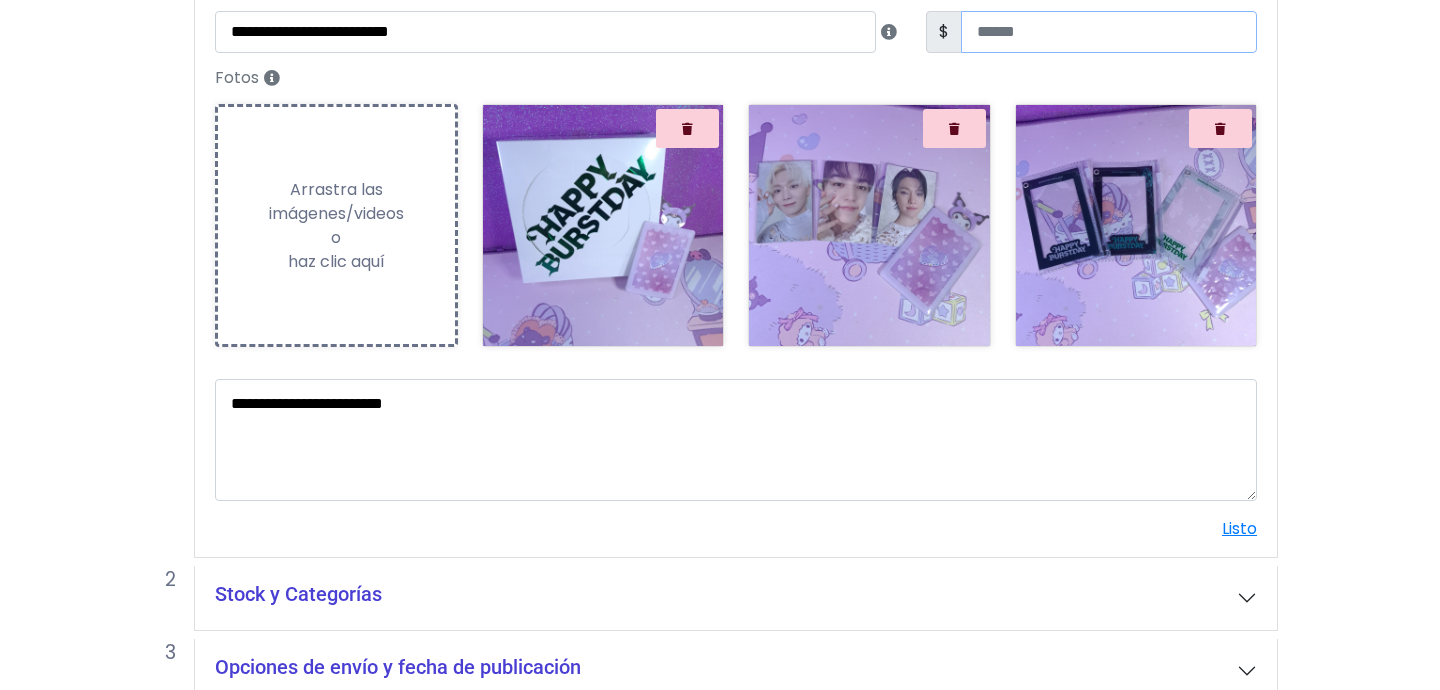 type on "***" 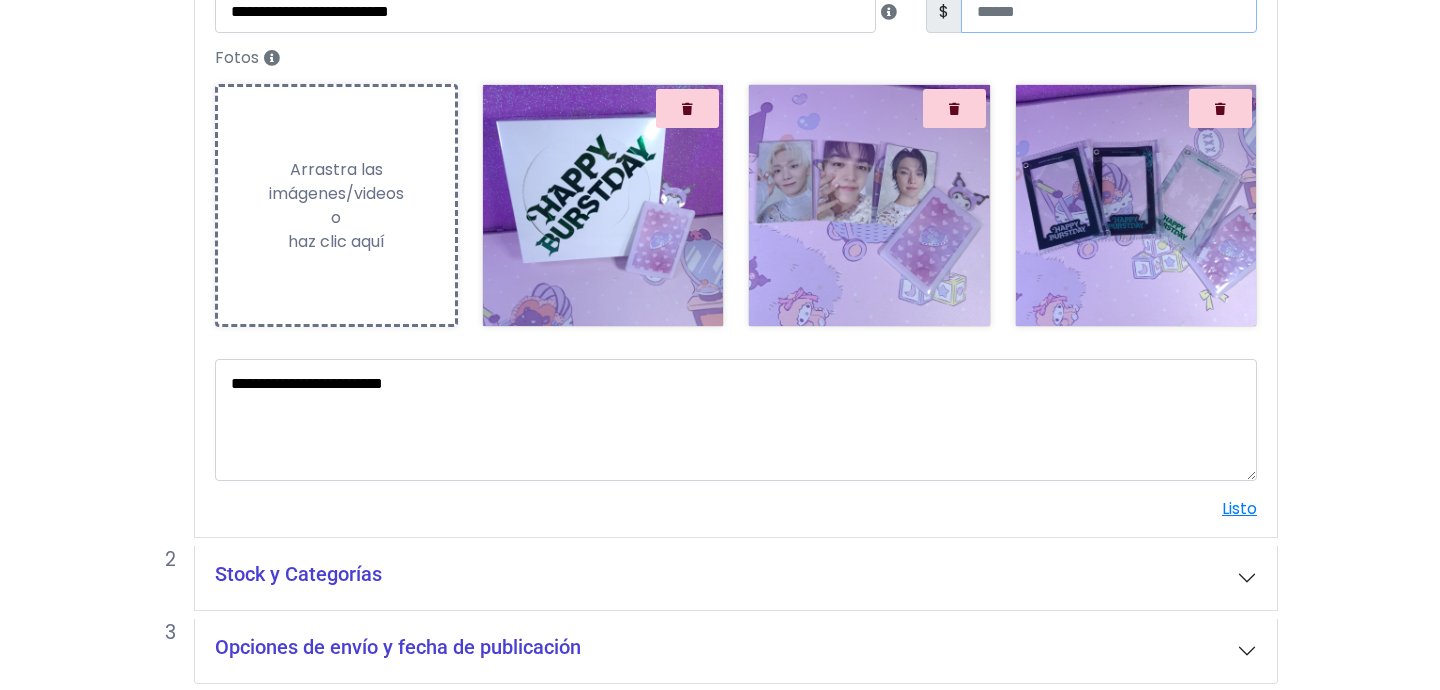 scroll, scrollTop: 343, scrollLeft: 0, axis: vertical 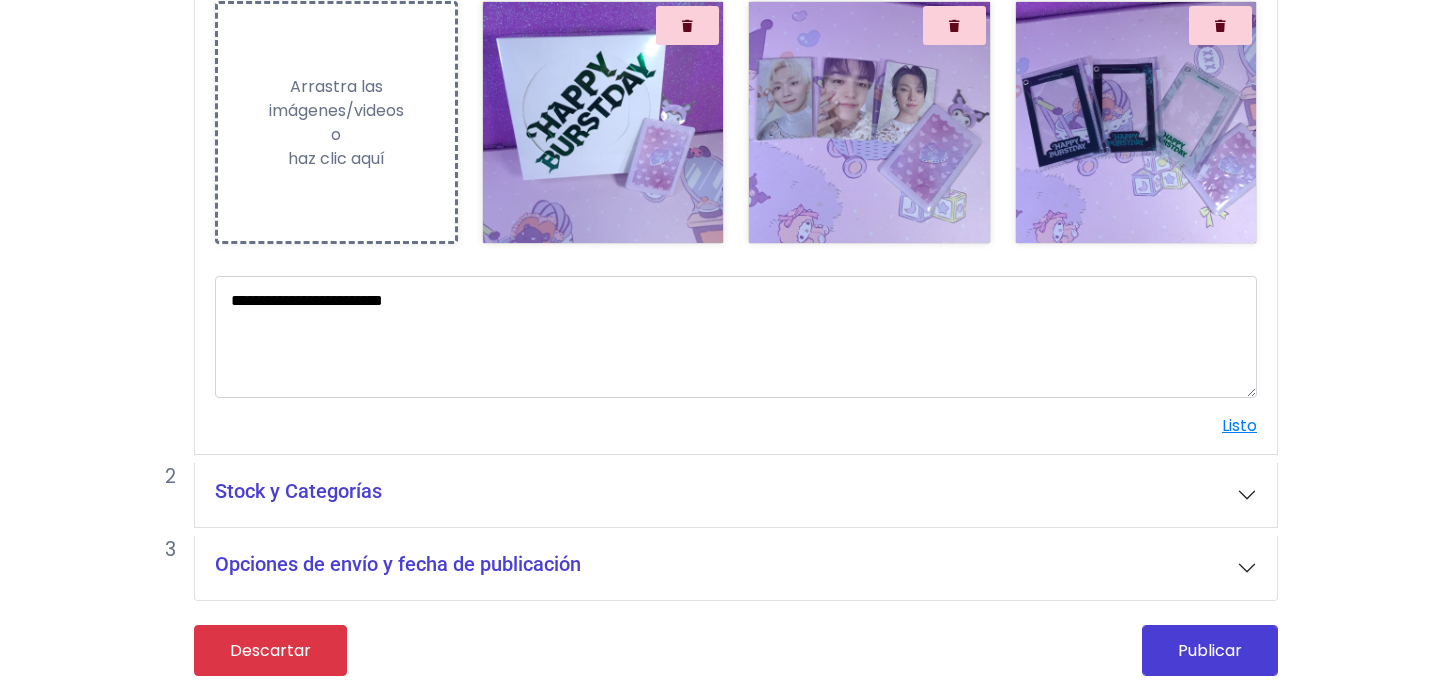 click on "Stock y Categorías" at bounding box center [736, 495] 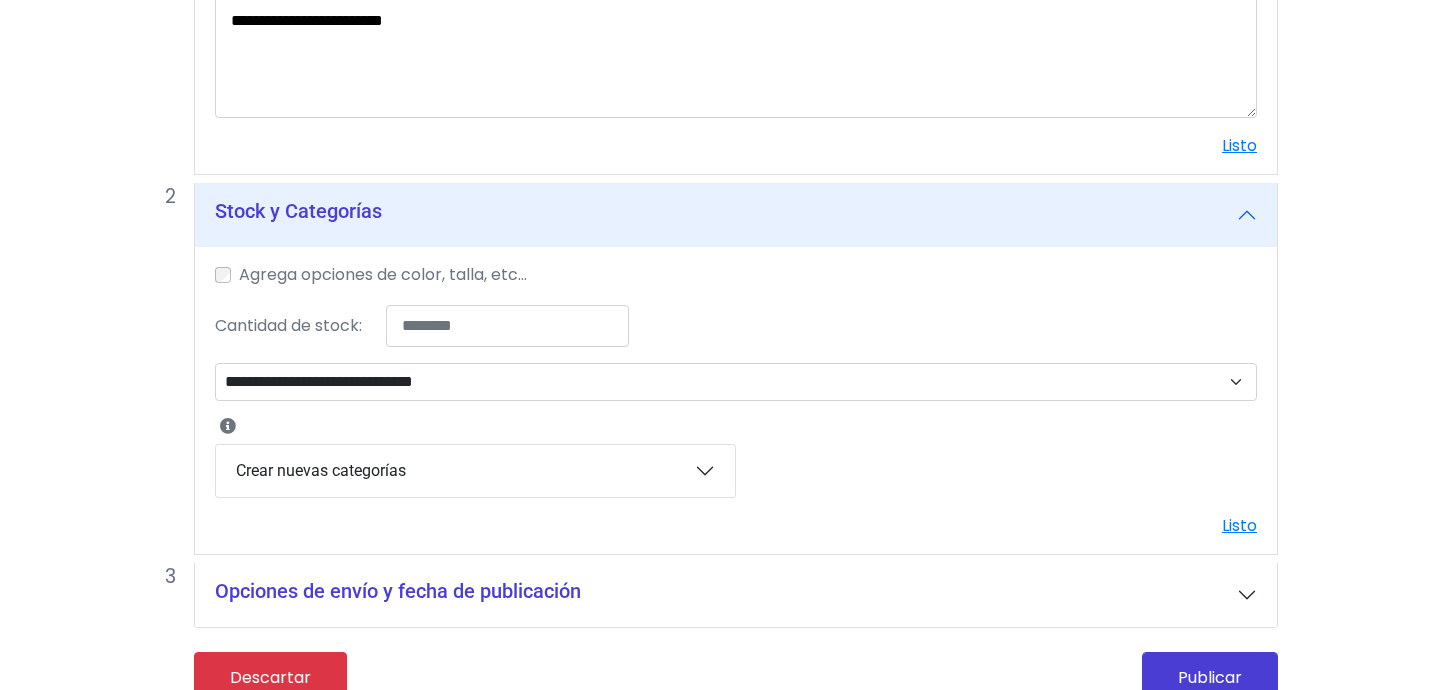 scroll, scrollTop: 631, scrollLeft: 0, axis: vertical 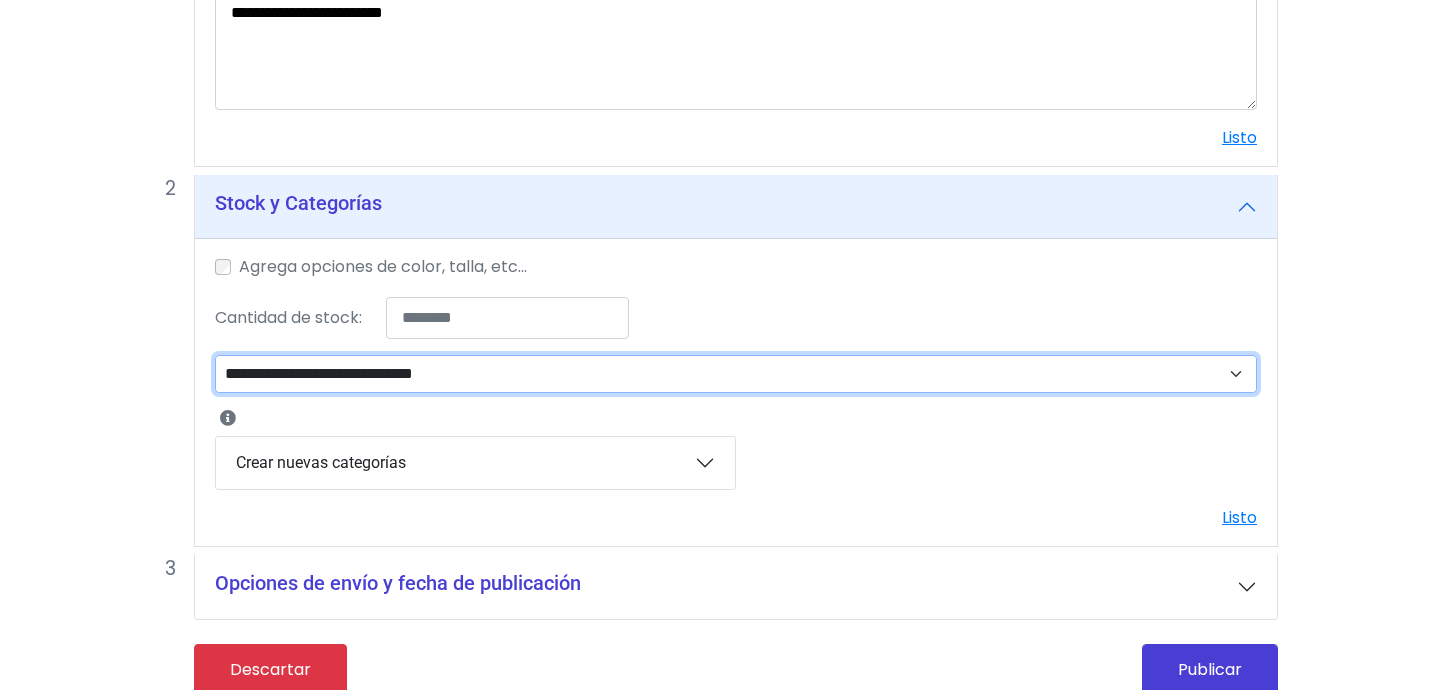 click on "**********" at bounding box center (736, 374) 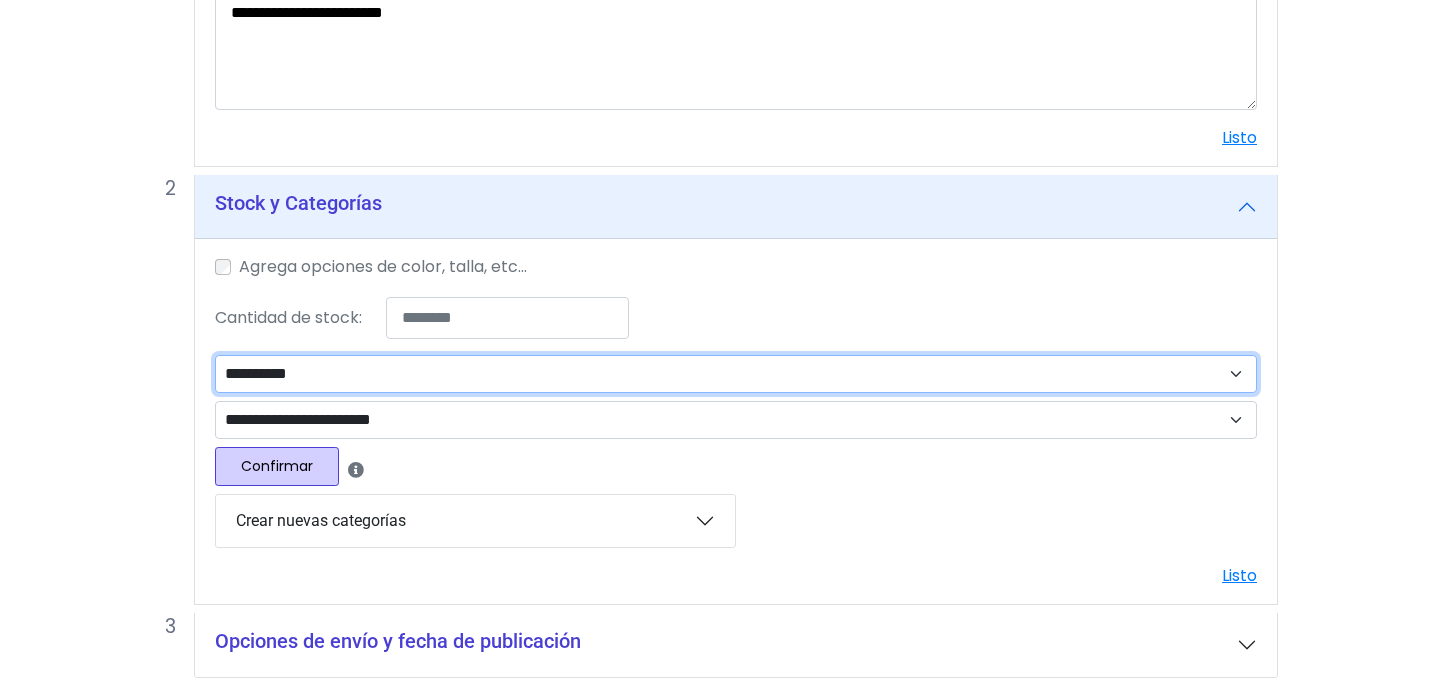 scroll, scrollTop: 640, scrollLeft: 0, axis: vertical 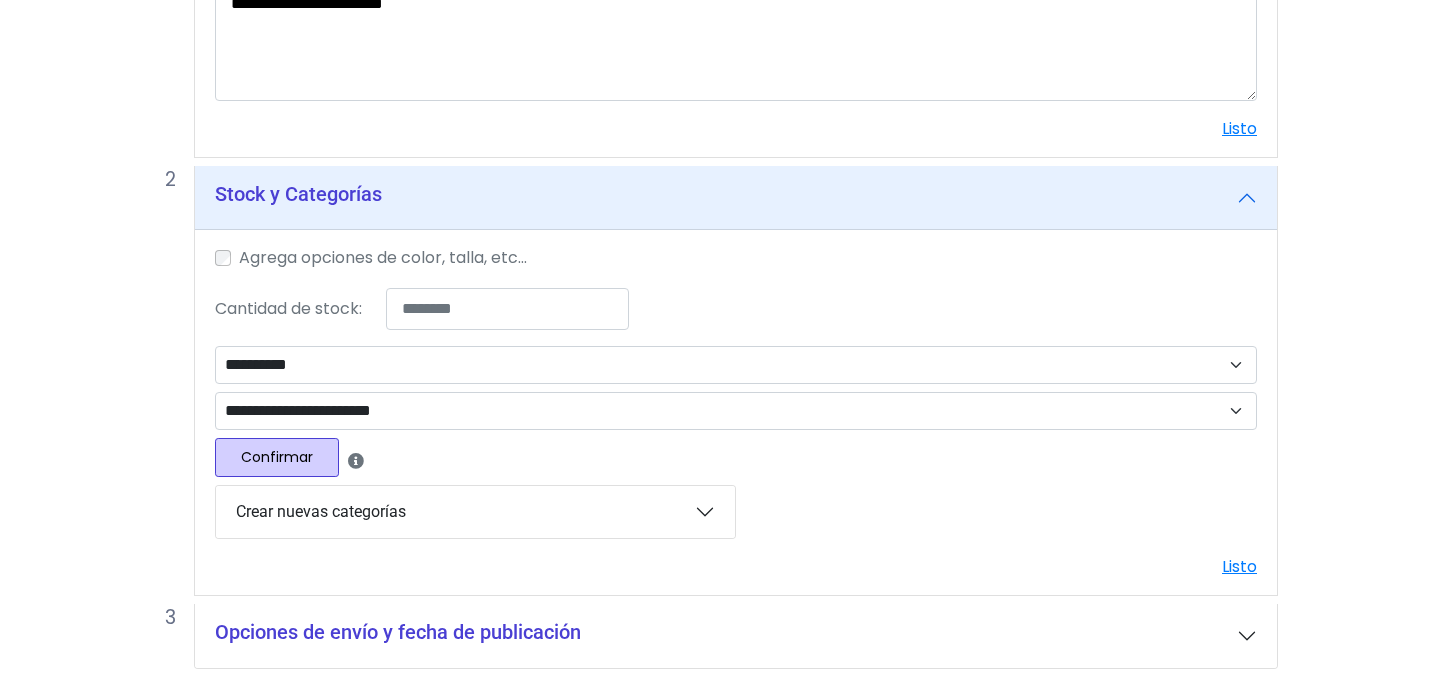 click on "Confirmar" at bounding box center [277, 457] 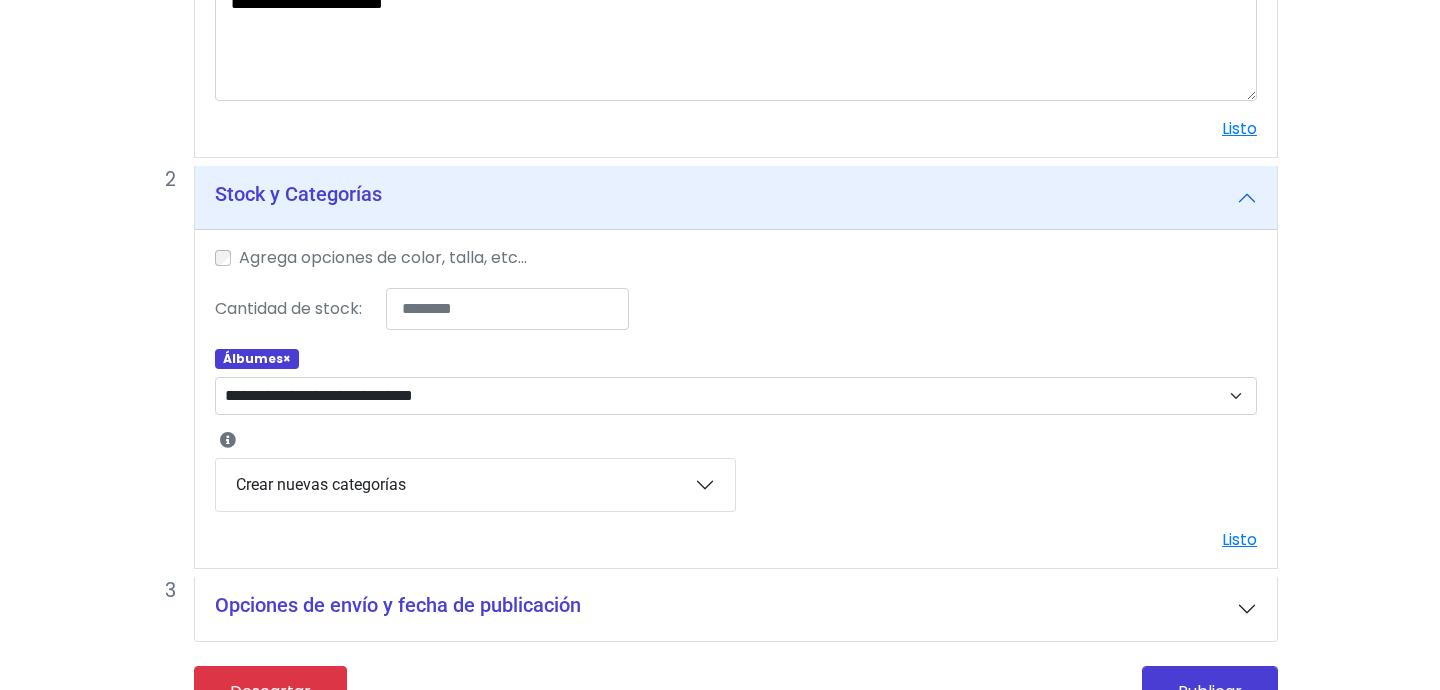 scroll, scrollTop: 680, scrollLeft: 0, axis: vertical 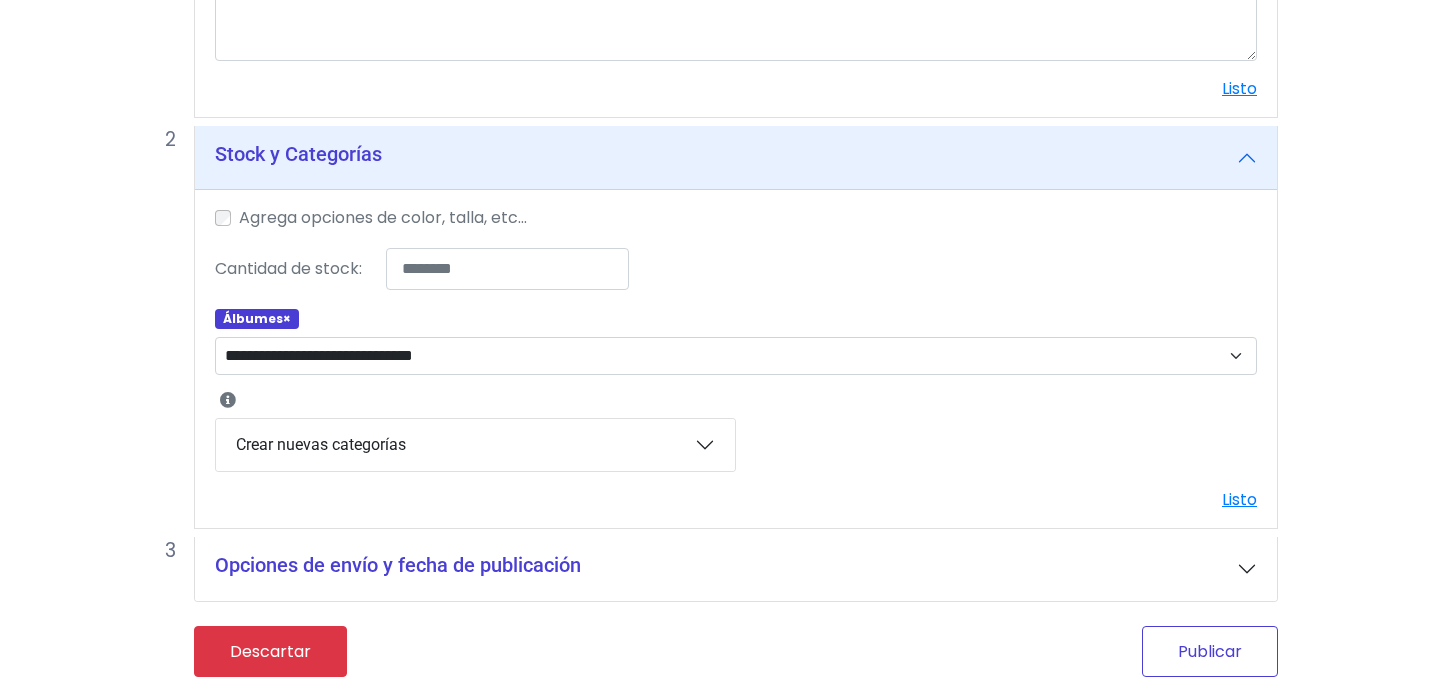 click on "Publicar" at bounding box center [1210, 651] 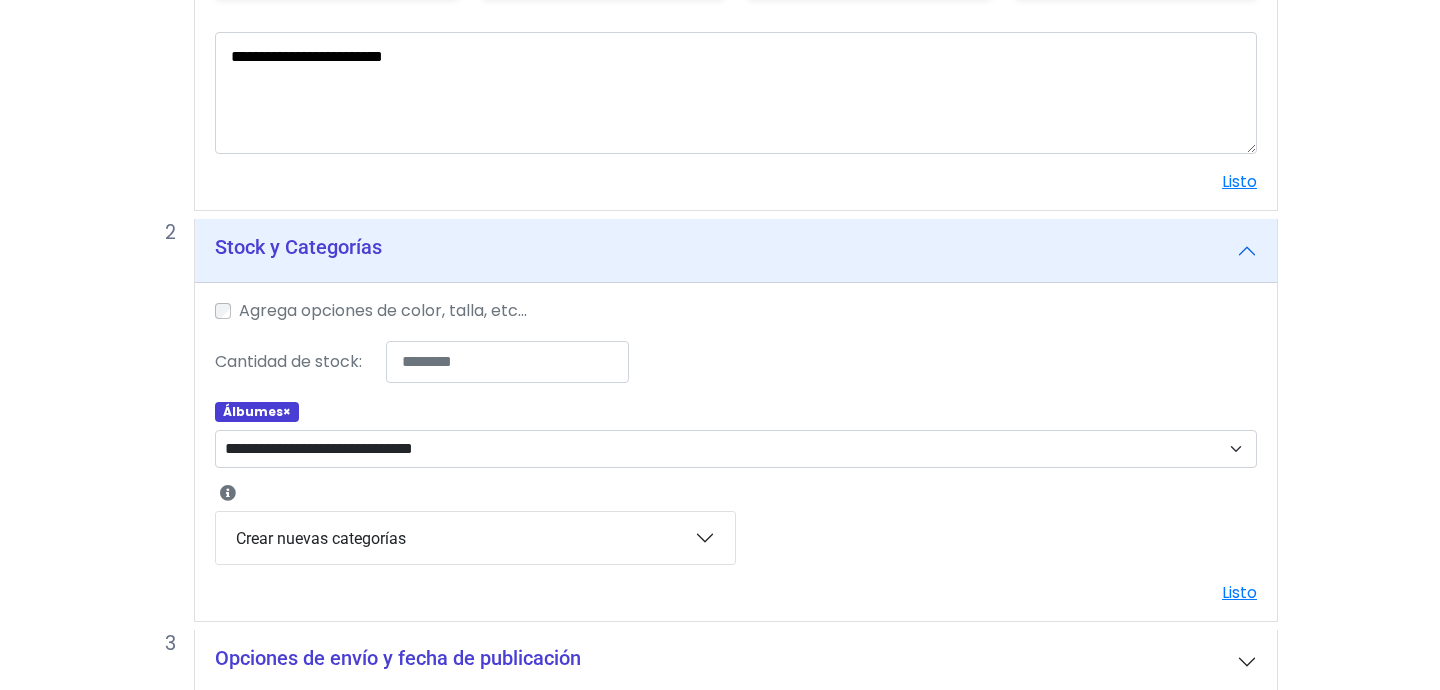 scroll, scrollTop: 773, scrollLeft: 0, axis: vertical 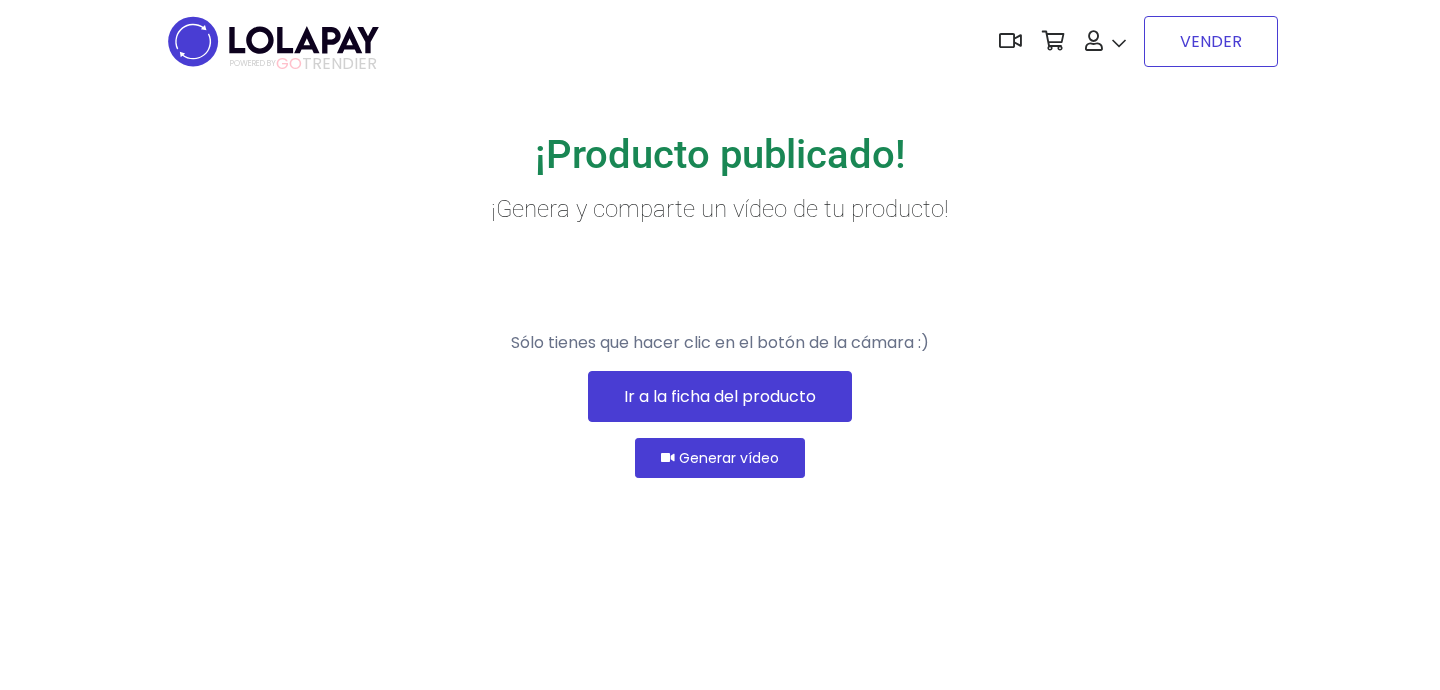 click on "VENDER" at bounding box center [1211, 41] 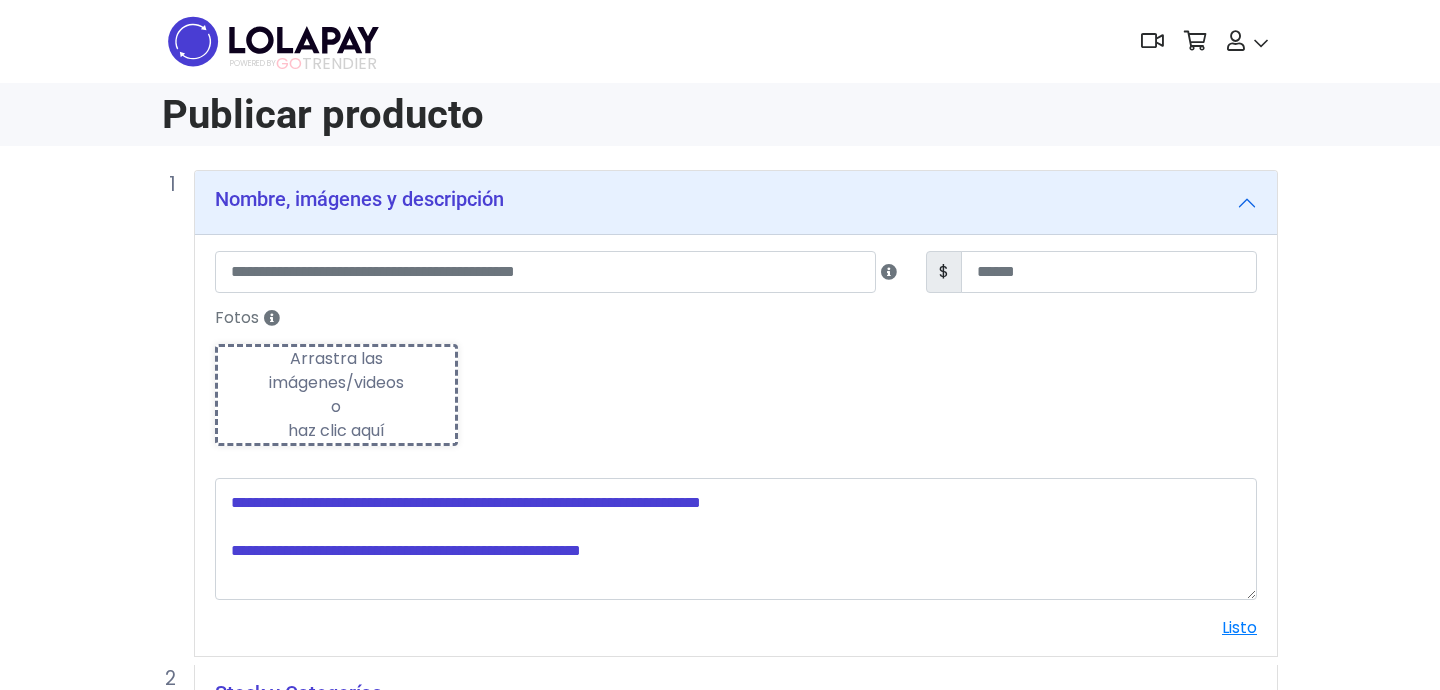 scroll, scrollTop: 0, scrollLeft: 0, axis: both 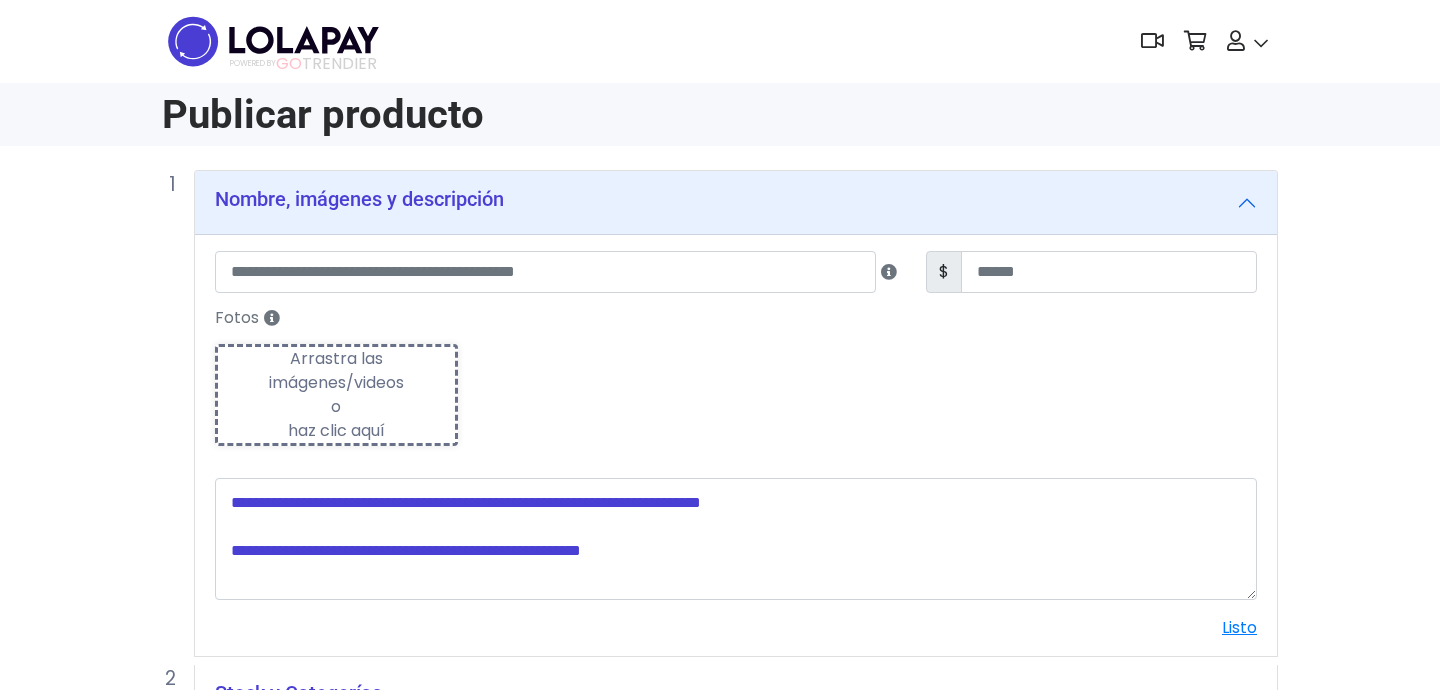 click on "Arrastra las
imágenes/videos
o
haz clic aquí" at bounding box center [336, 395] 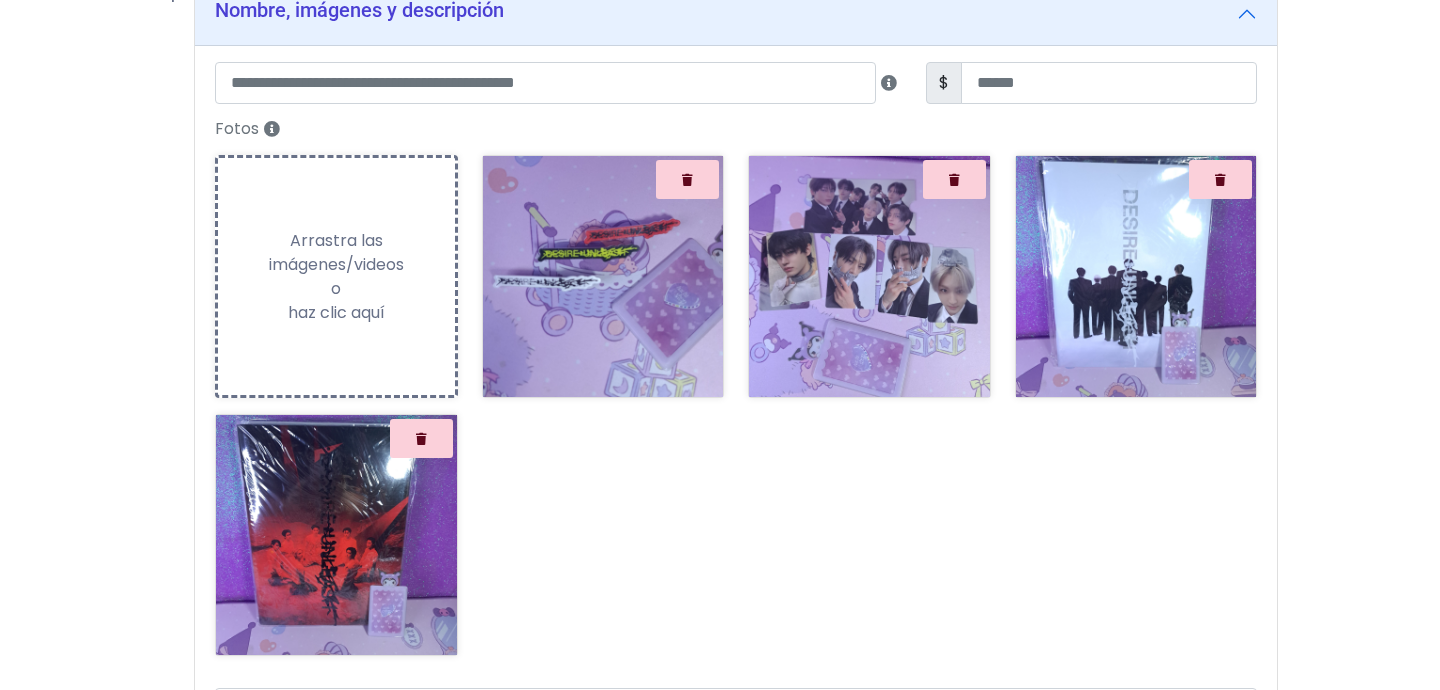 scroll, scrollTop: 190, scrollLeft: 0, axis: vertical 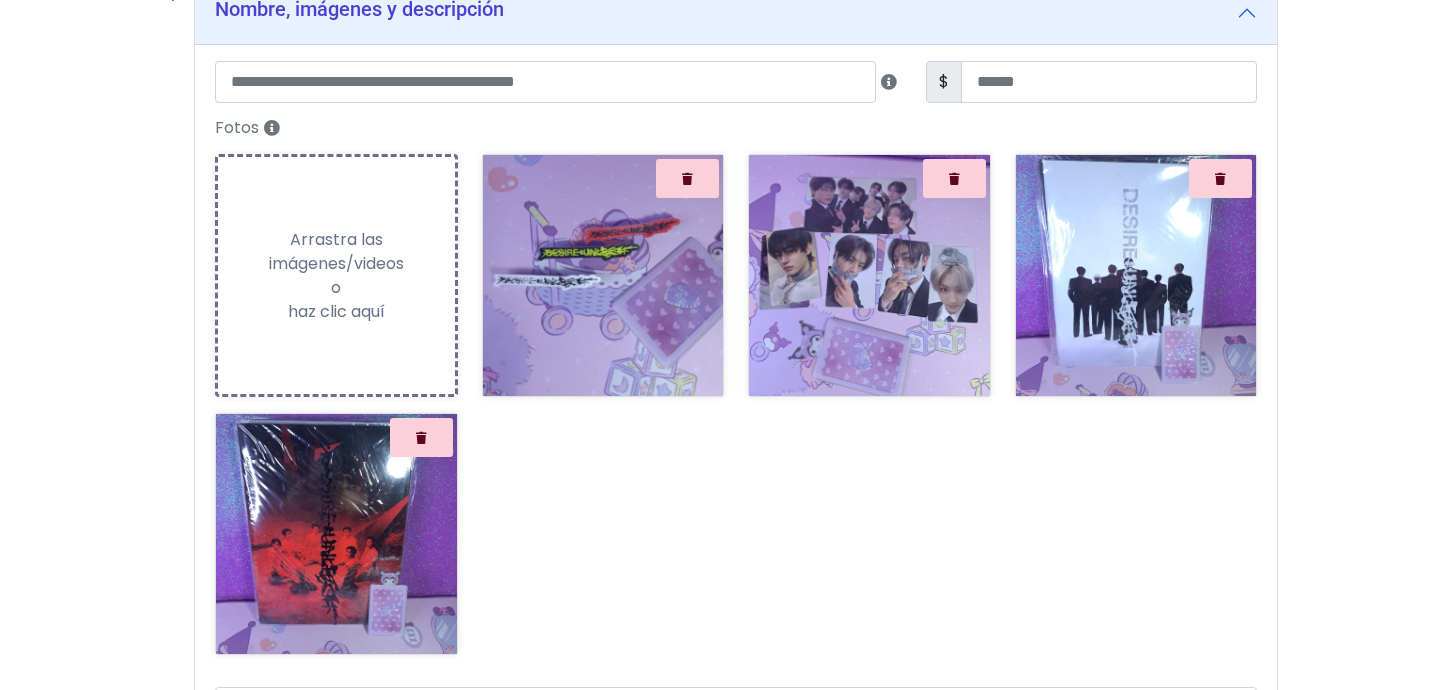 drag, startPoint x: 569, startPoint y: 283, endPoint x: 520, endPoint y: 474, distance: 197.1852 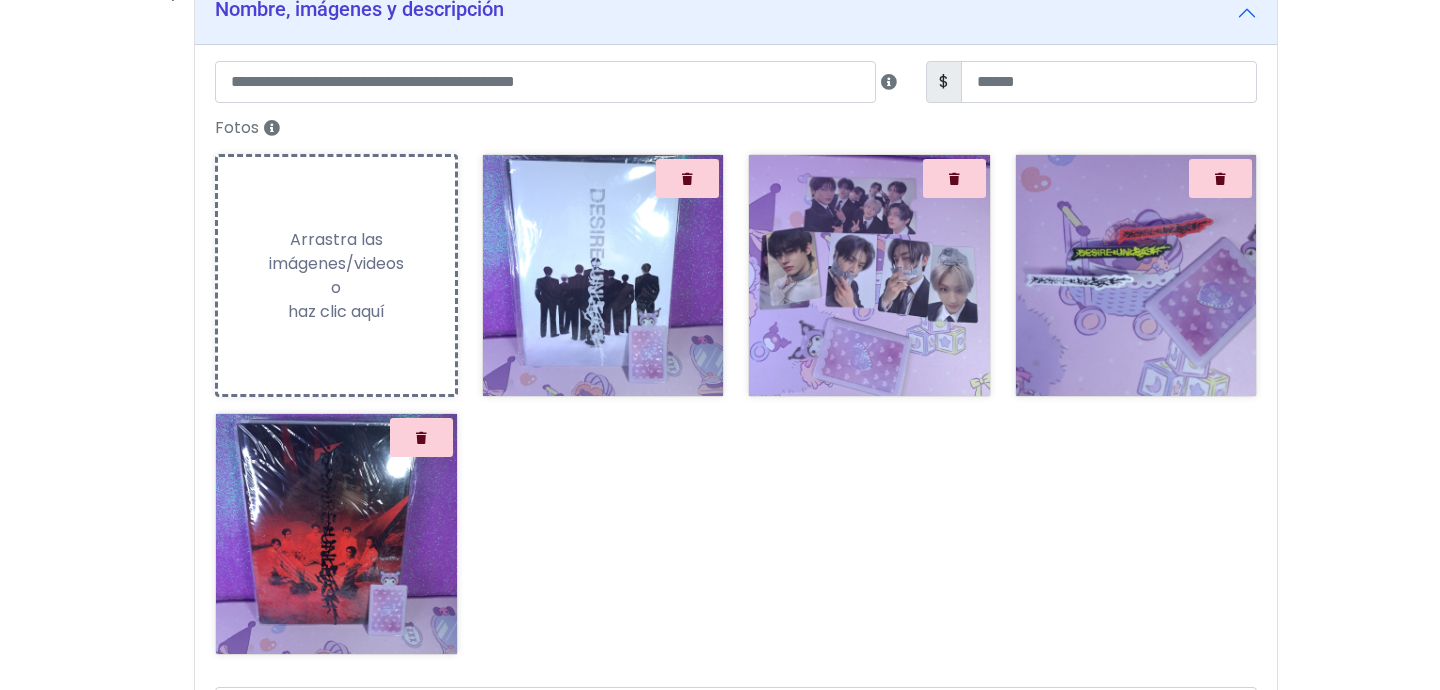 drag, startPoint x: 268, startPoint y: 605, endPoint x: 656, endPoint y: 386, distance: 445.539 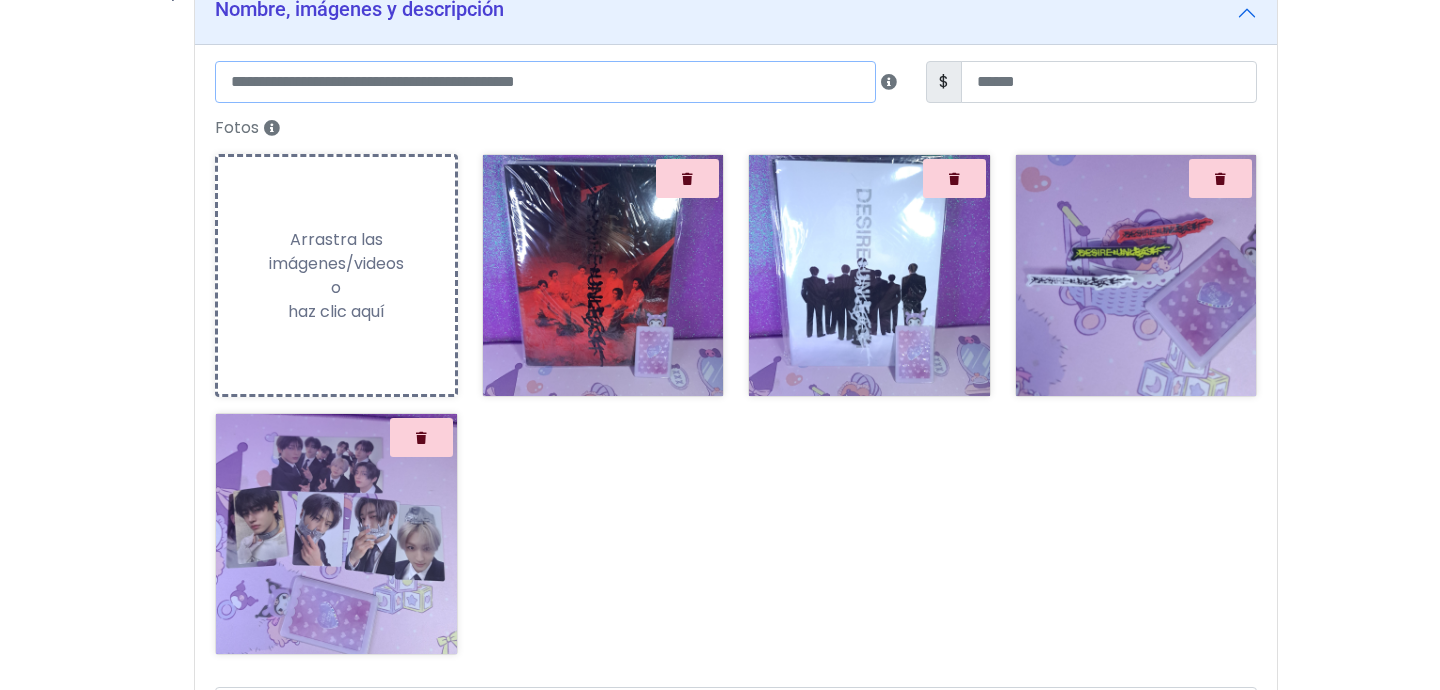 click at bounding box center [545, 82] 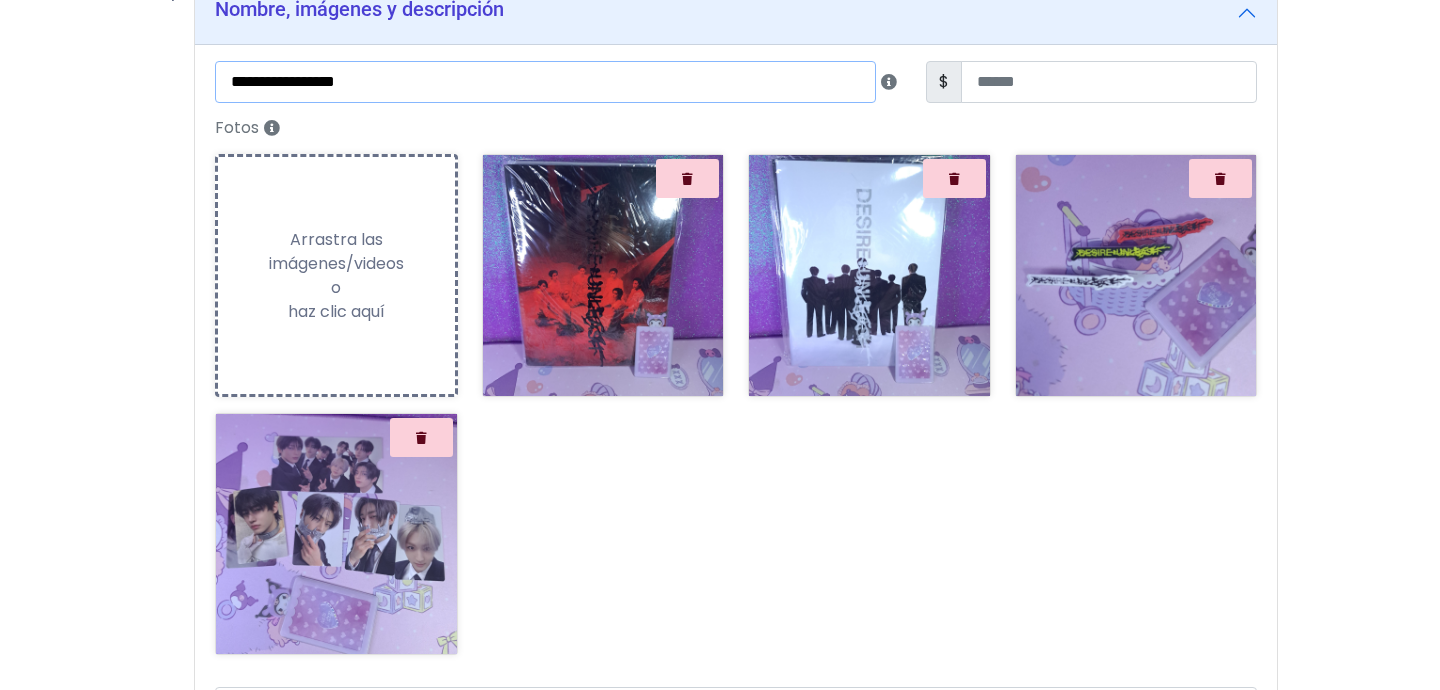 type on "**********" 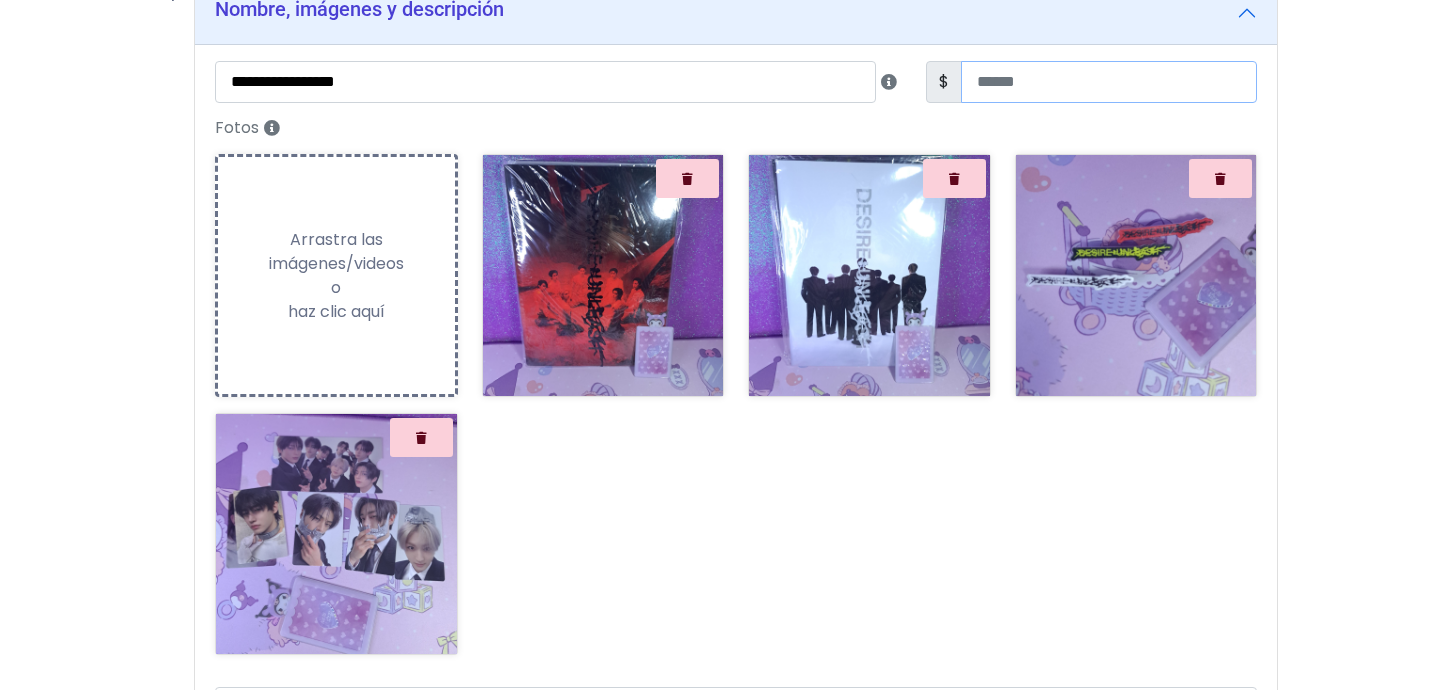 click at bounding box center [1109, 82] 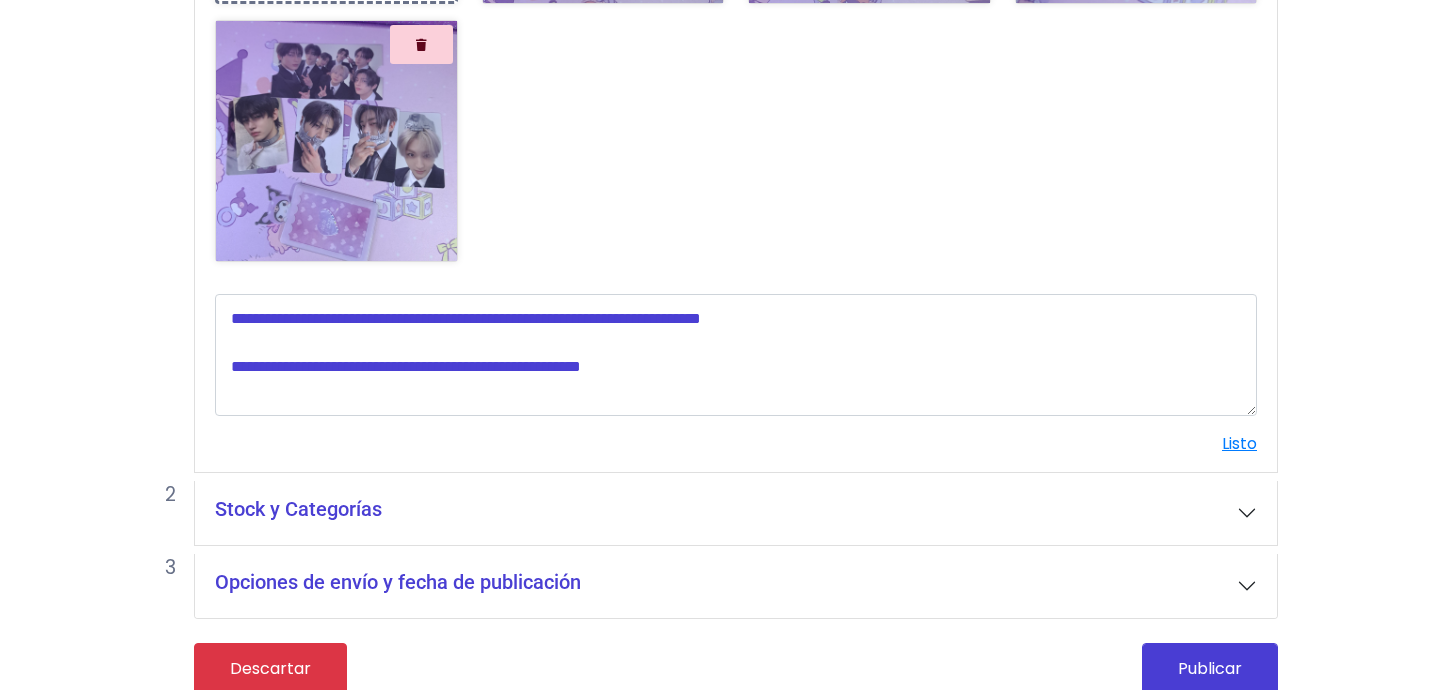 scroll, scrollTop: 601, scrollLeft: 0, axis: vertical 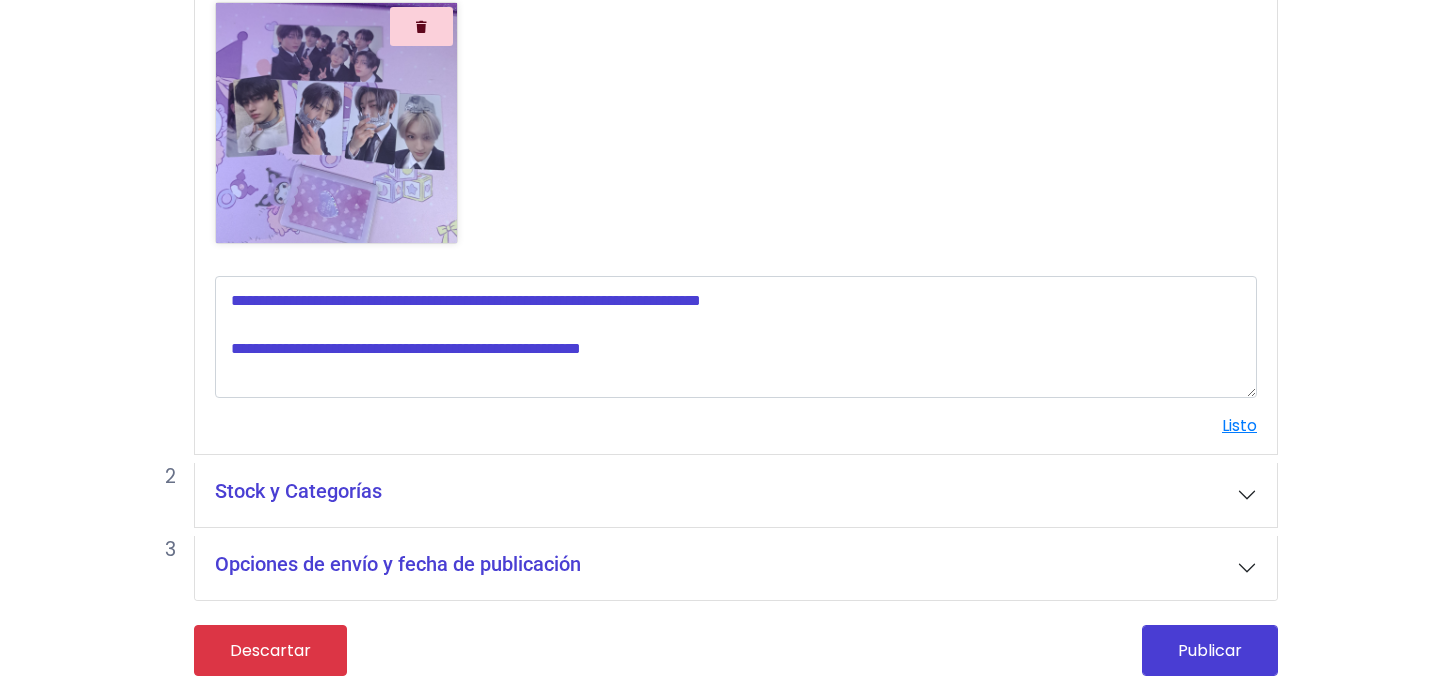 type on "***" 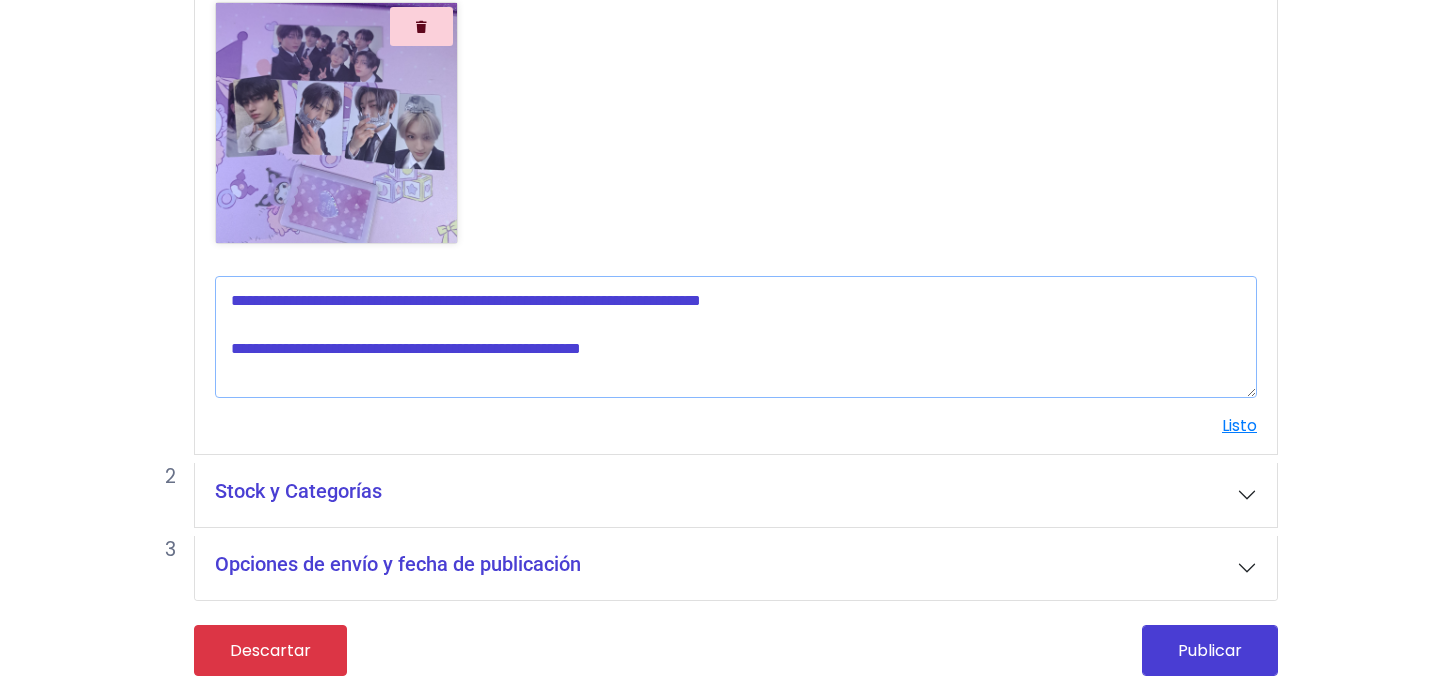 click at bounding box center [736, 337] 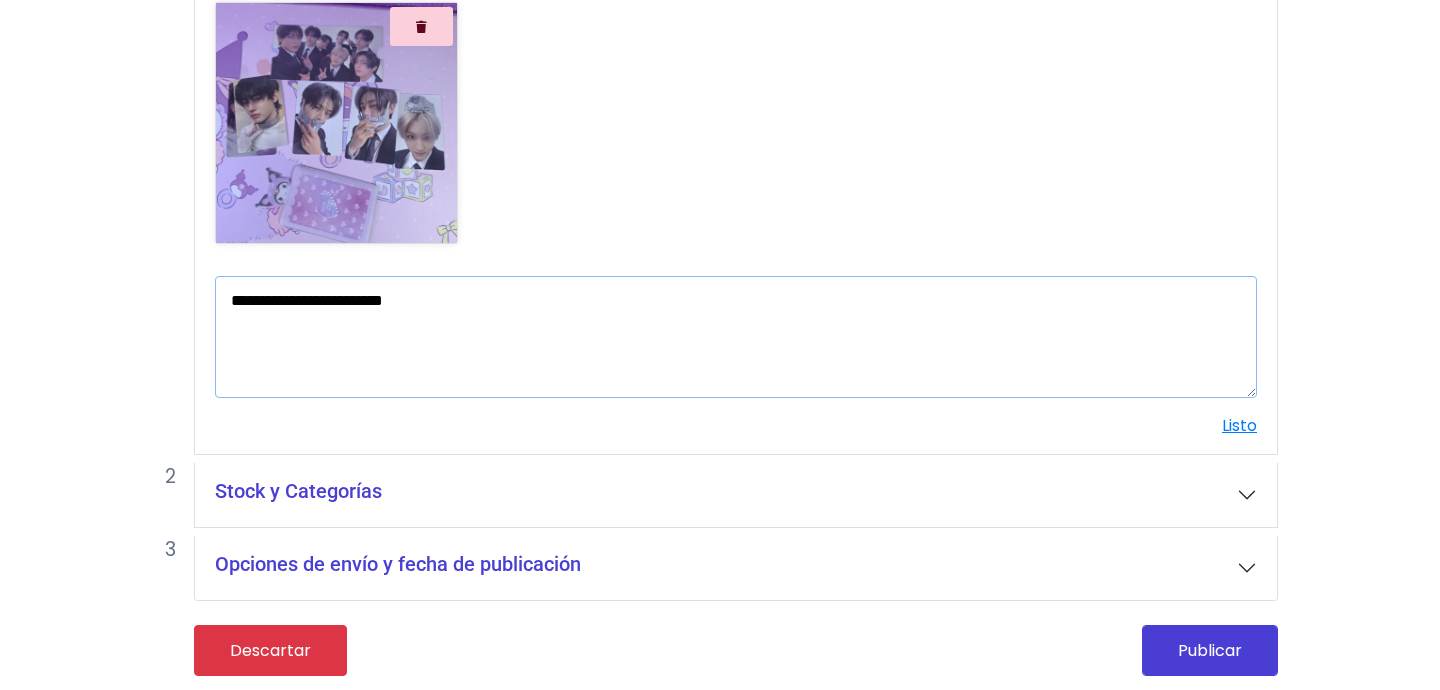 type on "**********" 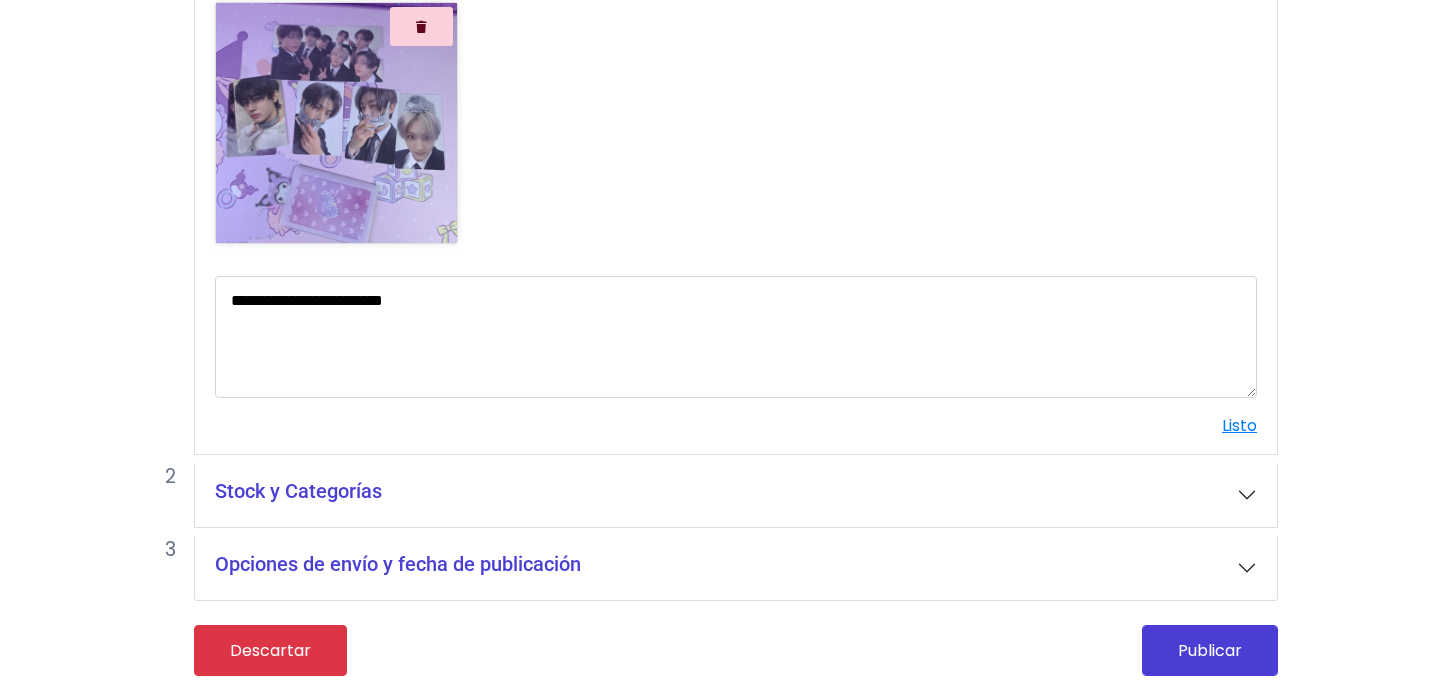 click on "Stock y Categorías" at bounding box center (736, 495) 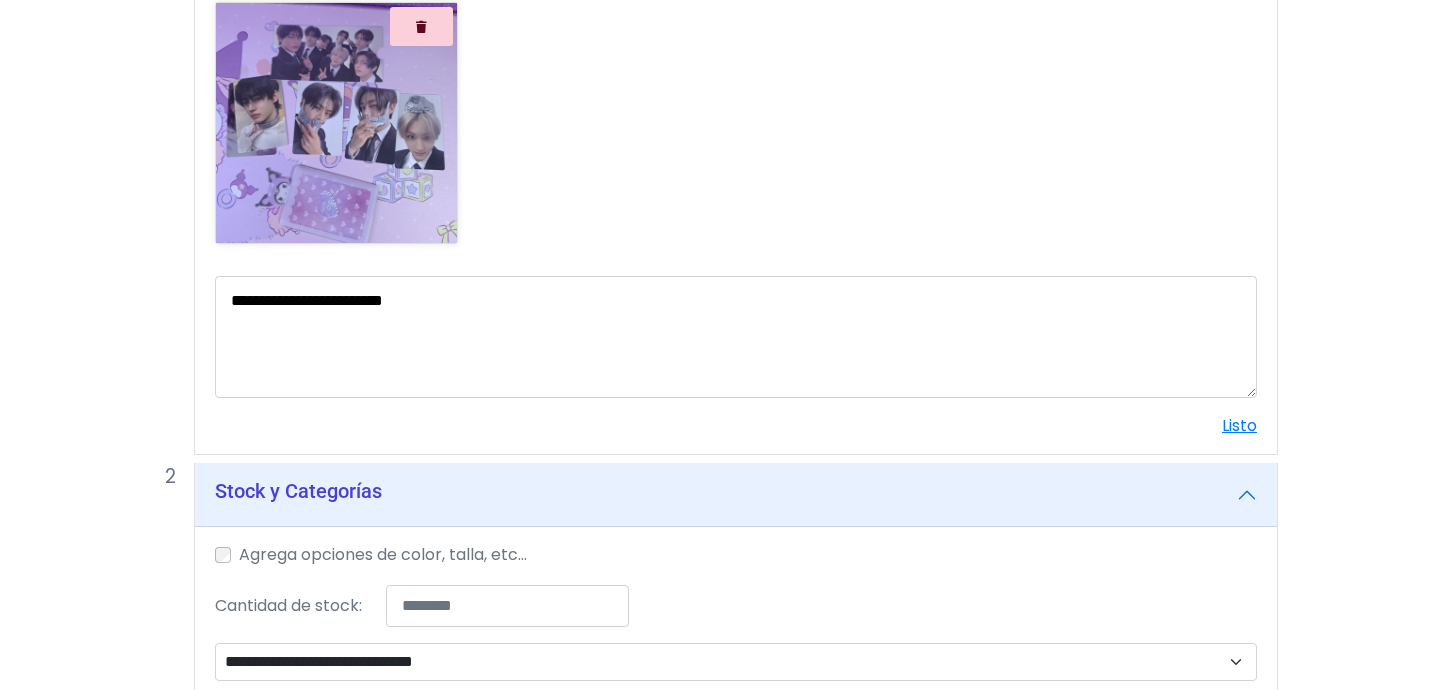 click on "Agrega opciones de color, talla, etc..." at bounding box center (383, 555) 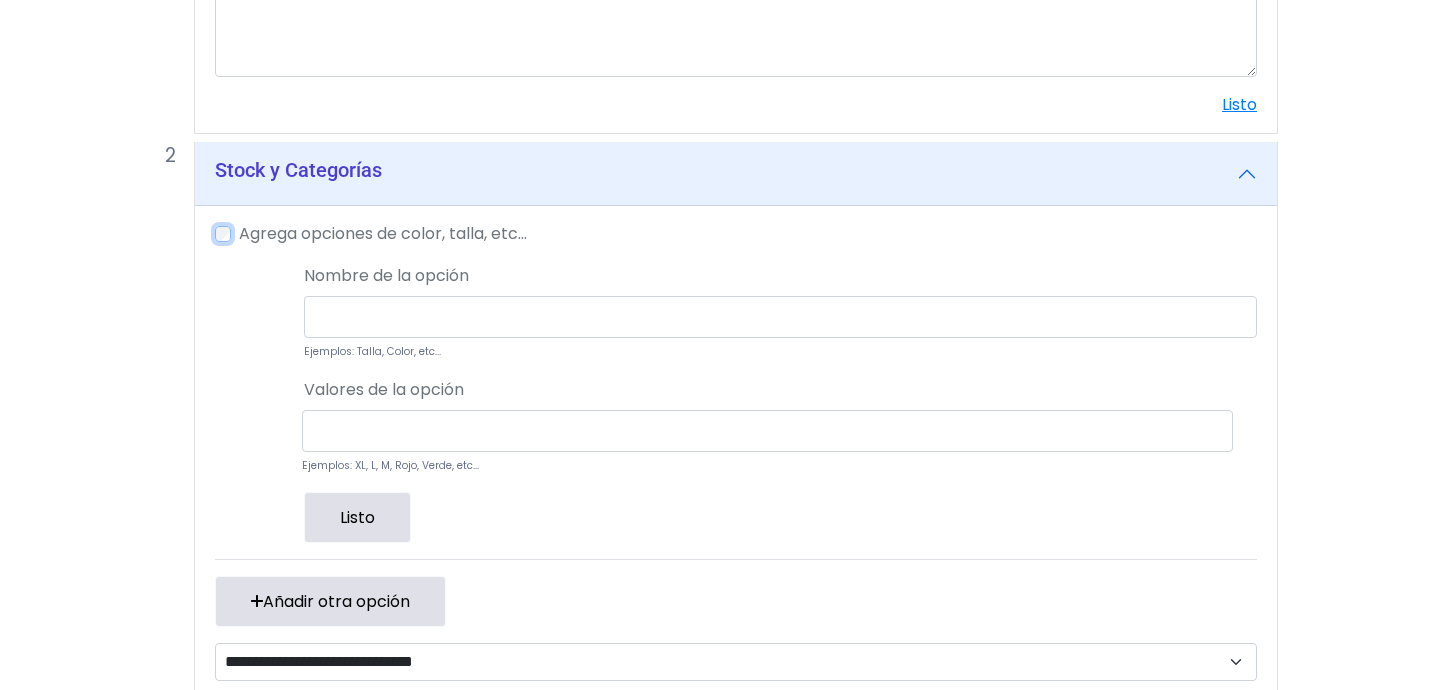 scroll, scrollTop: 923, scrollLeft: 0, axis: vertical 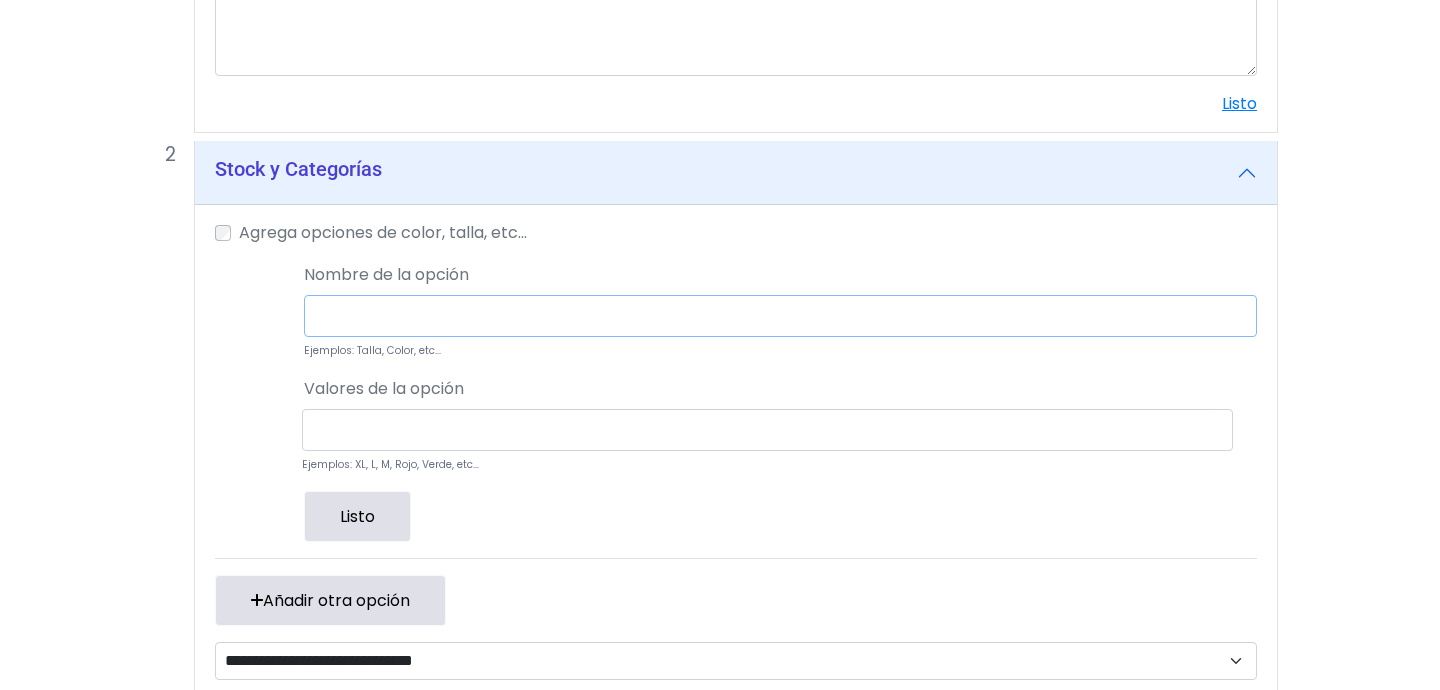 click at bounding box center (780, 316) 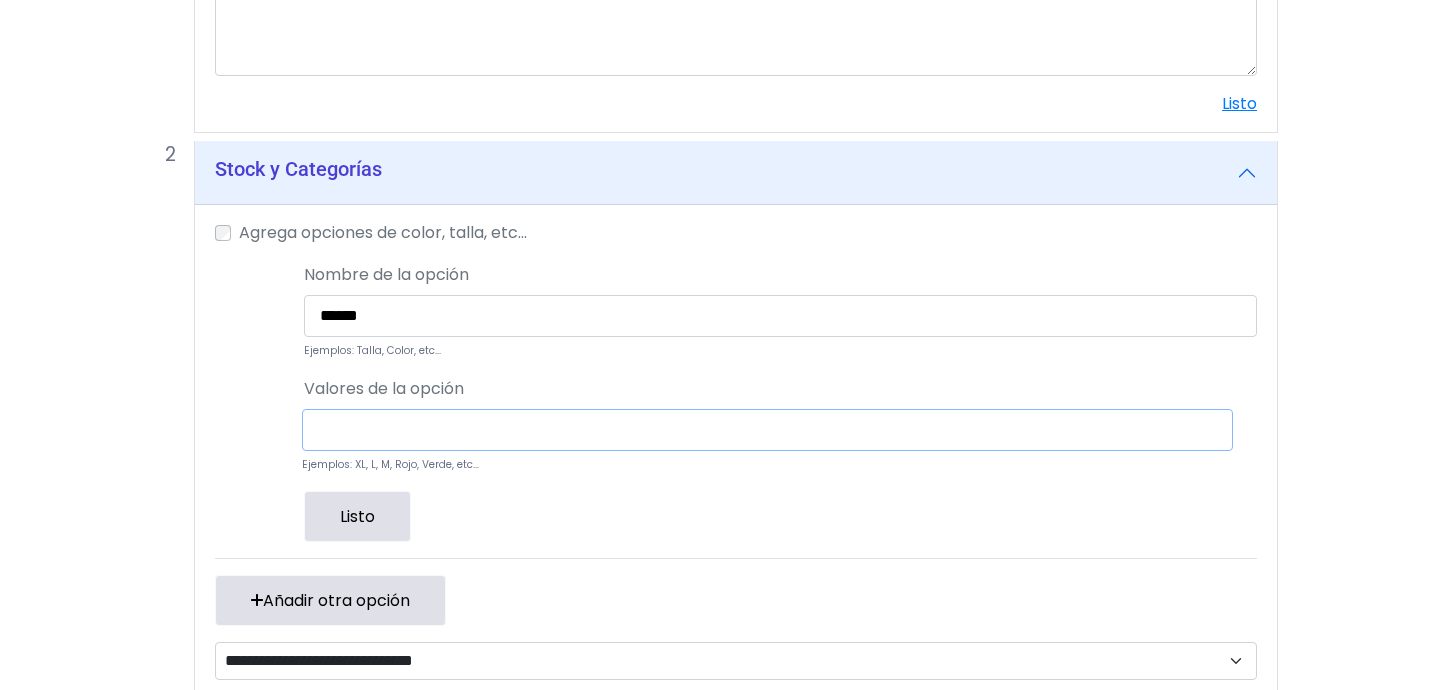 click at bounding box center (767, 430) 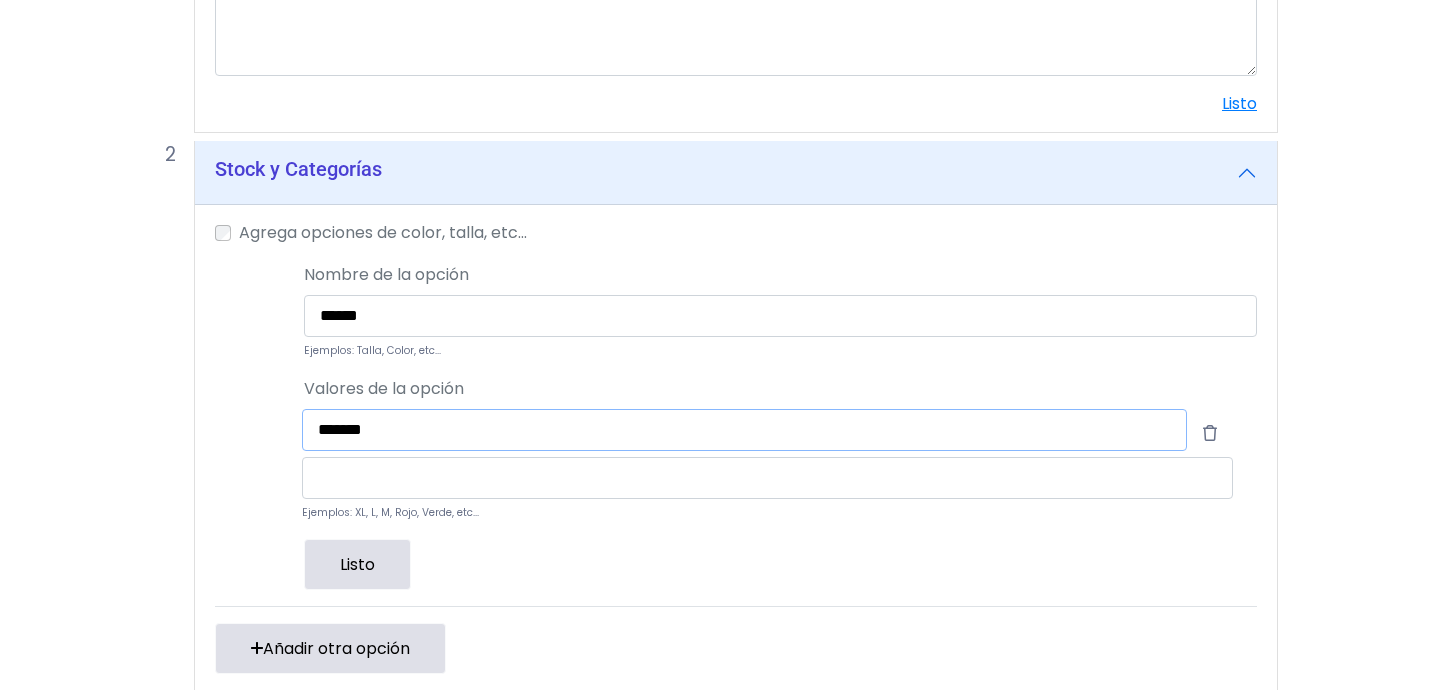 type on "******" 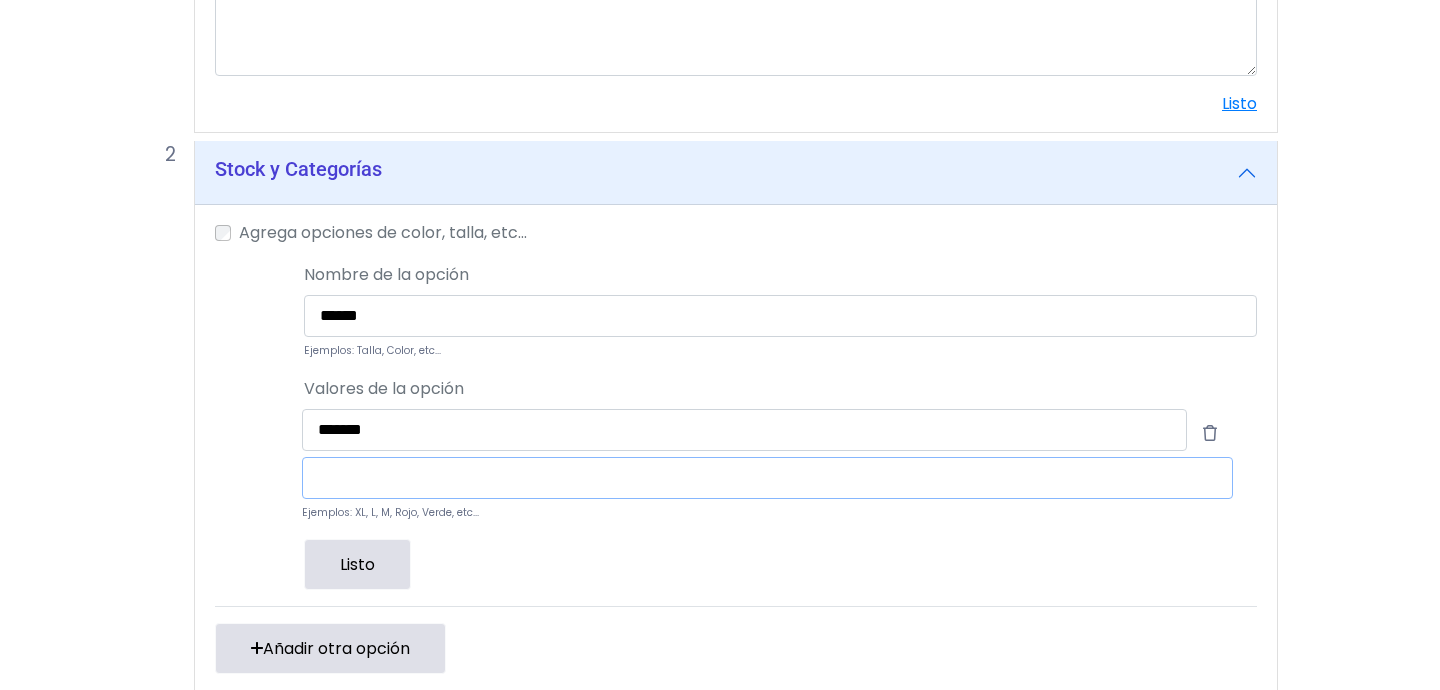 click at bounding box center (767, 478) 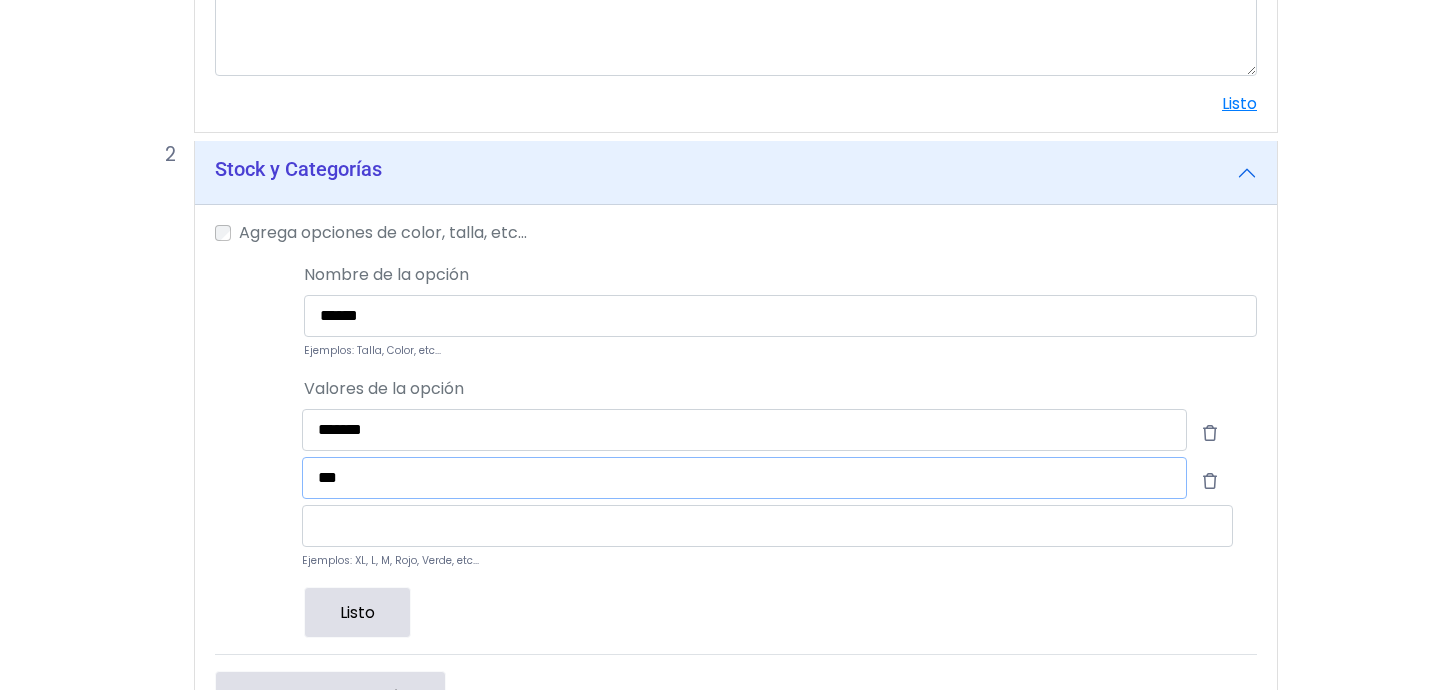 type on "****" 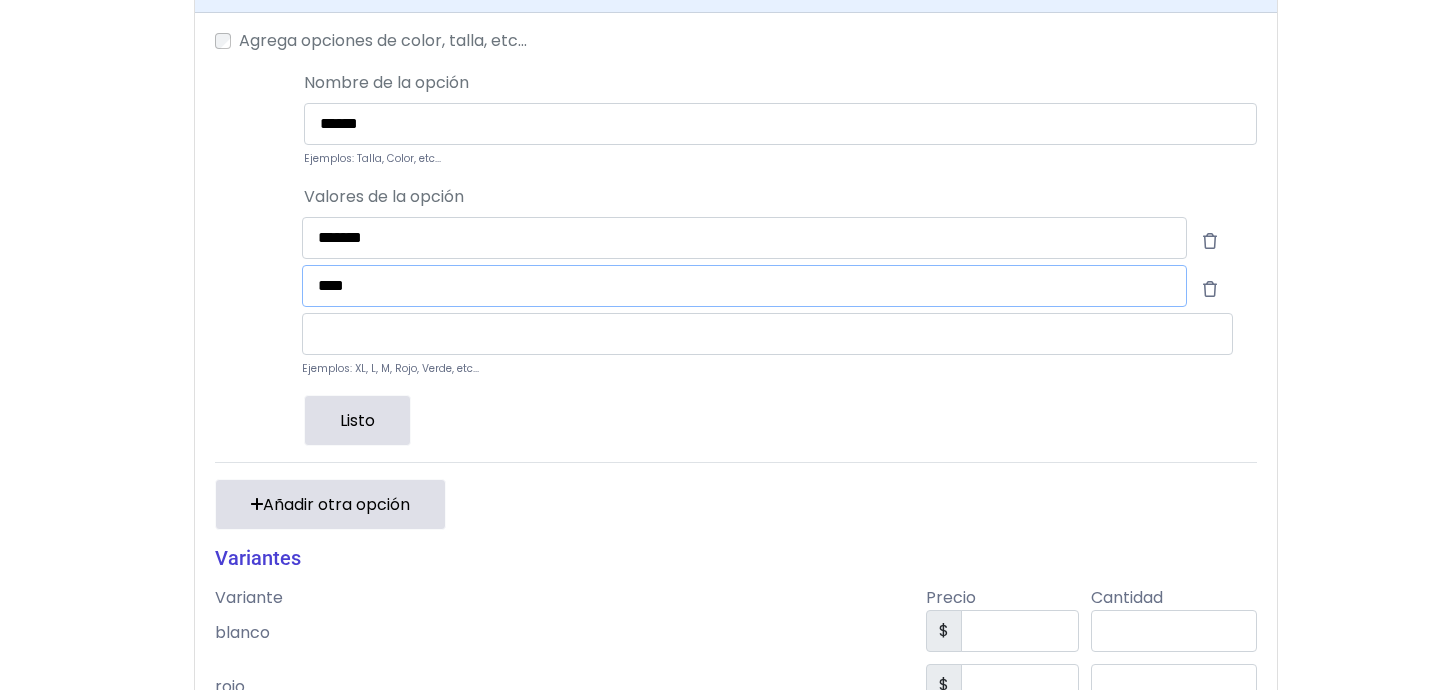 scroll, scrollTop: 1172, scrollLeft: 0, axis: vertical 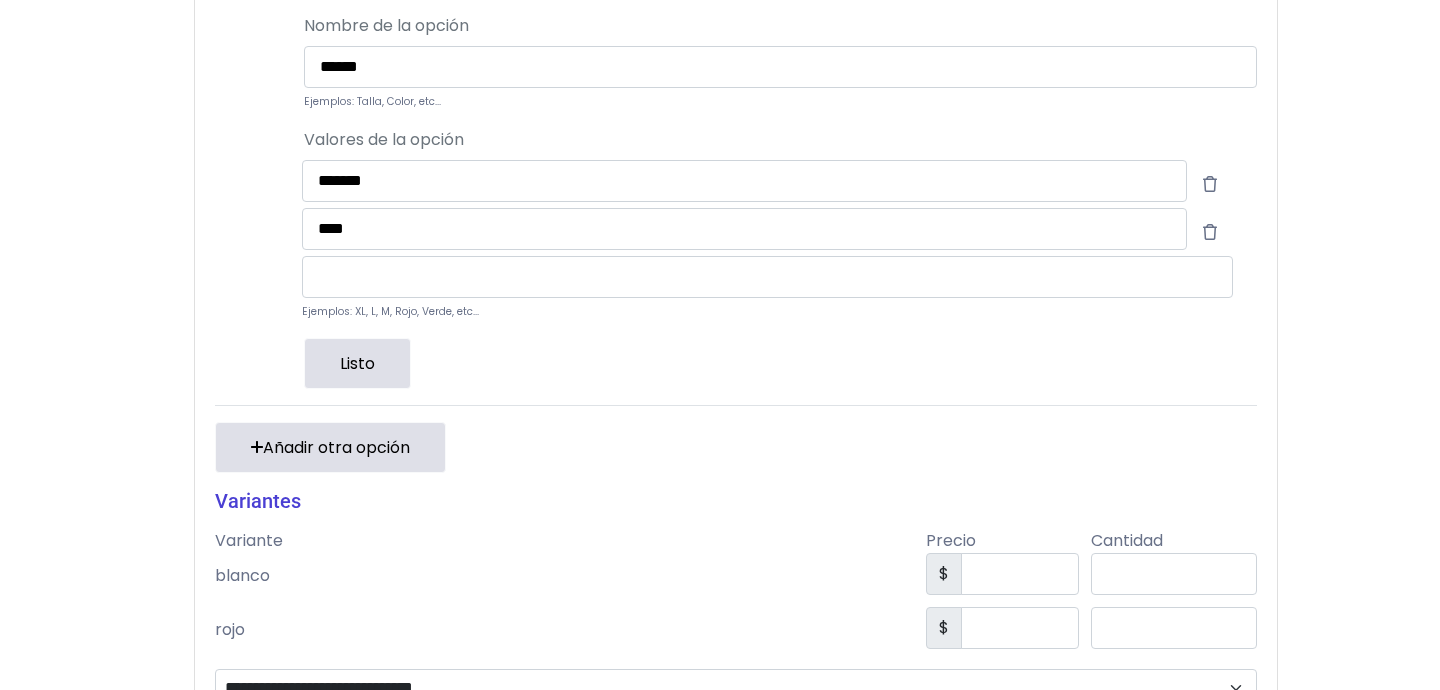 click on "Listo" at bounding box center [357, 363] 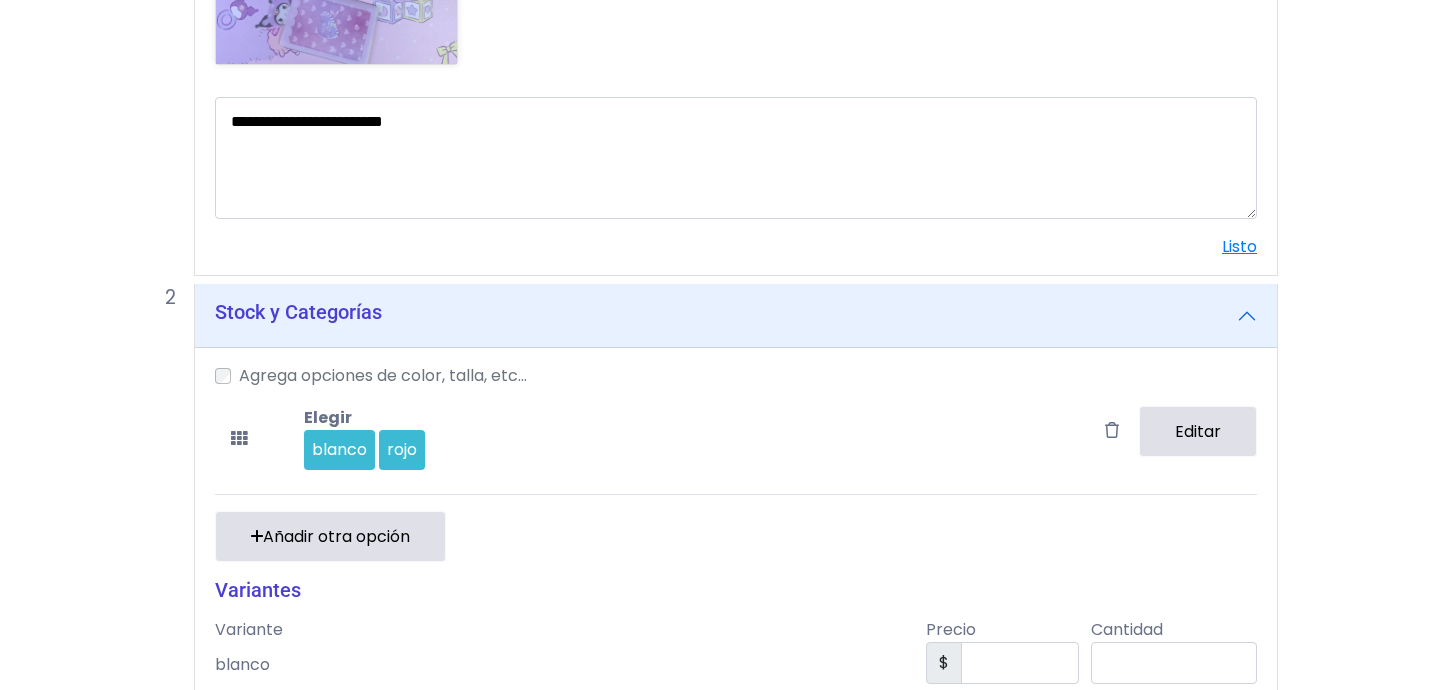 scroll, scrollTop: 1200, scrollLeft: 0, axis: vertical 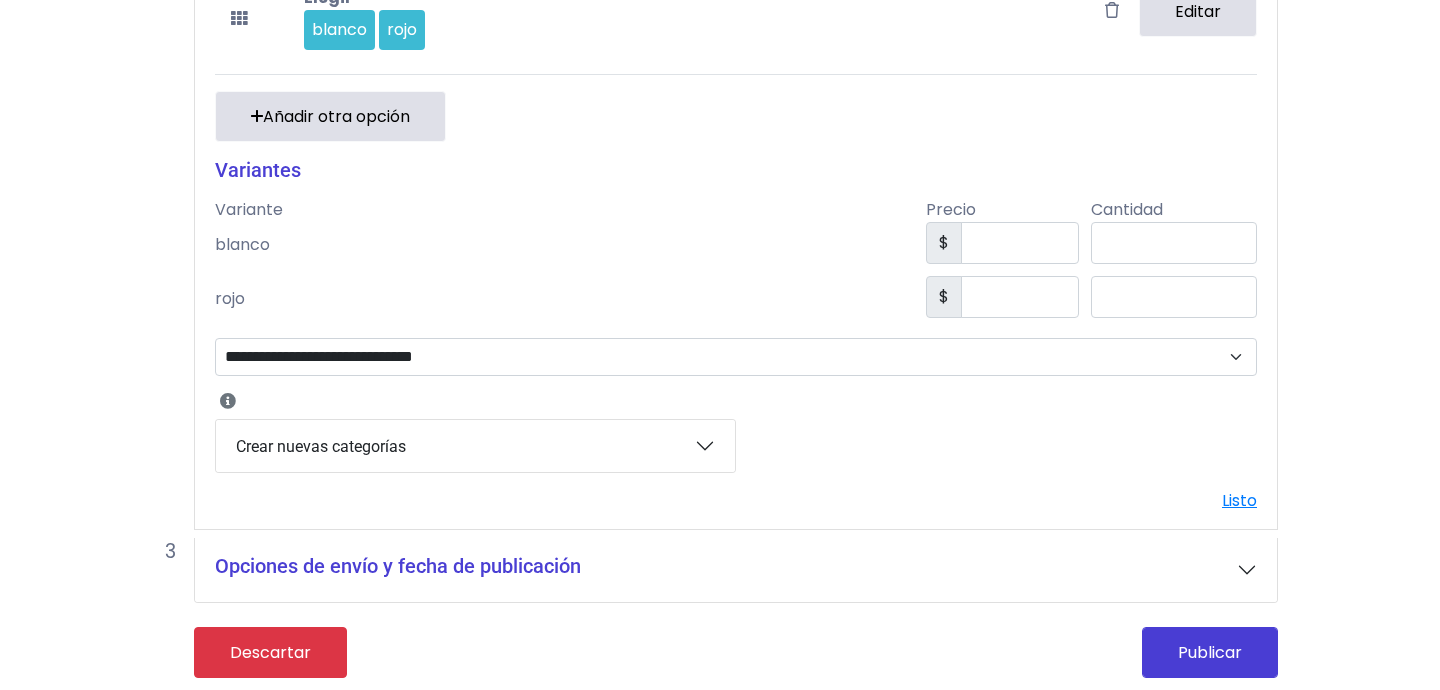click on "Crear nuevas categorías" at bounding box center (475, 446) 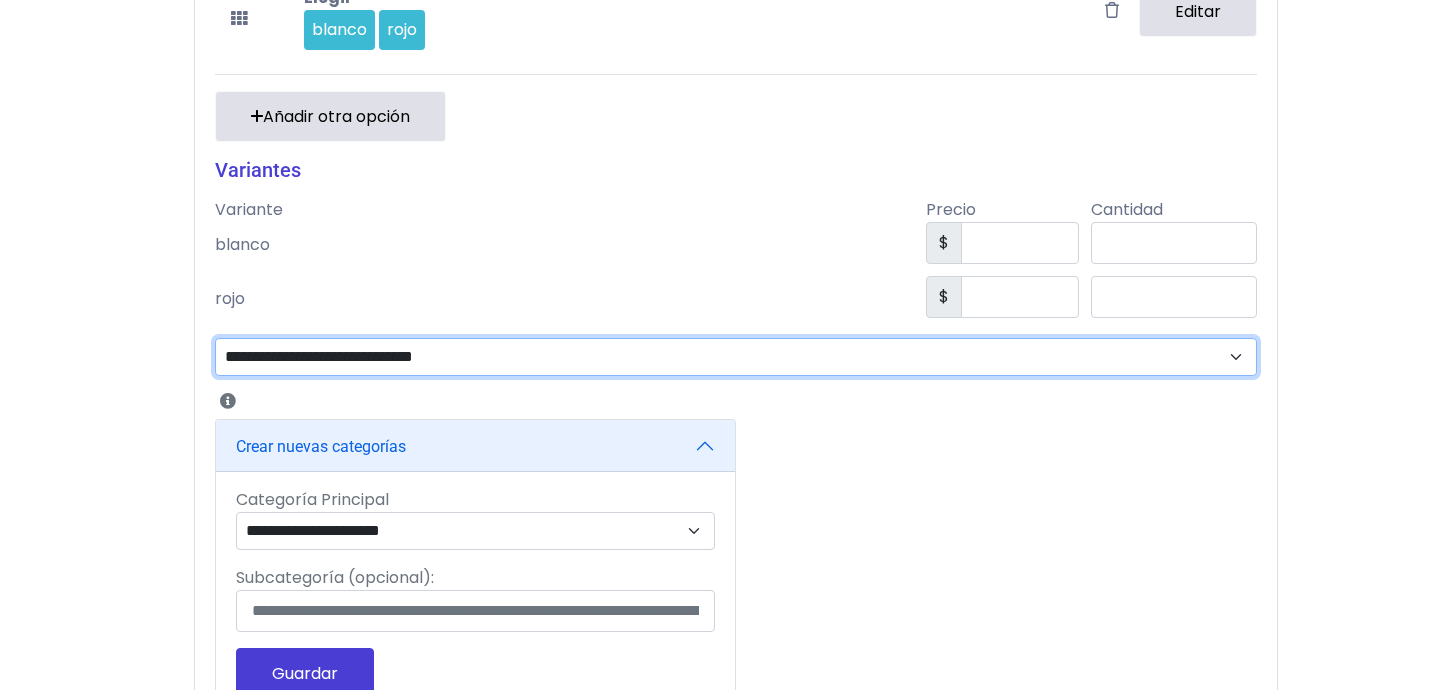 click on "**********" at bounding box center (736, 357) 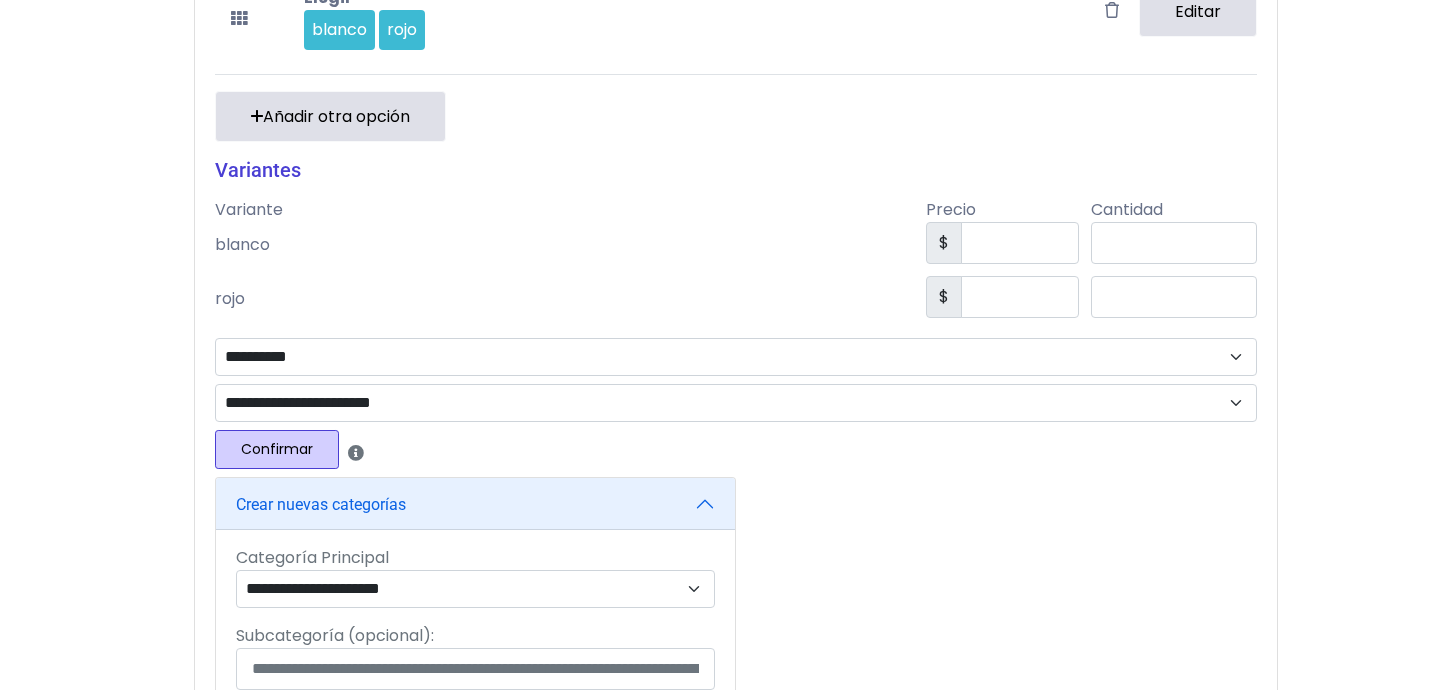 click on "Confirmar" at bounding box center (277, 449) 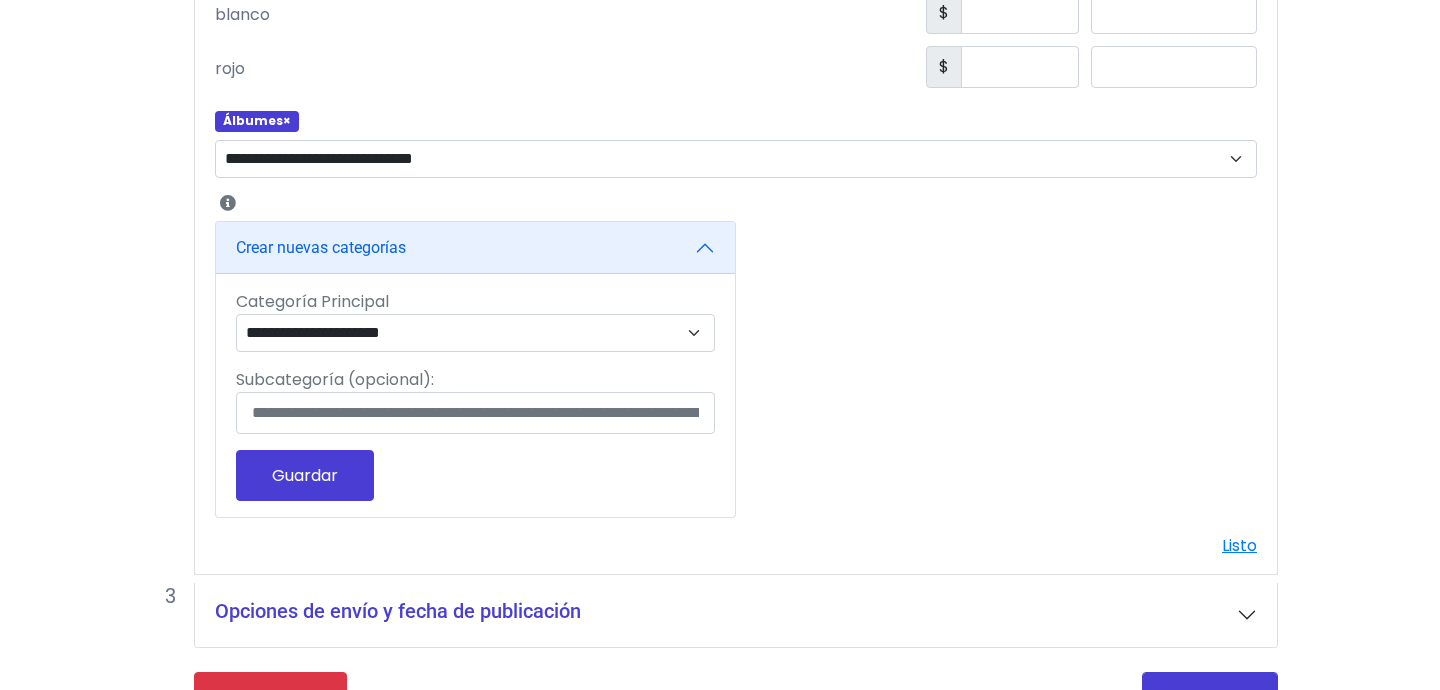 scroll, scrollTop: 1474, scrollLeft: 0, axis: vertical 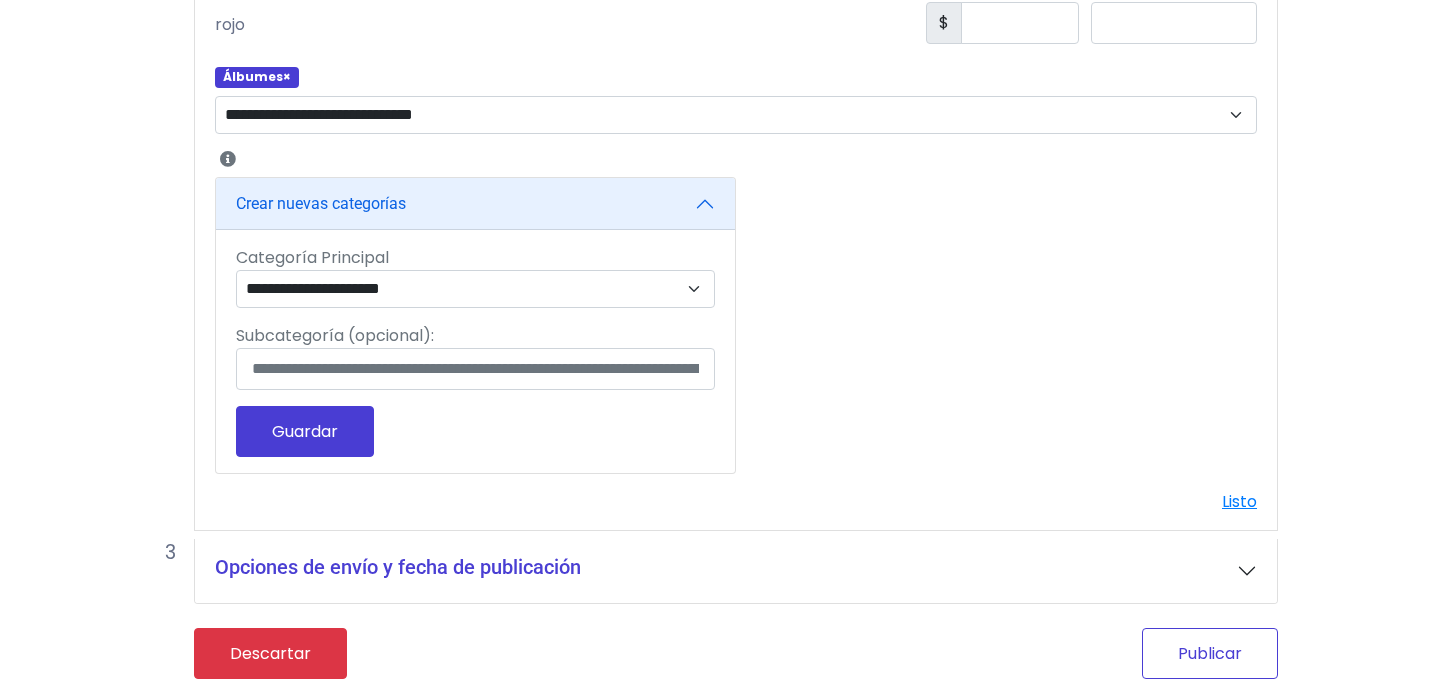 click on "Publicar" at bounding box center (1210, 653) 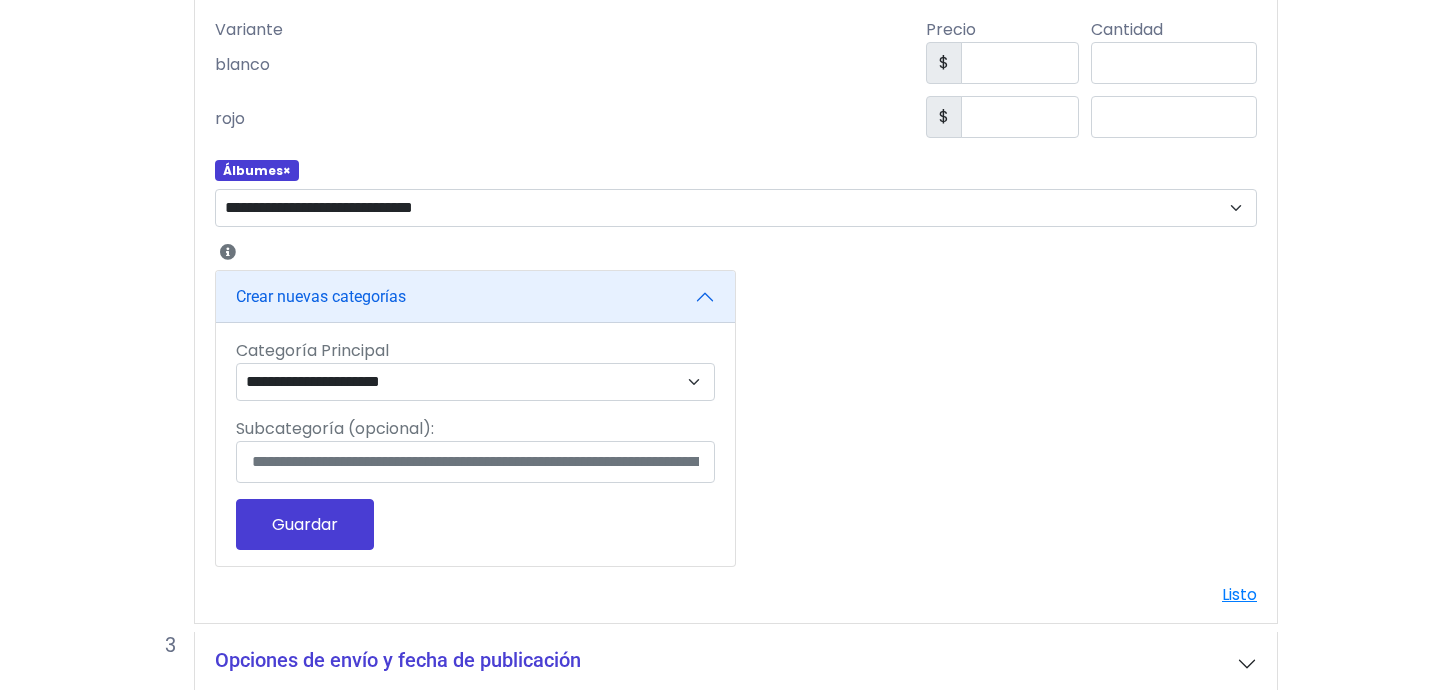 scroll, scrollTop: 1660, scrollLeft: 0, axis: vertical 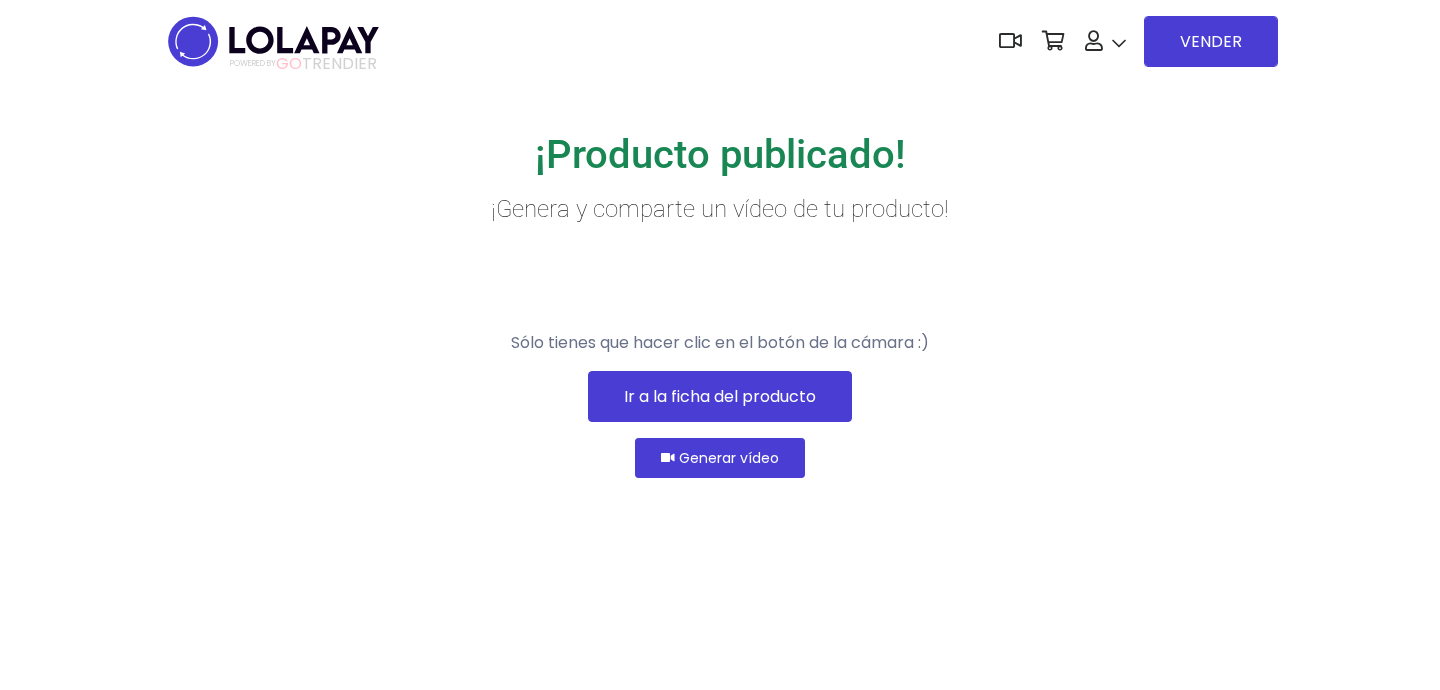click on "Ir a la ficha del producto" at bounding box center (720, 396) 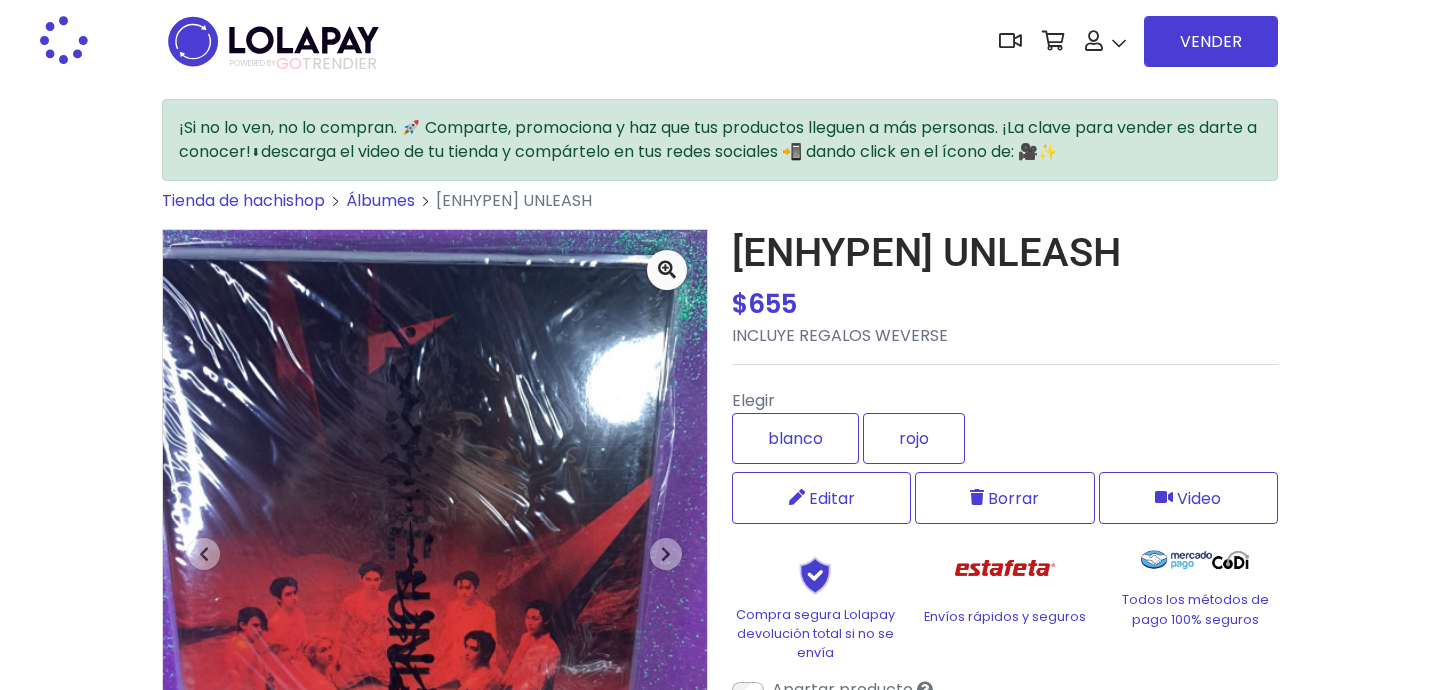 scroll, scrollTop: 0, scrollLeft: 0, axis: both 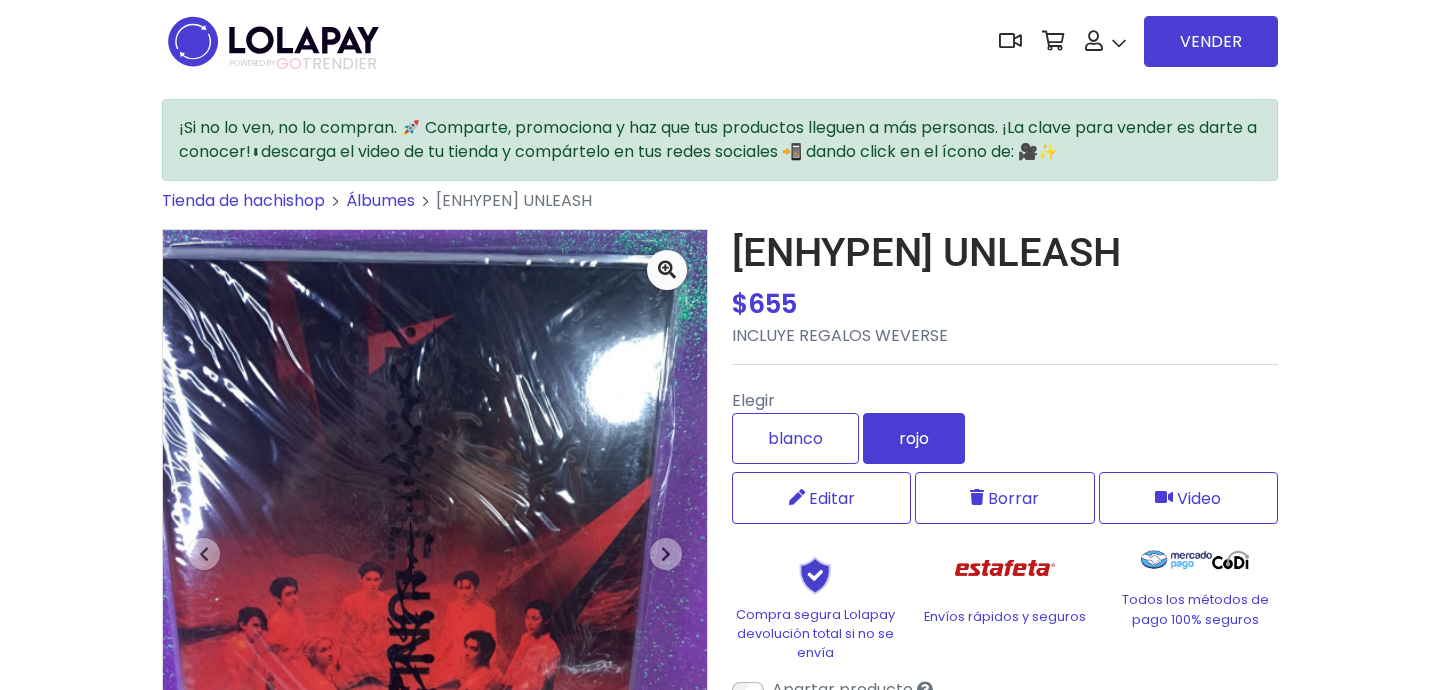click on "rojo" at bounding box center (914, 438) 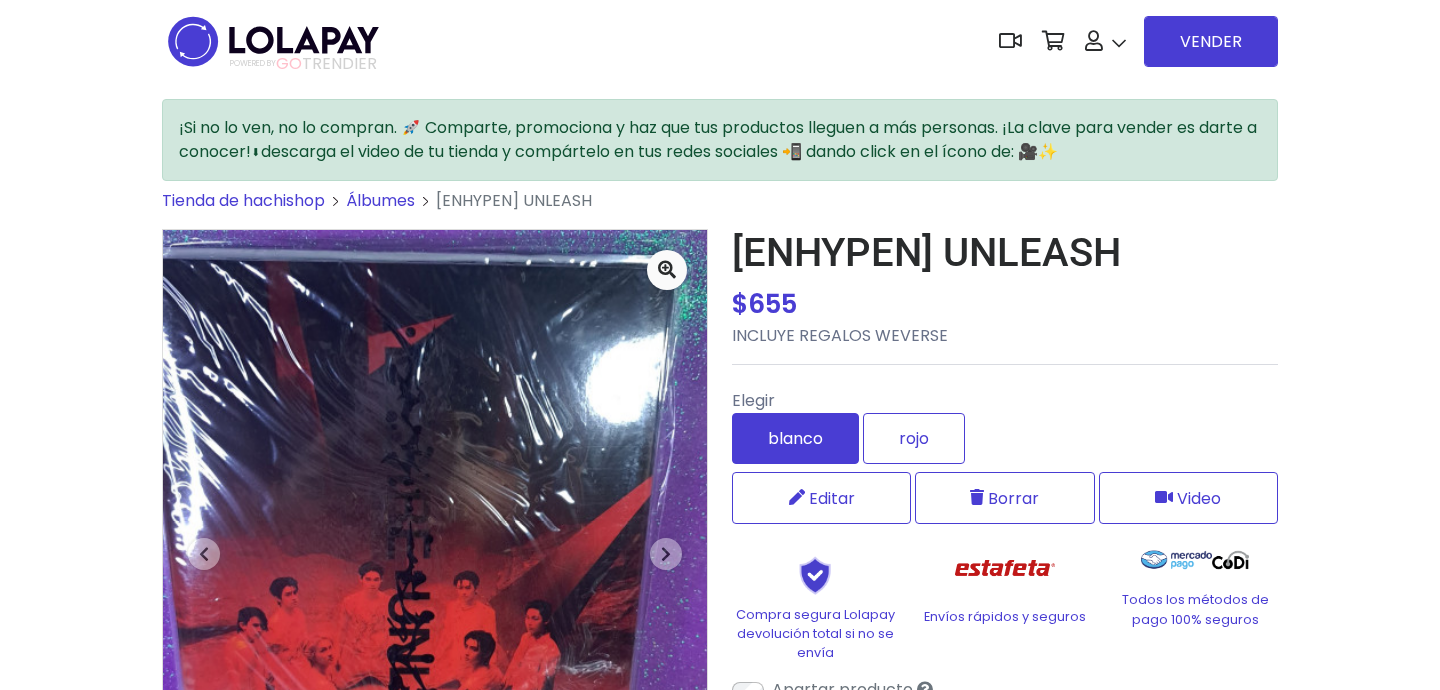 click on "blanco" at bounding box center (795, 438) 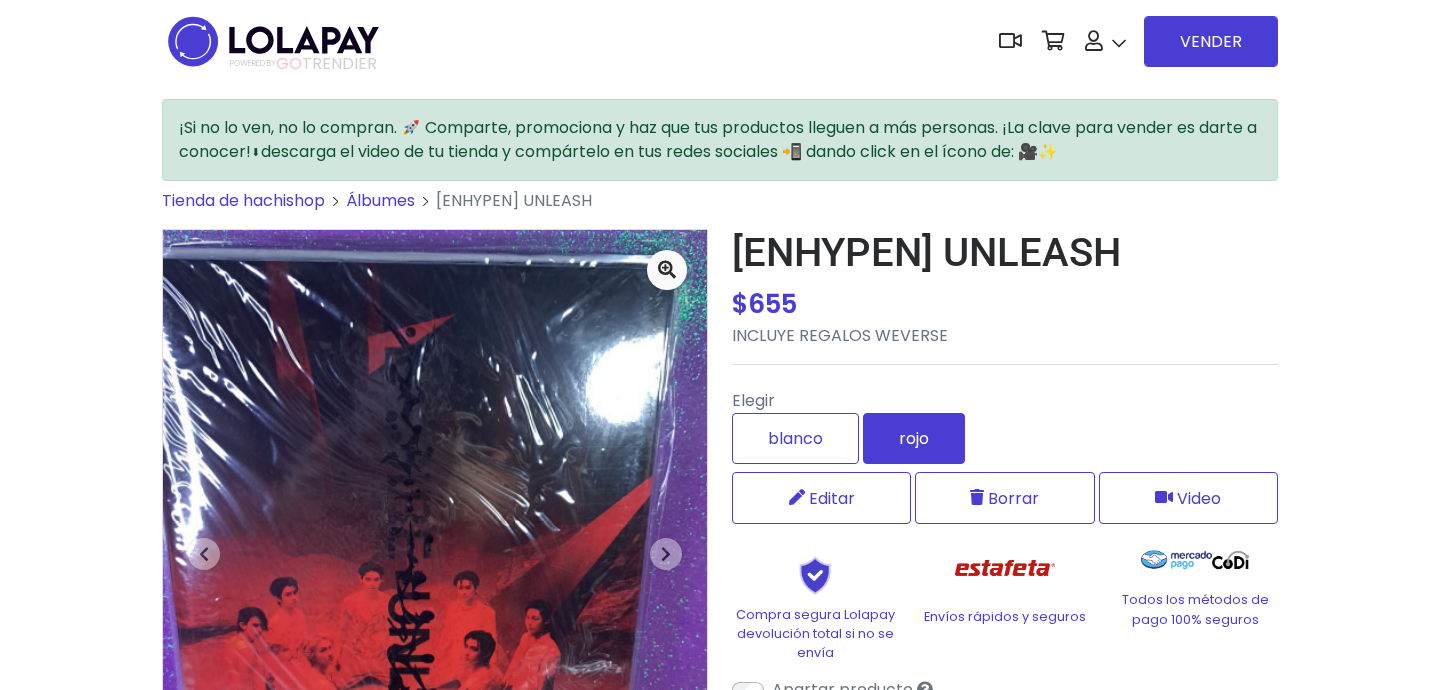click on "rojo" at bounding box center (914, 438) 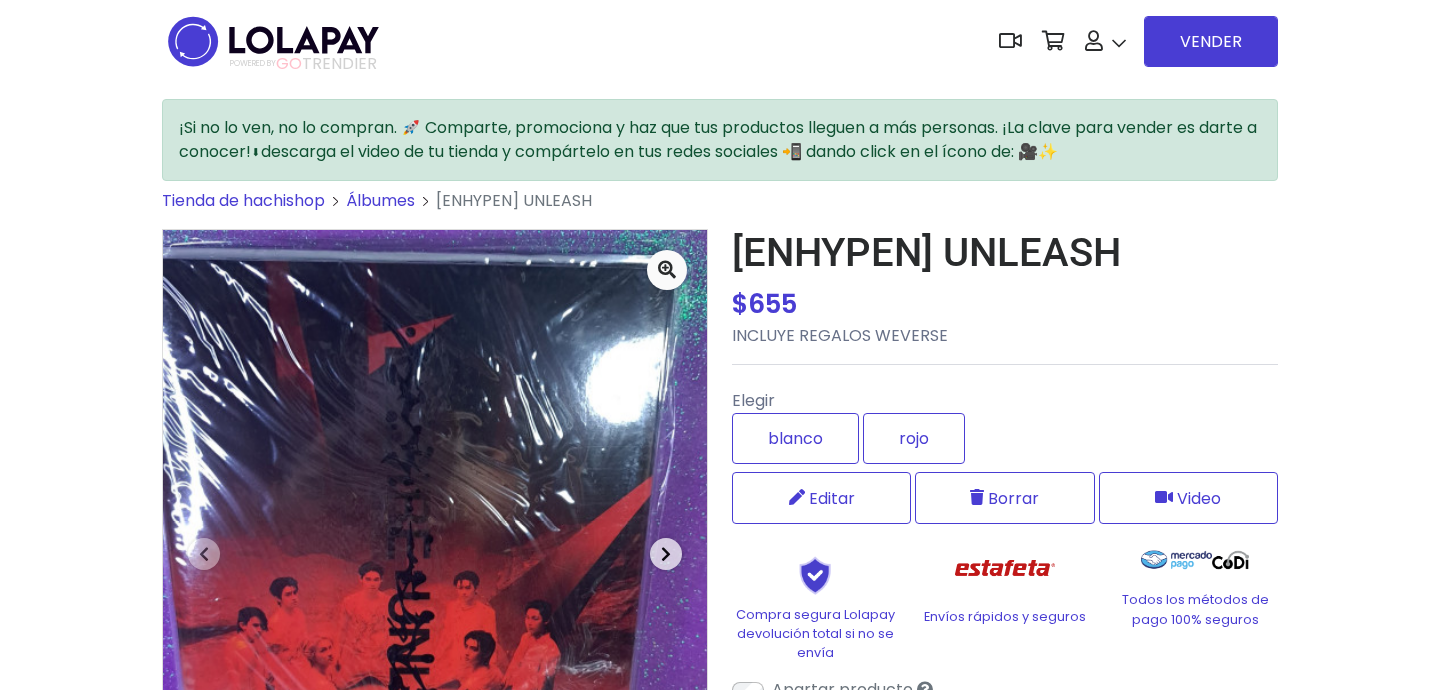click at bounding box center [666, 554] 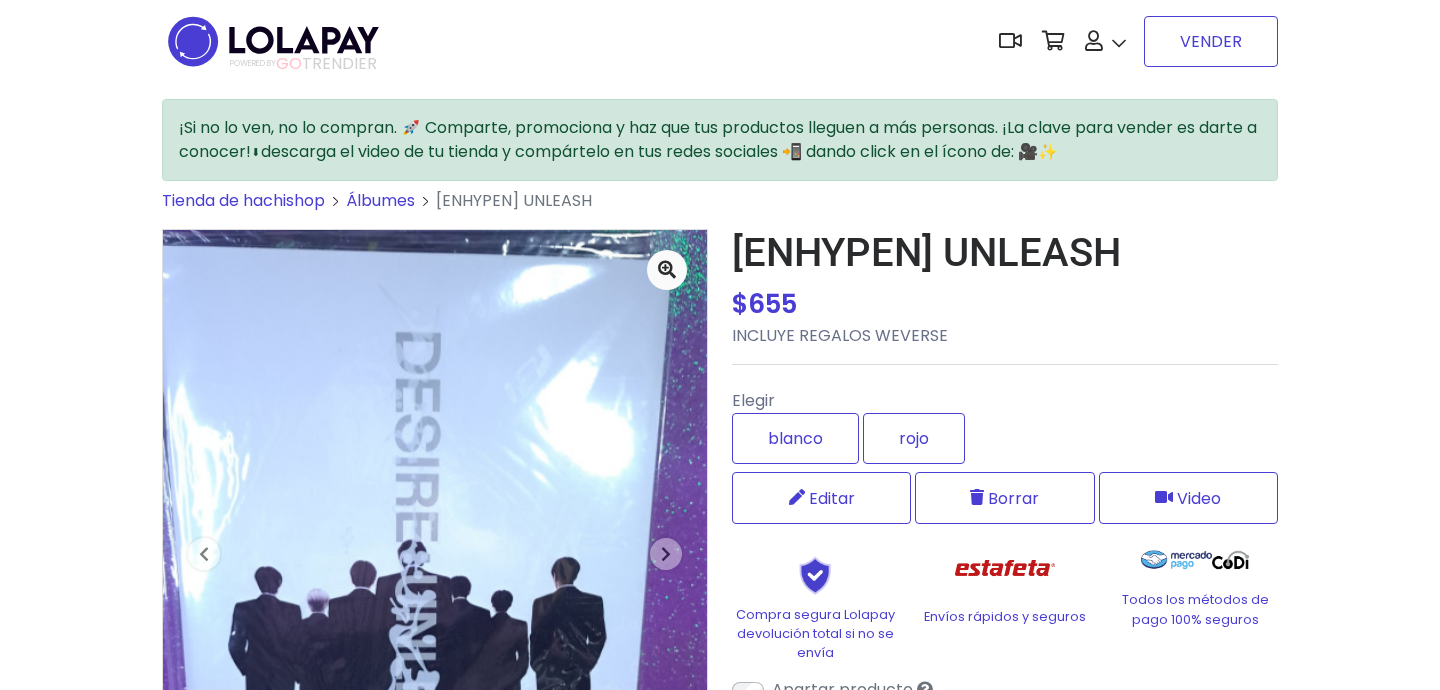 click on "VENDER" at bounding box center (1211, 41) 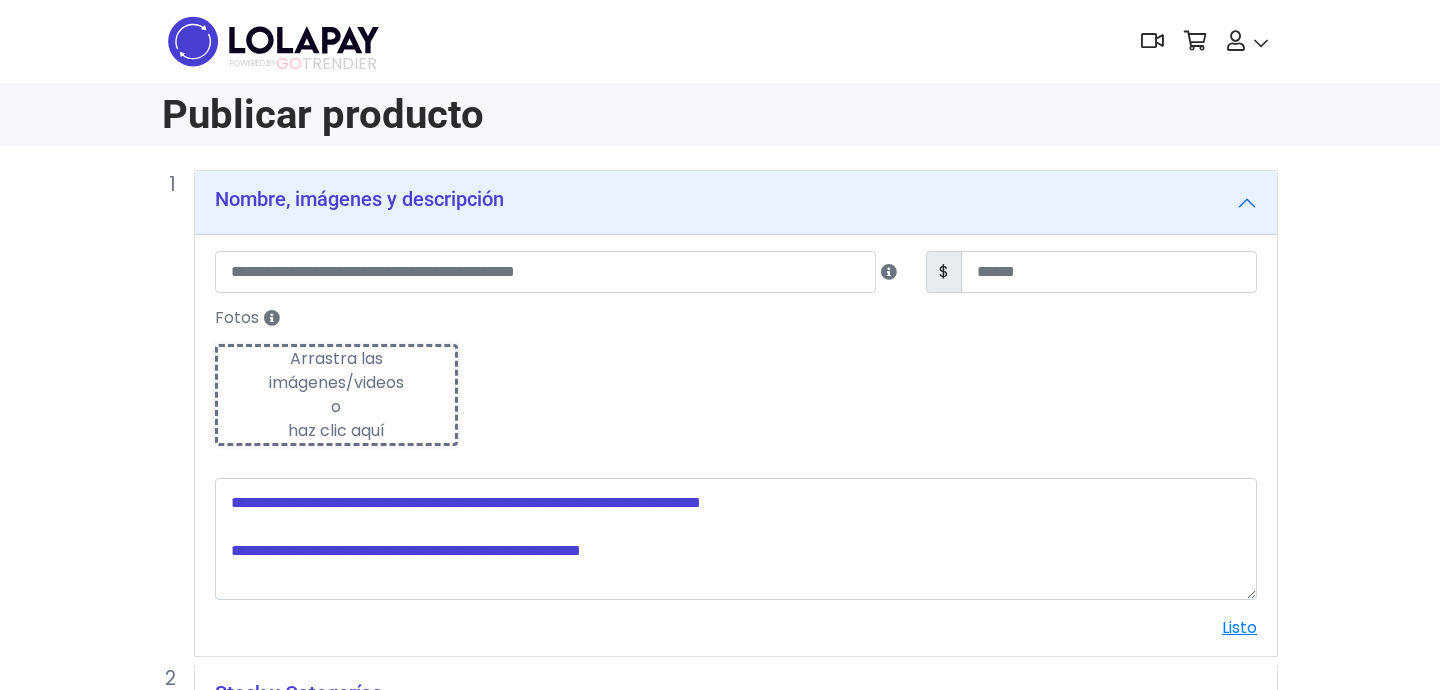 scroll, scrollTop: 0, scrollLeft: 0, axis: both 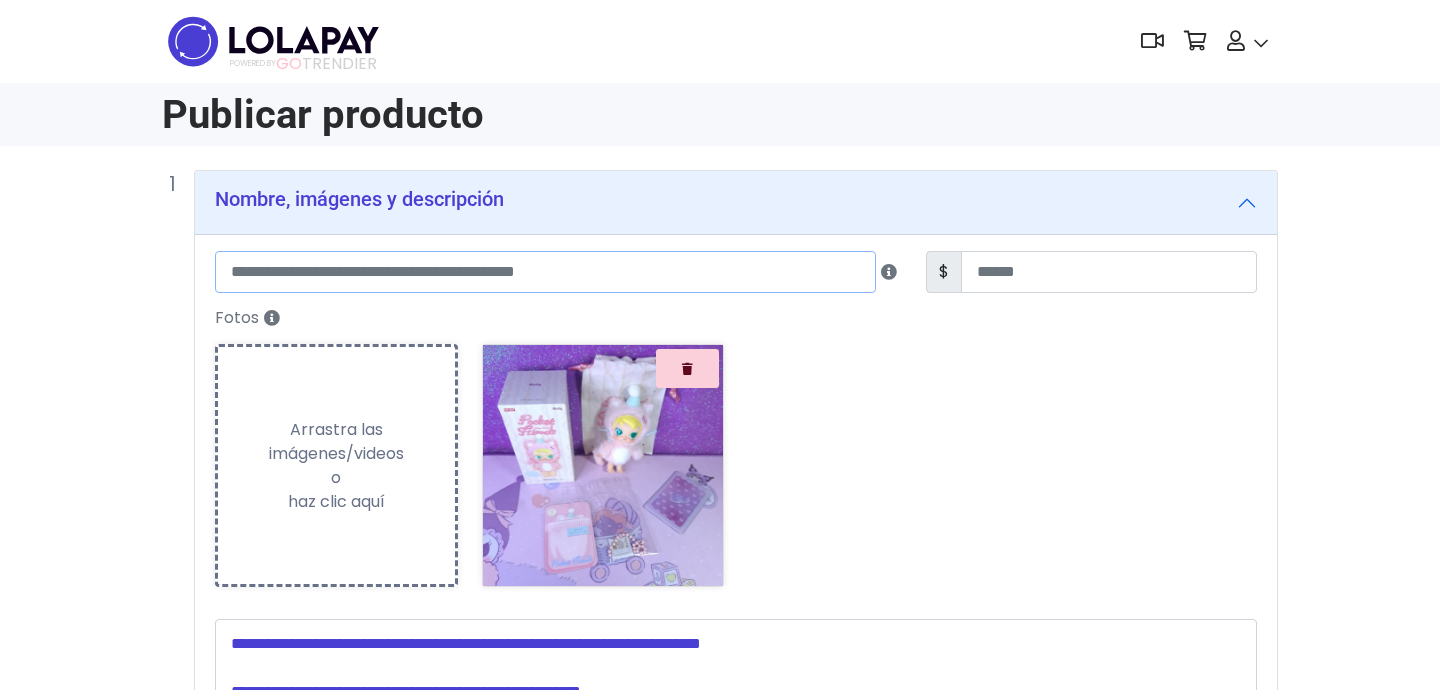 click at bounding box center [545, 272] 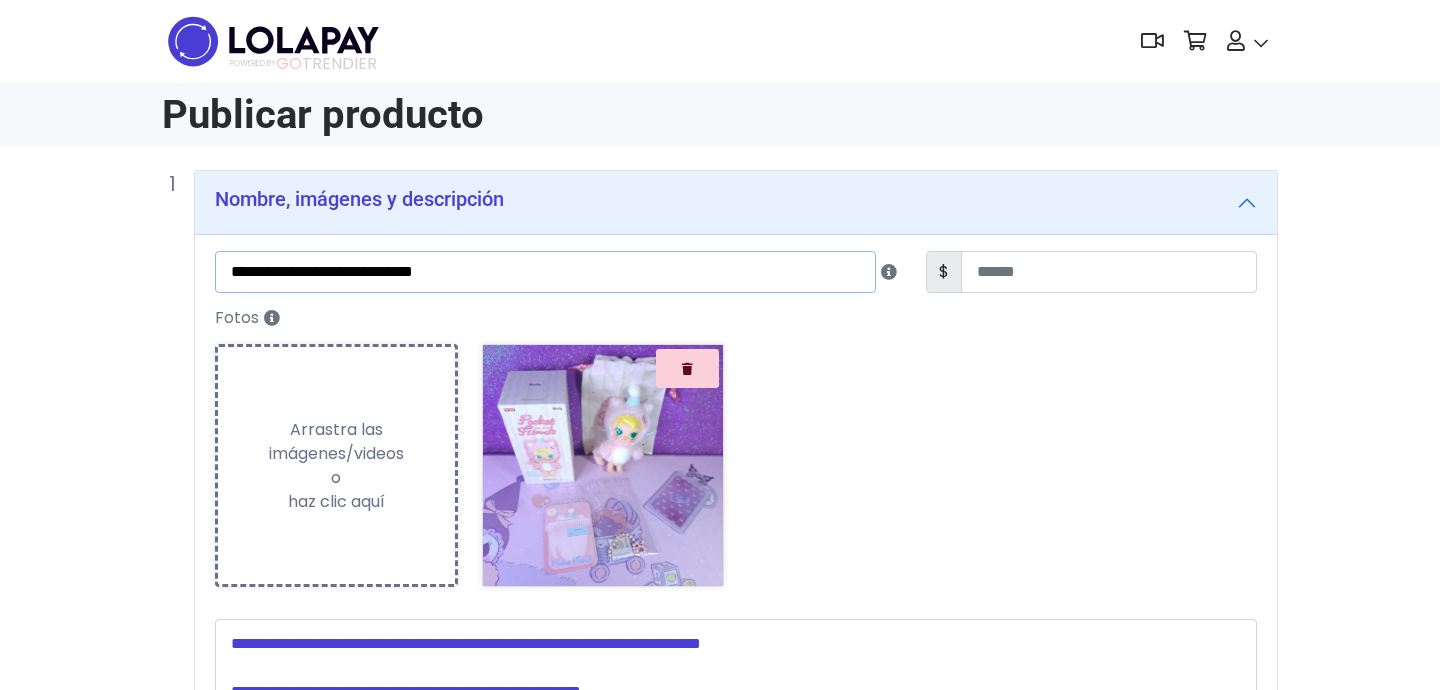 type on "**********" 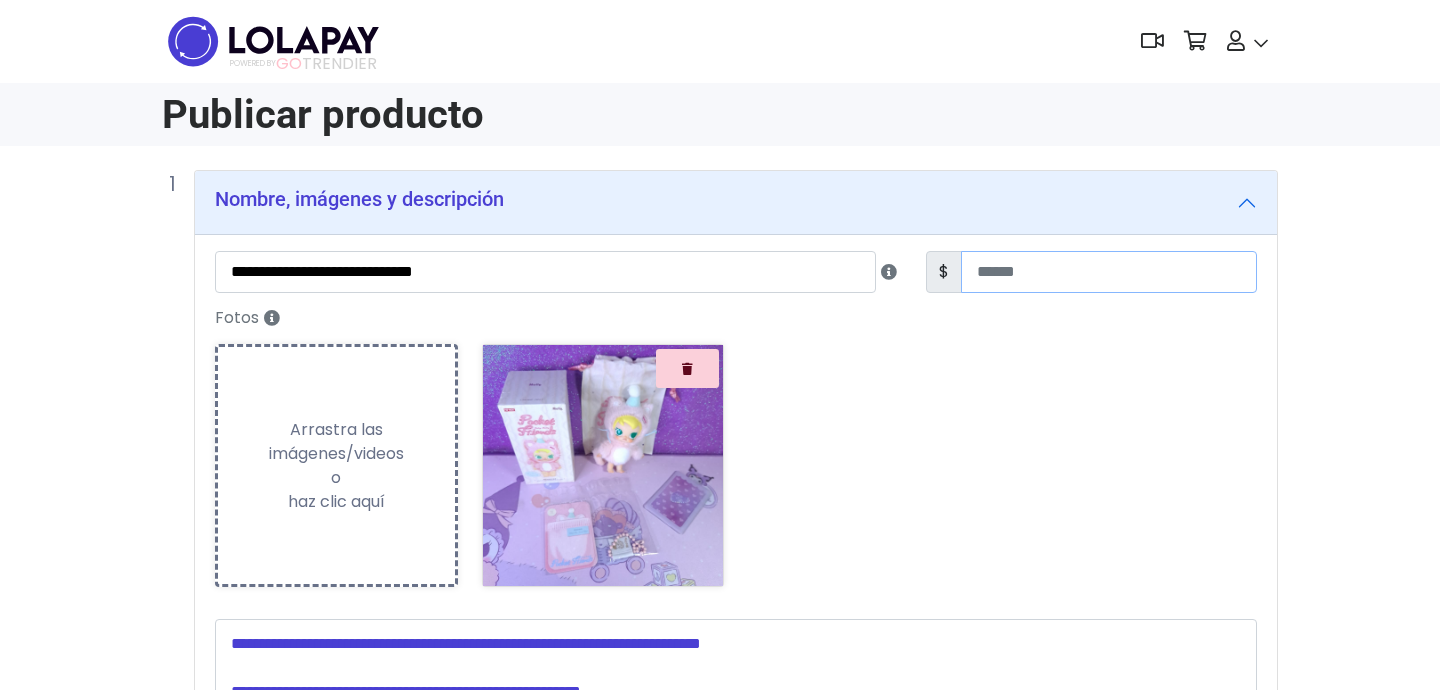 click at bounding box center [1109, 272] 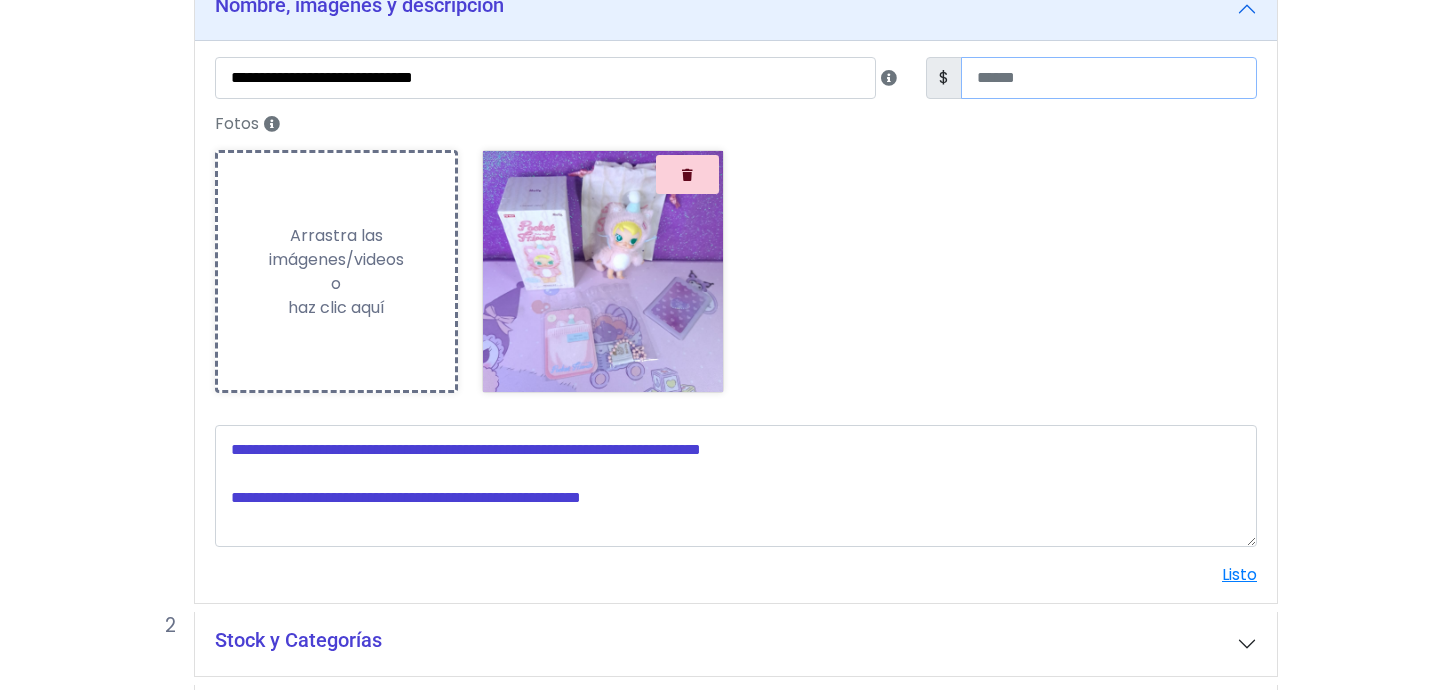 scroll, scrollTop: 343, scrollLeft: 0, axis: vertical 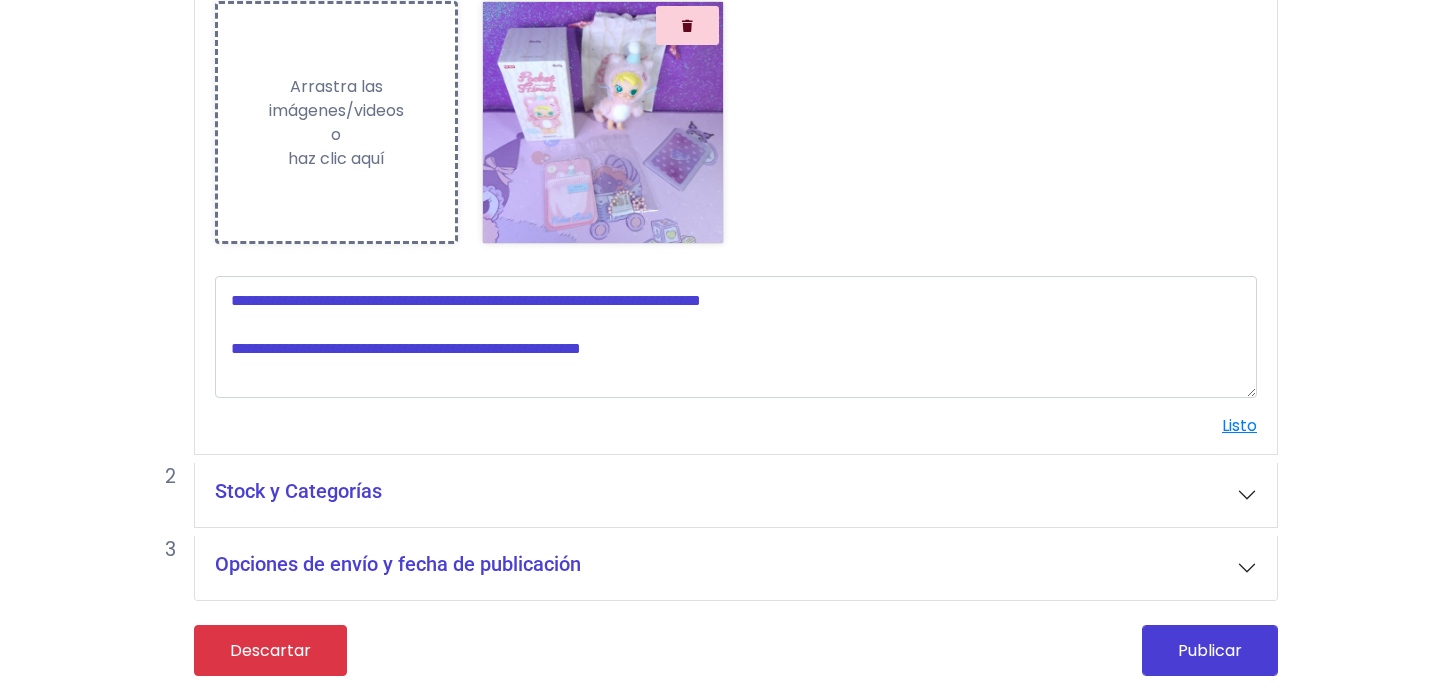 type on "***" 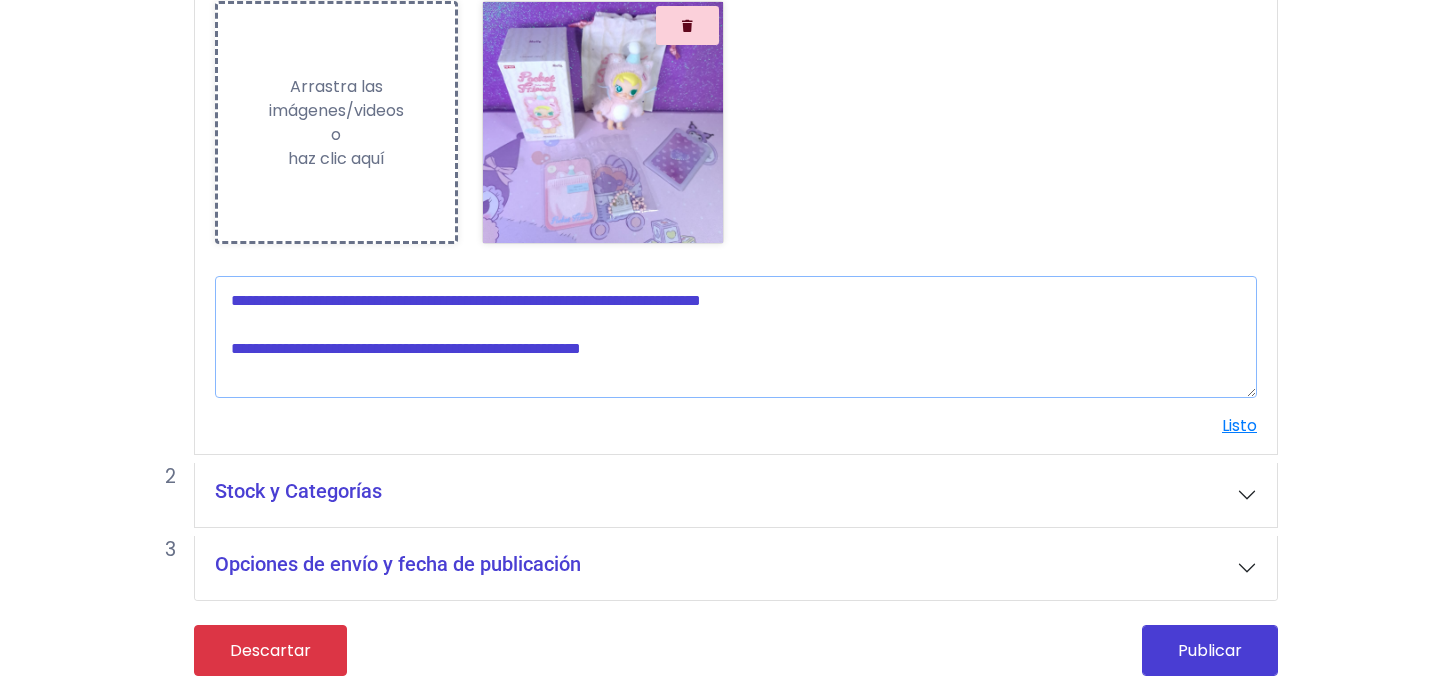 click at bounding box center (736, 337) 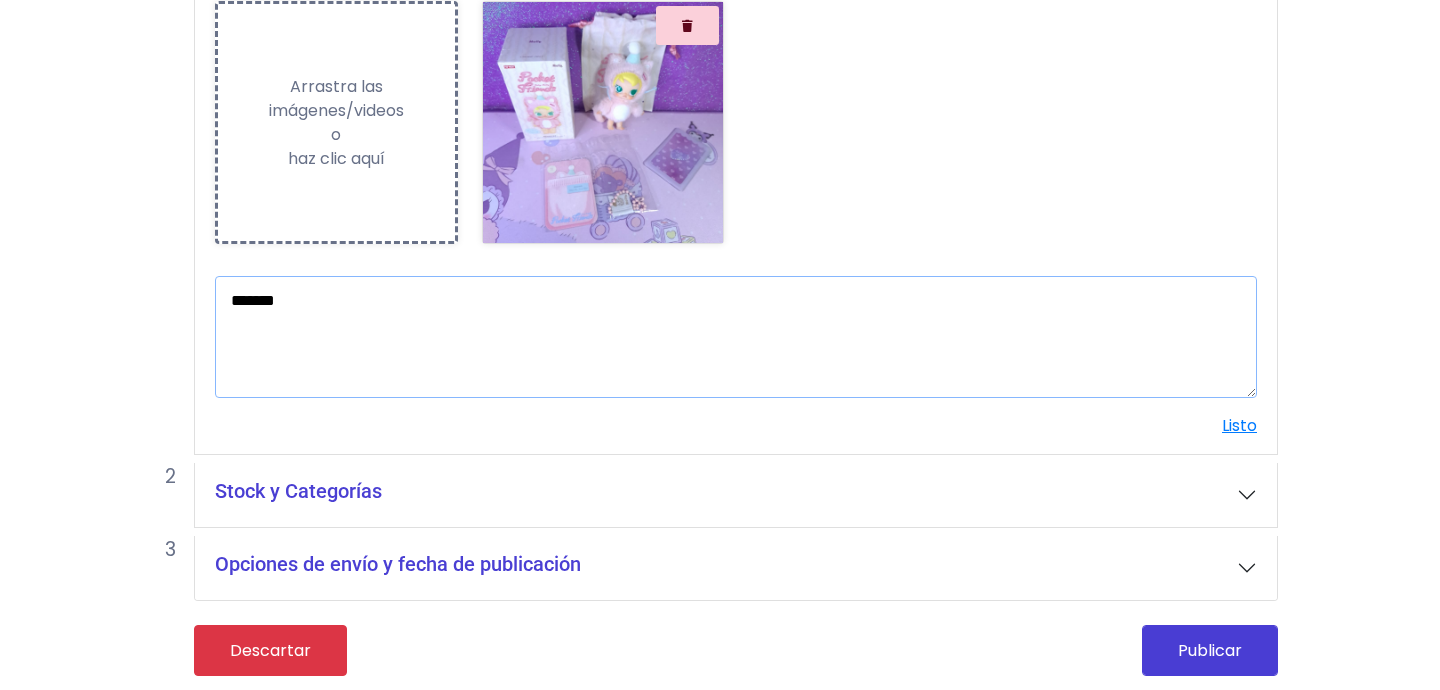 type on "*******" 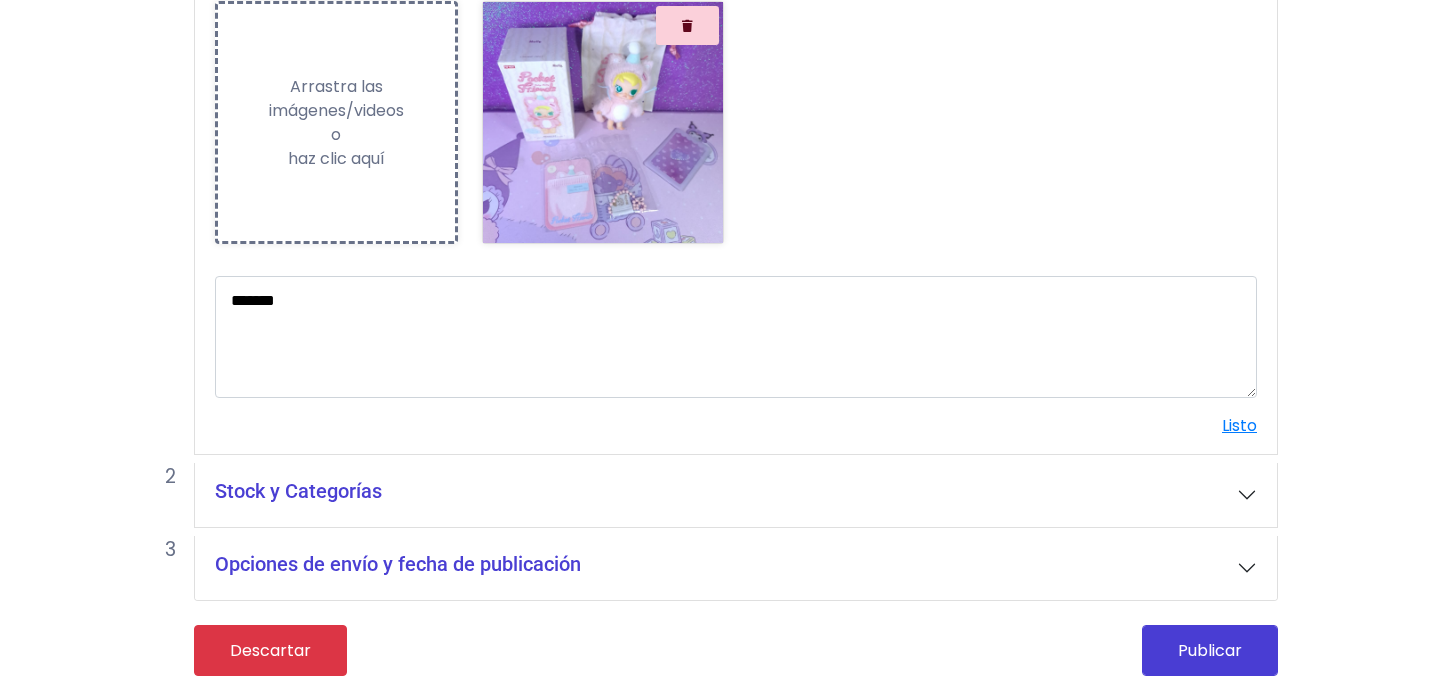 click on "Stock y Categorías" at bounding box center (736, 495) 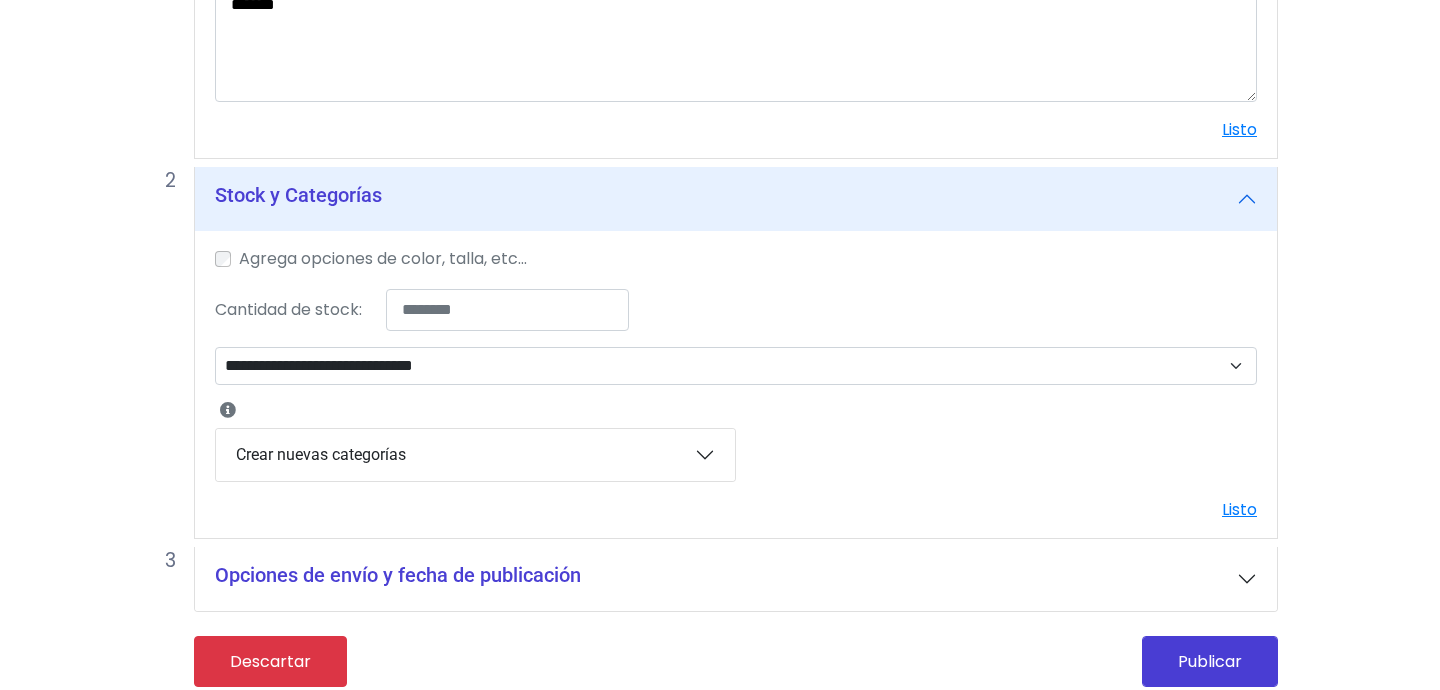 scroll, scrollTop: 649, scrollLeft: 0, axis: vertical 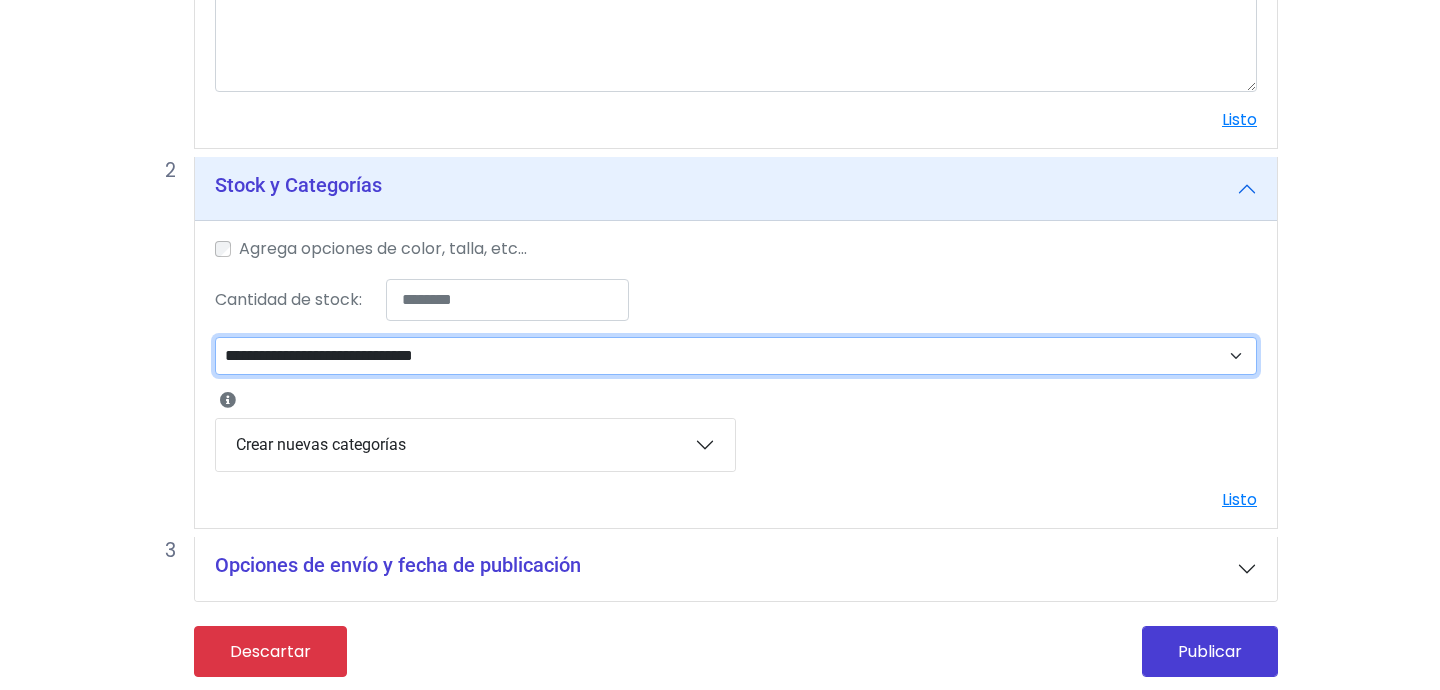 click on "**********" at bounding box center (736, 356) 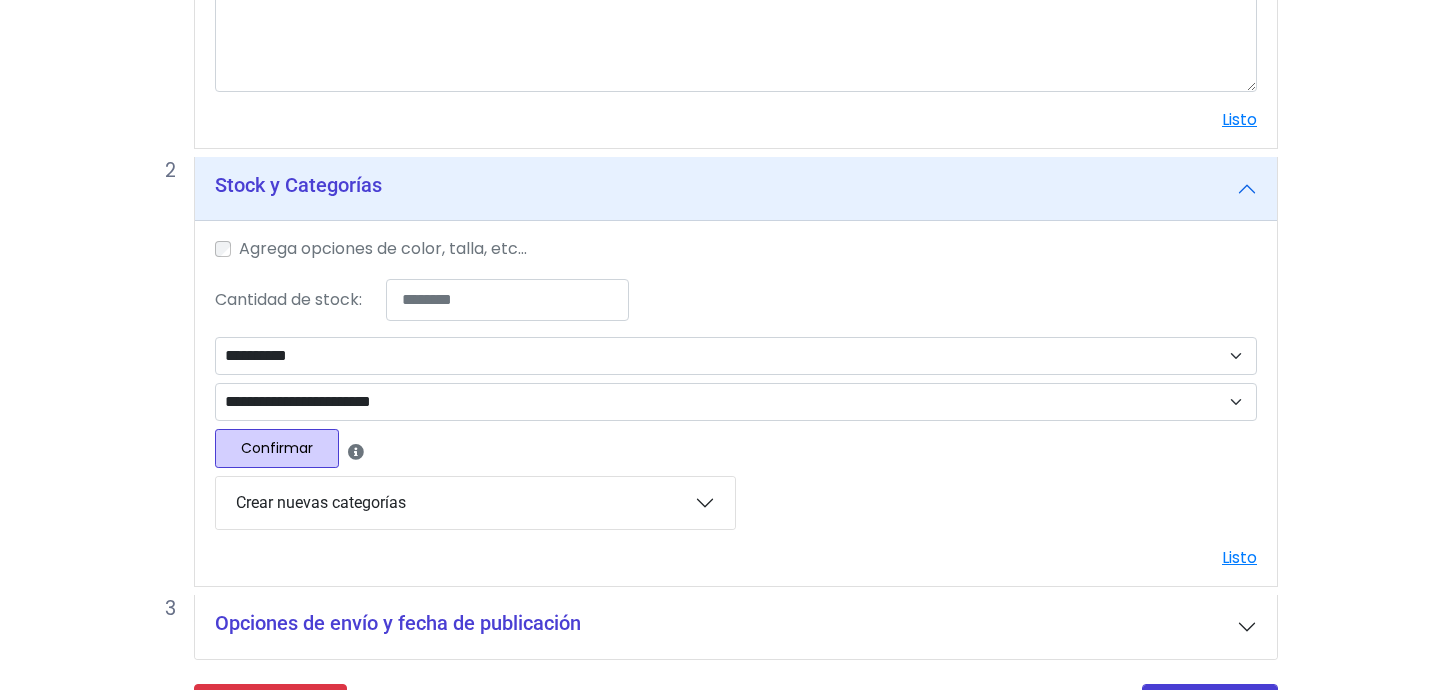 click on "Confirmar" at bounding box center [277, 448] 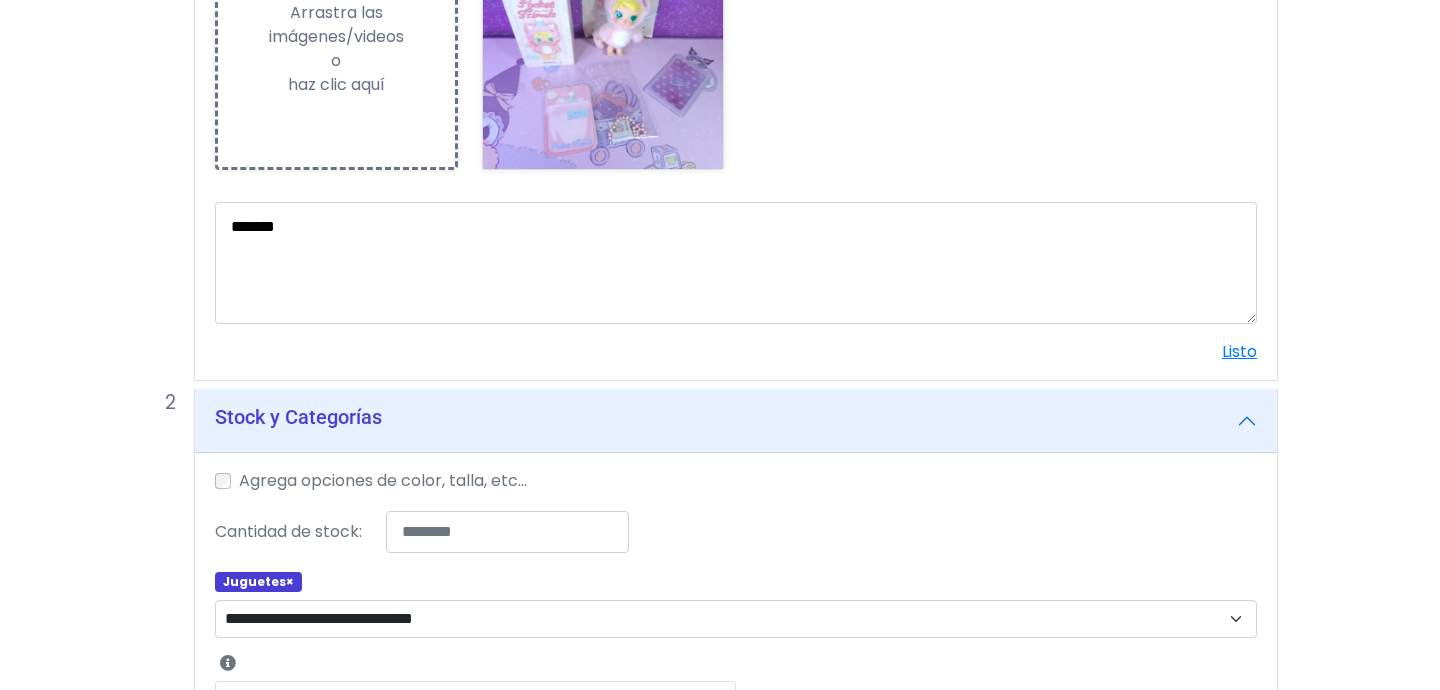 scroll, scrollTop: 680, scrollLeft: 0, axis: vertical 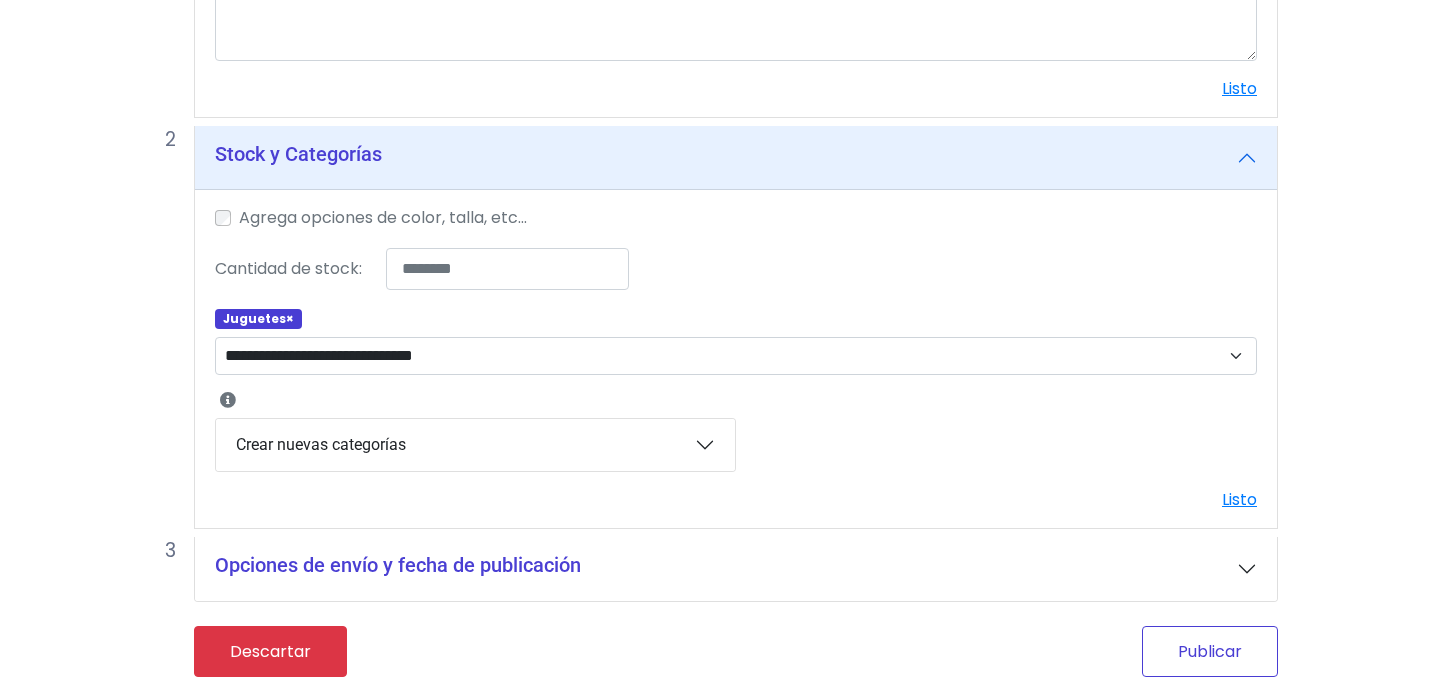 click on "Publicar" at bounding box center (1210, 651) 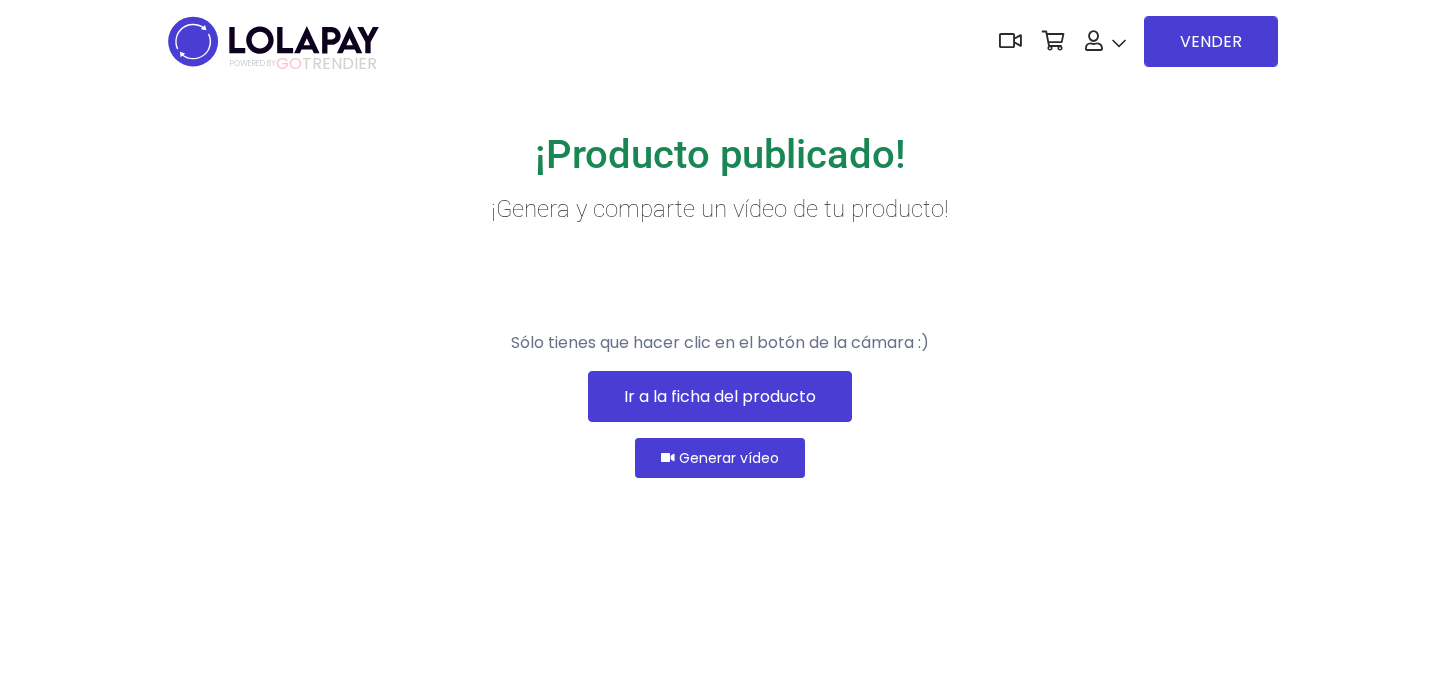 scroll, scrollTop: 0, scrollLeft: 0, axis: both 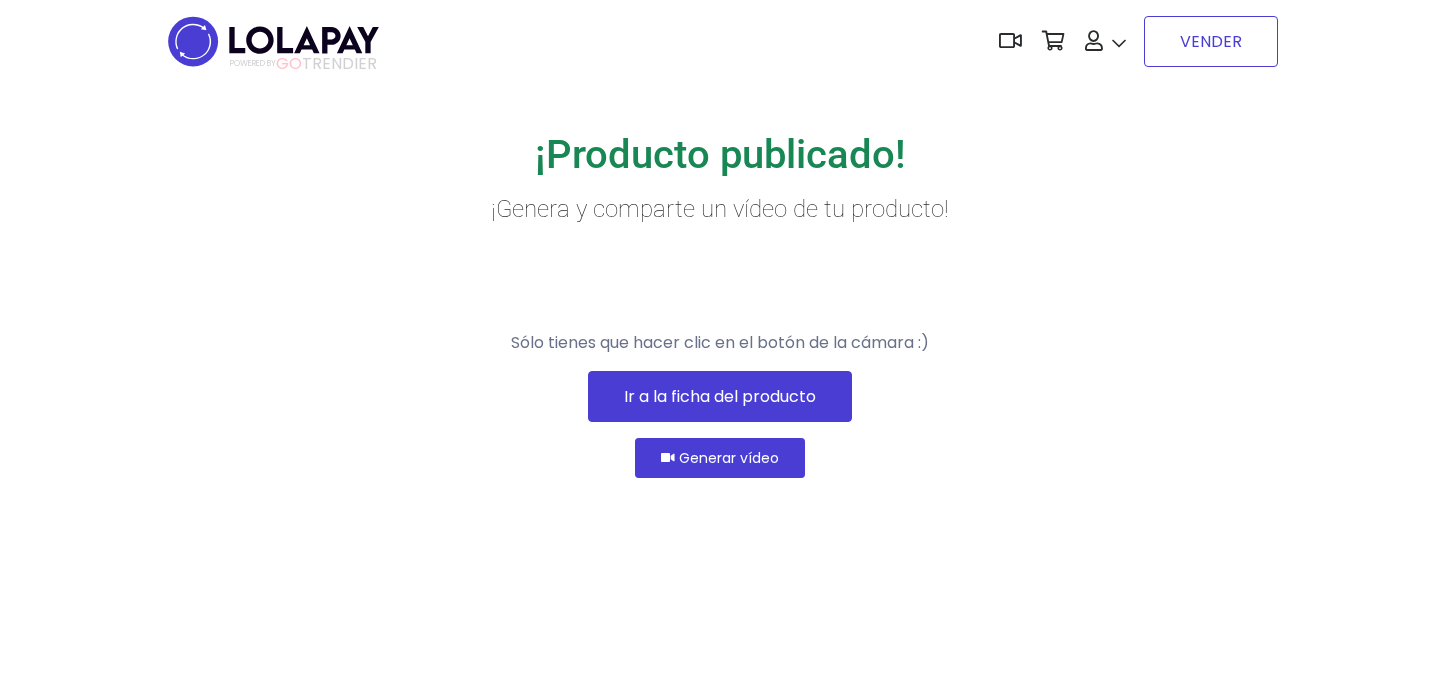 click on "VENDER" at bounding box center [1211, 41] 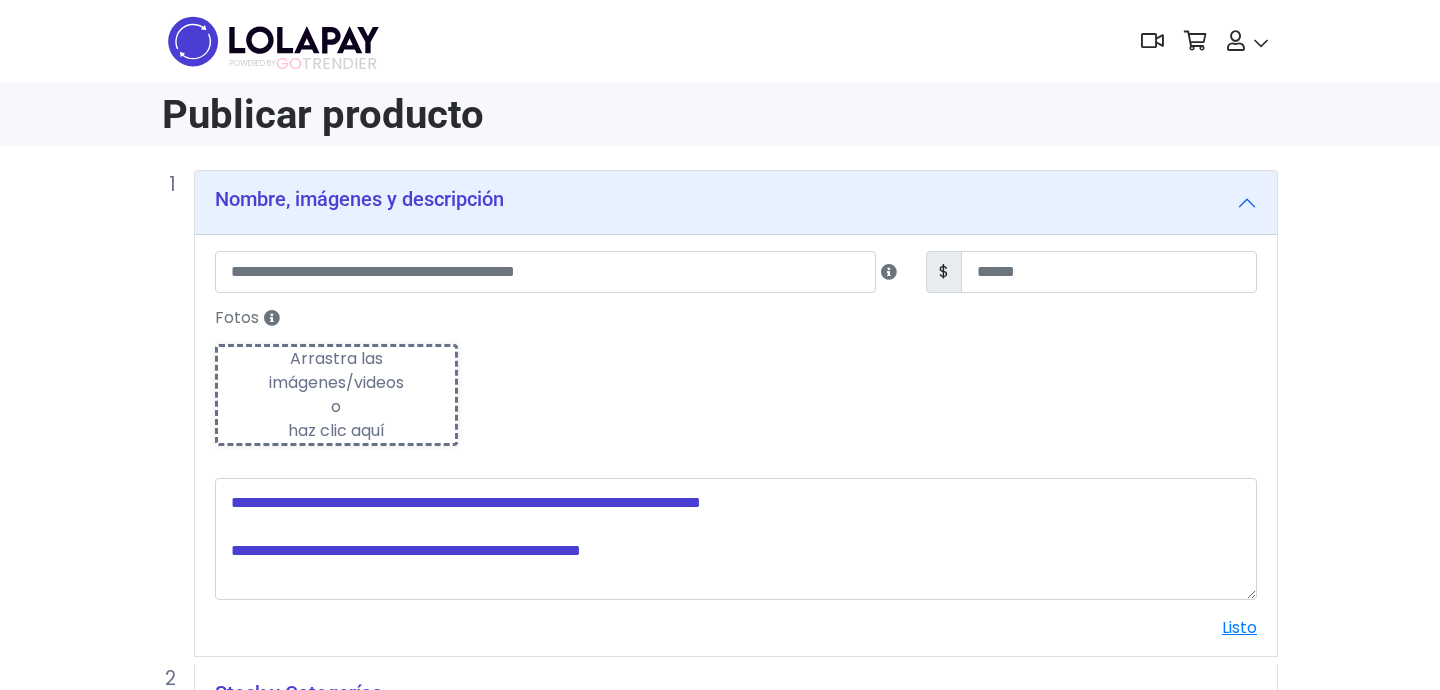 scroll, scrollTop: 0, scrollLeft: 0, axis: both 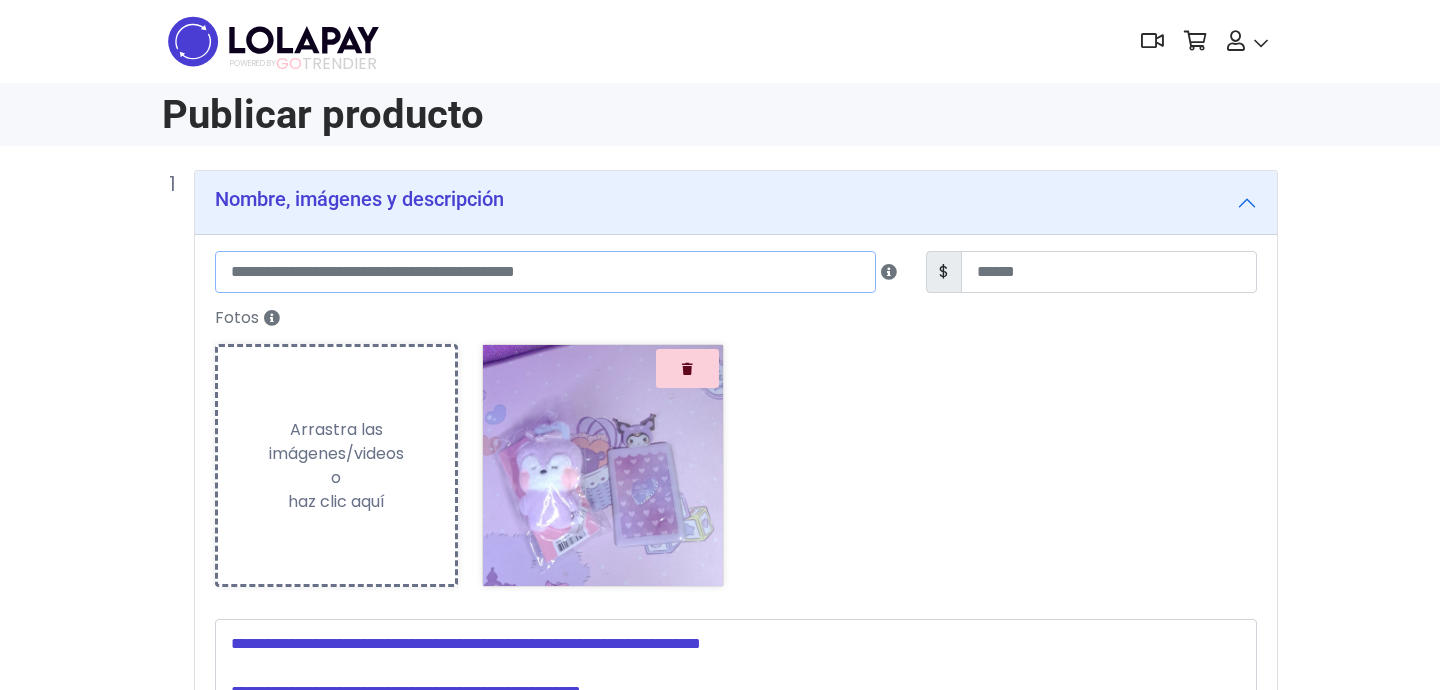 click at bounding box center (545, 272) 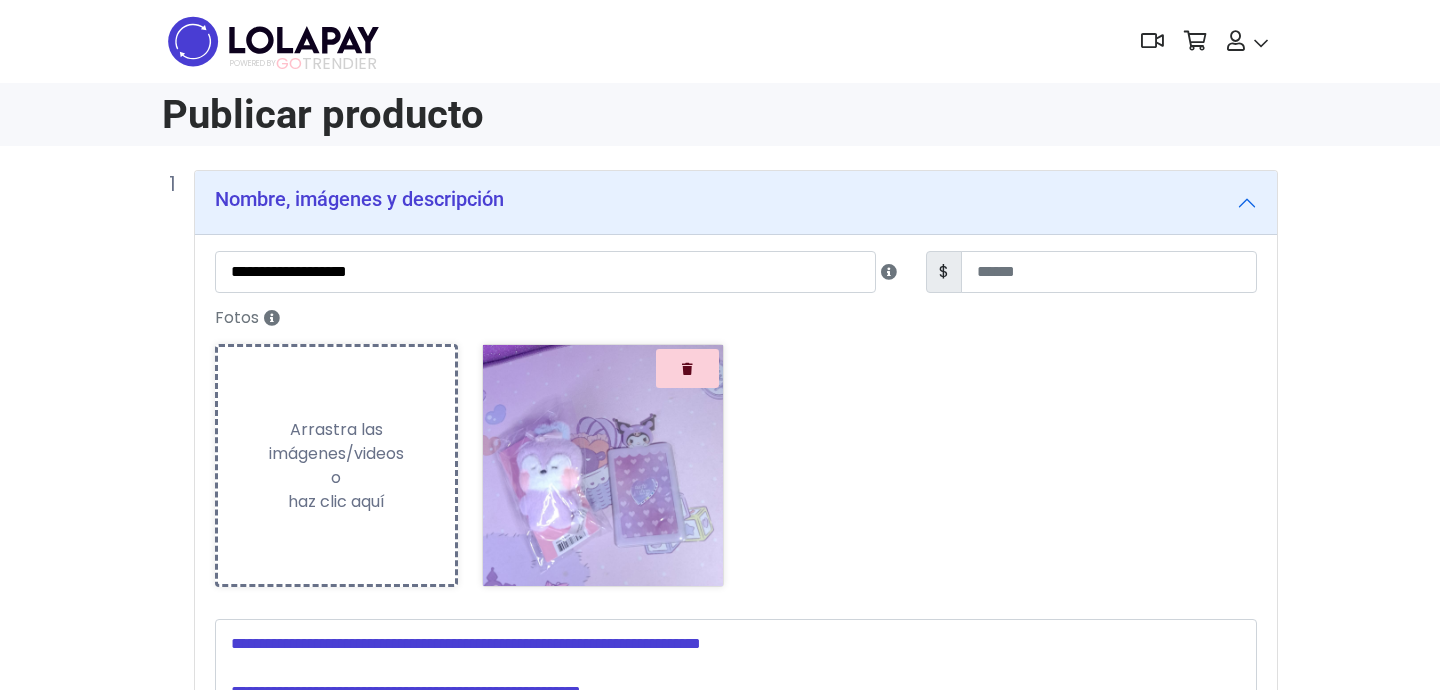 click at bounding box center [687, 368] 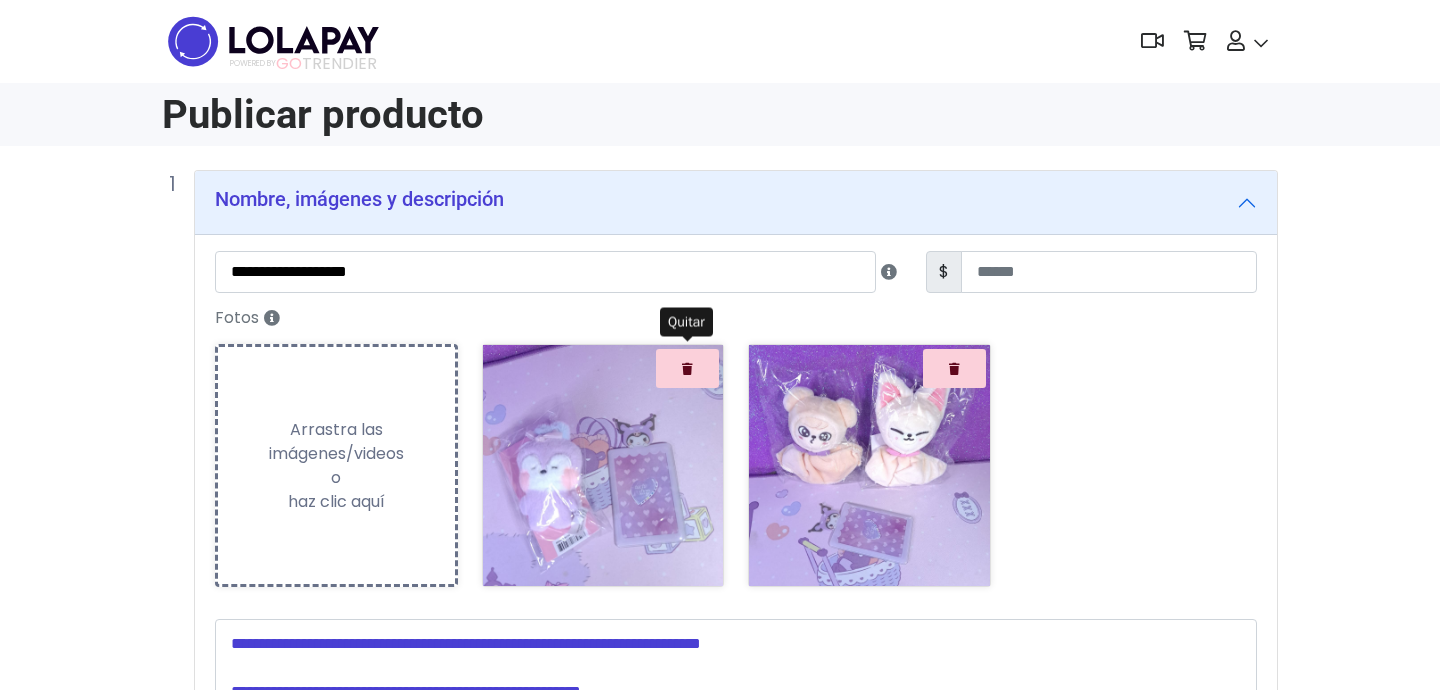 click at bounding box center [687, 368] 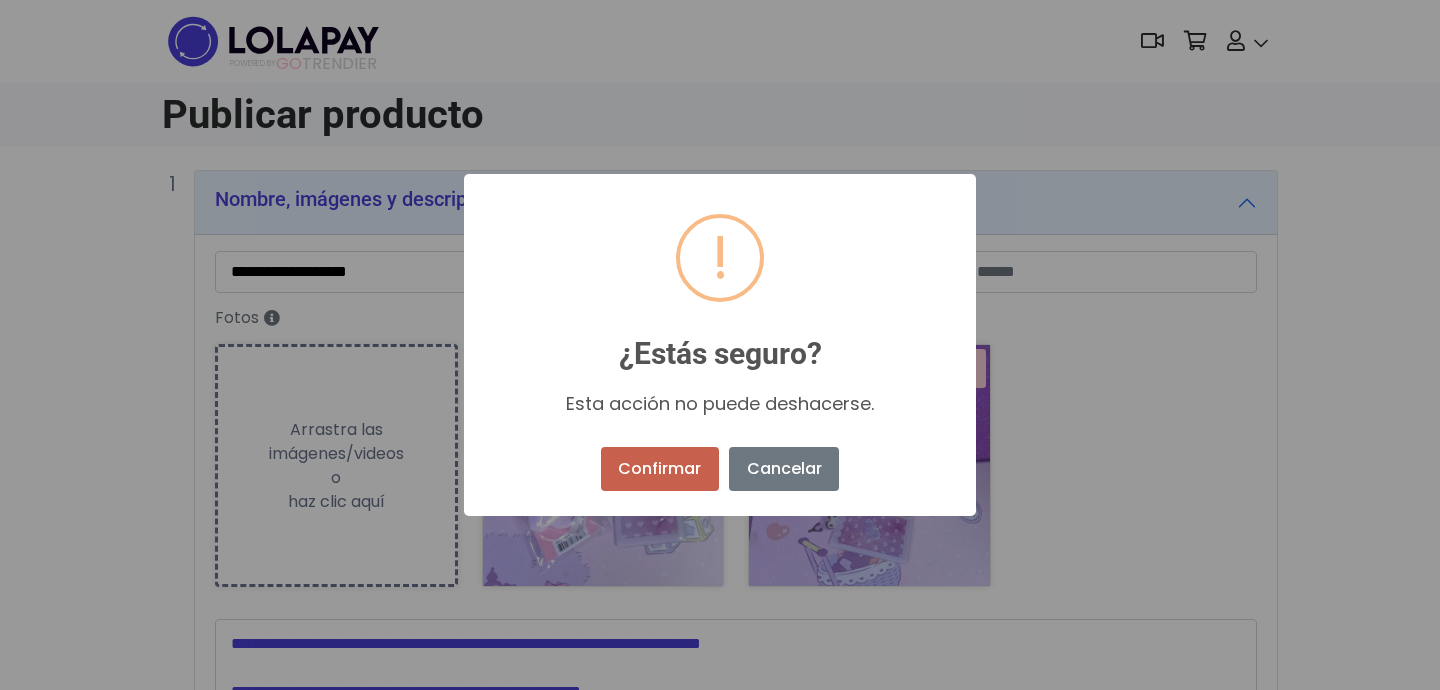 click on "Confirmar" at bounding box center [660, 469] 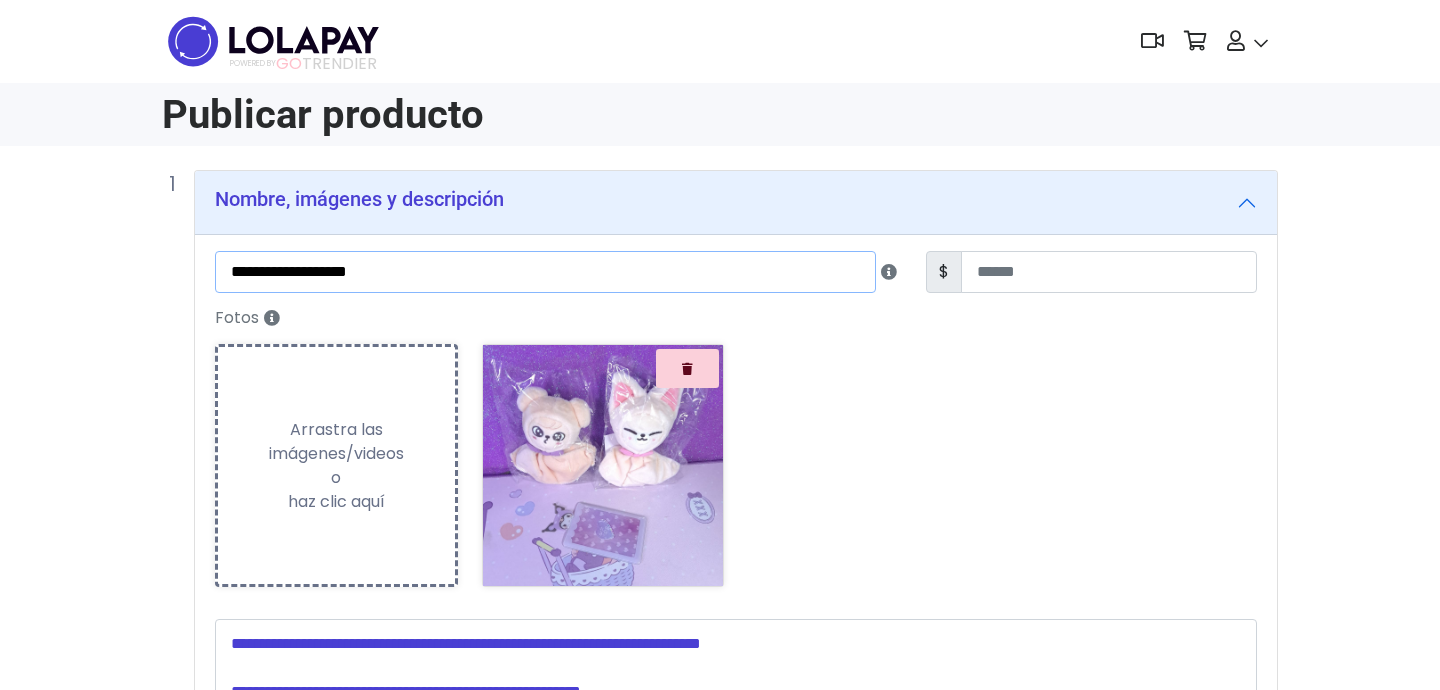 click on "**********" at bounding box center [545, 272] 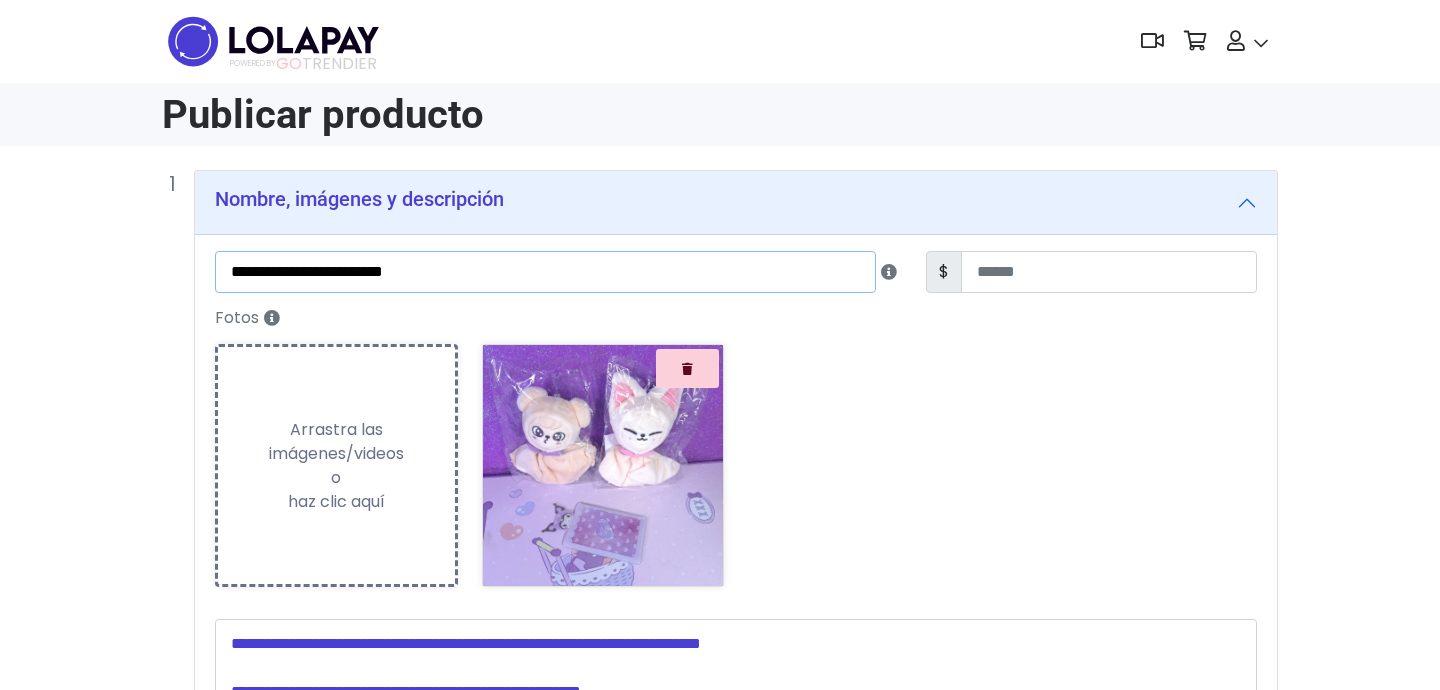 type on "**********" 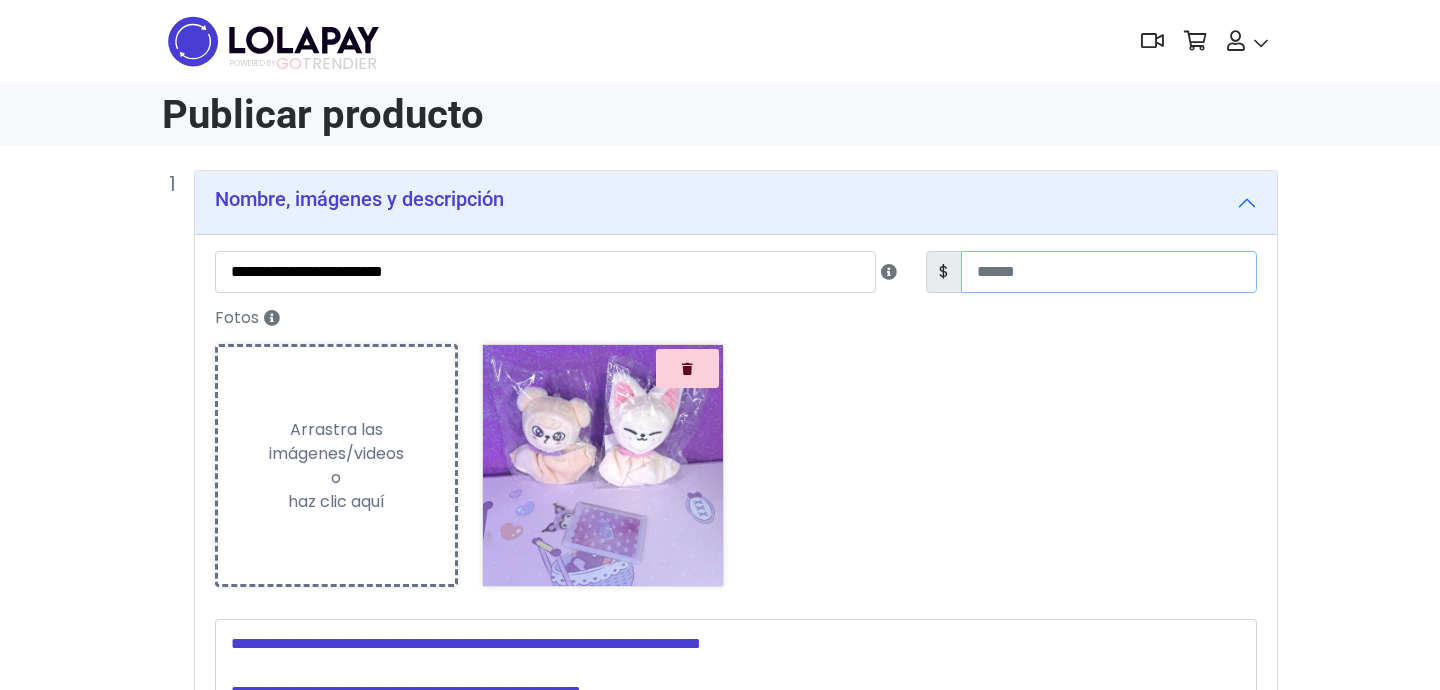 click at bounding box center [1109, 272] 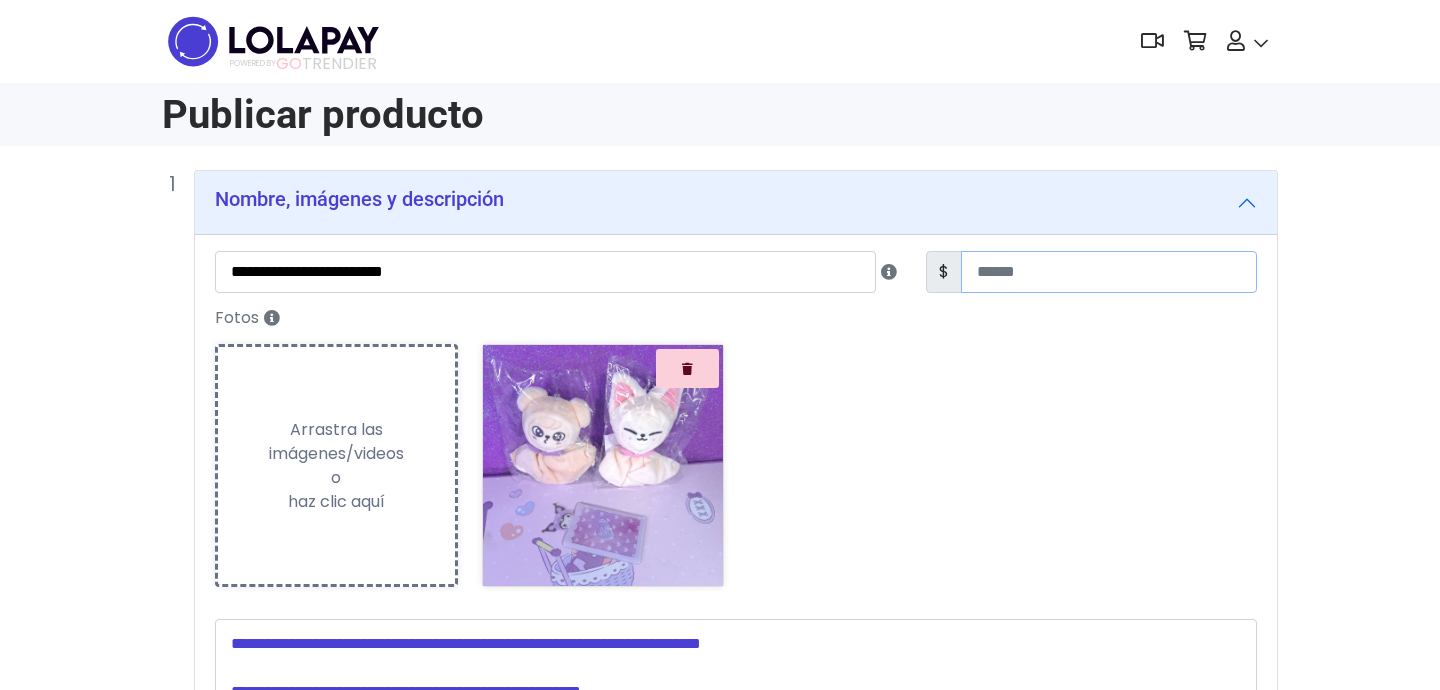 type on "***" 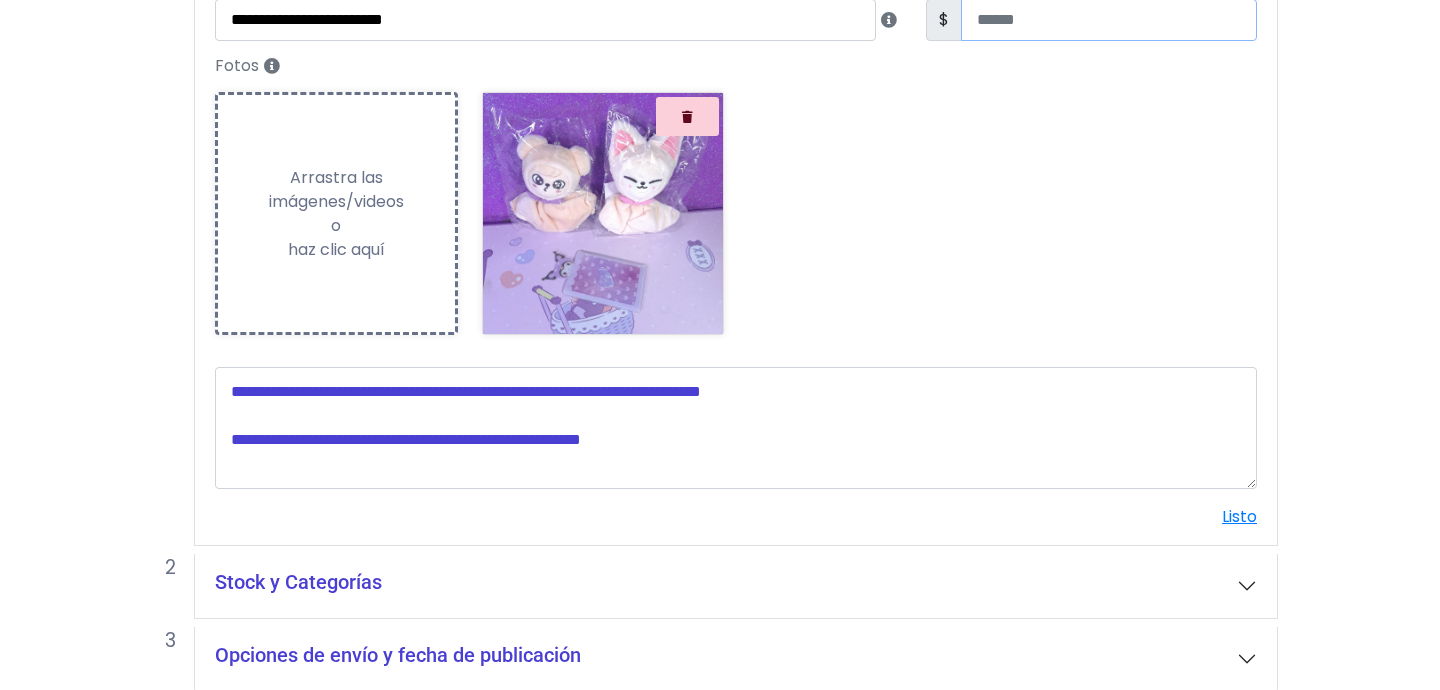 scroll, scrollTop: 343, scrollLeft: 0, axis: vertical 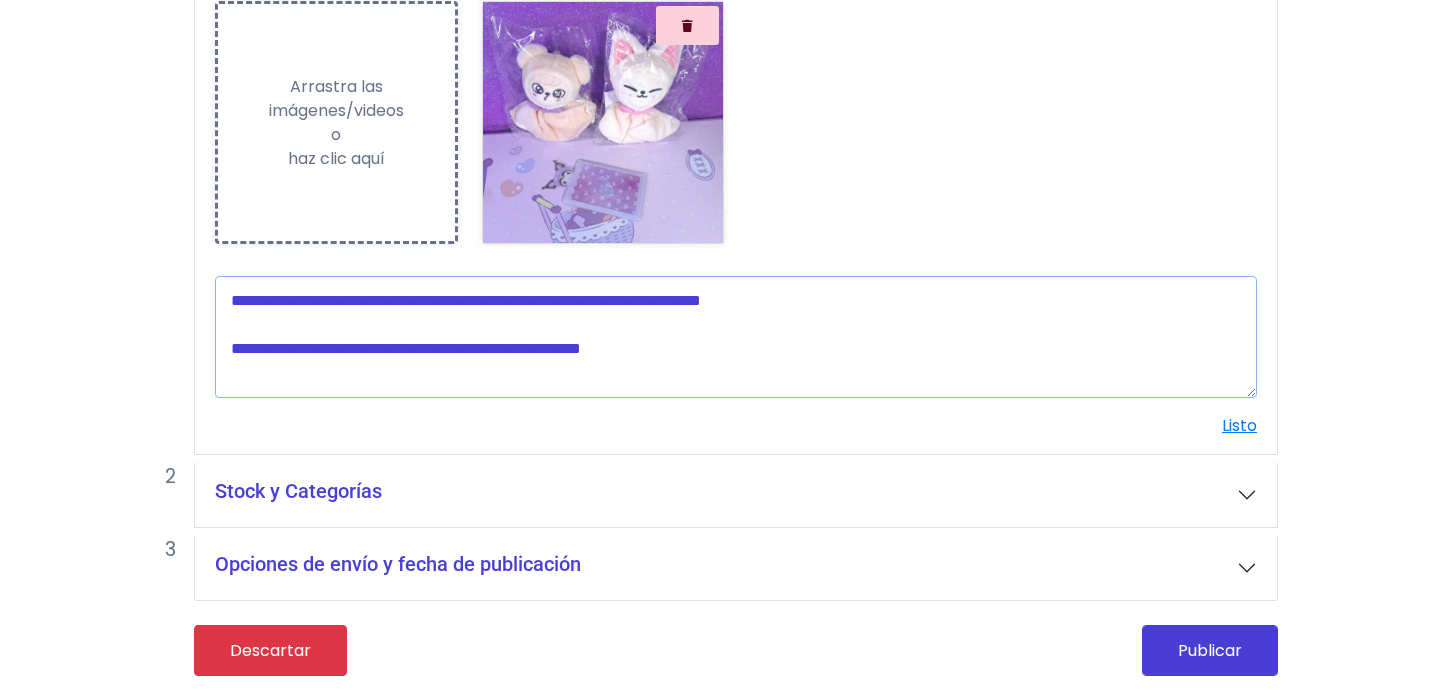 click at bounding box center (736, 337) 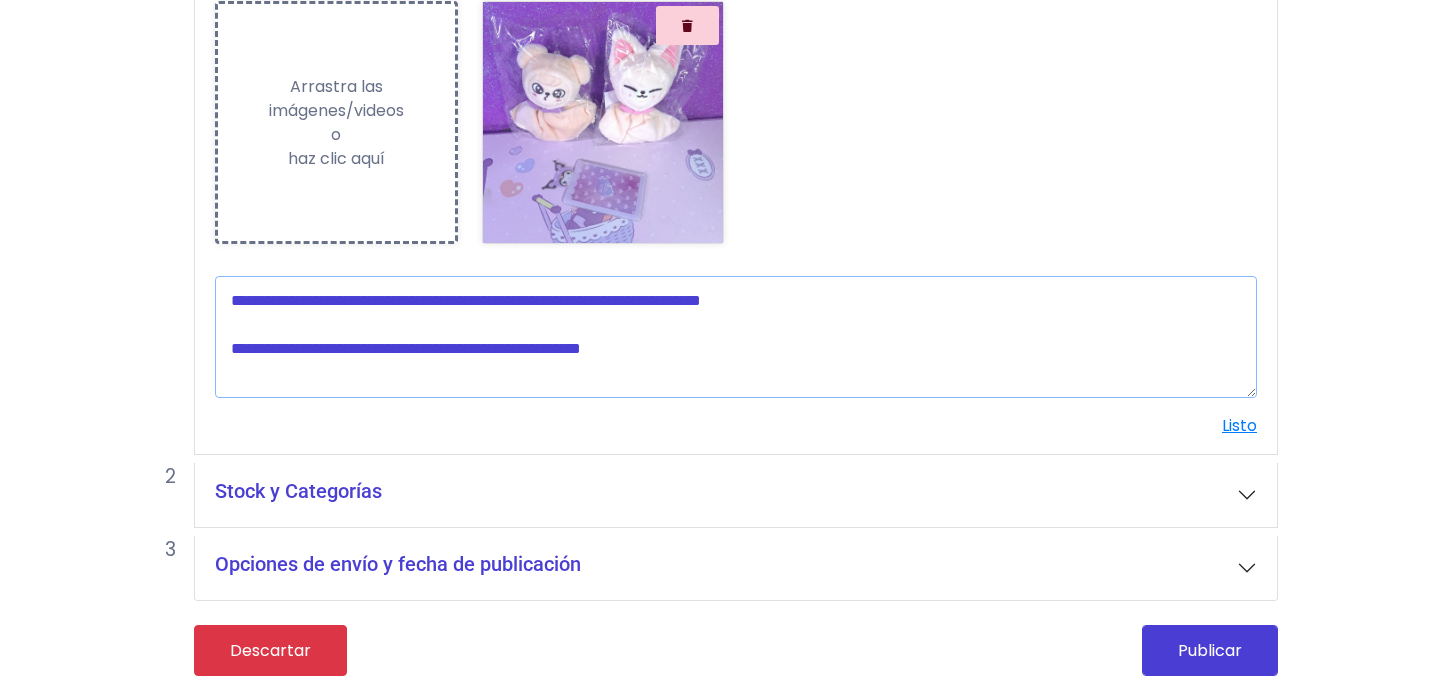 paste on "*******" 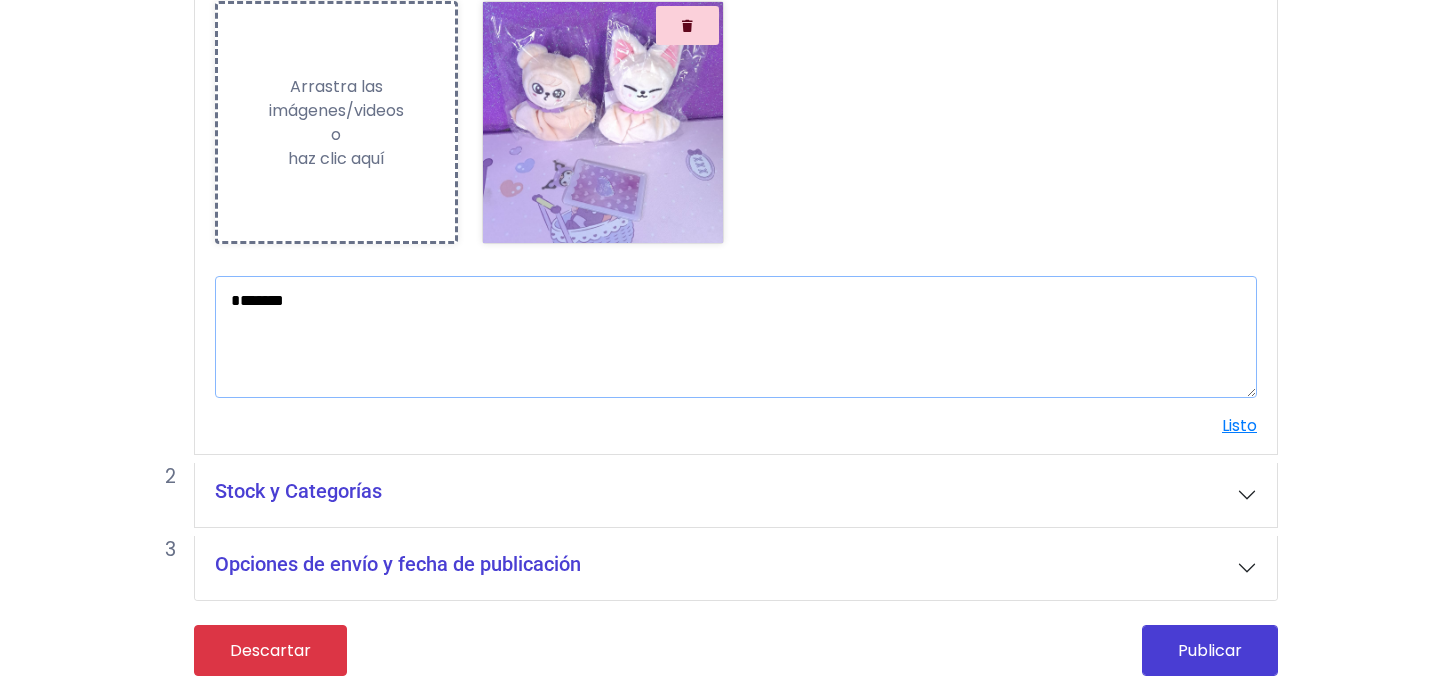 type on "*******" 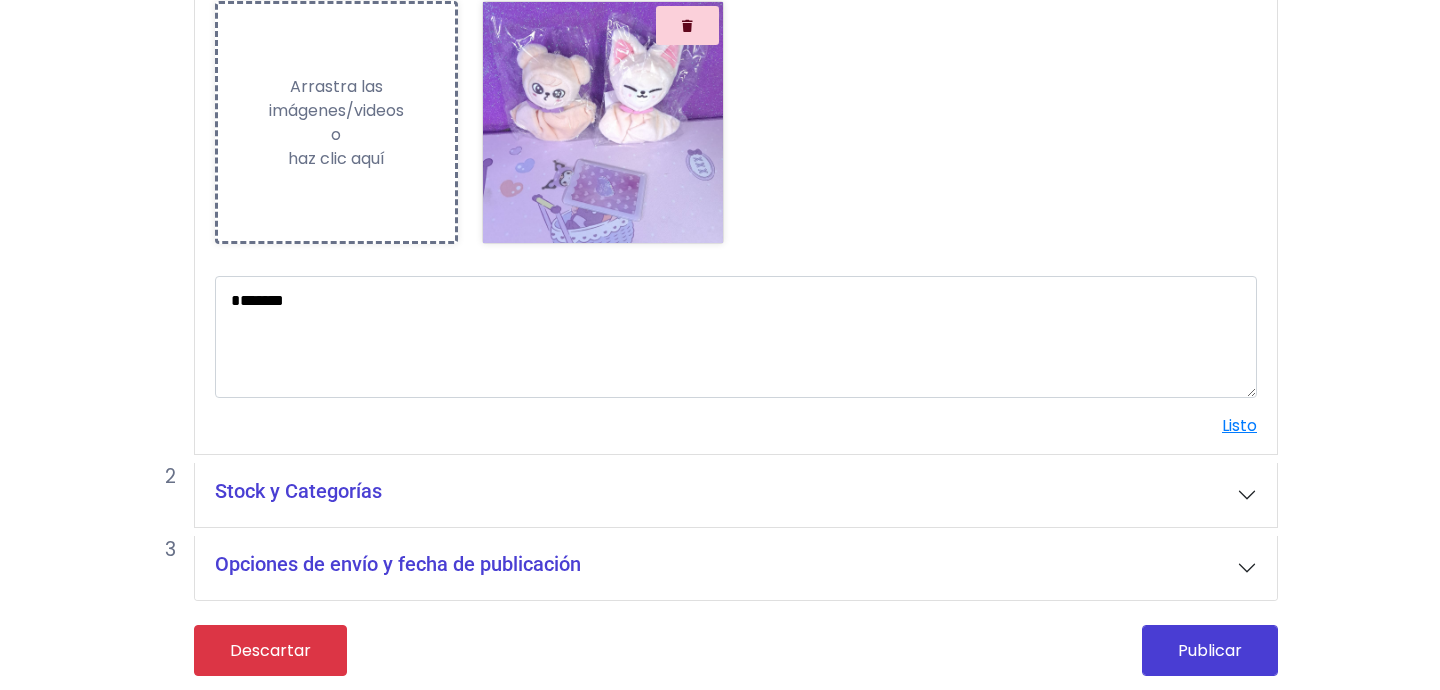 click on "Stock y Categorías" at bounding box center (736, 495) 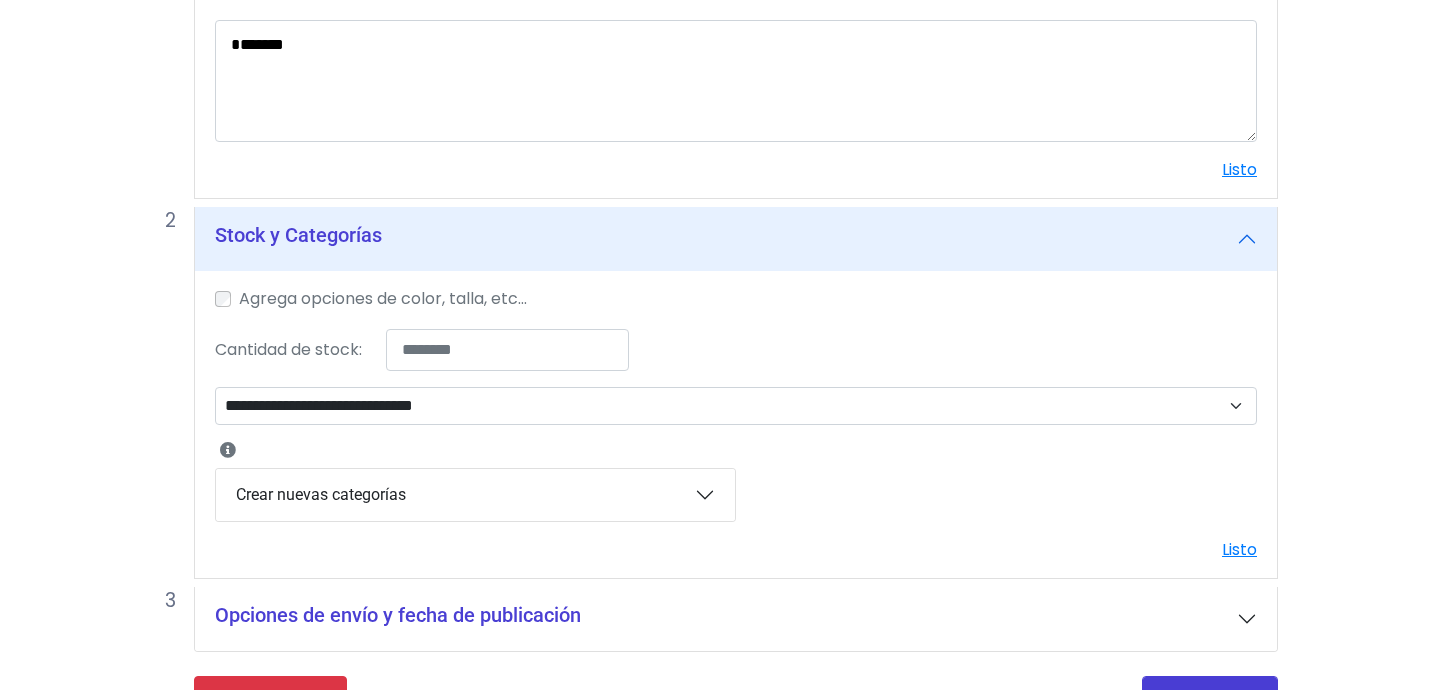 scroll, scrollTop: 649, scrollLeft: 0, axis: vertical 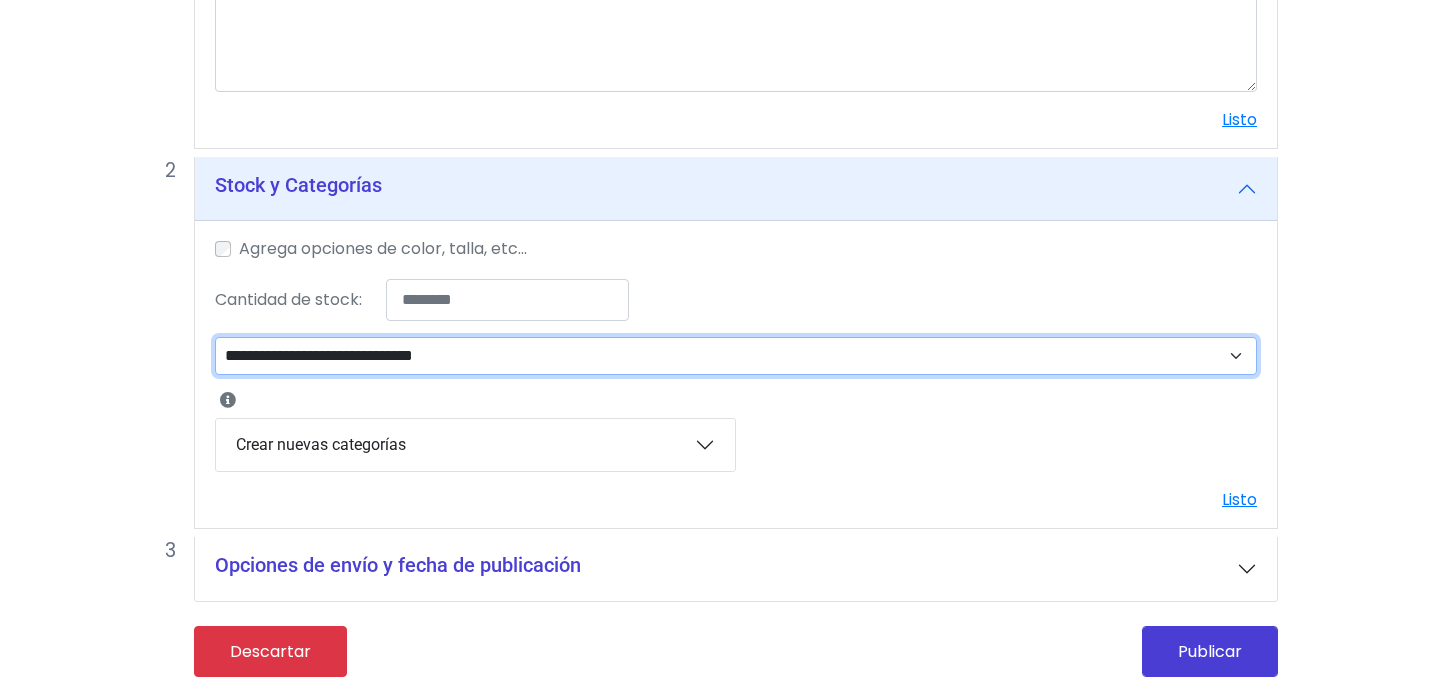 click on "**********" at bounding box center [736, 356] 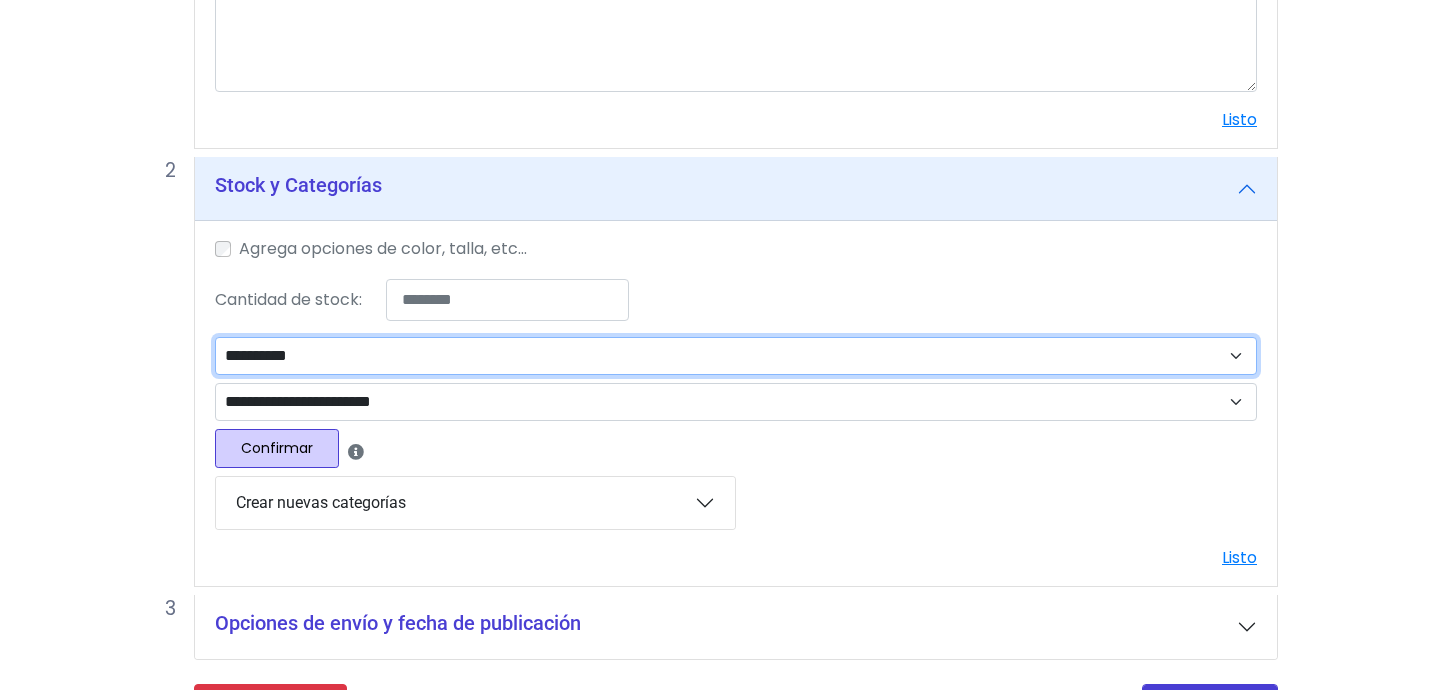 scroll, scrollTop: 708, scrollLeft: 0, axis: vertical 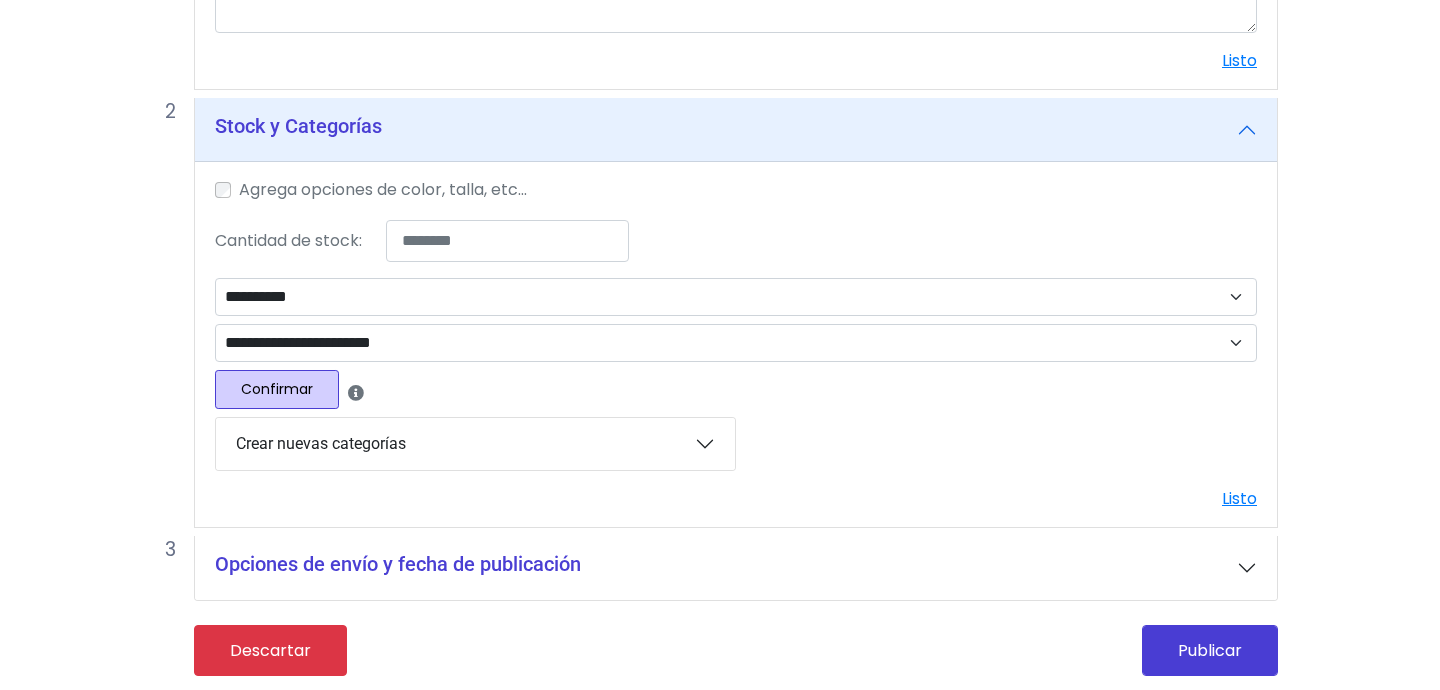 click on "Confirmar" at bounding box center [277, 389] 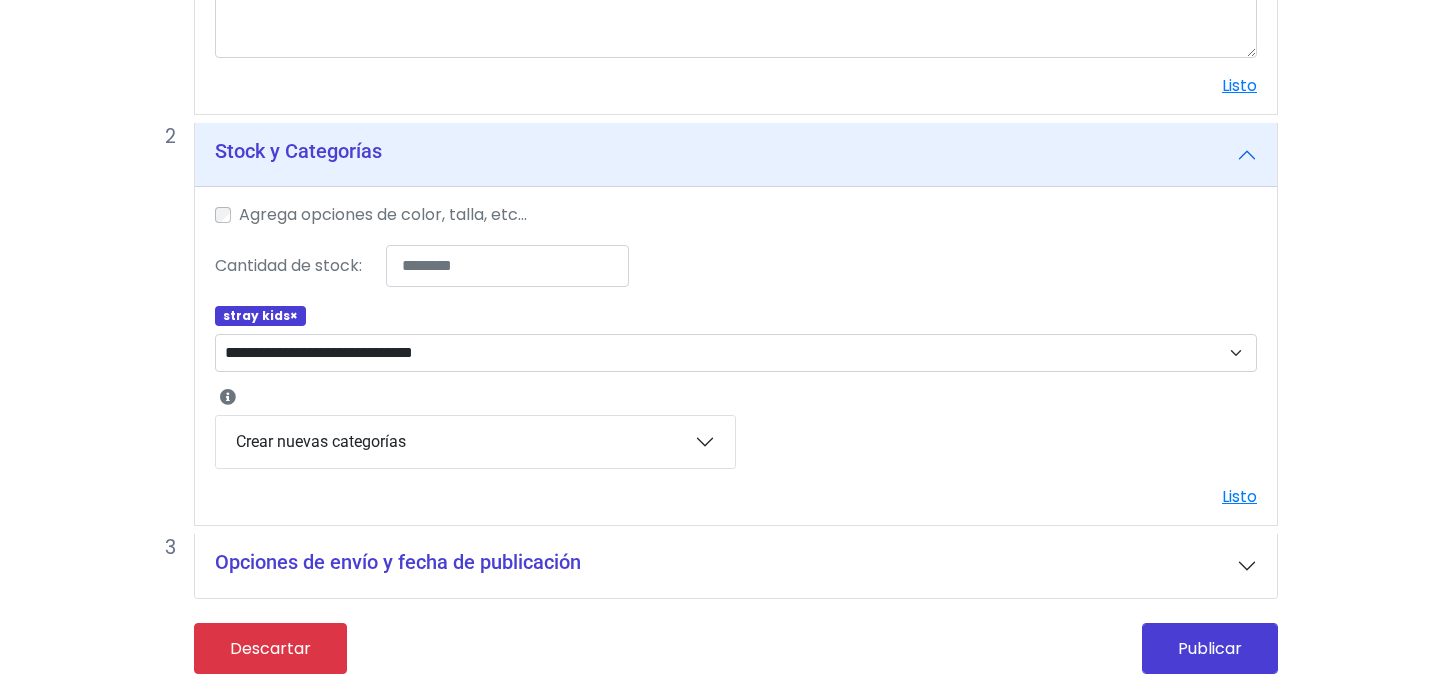 scroll, scrollTop: 680, scrollLeft: 0, axis: vertical 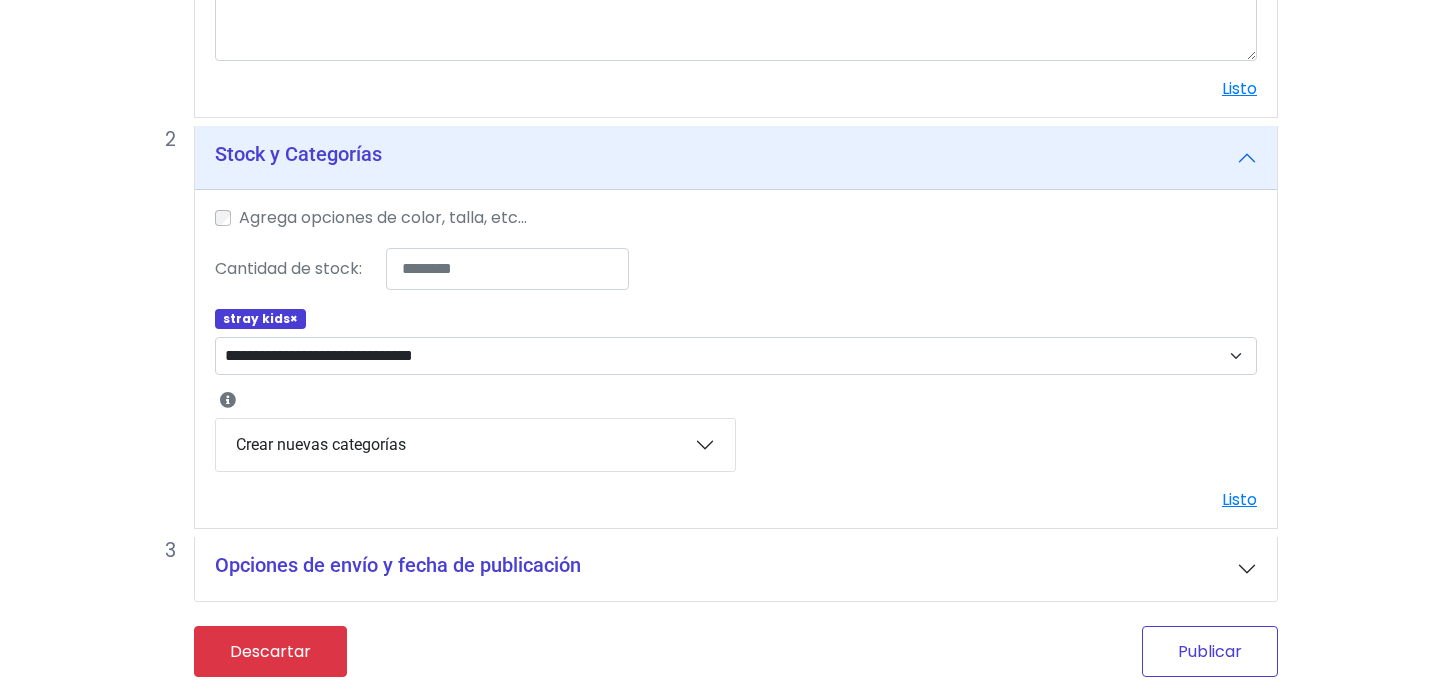 click on "Publicar" at bounding box center (1210, 651) 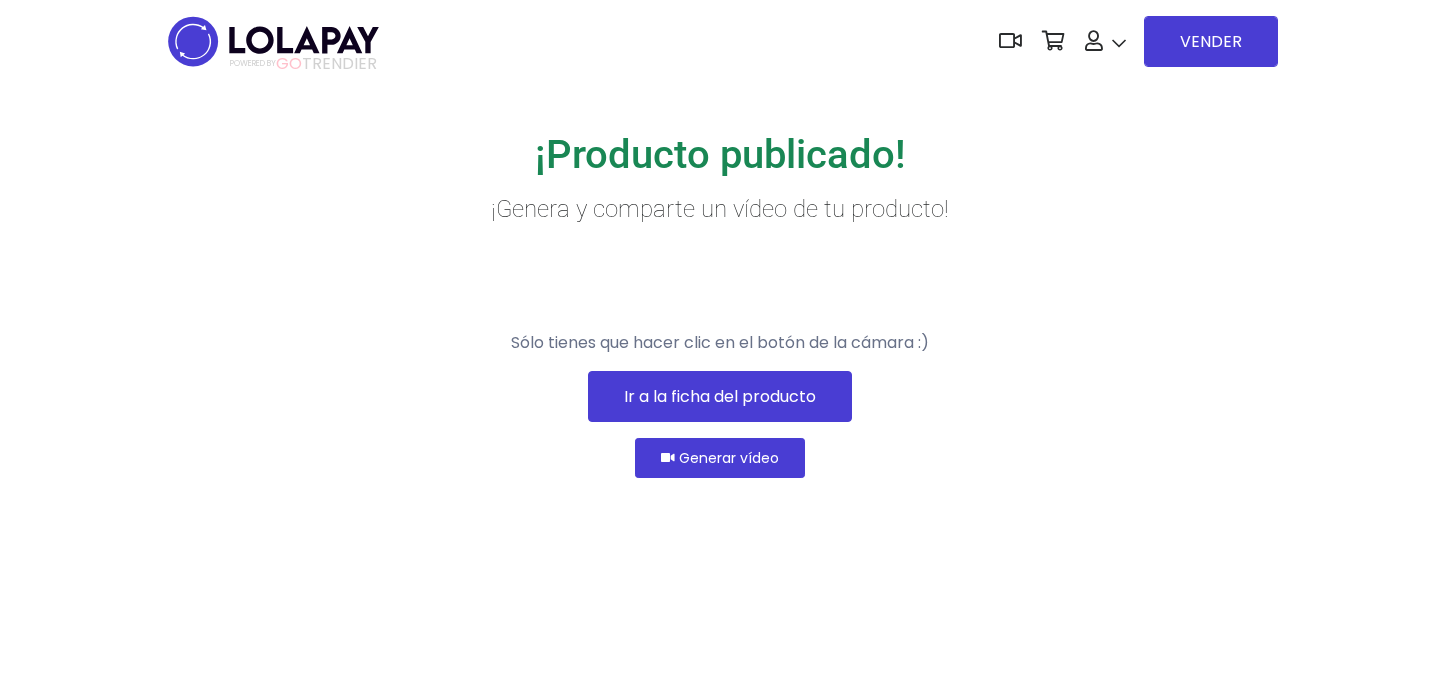 scroll, scrollTop: 0, scrollLeft: 0, axis: both 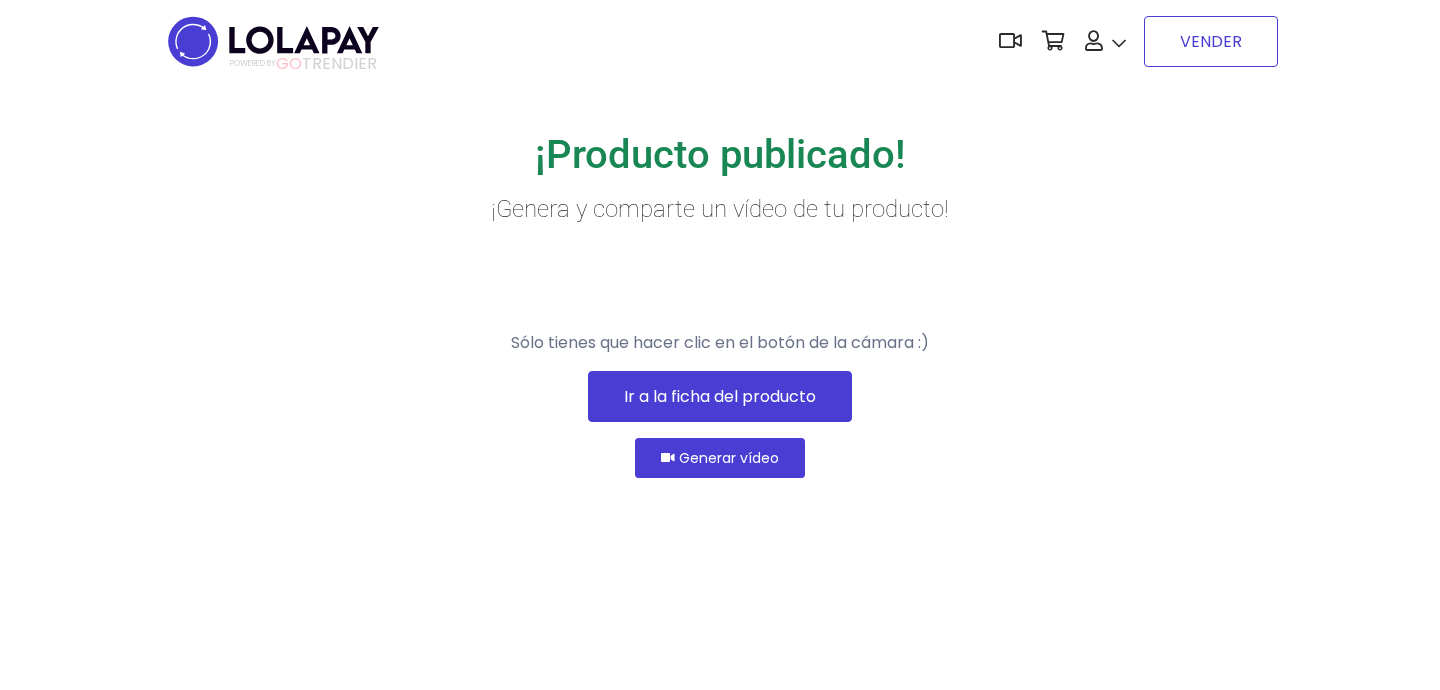 click on "VENDER" at bounding box center (1211, 41) 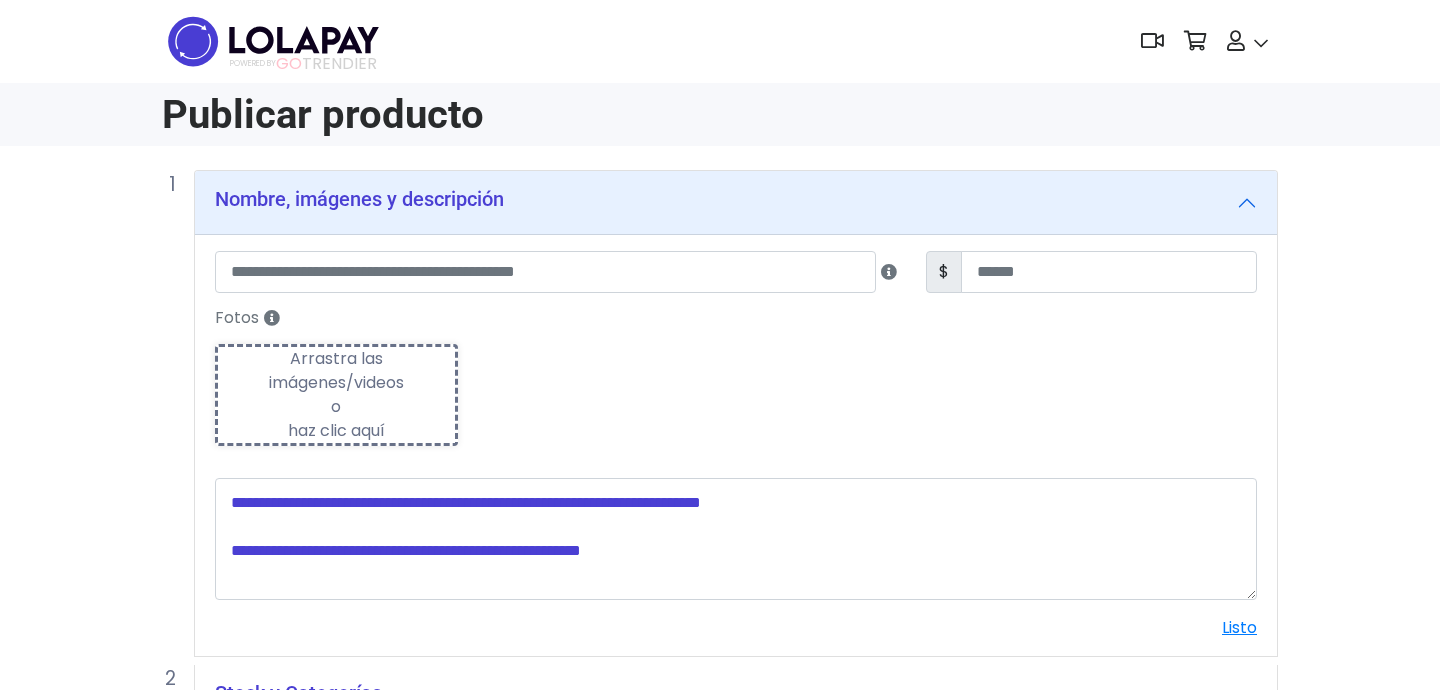 scroll, scrollTop: 0, scrollLeft: 0, axis: both 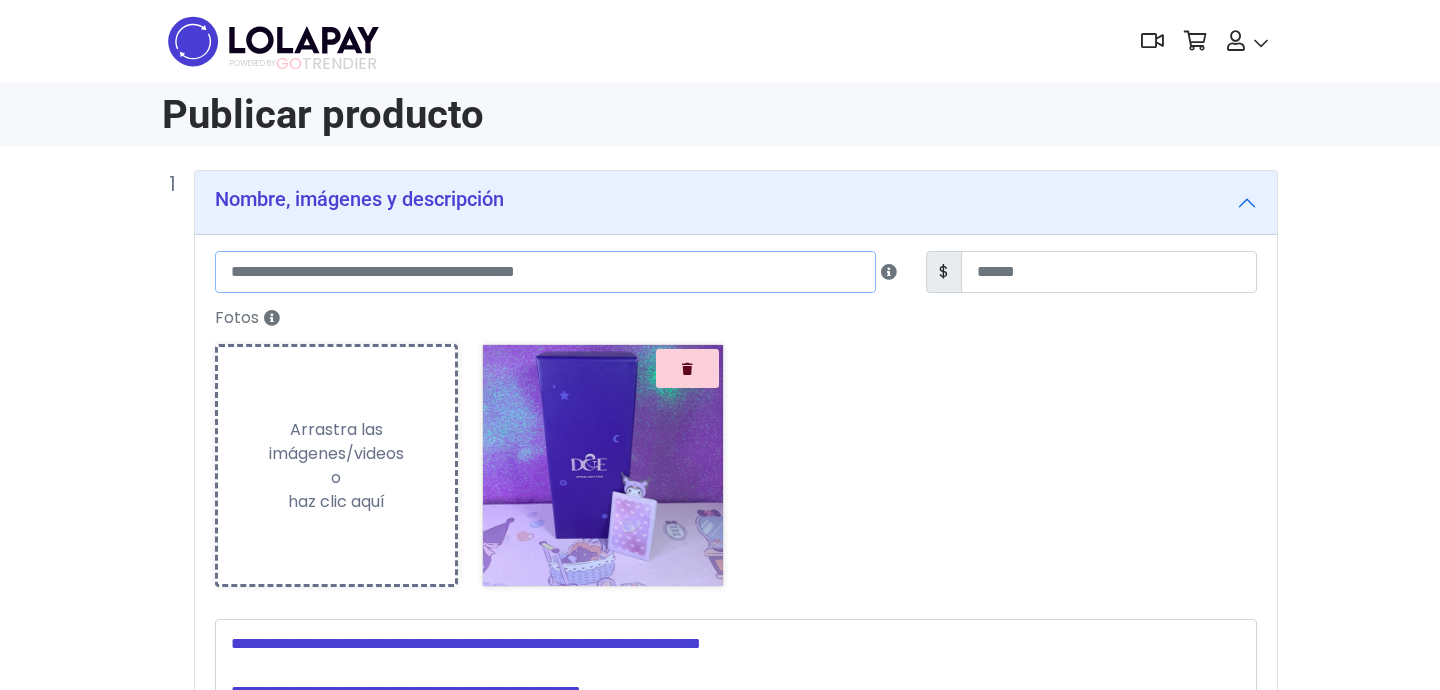 click at bounding box center (545, 272) 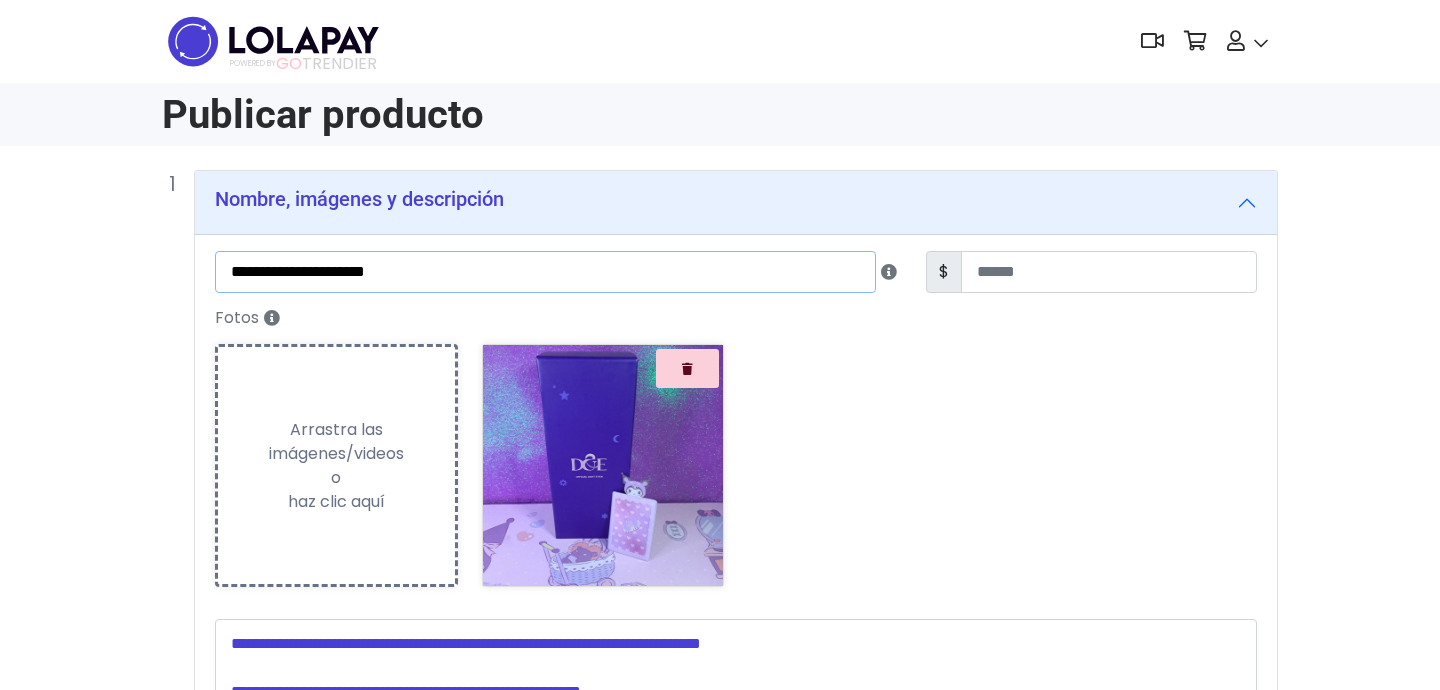 type on "**********" 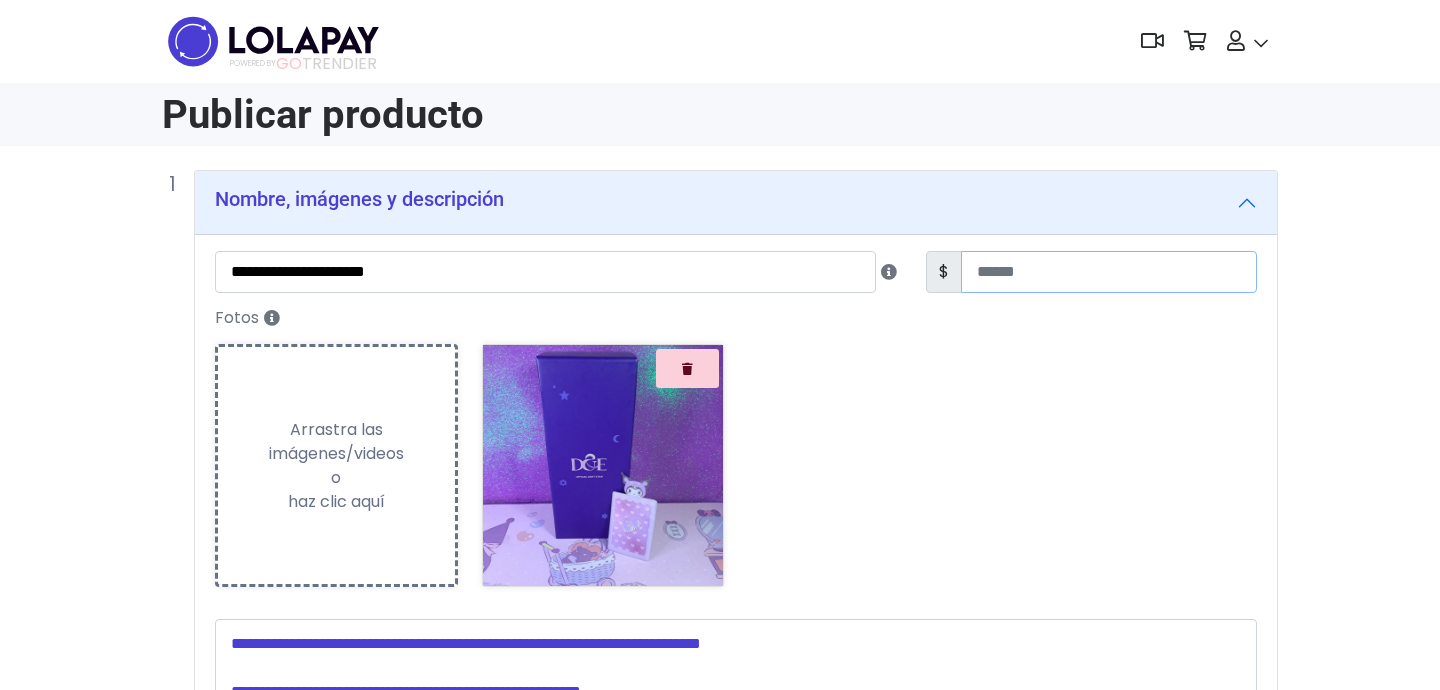 click at bounding box center (1109, 272) 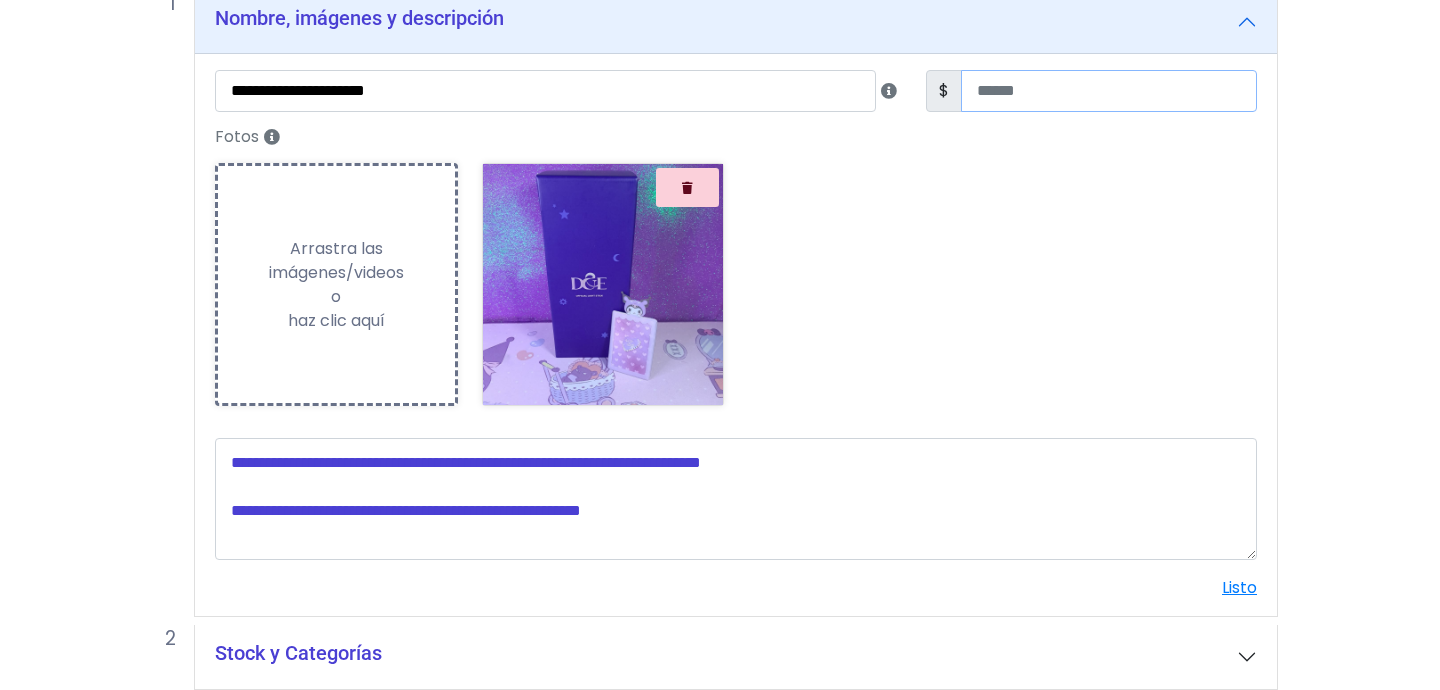 scroll, scrollTop: 343, scrollLeft: 0, axis: vertical 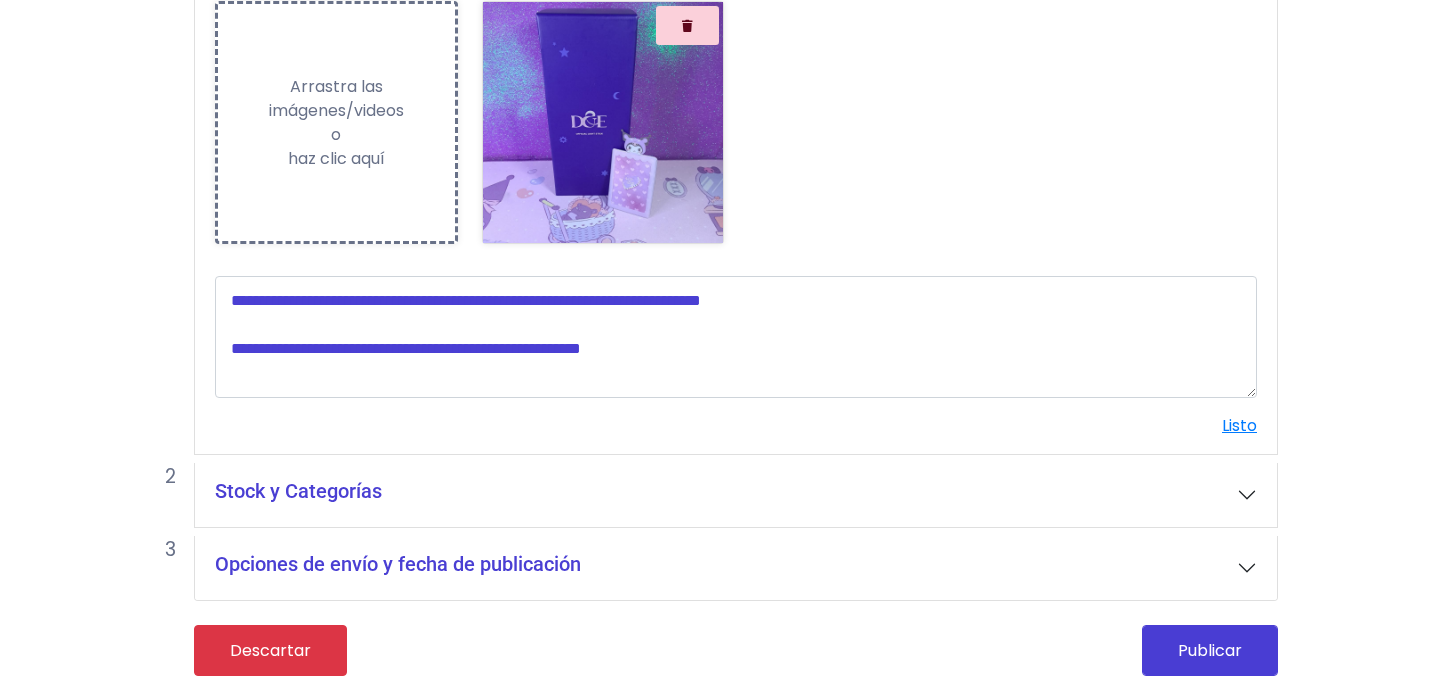 type on "****" 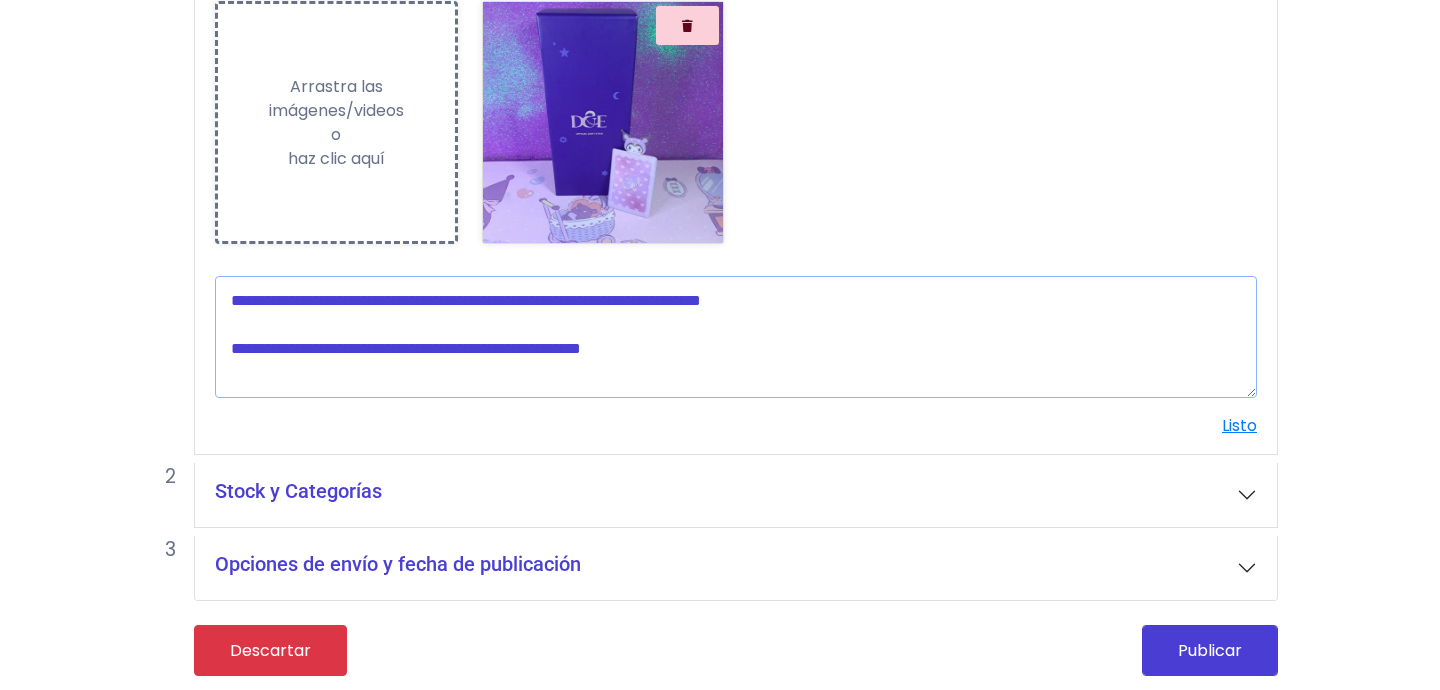 click at bounding box center (736, 337) 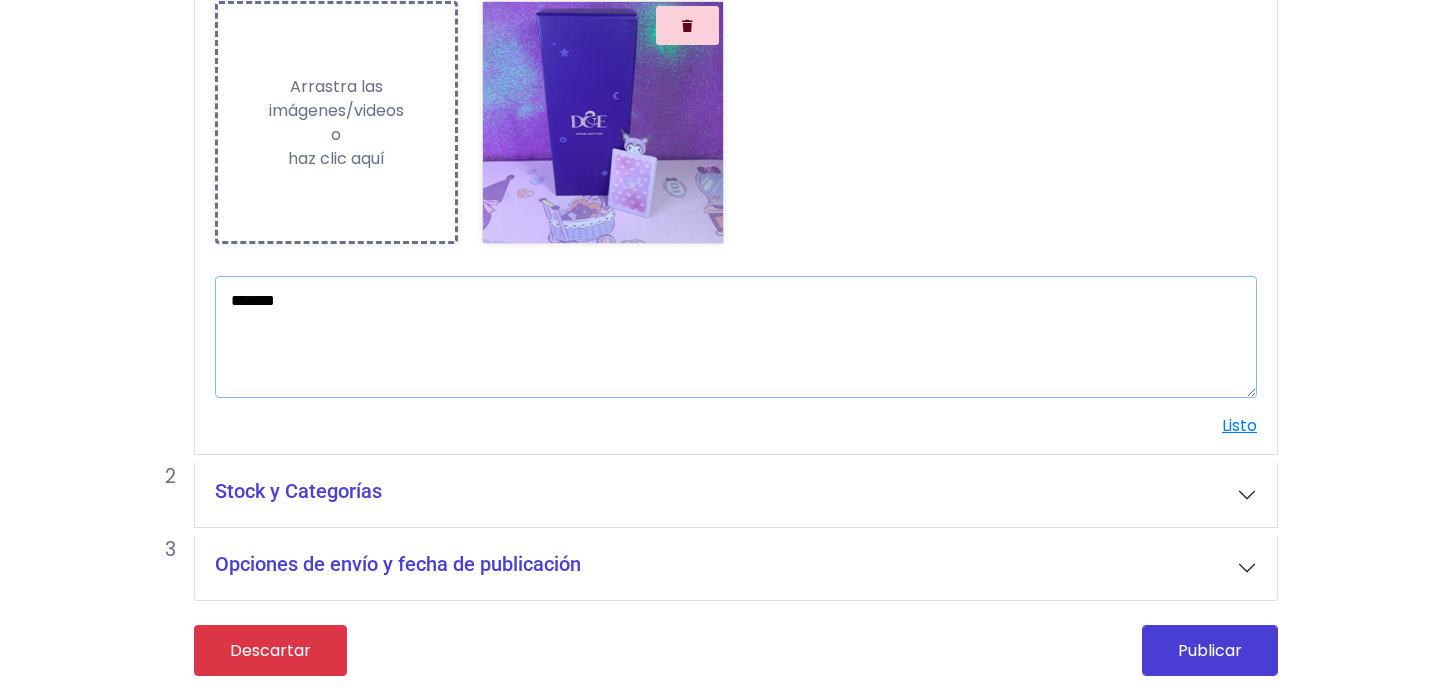 type on "*******" 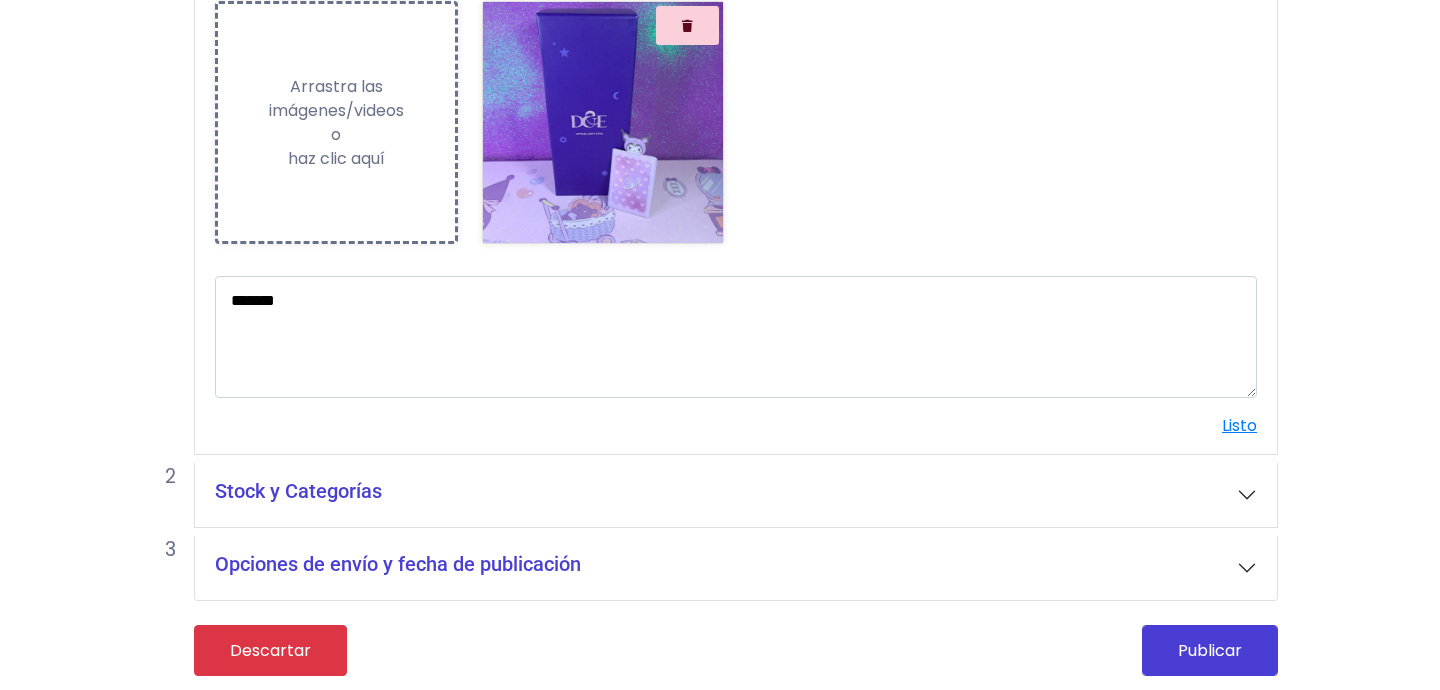 click on "Stock y Categorías" at bounding box center (736, 495) 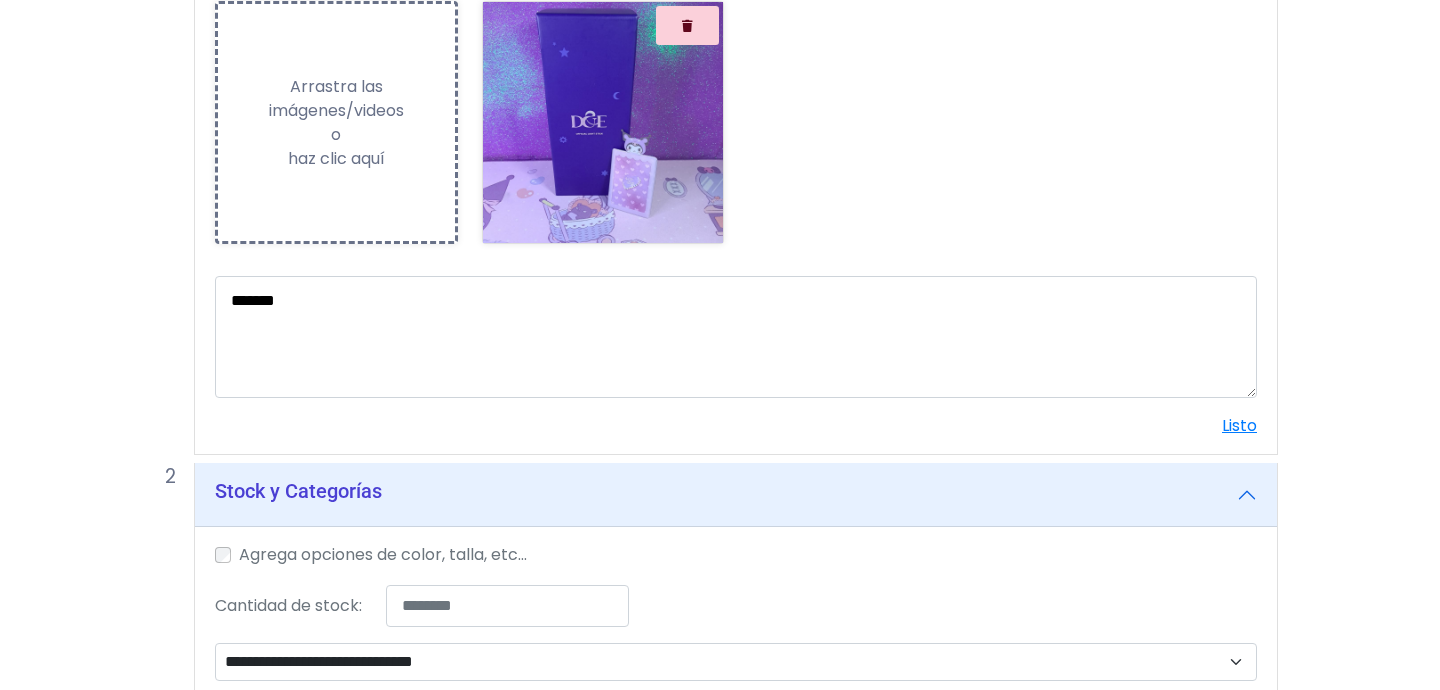 click on "Agrega opciones de color, talla, etc..." at bounding box center (383, 555) 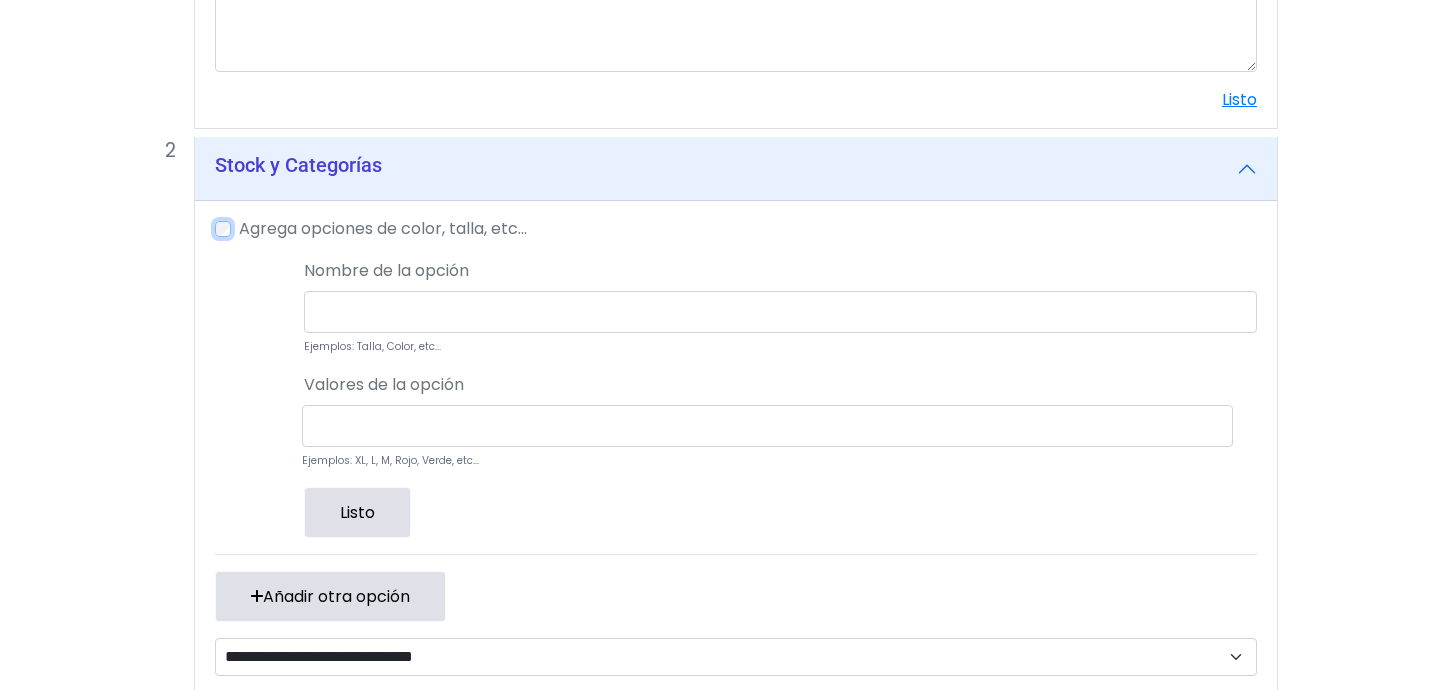 scroll, scrollTop: 672, scrollLeft: 0, axis: vertical 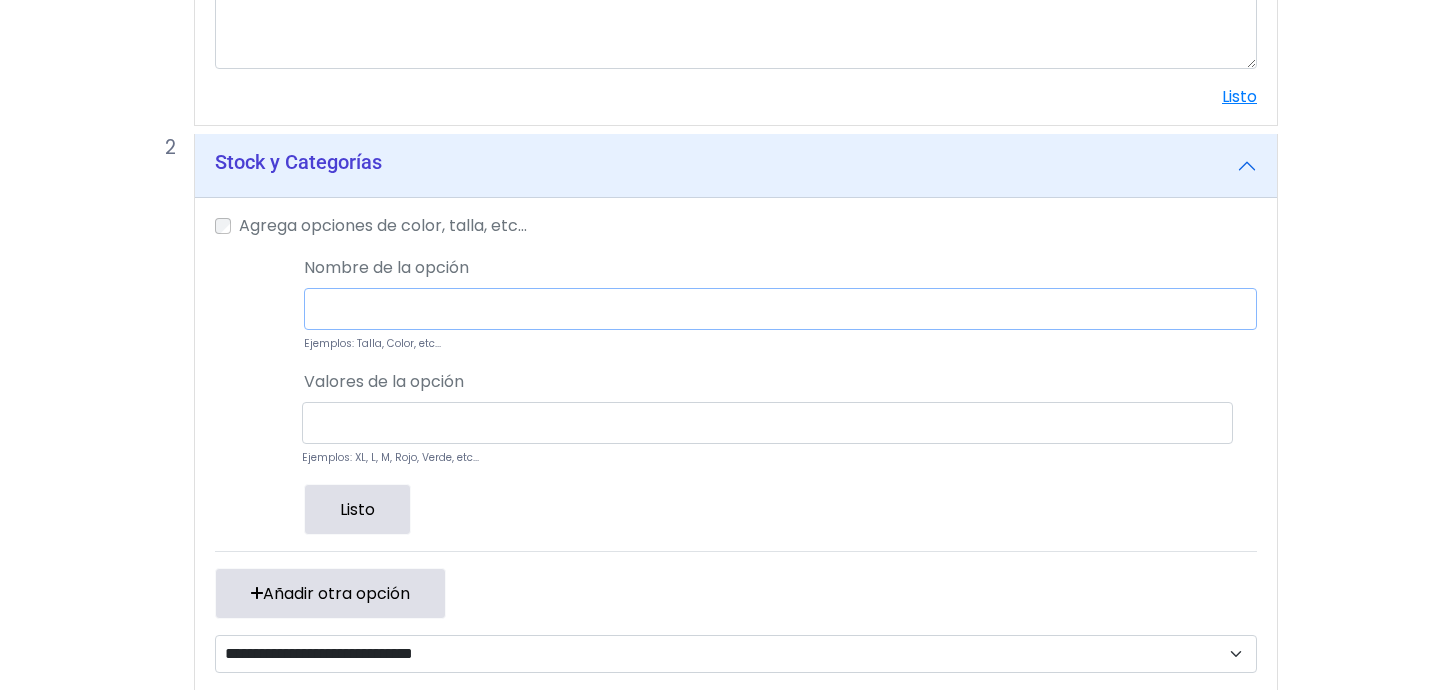click at bounding box center (780, 309) 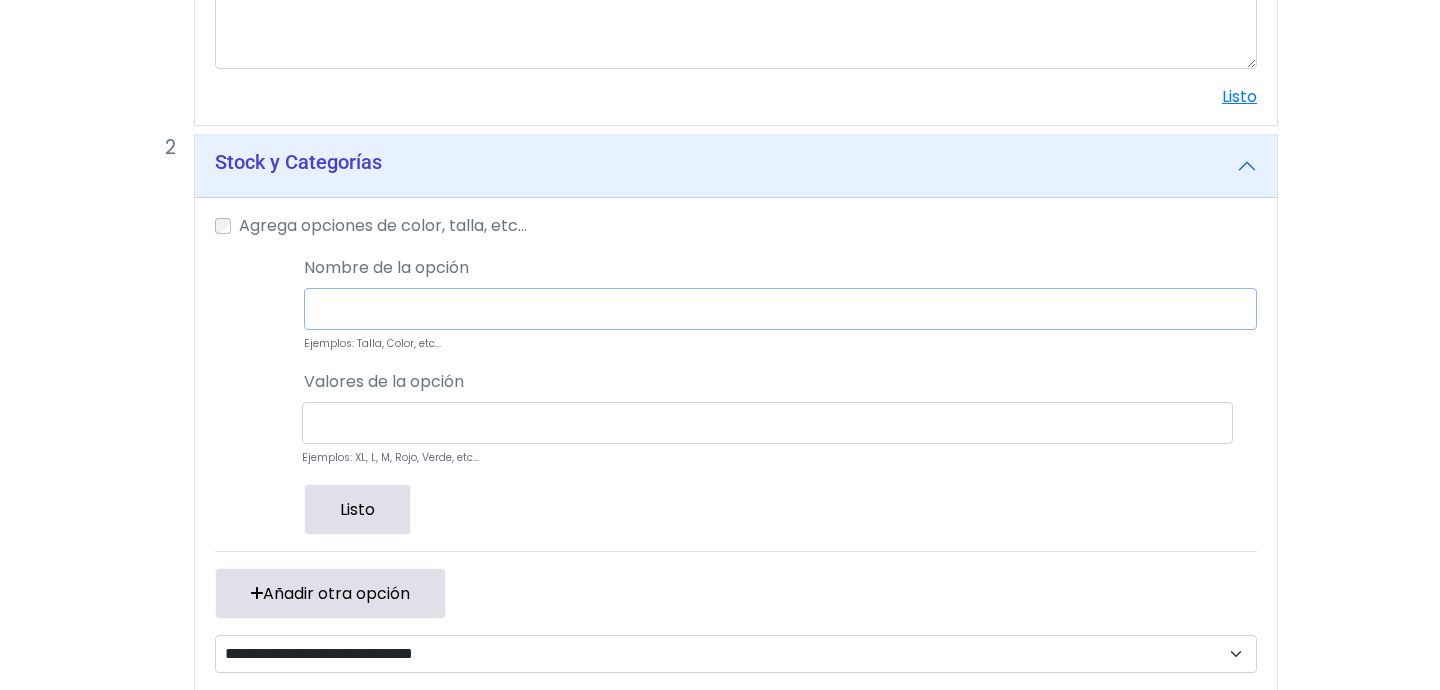 type on "******" 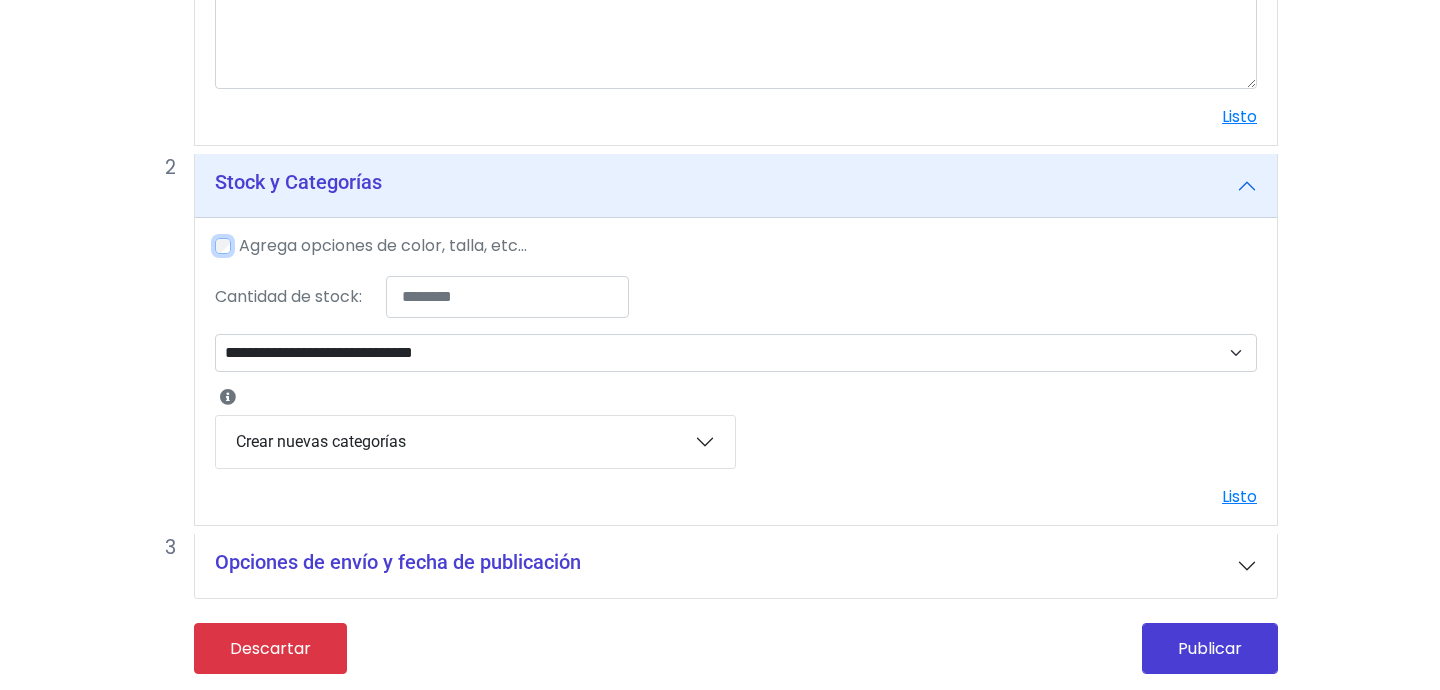 scroll, scrollTop: 649, scrollLeft: 0, axis: vertical 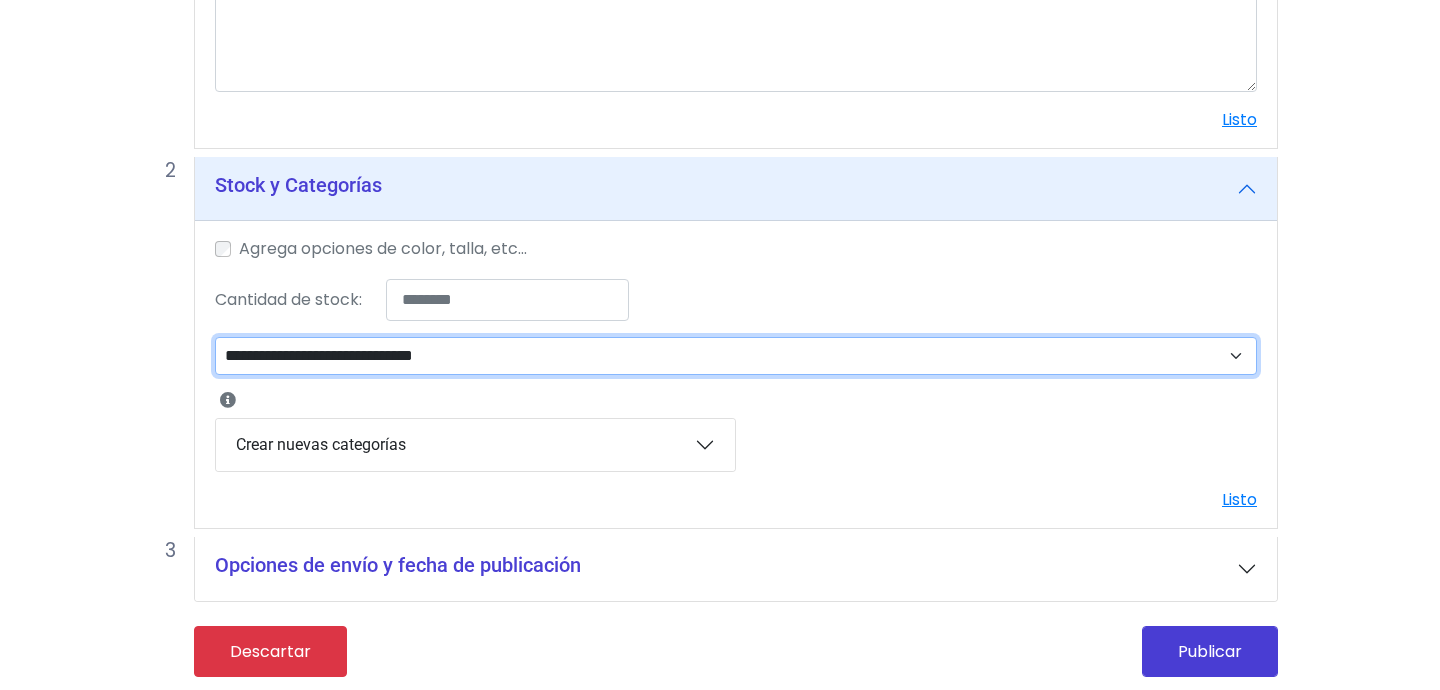 click on "**********" at bounding box center (736, 356) 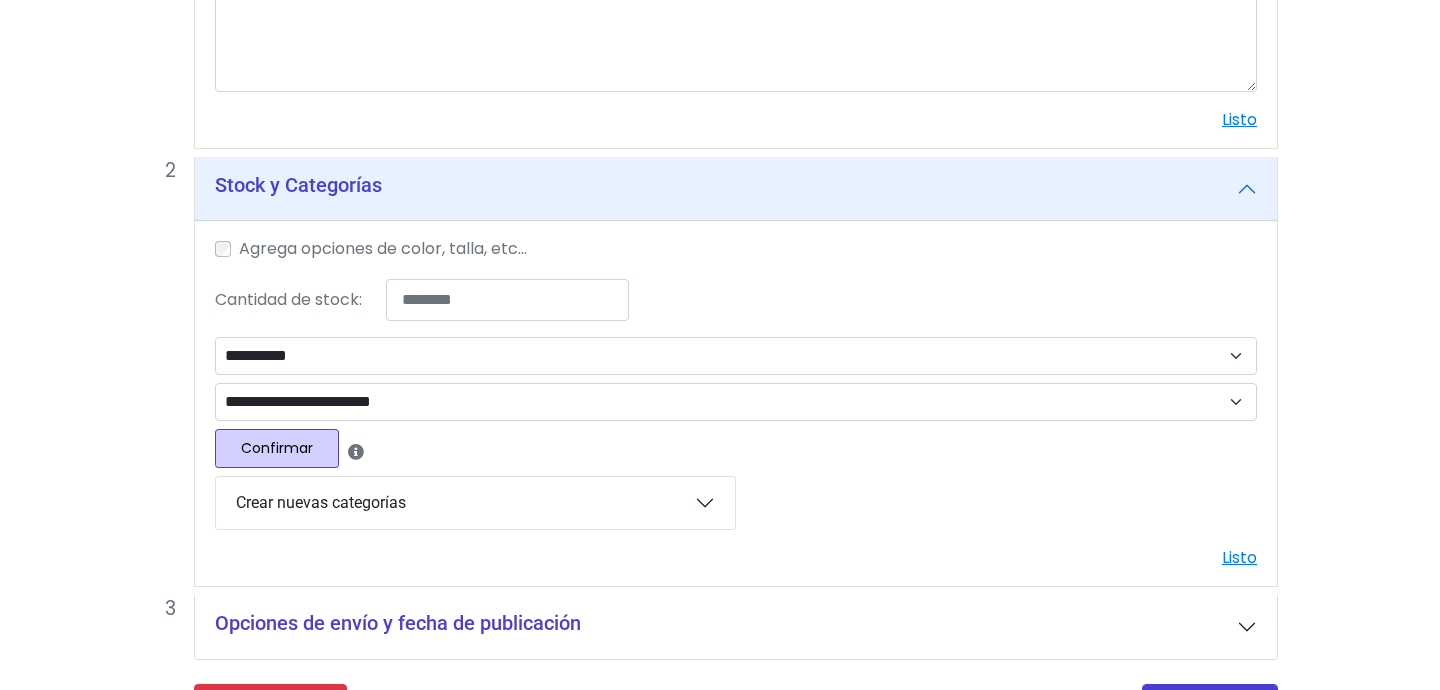 click on "Confirmar" at bounding box center (277, 448) 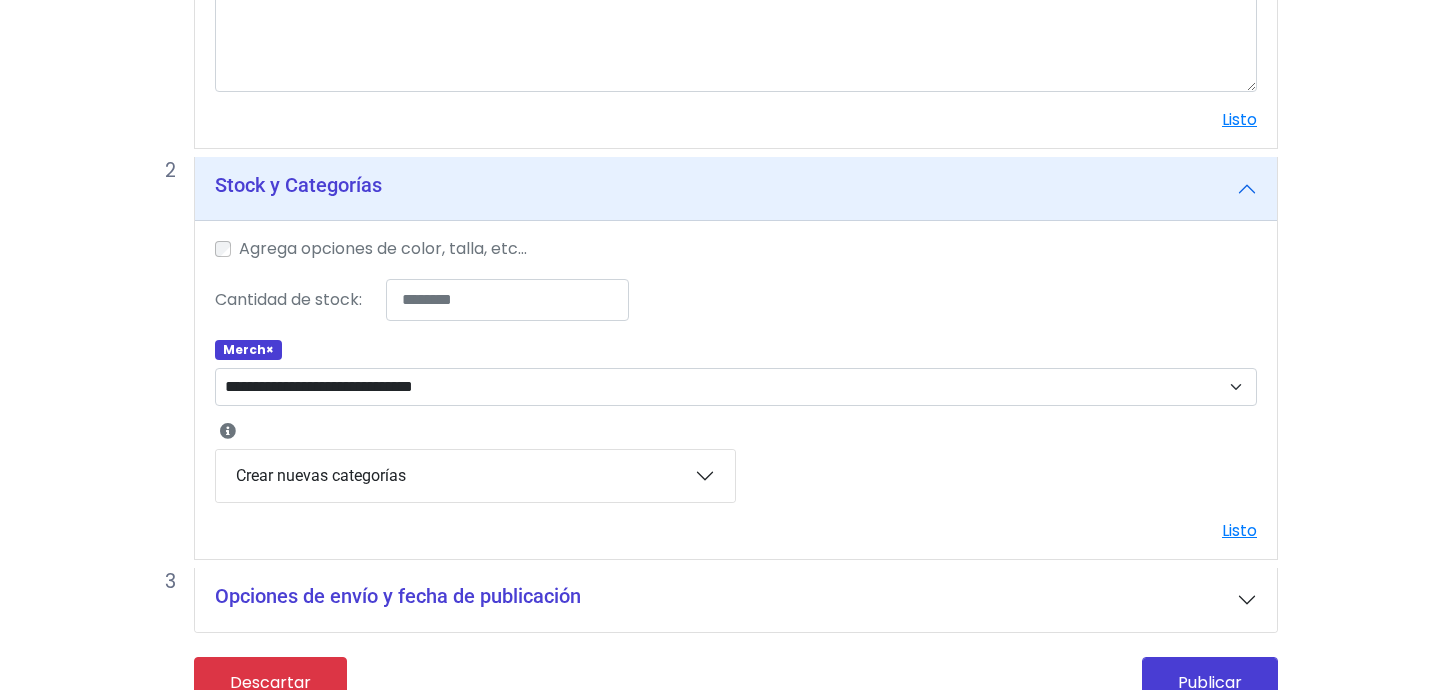 scroll, scrollTop: 680, scrollLeft: 0, axis: vertical 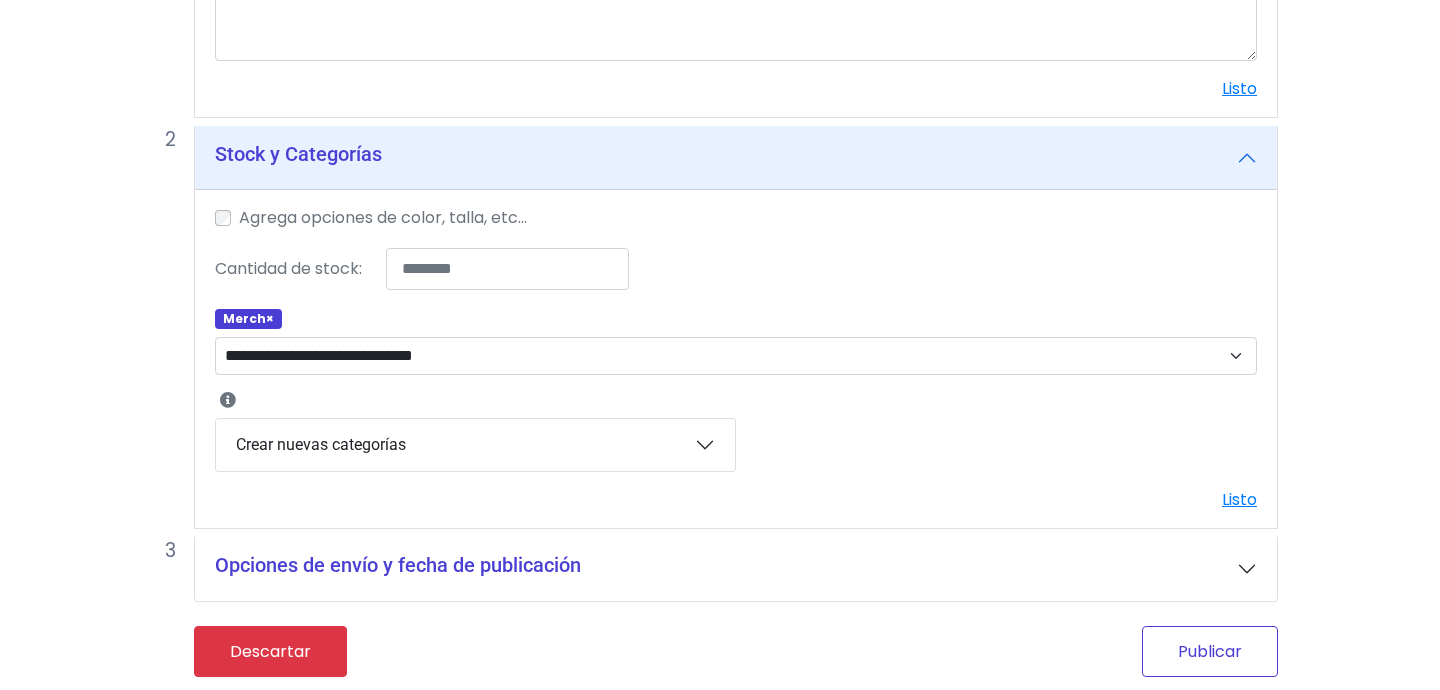 click on "Publicar" at bounding box center (1210, 651) 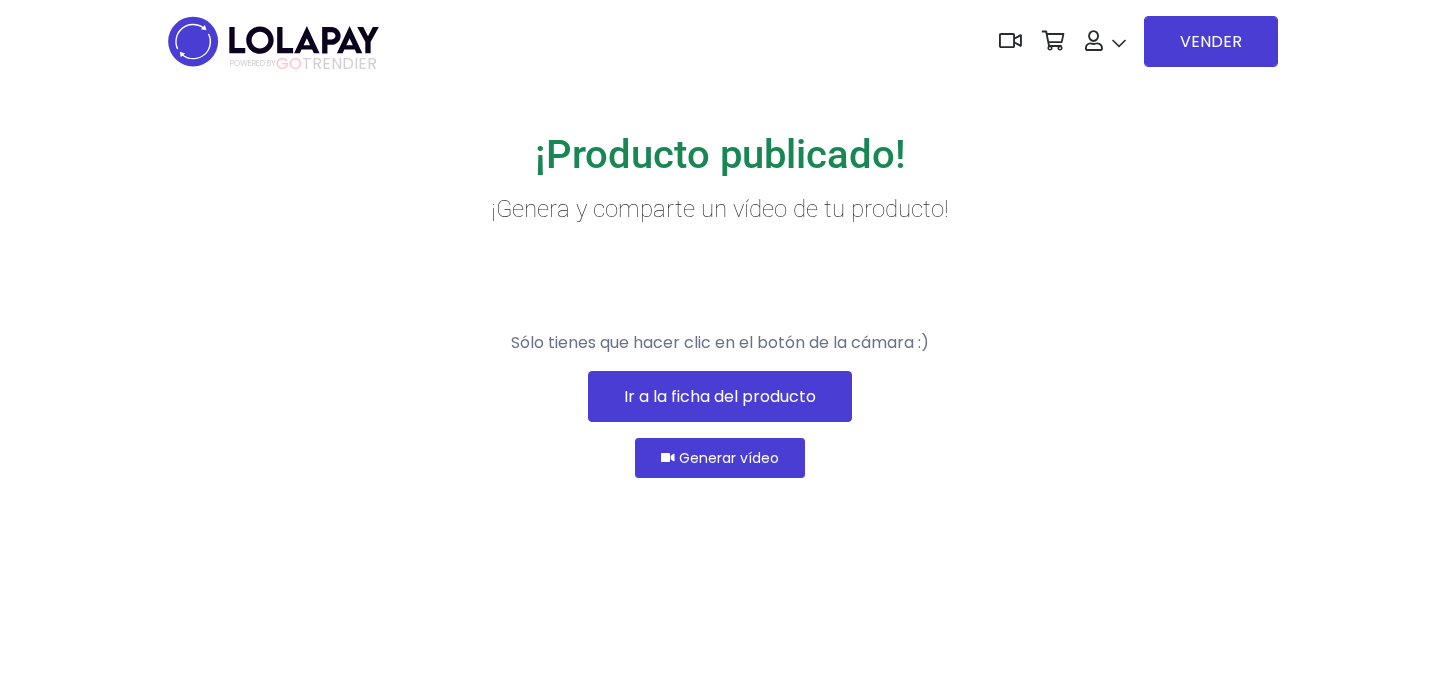 scroll, scrollTop: 0, scrollLeft: 0, axis: both 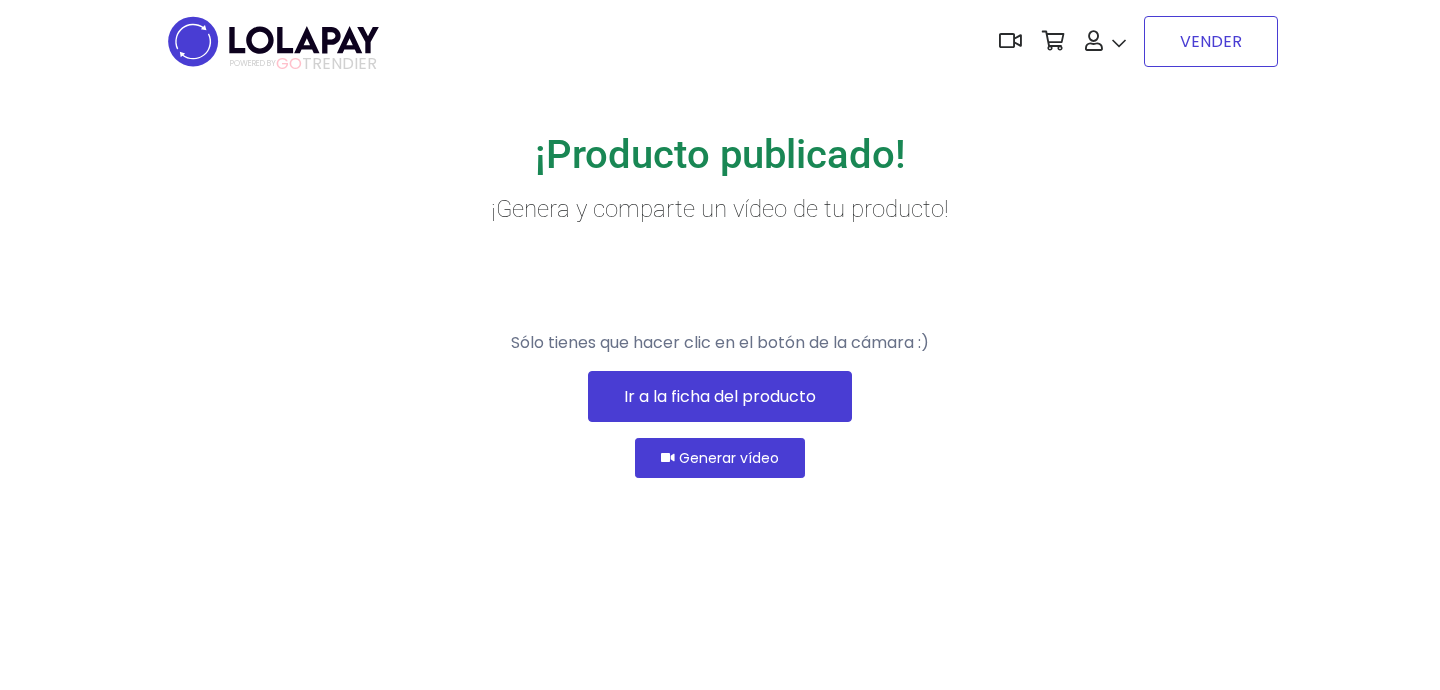 click on "VENDER" at bounding box center [1211, 41] 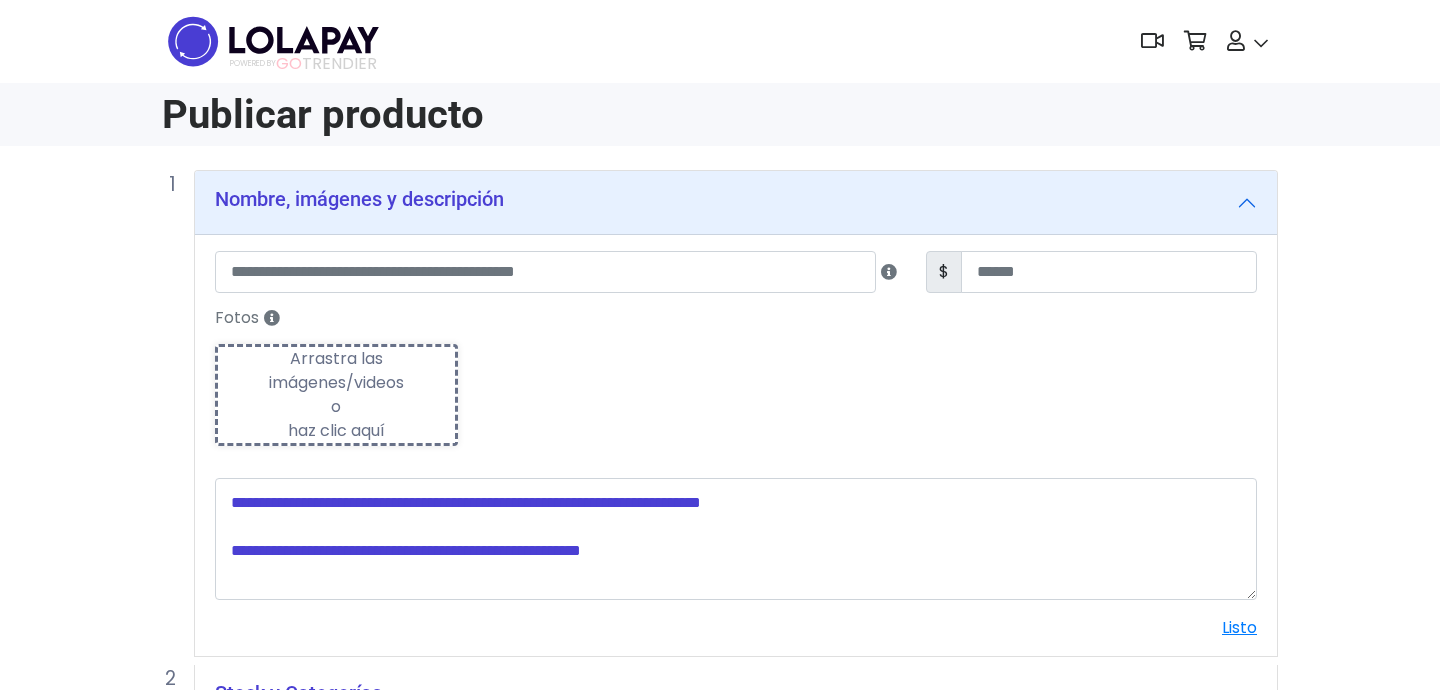scroll, scrollTop: 0, scrollLeft: 0, axis: both 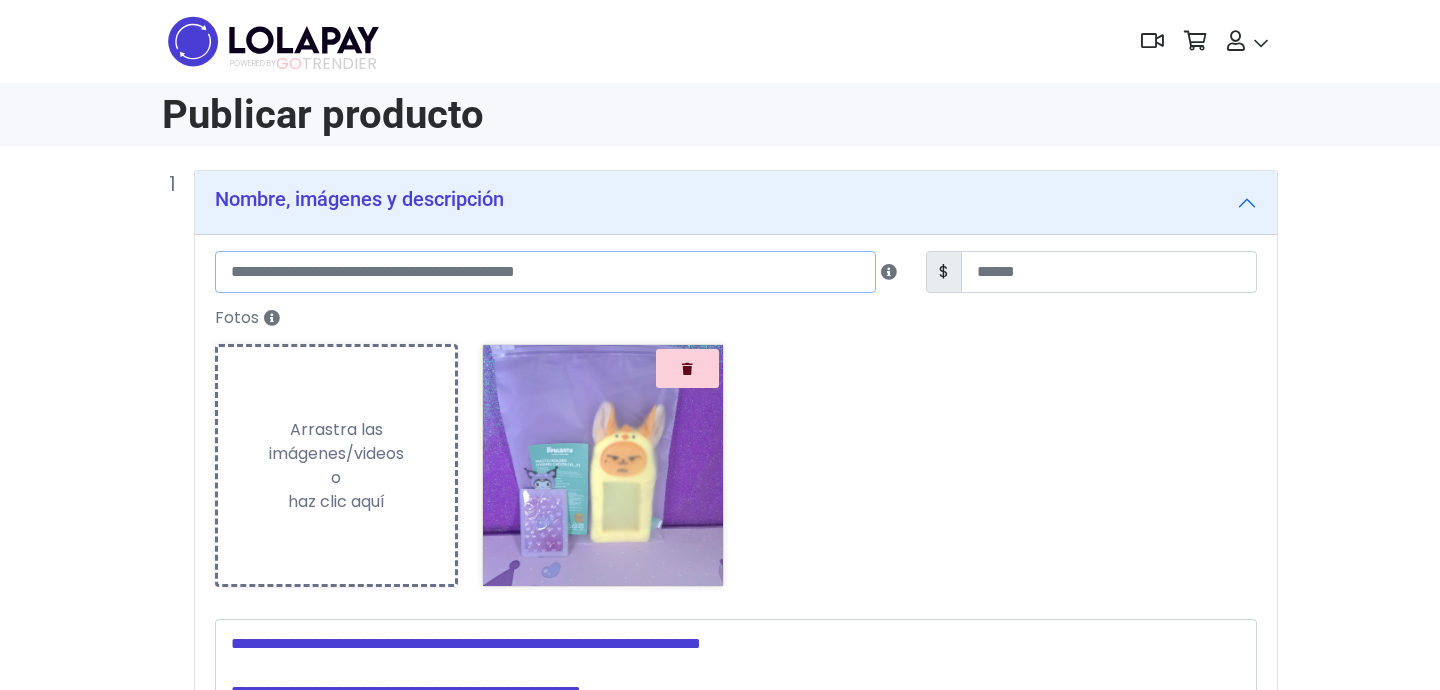 click at bounding box center (545, 272) 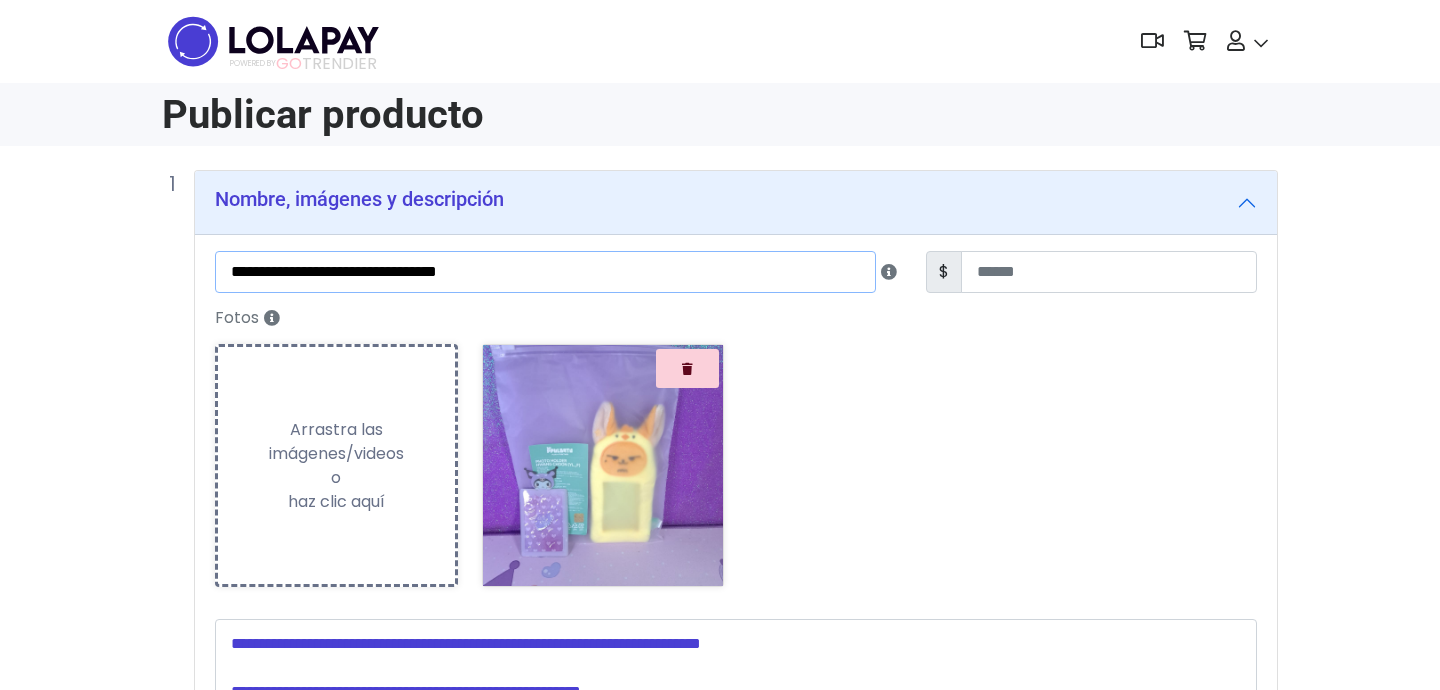type on "**********" 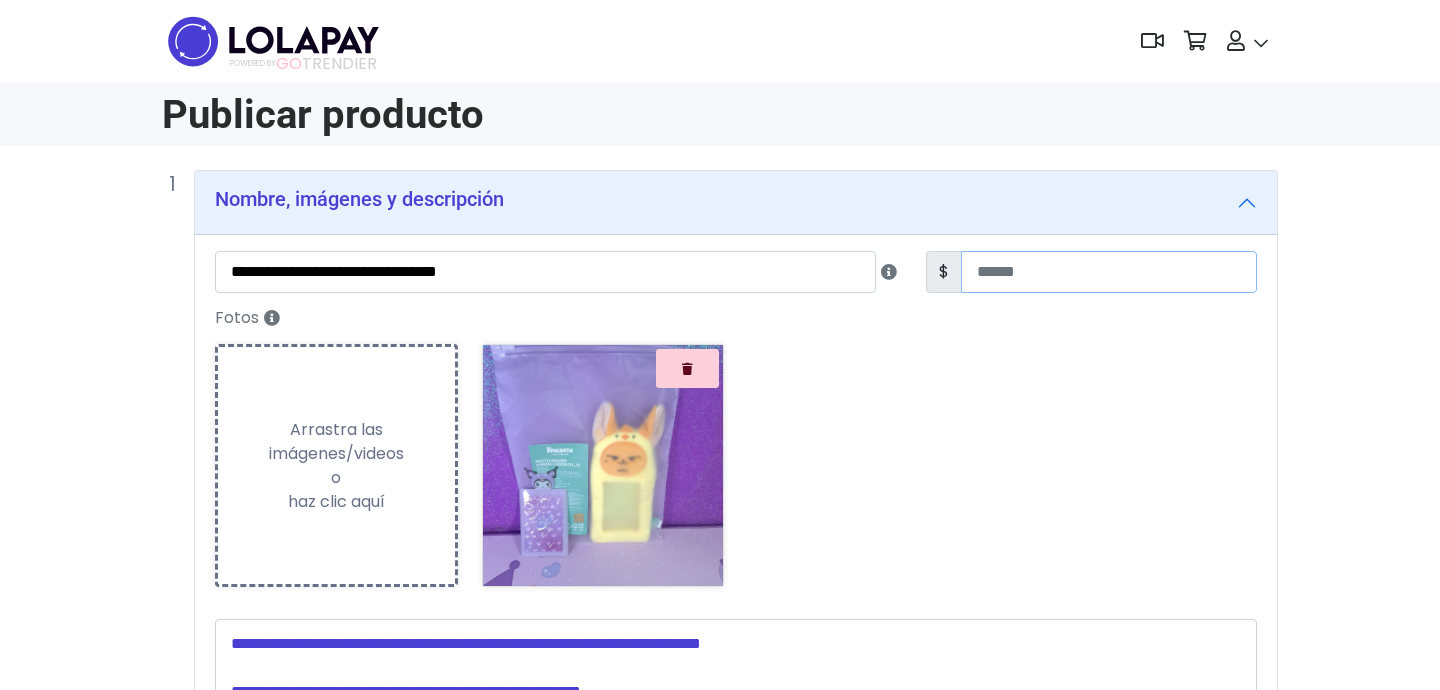 click at bounding box center (1109, 272) 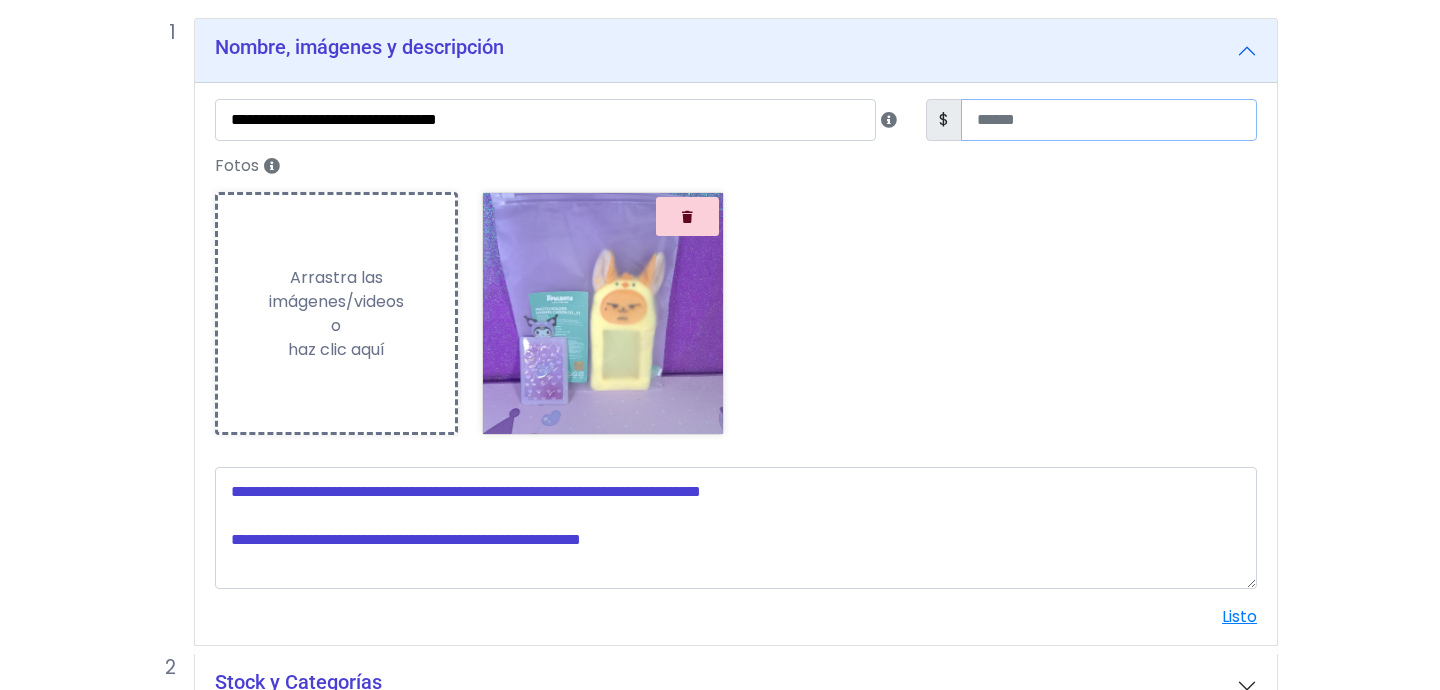 scroll, scrollTop: 343, scrollLeft: 0, axis: vertical 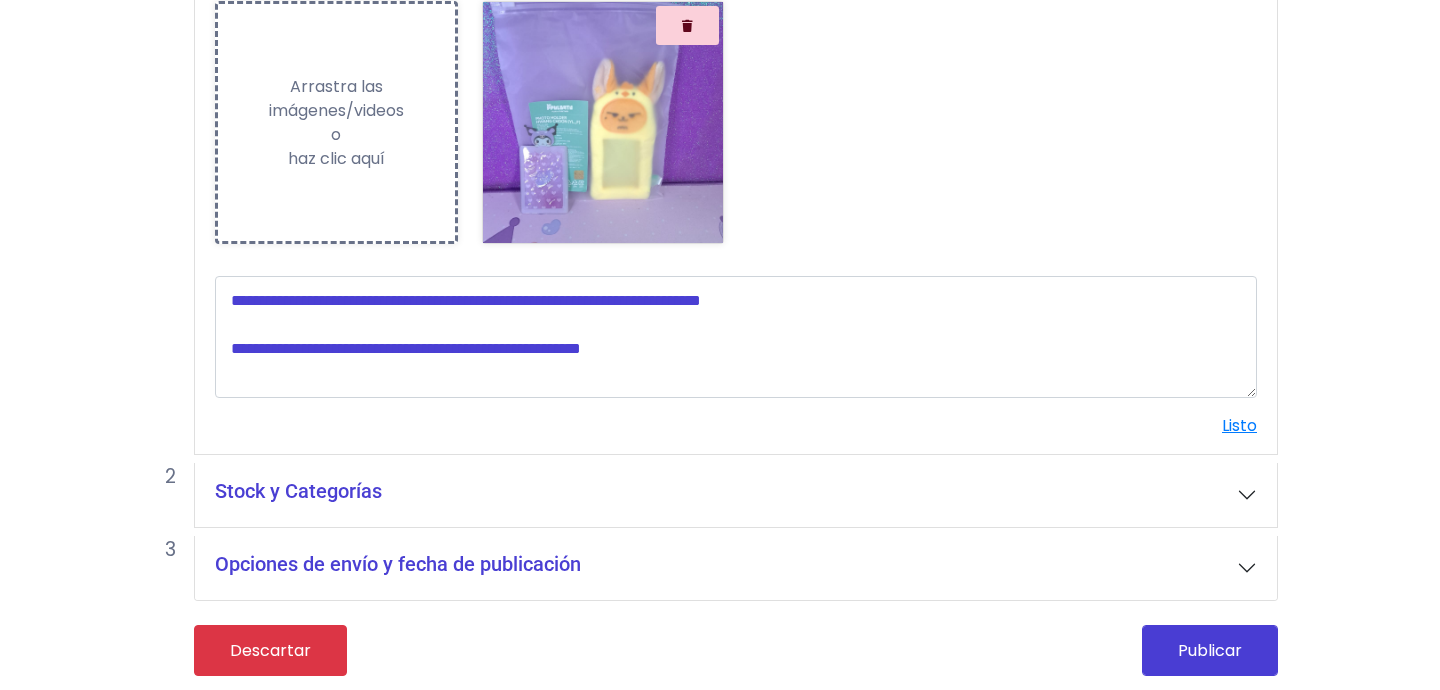 type on "***" 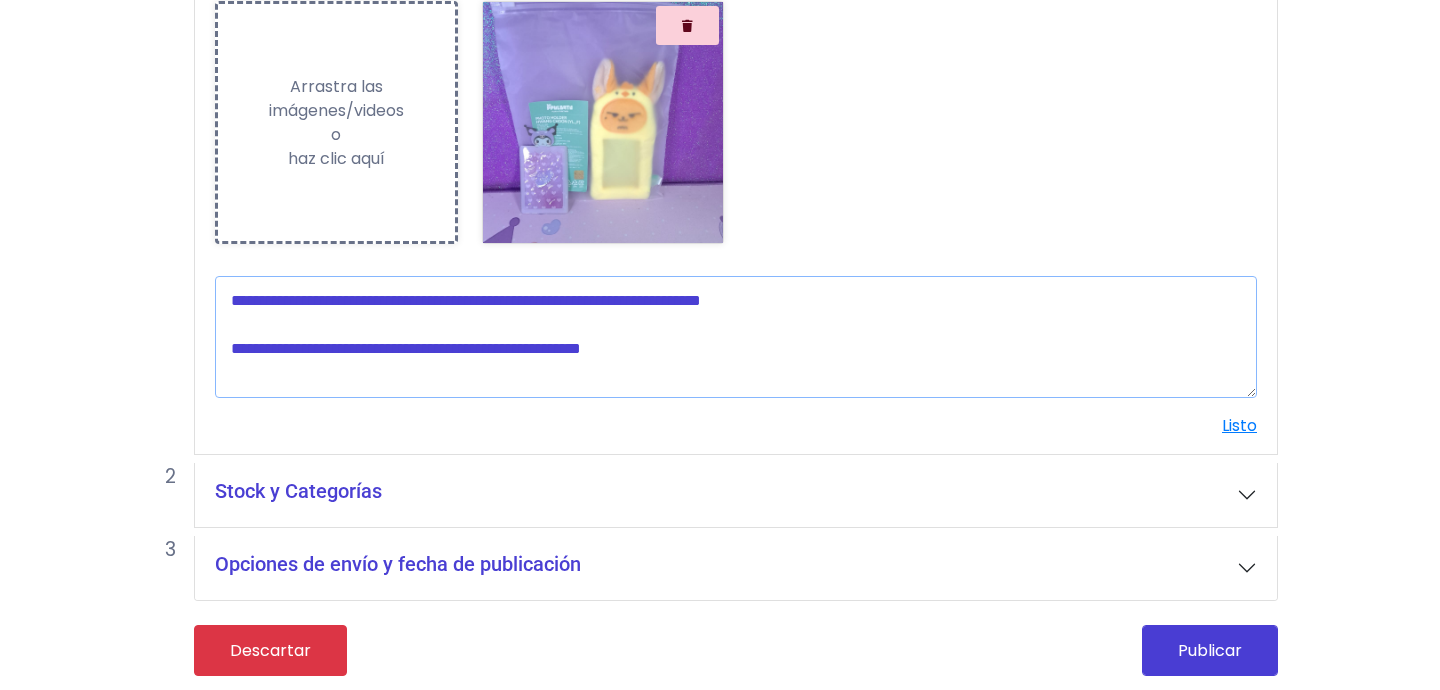 click at bounding box center [736, 337] 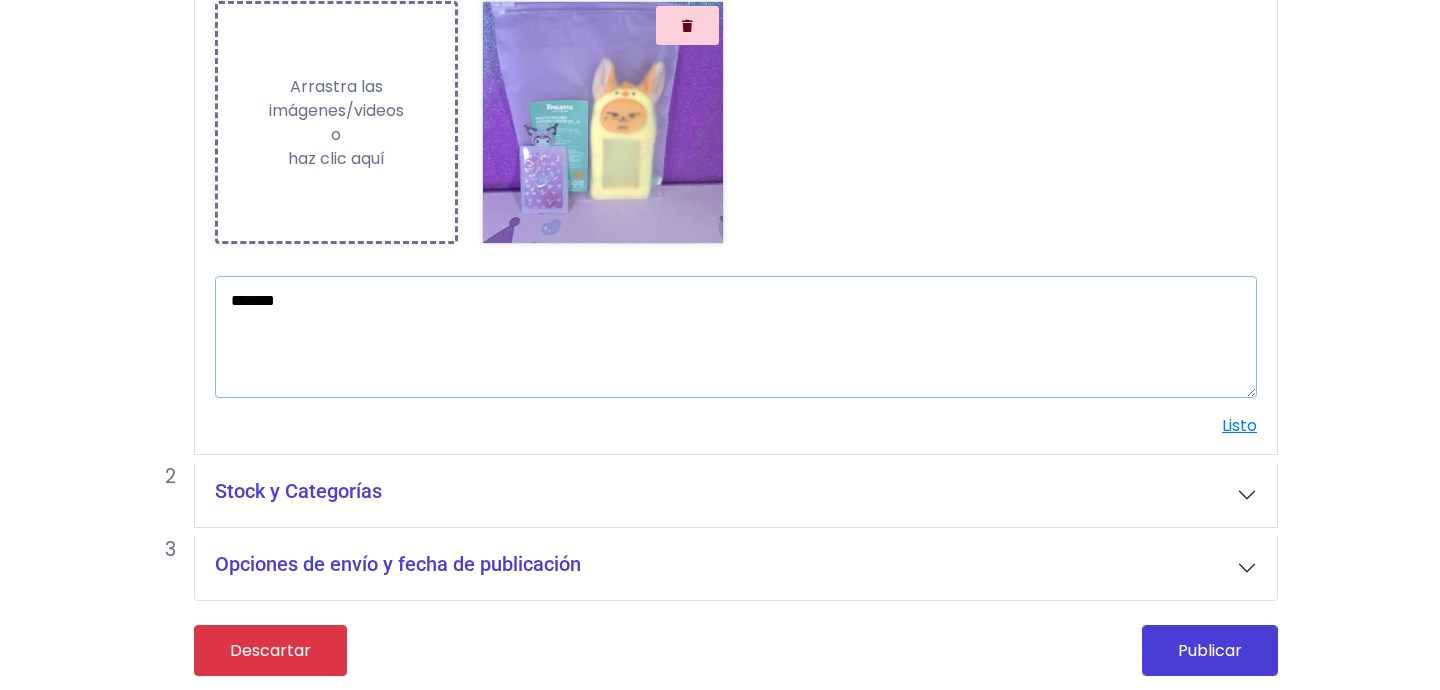 type on "*******" 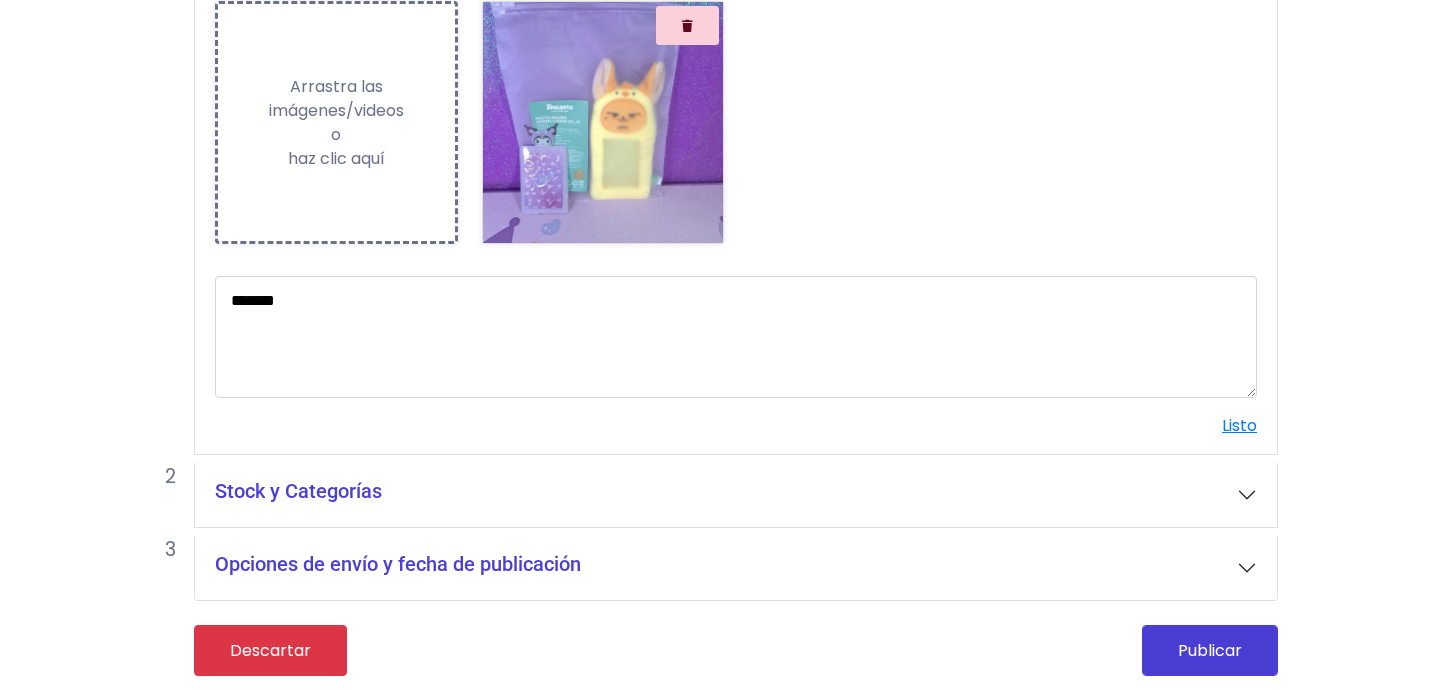 click on "Stock y Categorías" at bounding box center [736, 495] 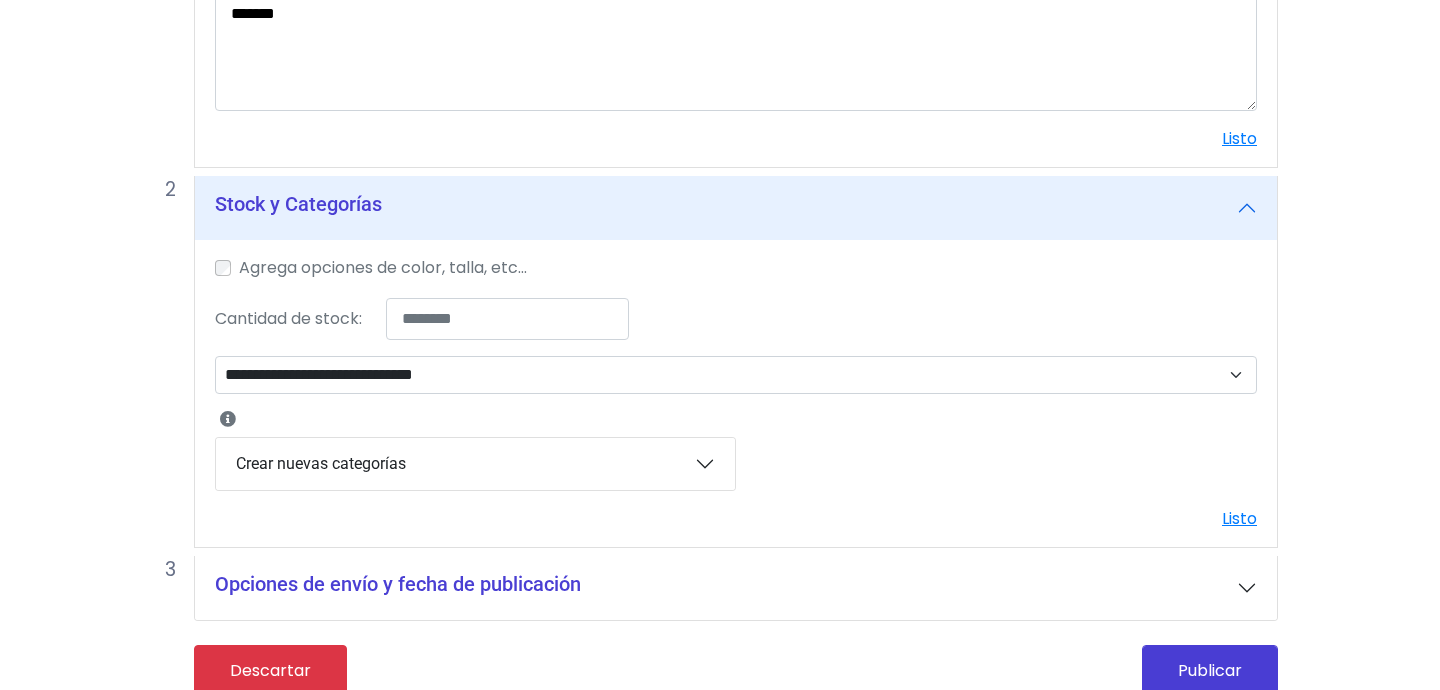scroll, scrollTop: 649, scrollLeft: 0, axis: vertical 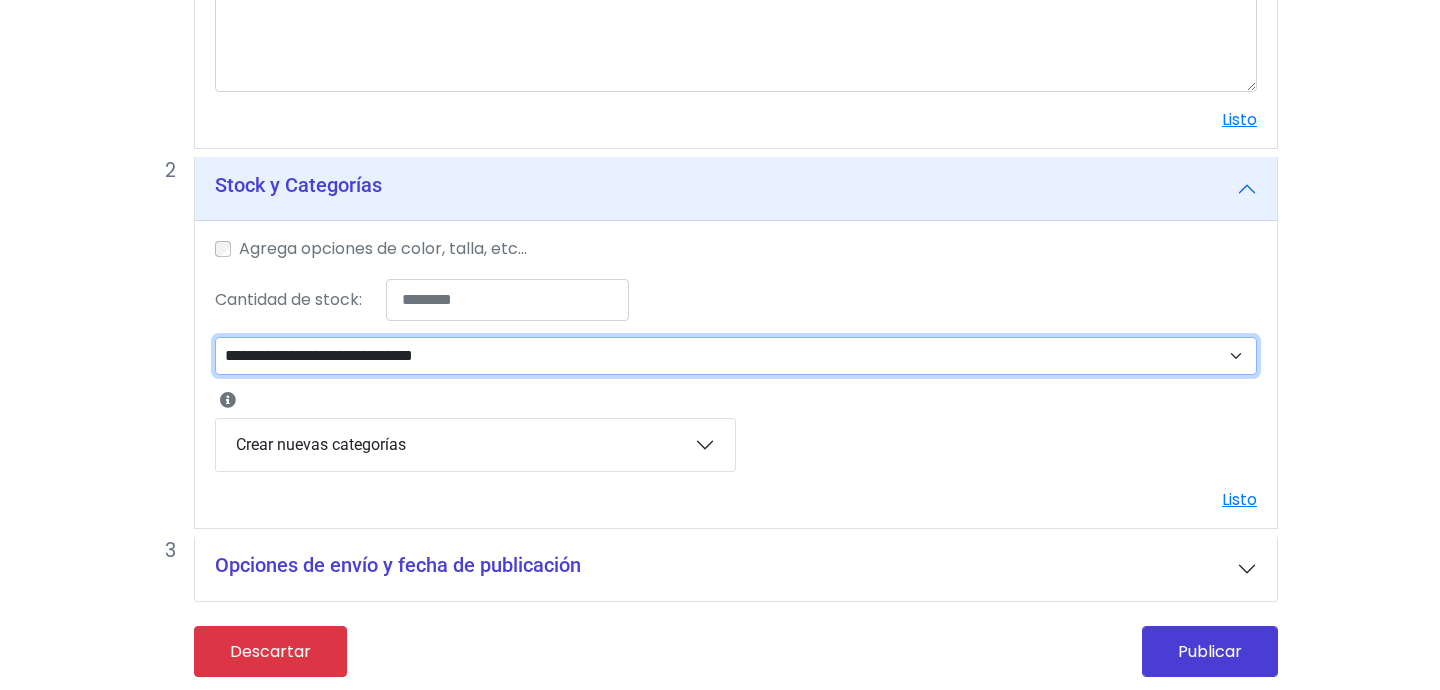 click on "**********" at bounding box center [736, 356] 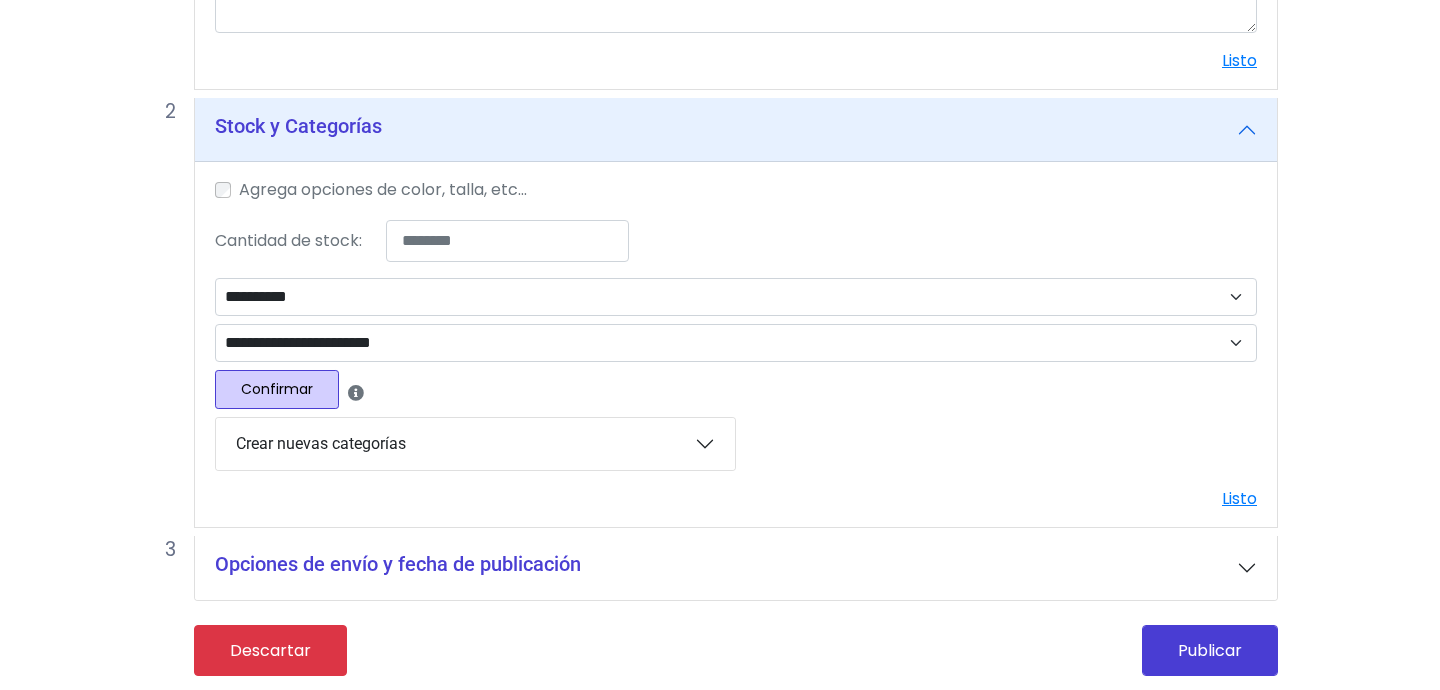 click on "Confirmar" at bounding box center (277, 389) 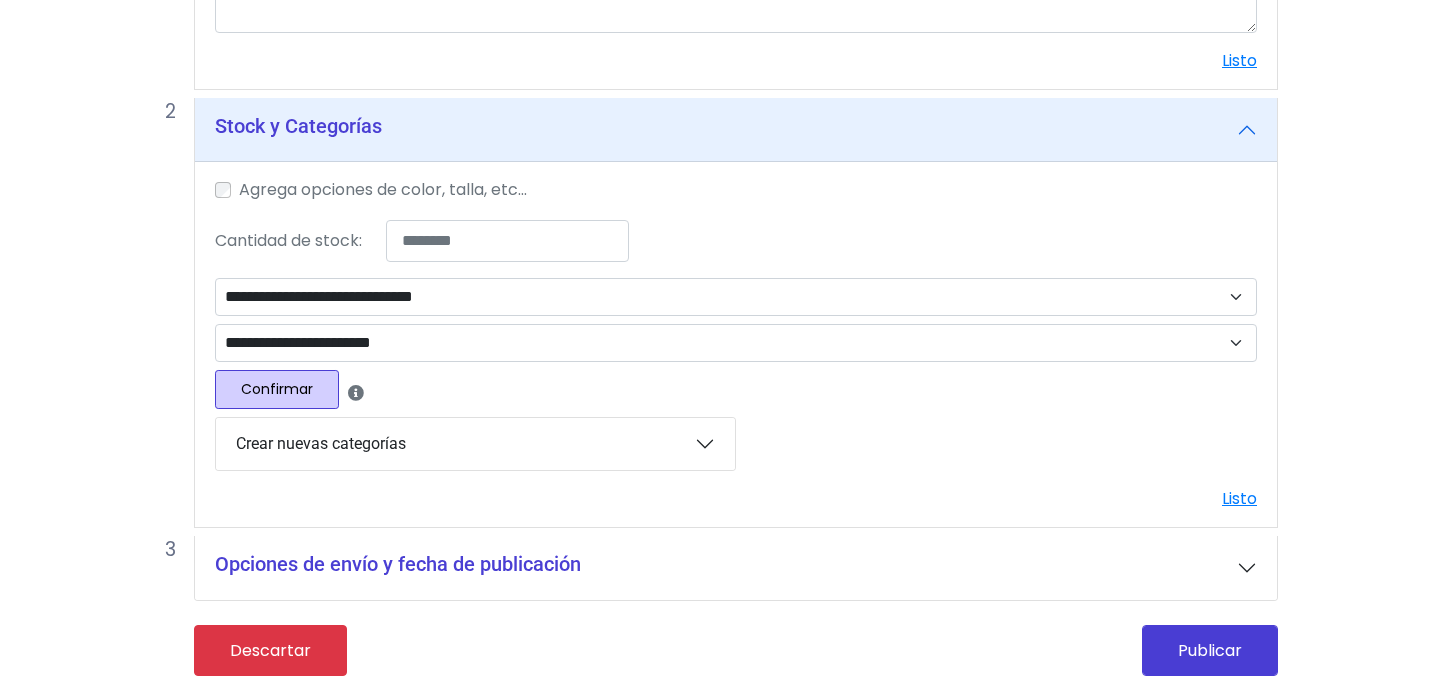 scroll, scrollTop: 680, scrollLeft: 0, axis: vertical 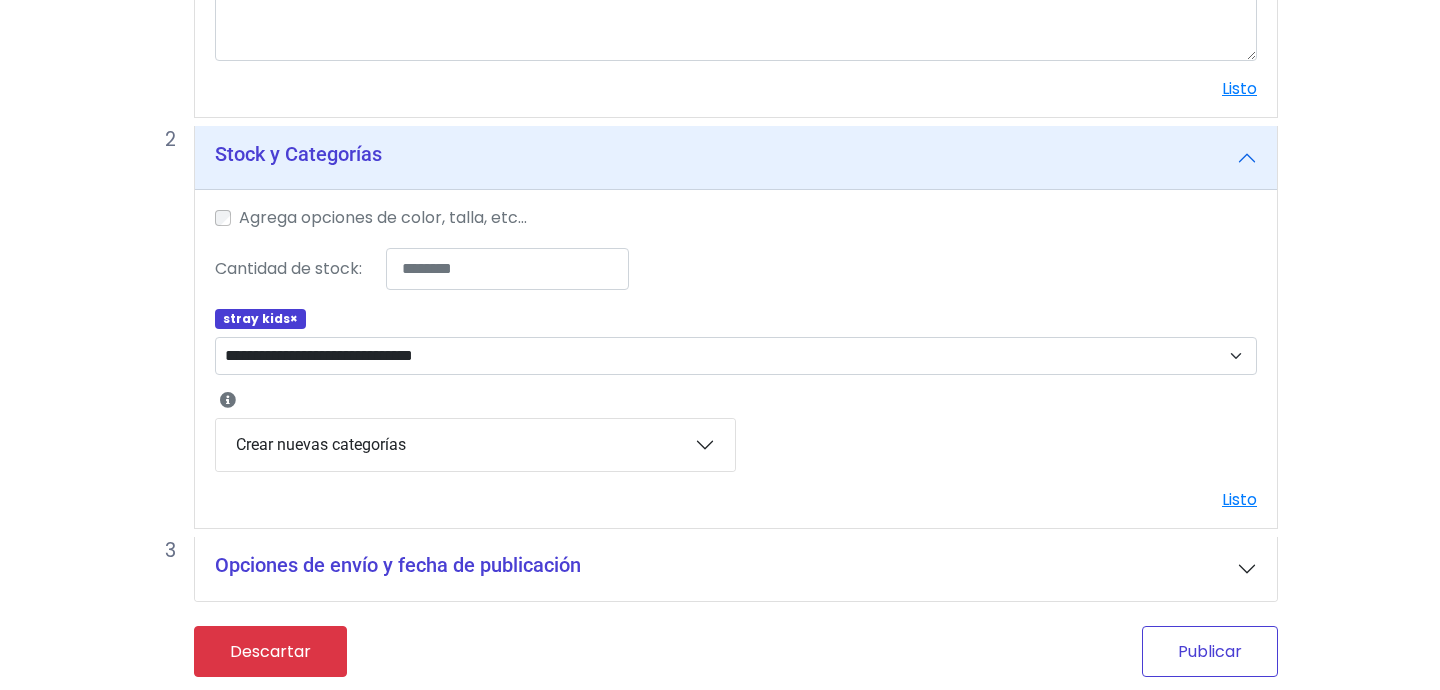 click on "Publicar" at bounding box center (1210, 651) 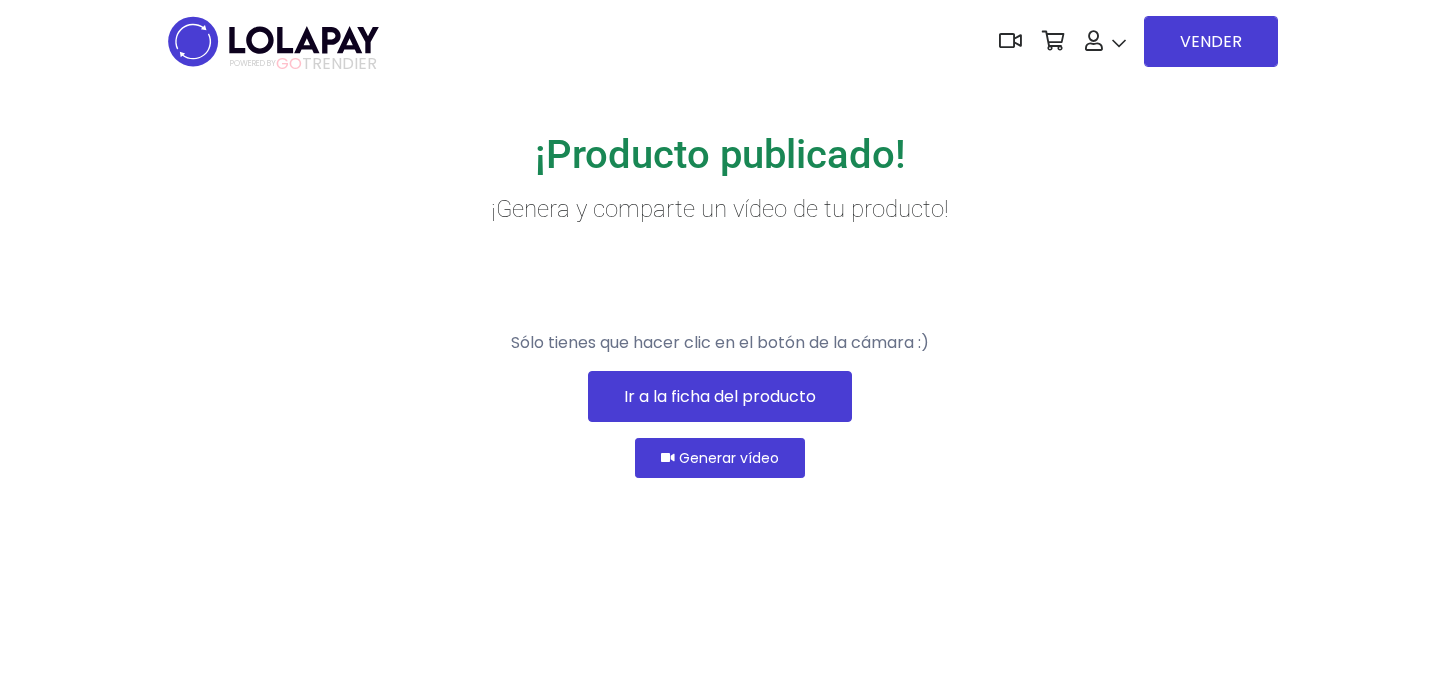 scroll, scrollTop: 0, scrollLeft: 0, axis: both 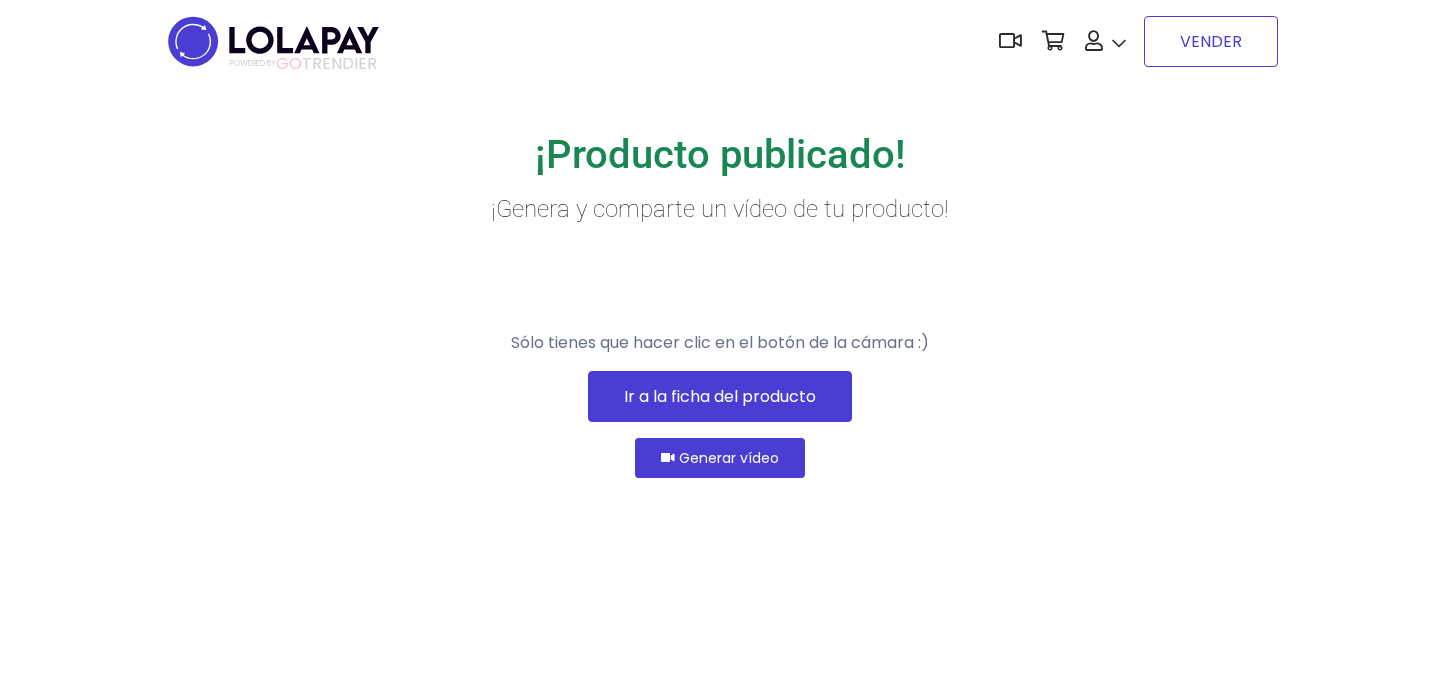 click on "VENDER" at bounding box center (1211, 41) 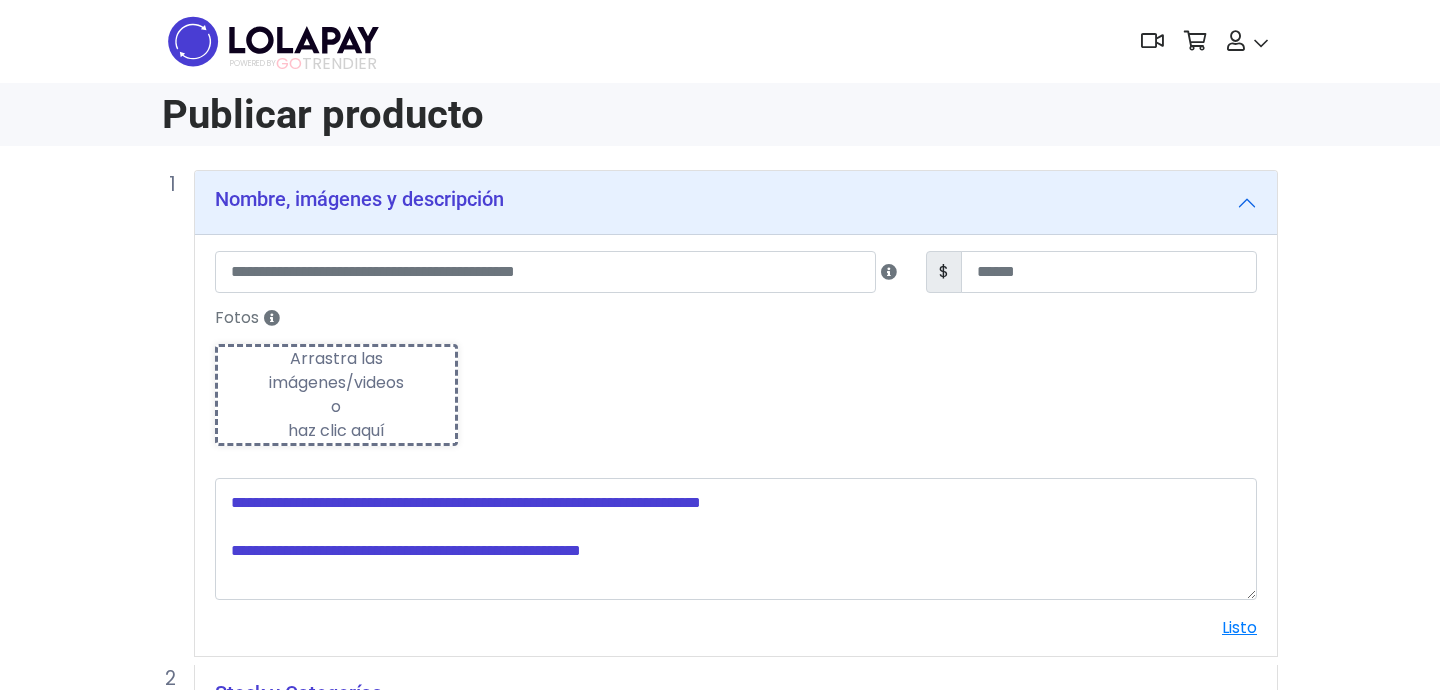 scroll, scrollTop: 0, scrollLeft: 0, axis: both 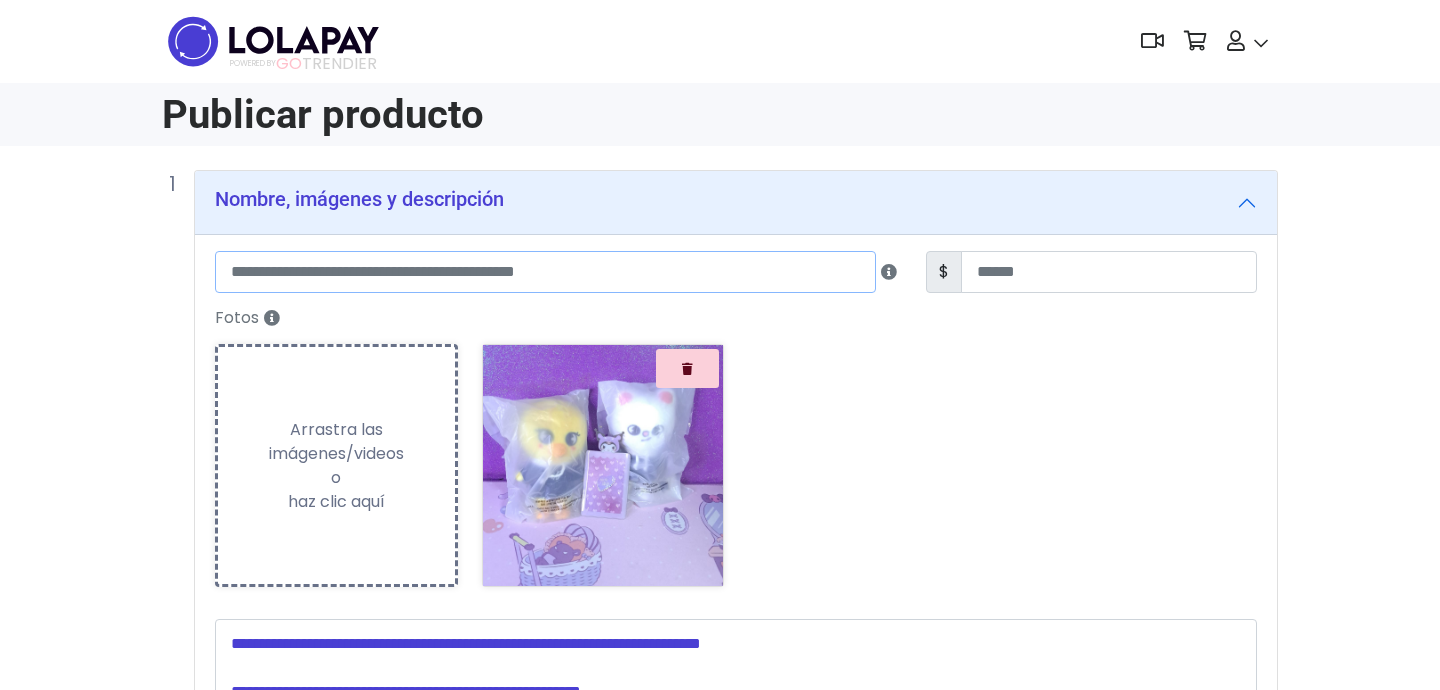click at bounding box center (545, 272) 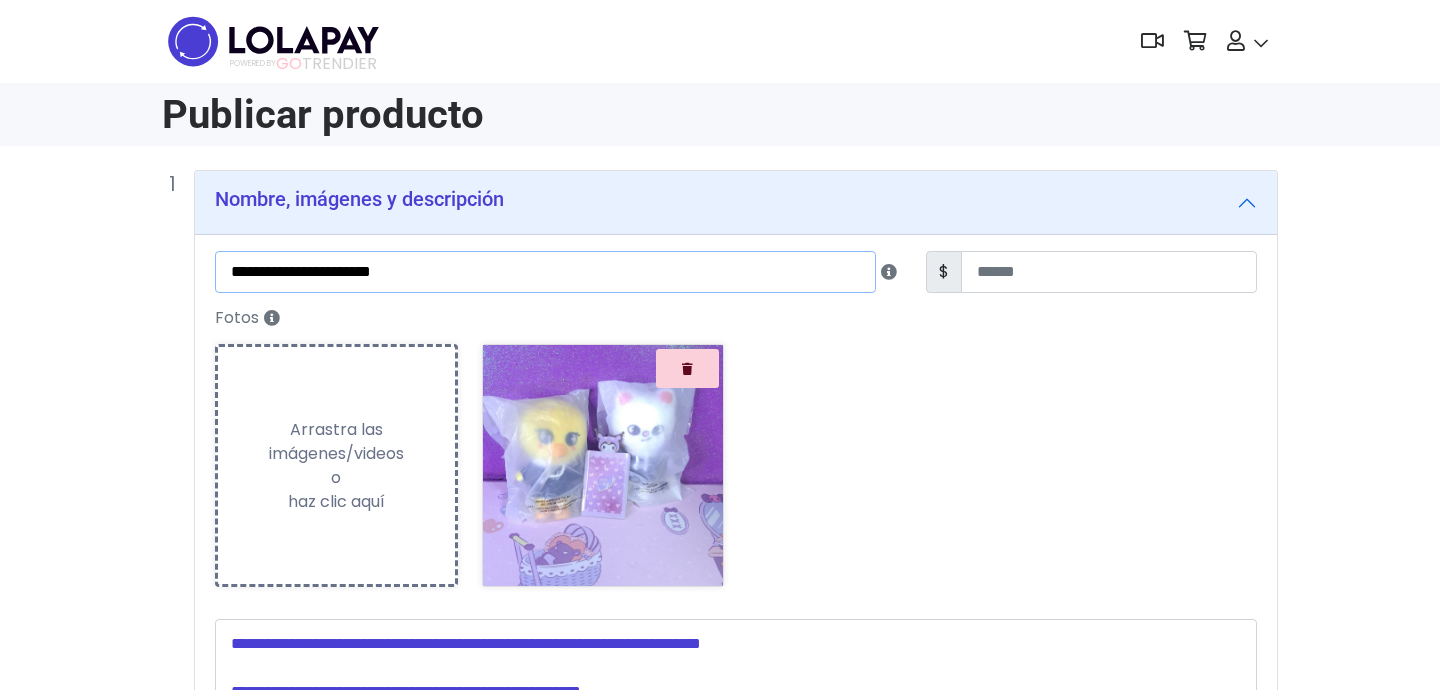 type on "**********" 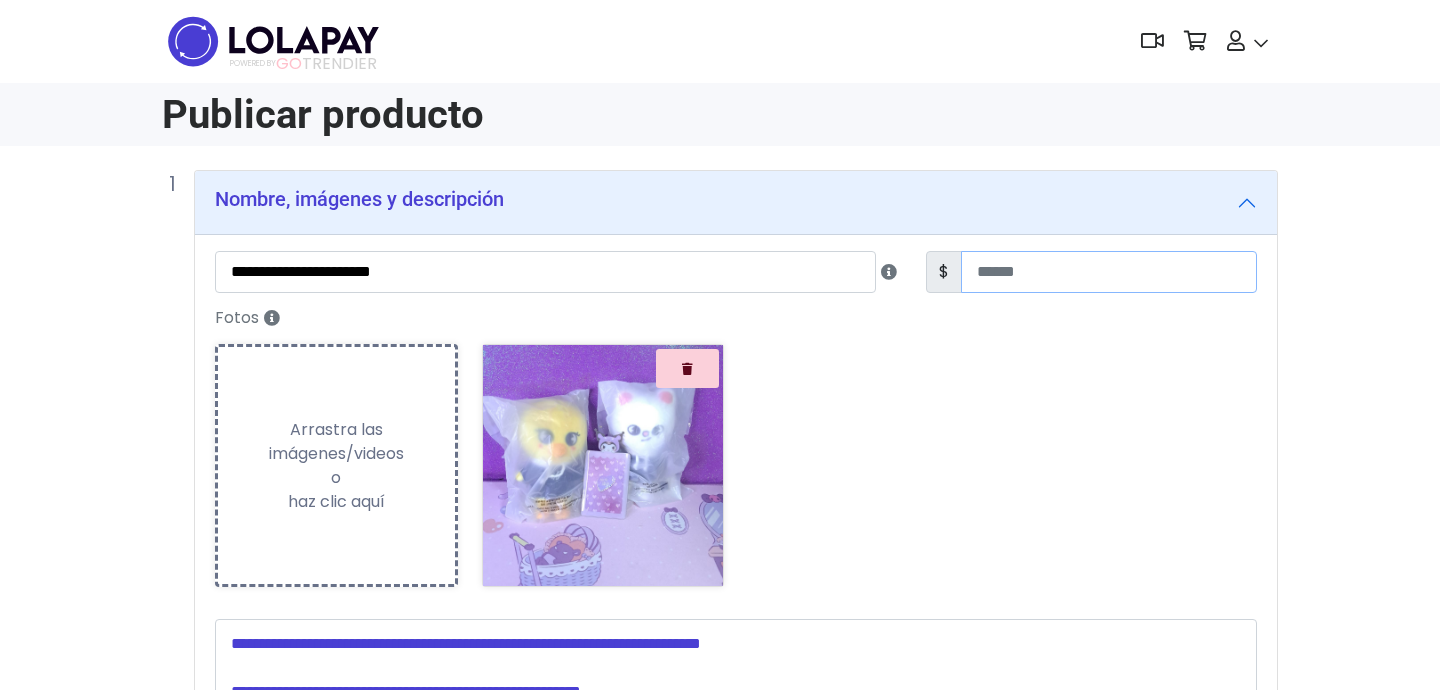 click at bounding box center [1109, 272] 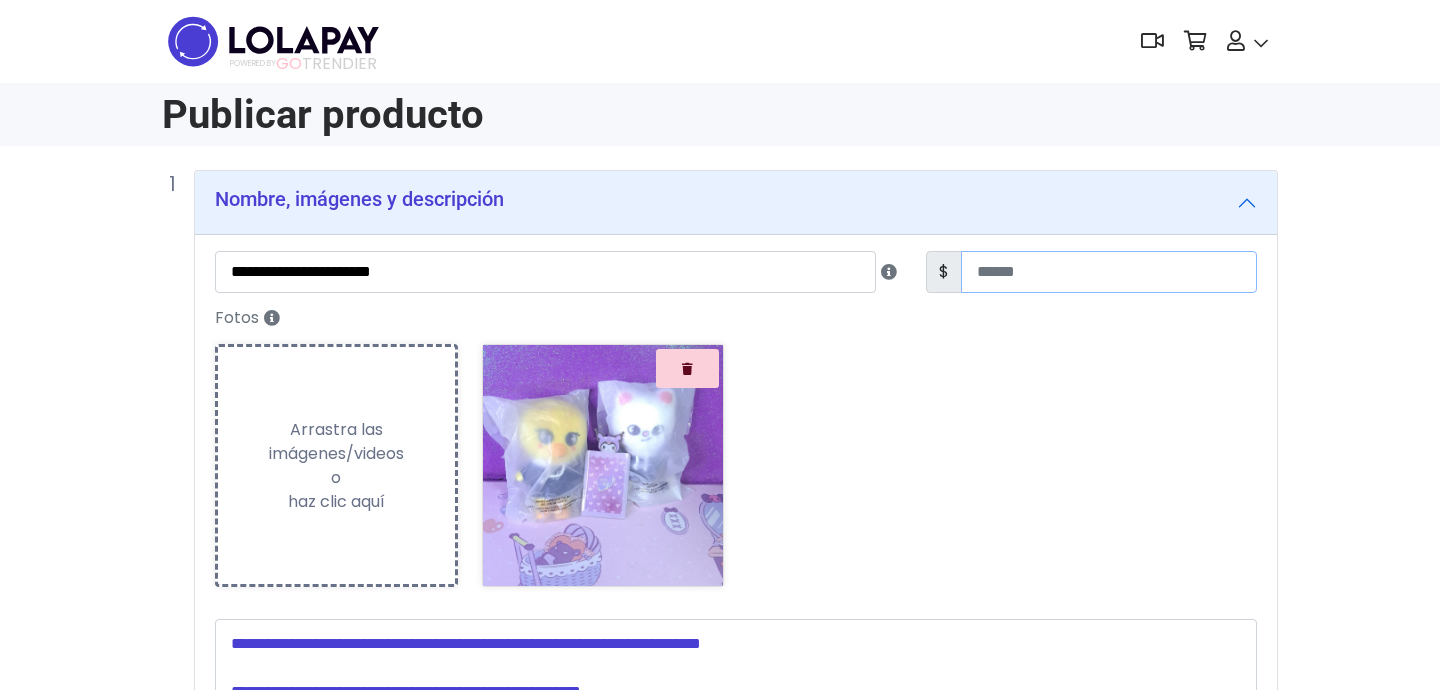 type on "***" 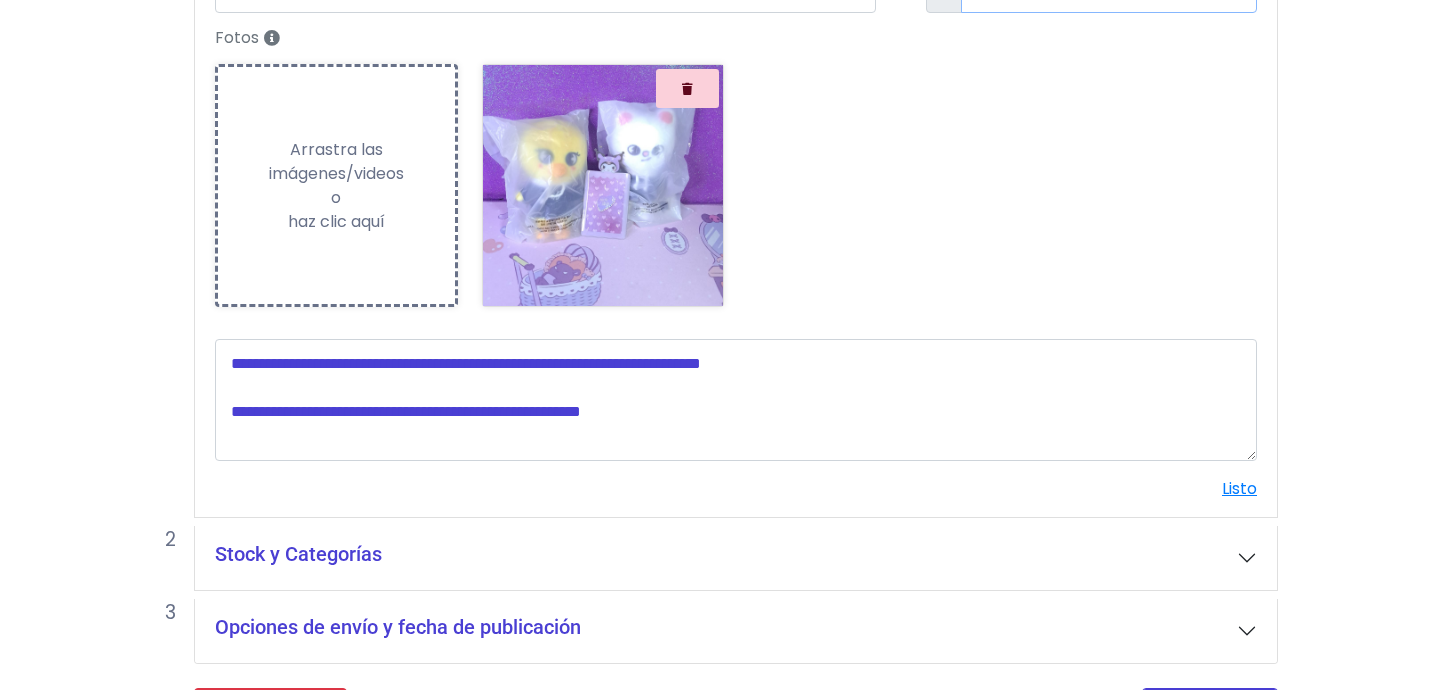 scroll, scrollTop: 343, scrollLeft: 0, axis: vertical 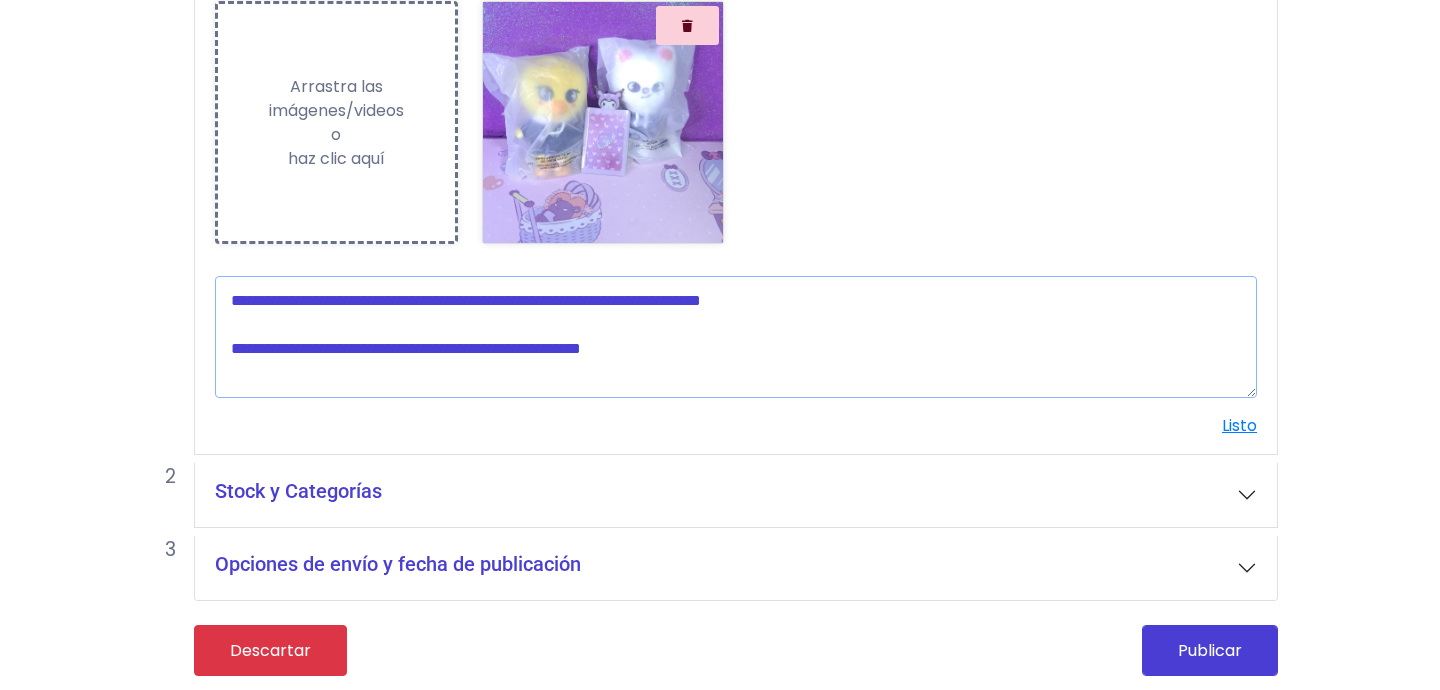 click at bounding box center (736, 337) 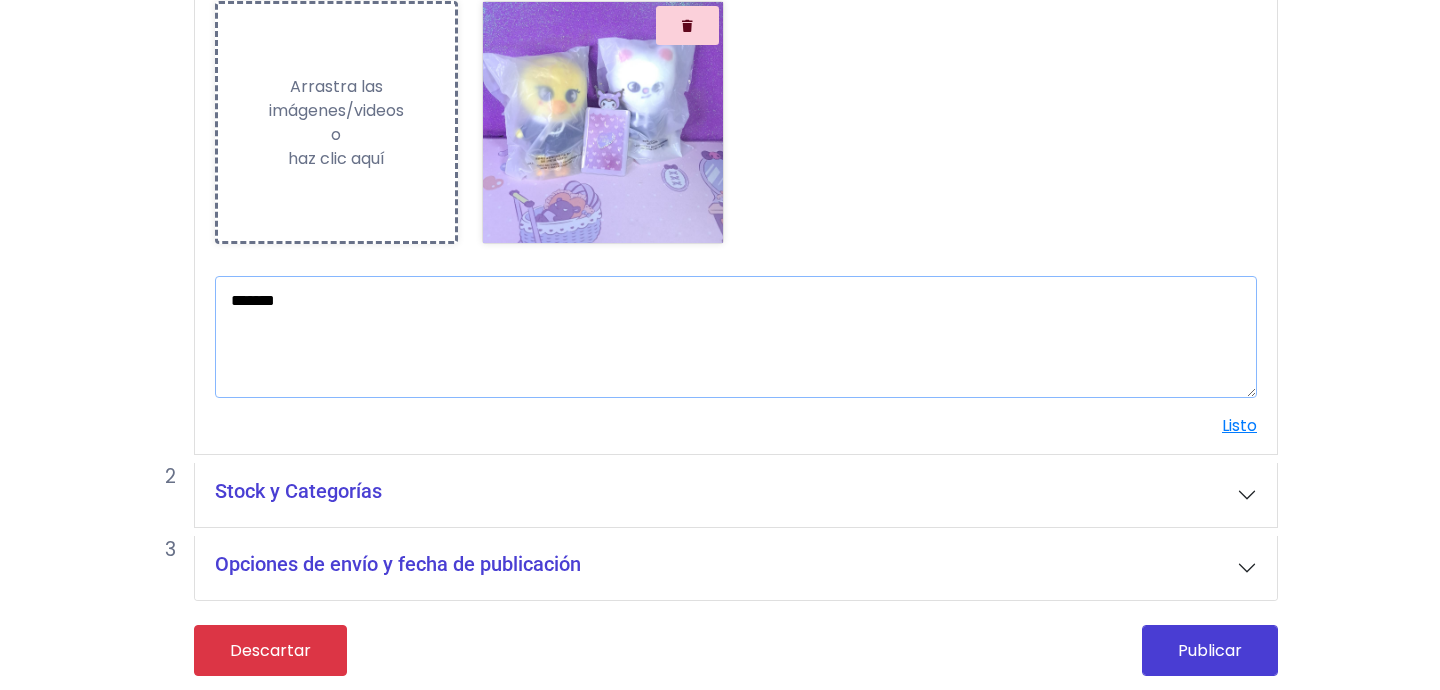 type on "*******" 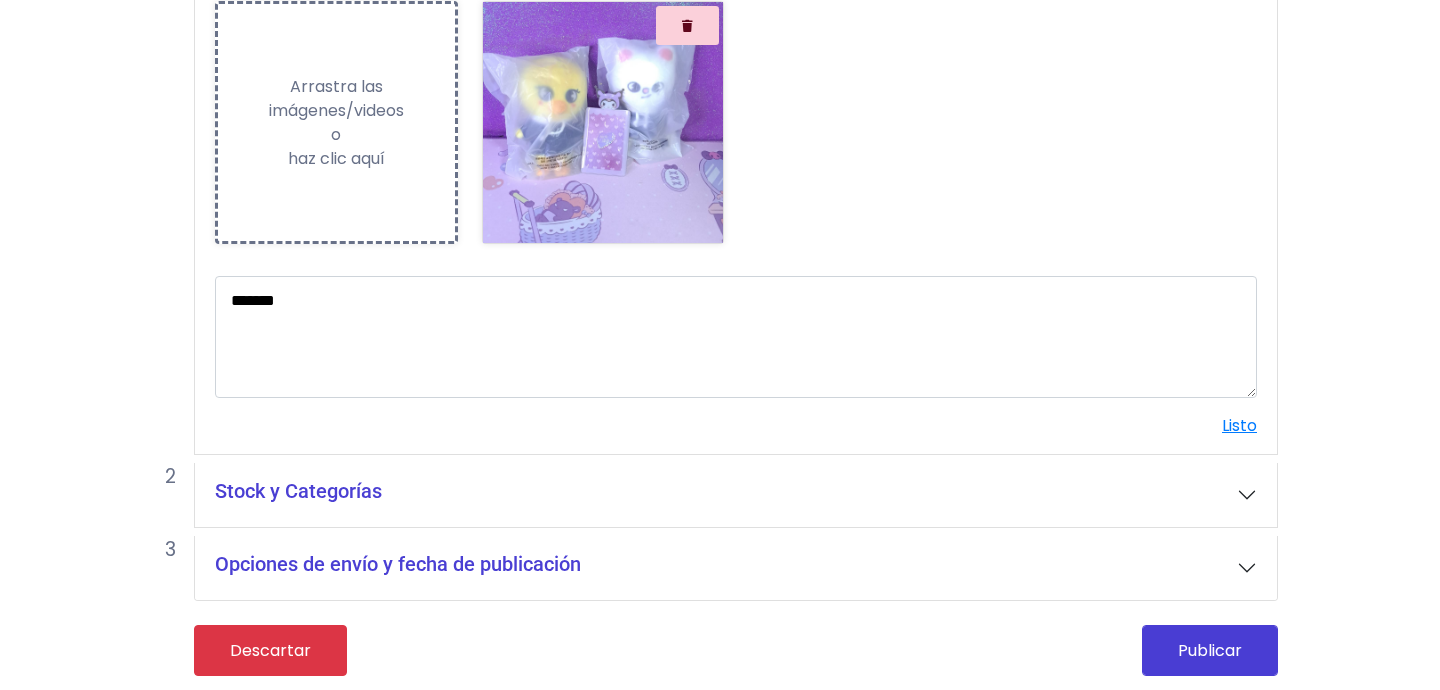 click on "Stock y Categorías" at bounding box center (736, 495) 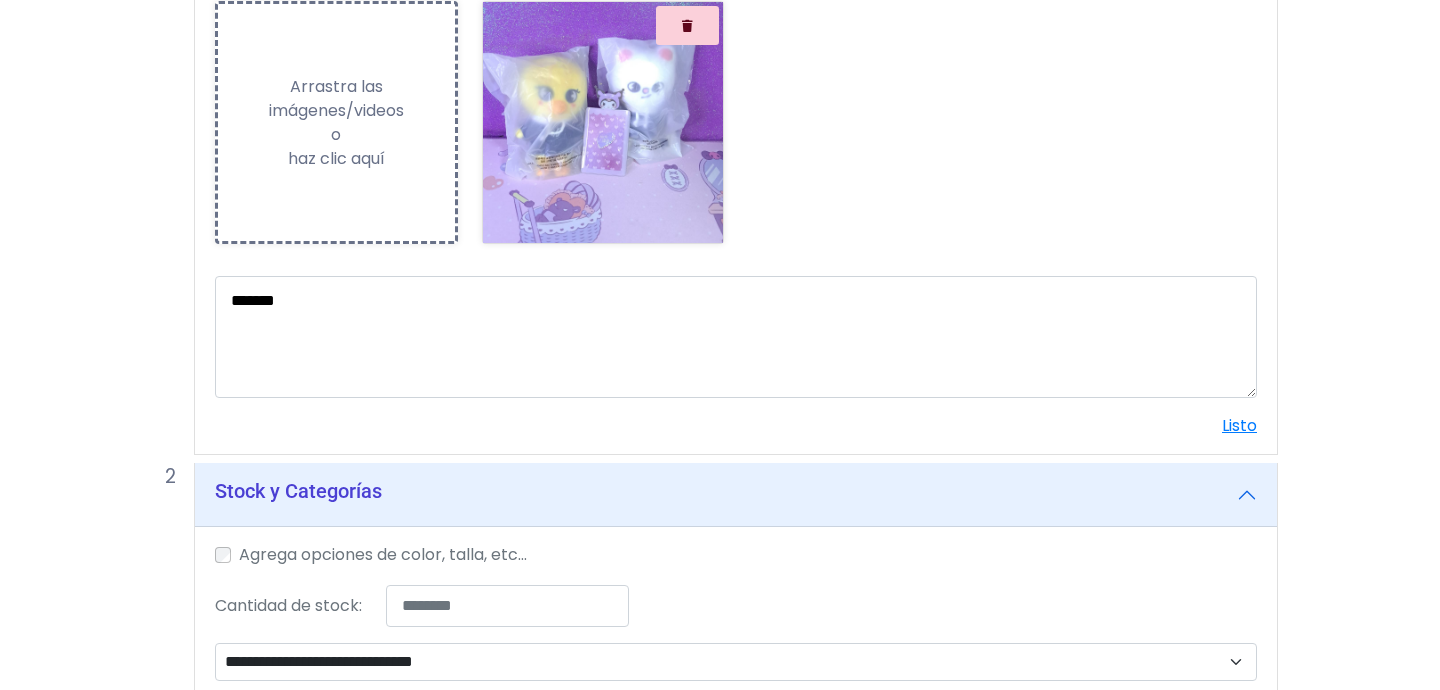 click on "Agrega opciones de color, talla, etc..." at bounding box center [383, 555] 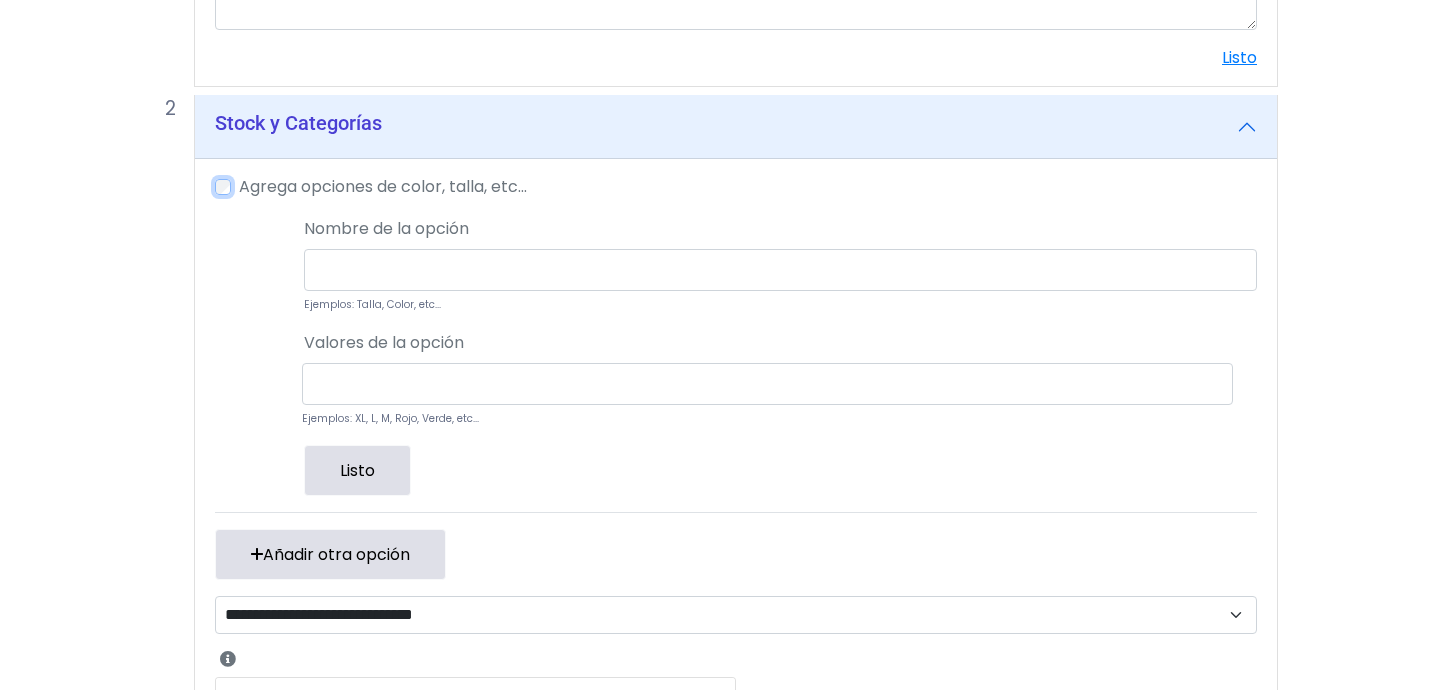 scroll, scrollTop: 745, scrollLeft: 0, axis: vertical 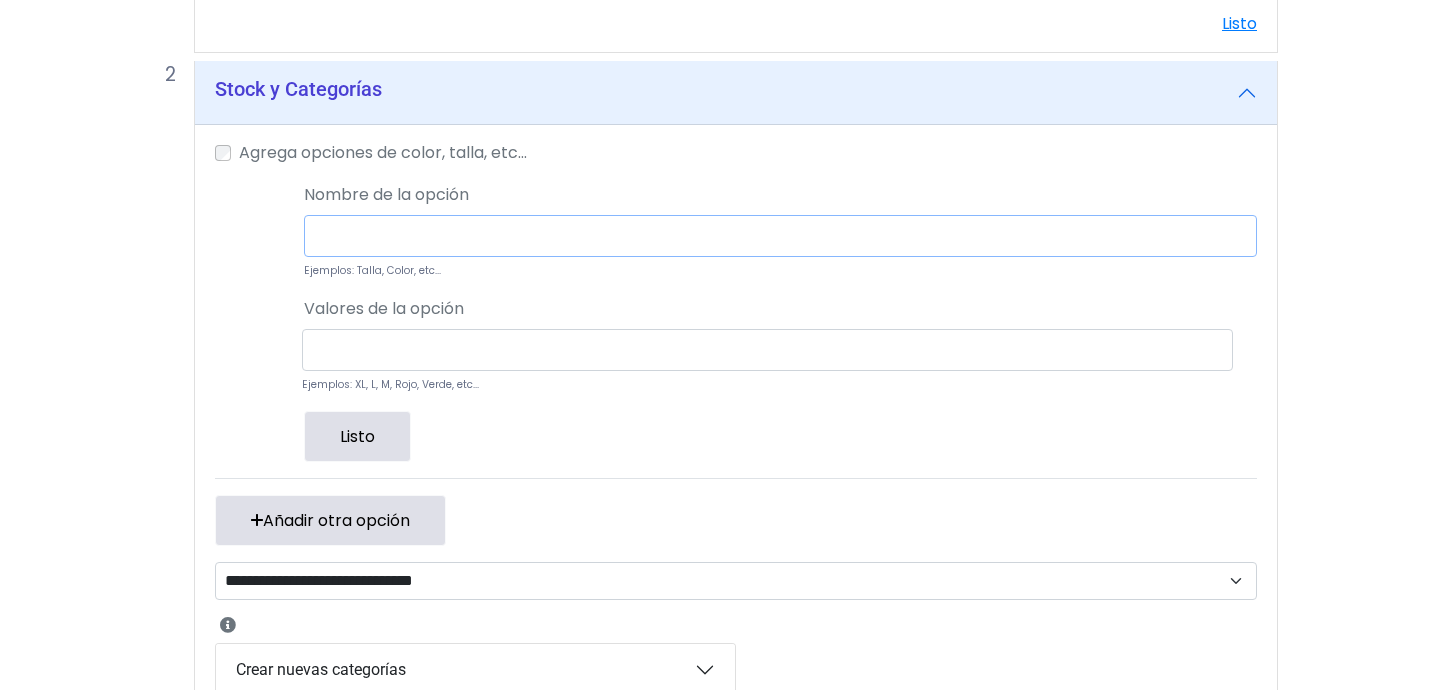 click at bounding box center [780, 236] 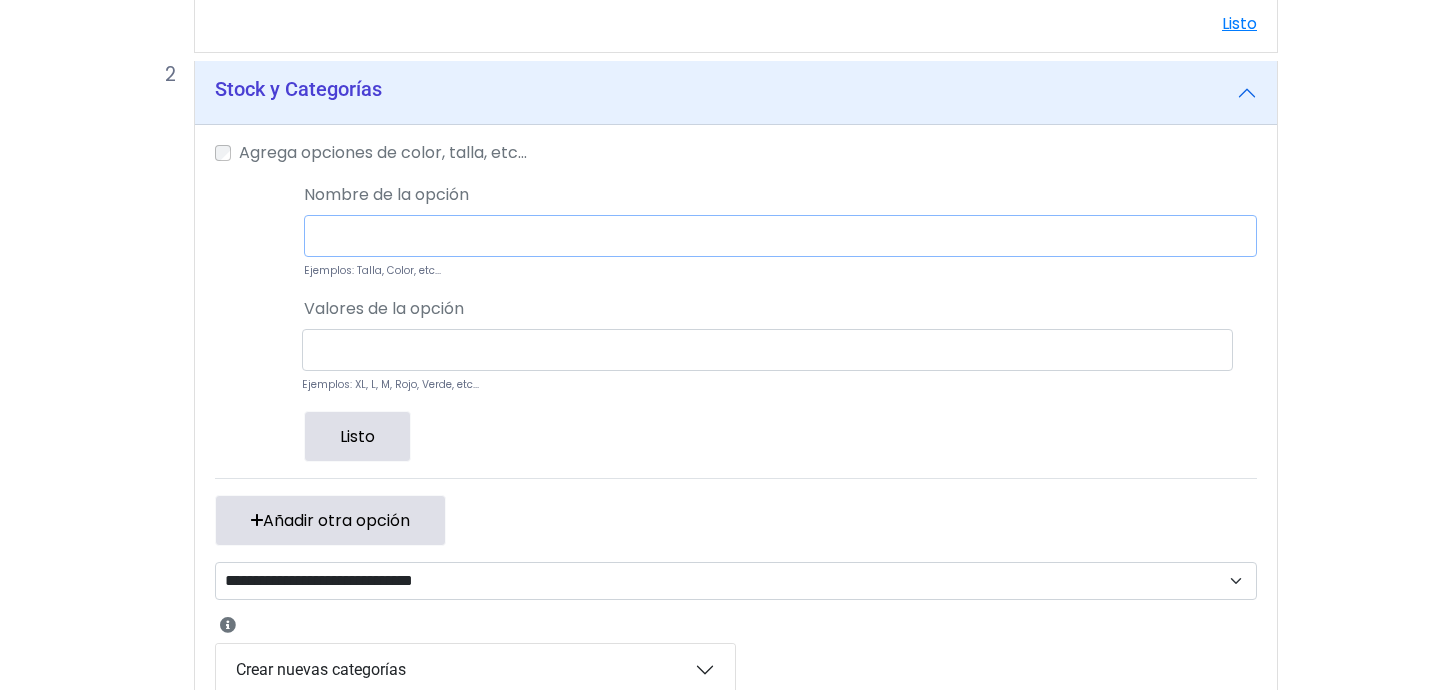 type on "******" 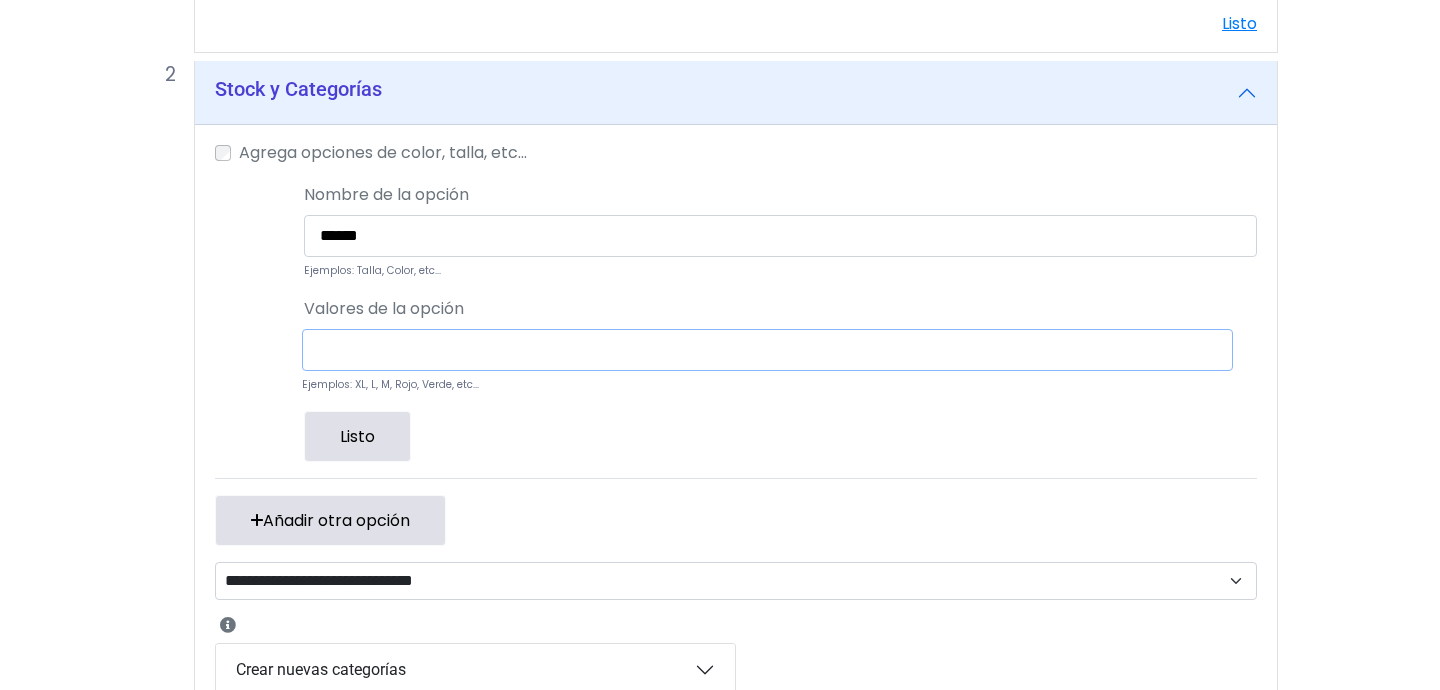click at bounding box center [767, 350] 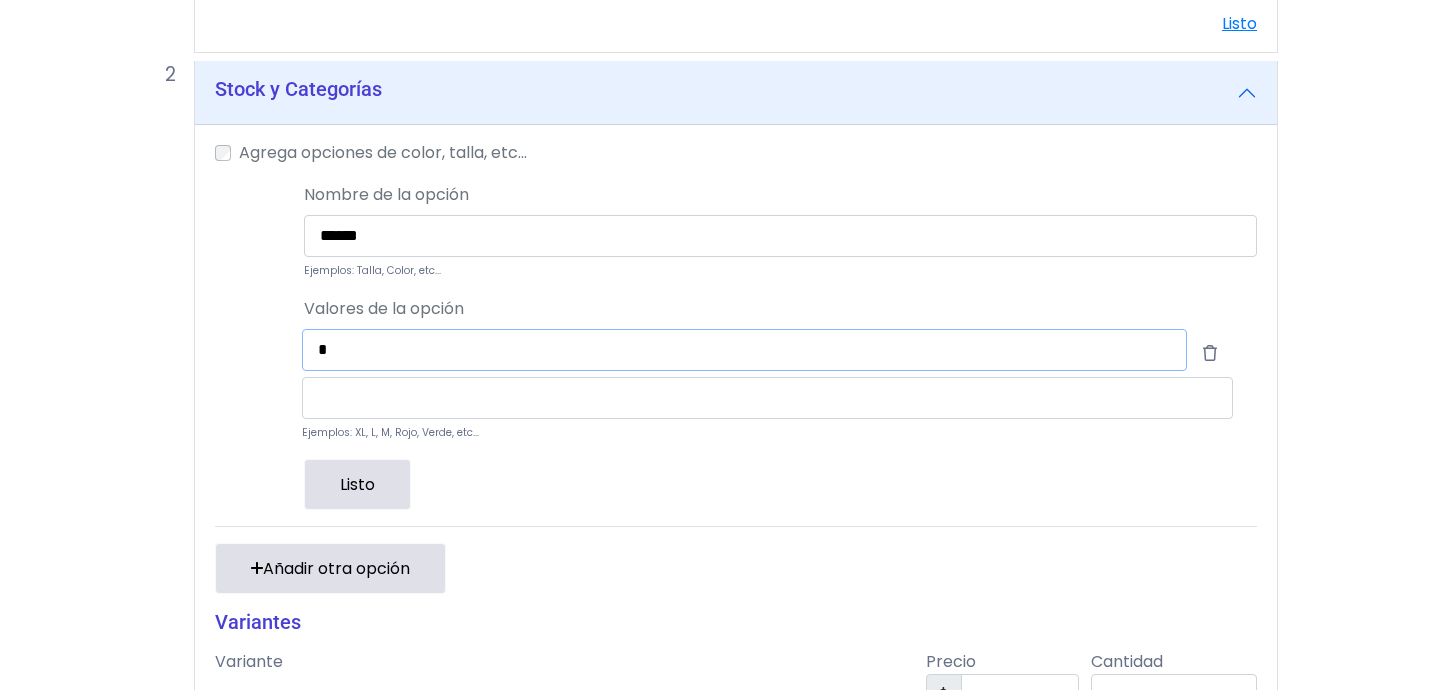 type on "*******" 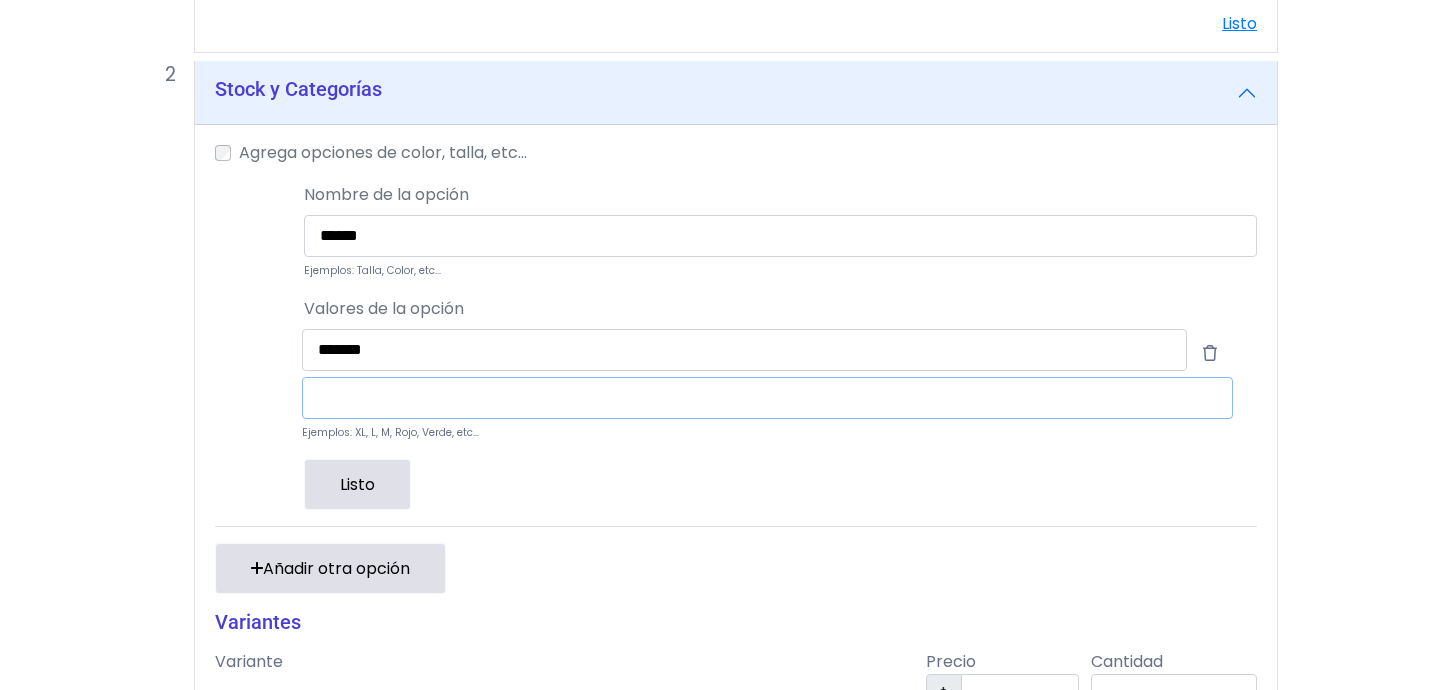 click at bounding box center [767, 398] 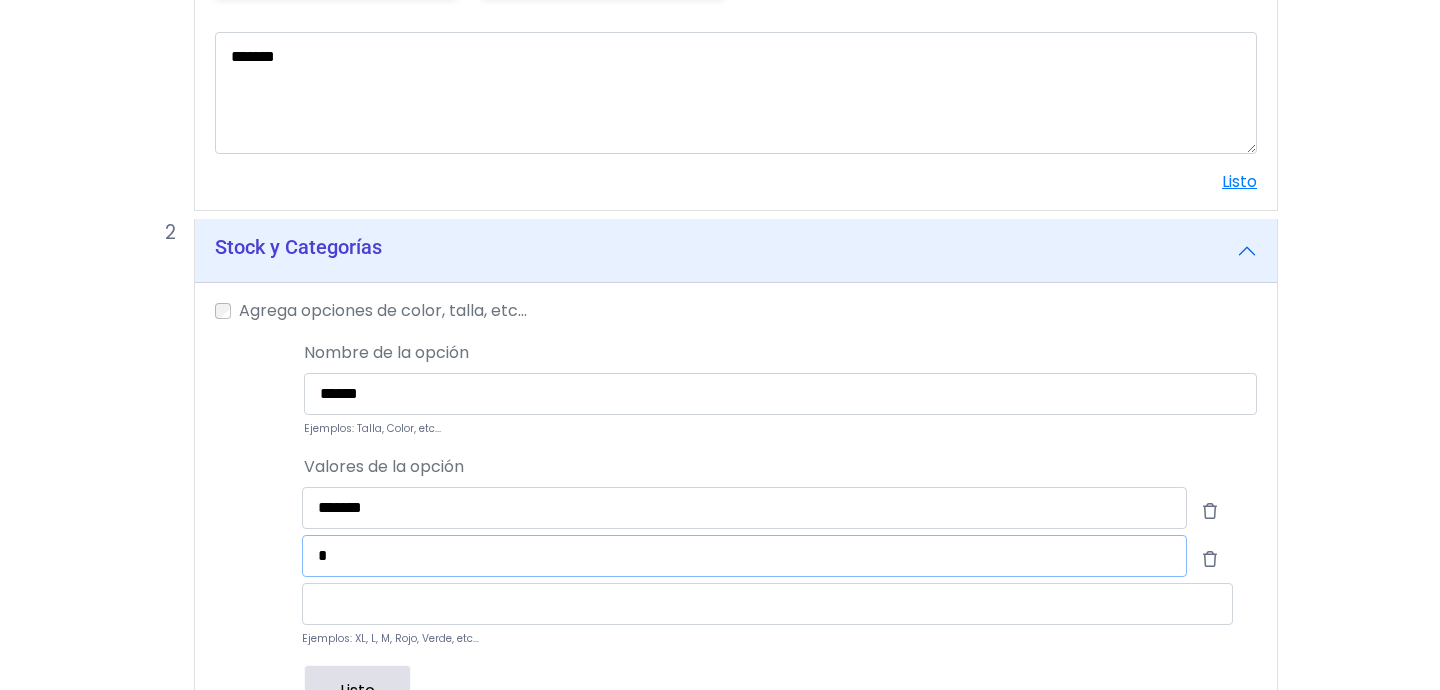 scroll, scrollTop: 589, scrollLeft: 0, axis: vertical 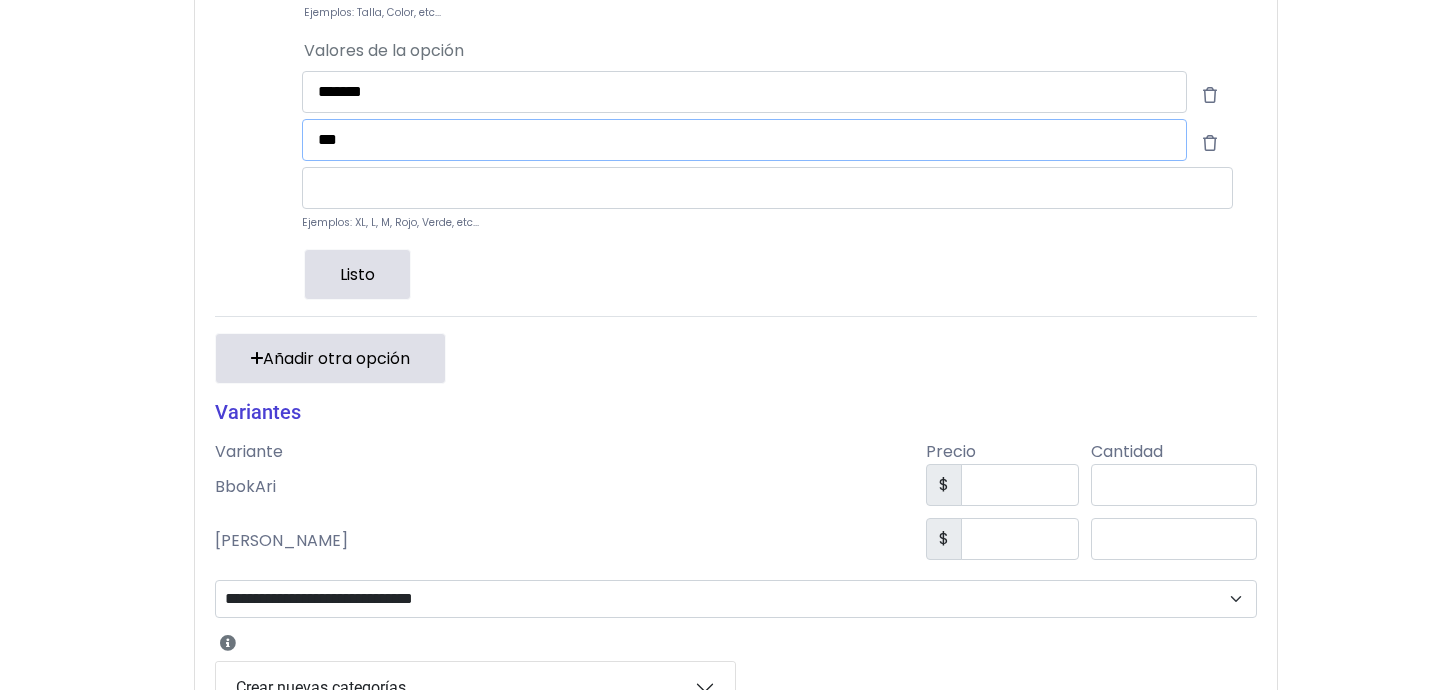 click on "***" at bounding box center [744, 140] 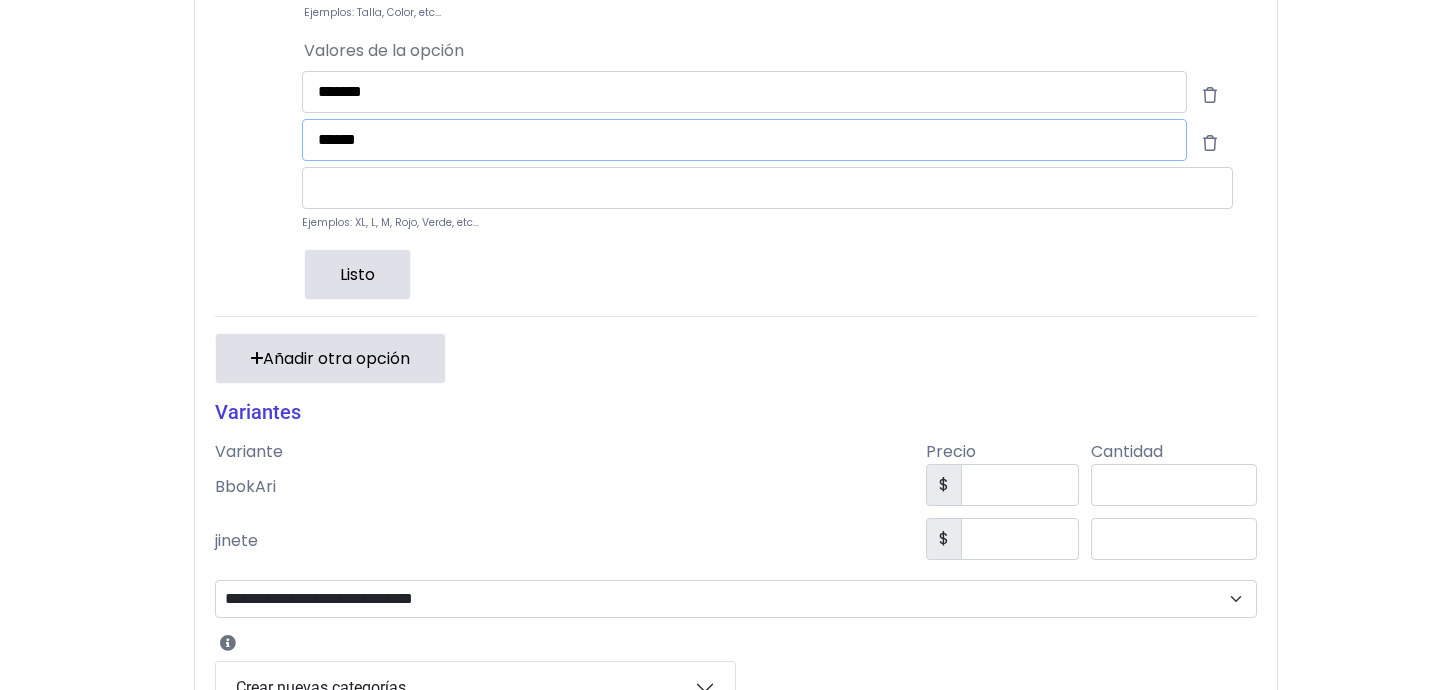 type on "******" 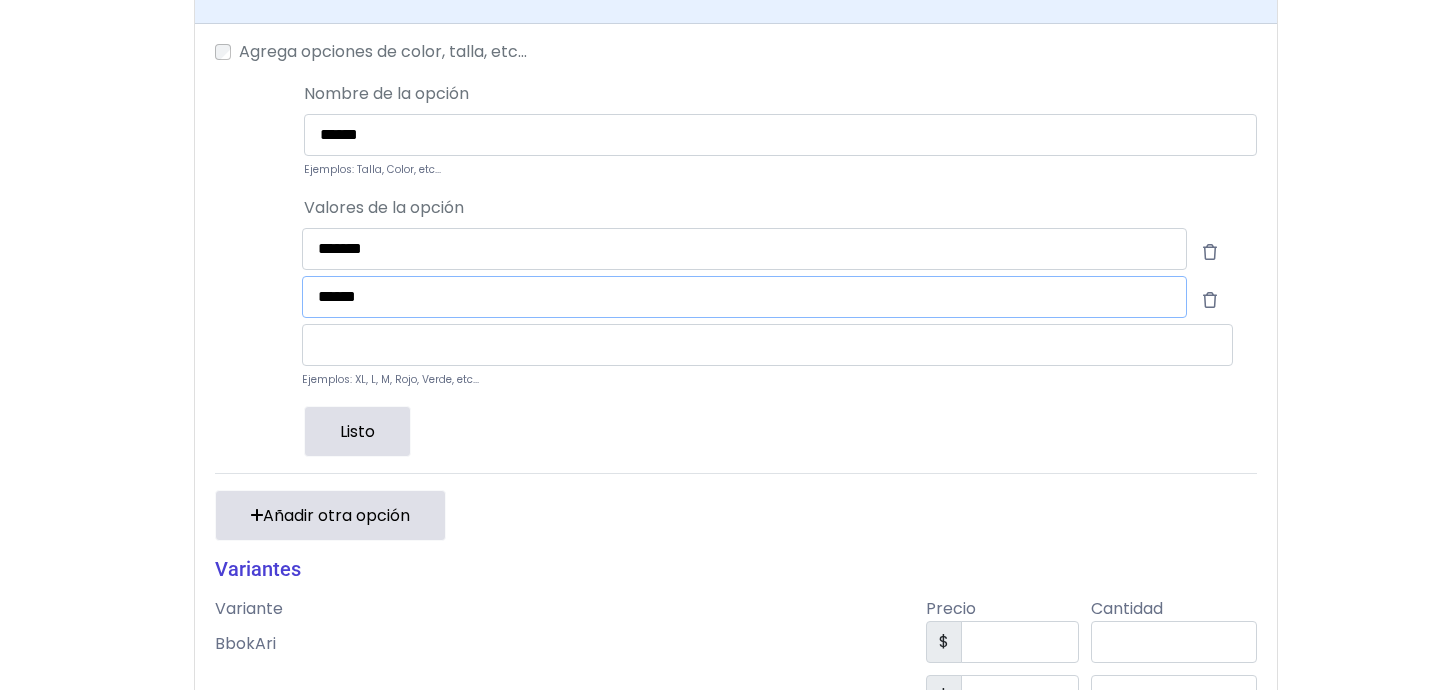 scroll, scrollTop: 877, scrollLeft: 0, axis: vertical 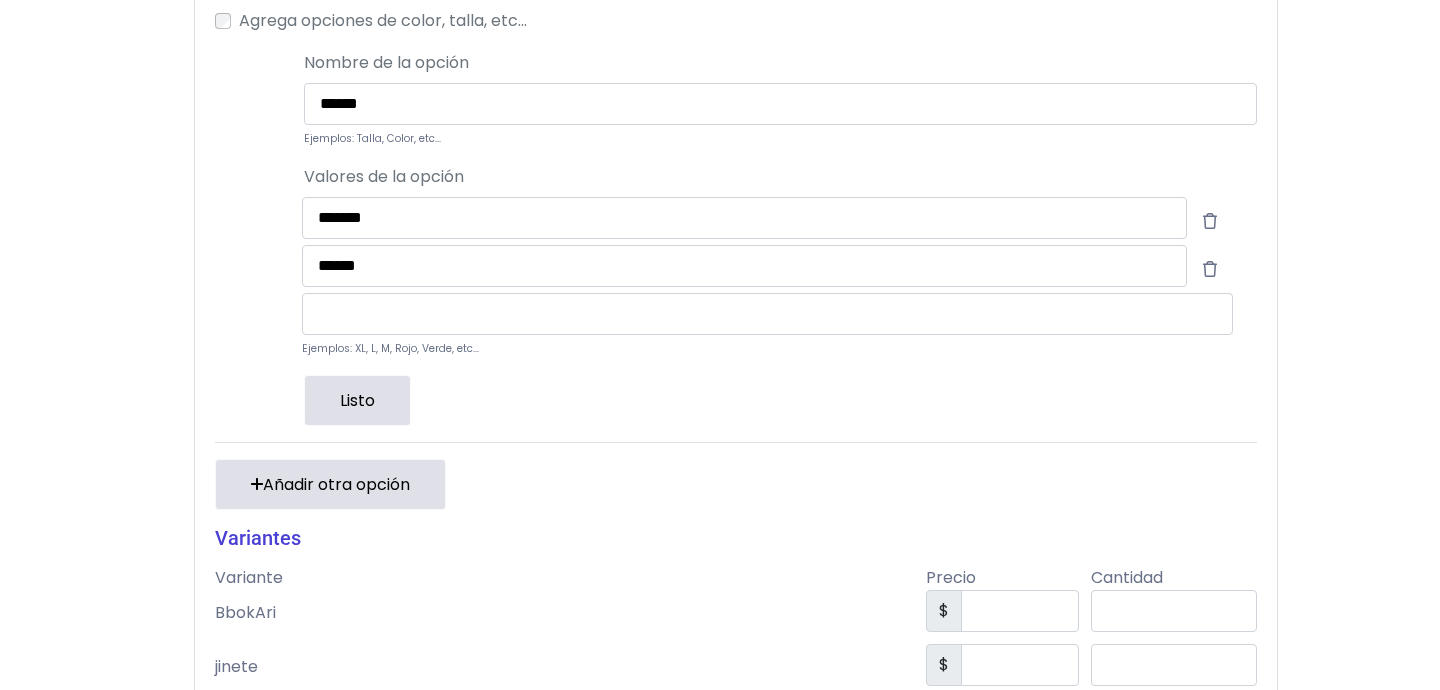 click on "Listo" at bounding box center (357, 400) 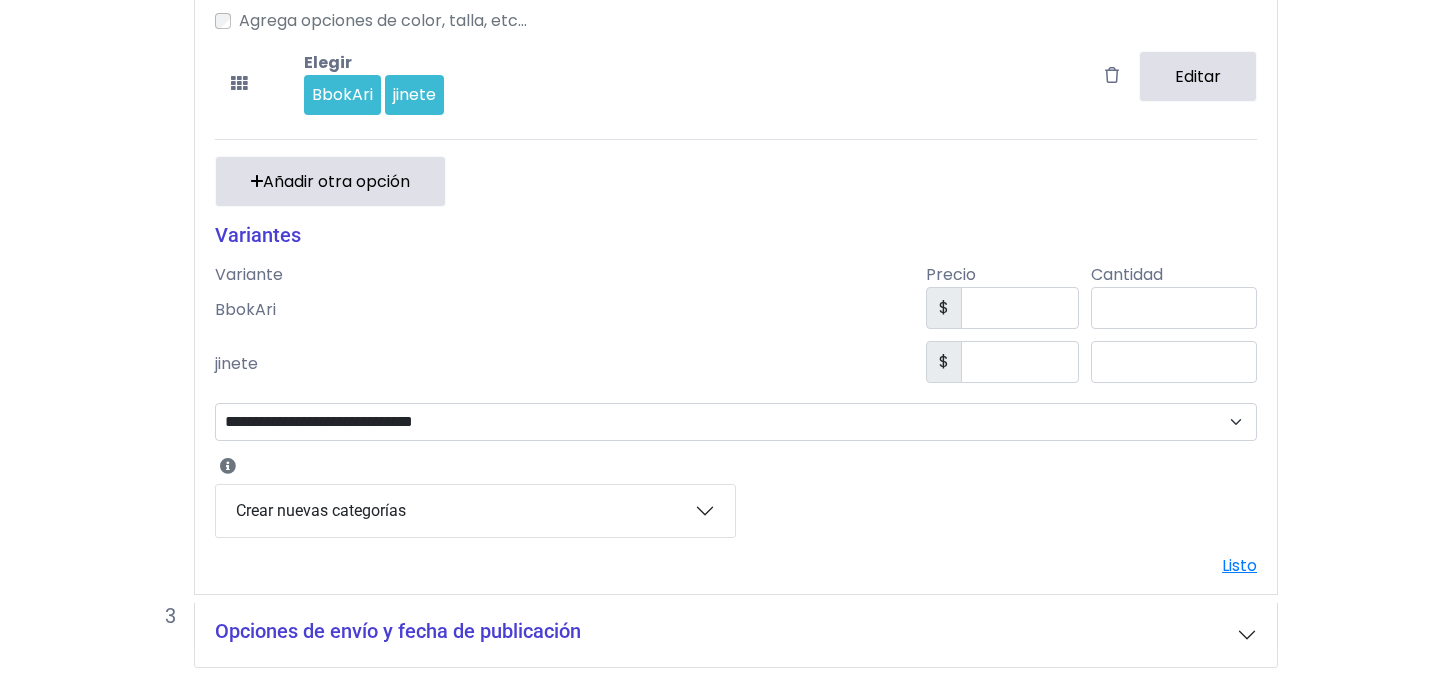 scroll, scrollTop: 942, scrollLeft: 0, axis: vertical 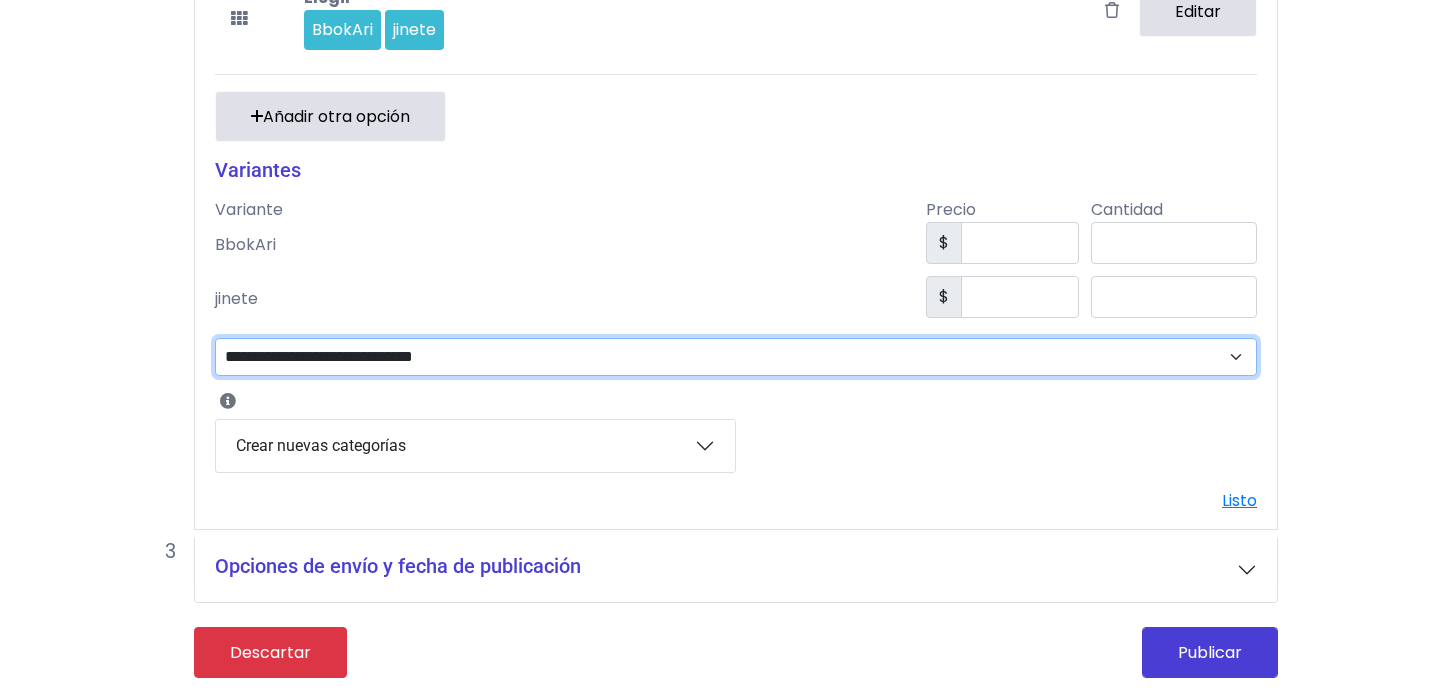 click on "**********" at bounding box center (736, 357) 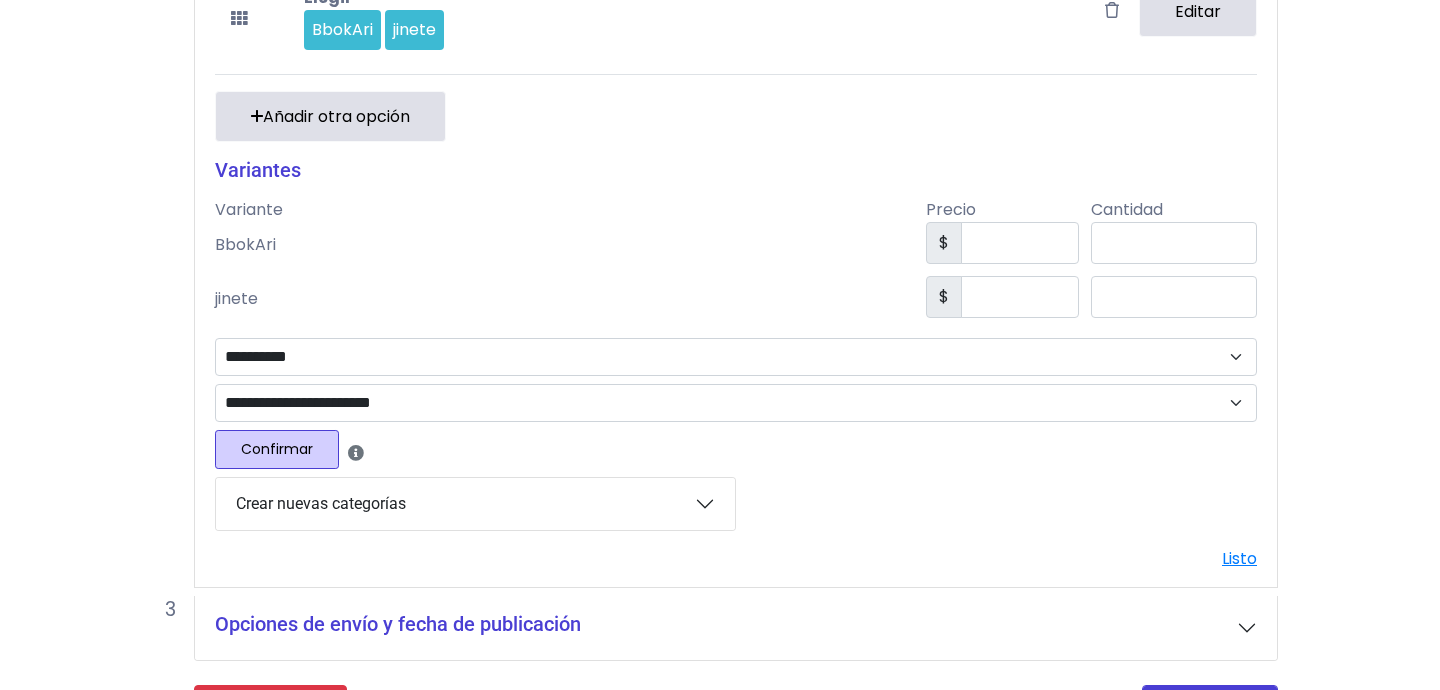 click on "Confirmar" at bounding box center [277, 449] 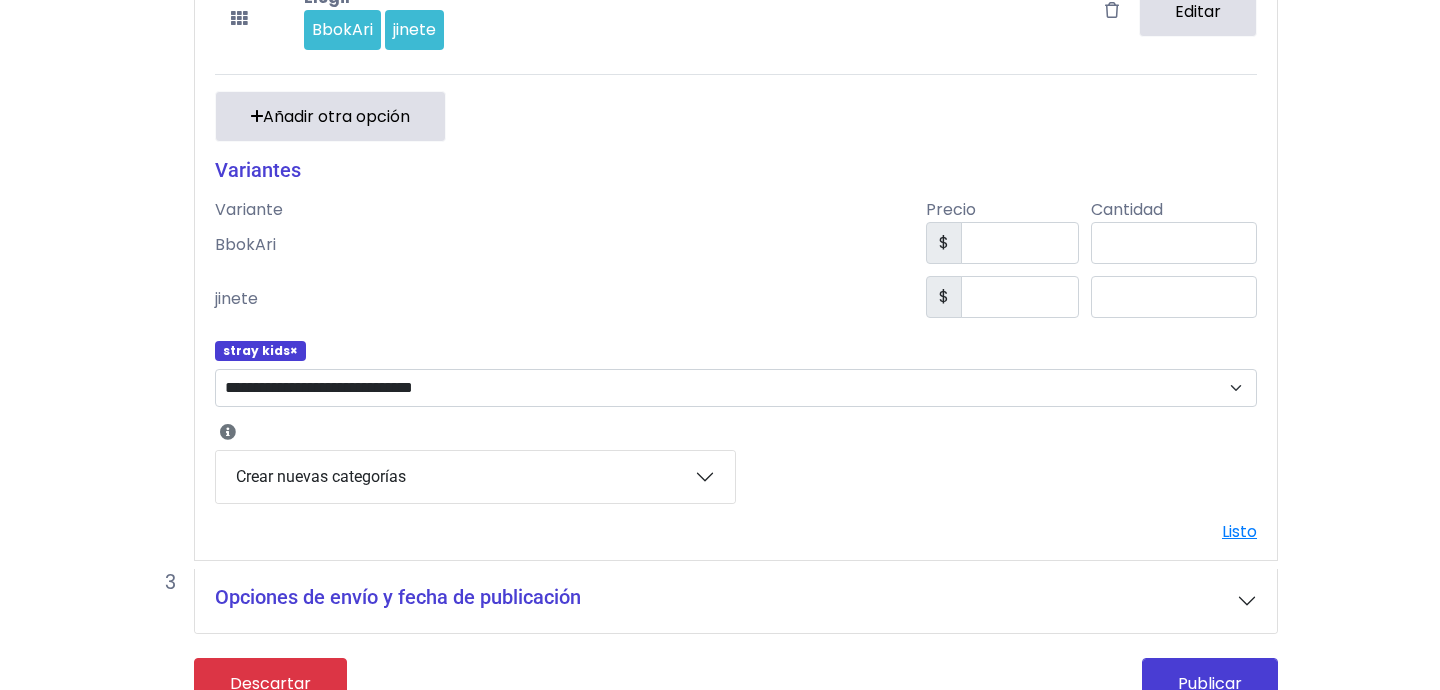 scroll, scrollTop: 973, scrollLeft: 0, axis: vertical 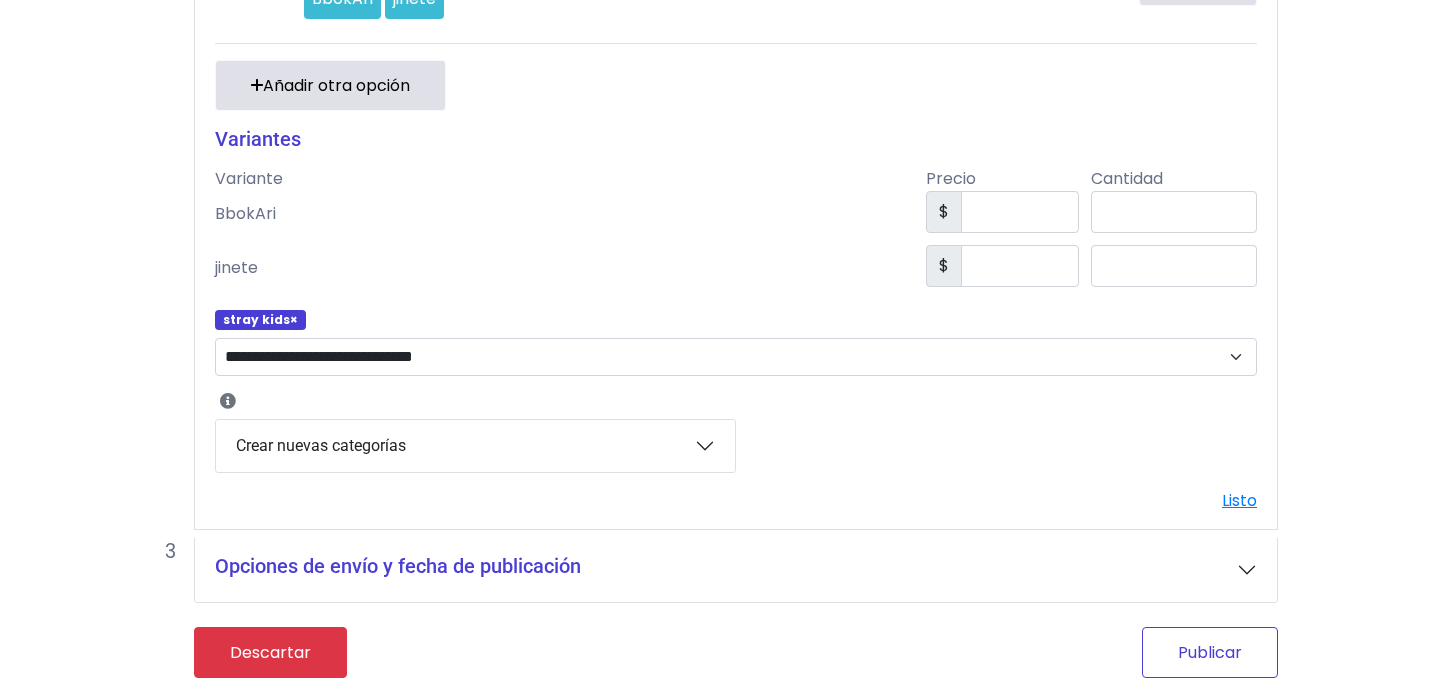 click on "Publicar" at bounding box center [1210, 652] 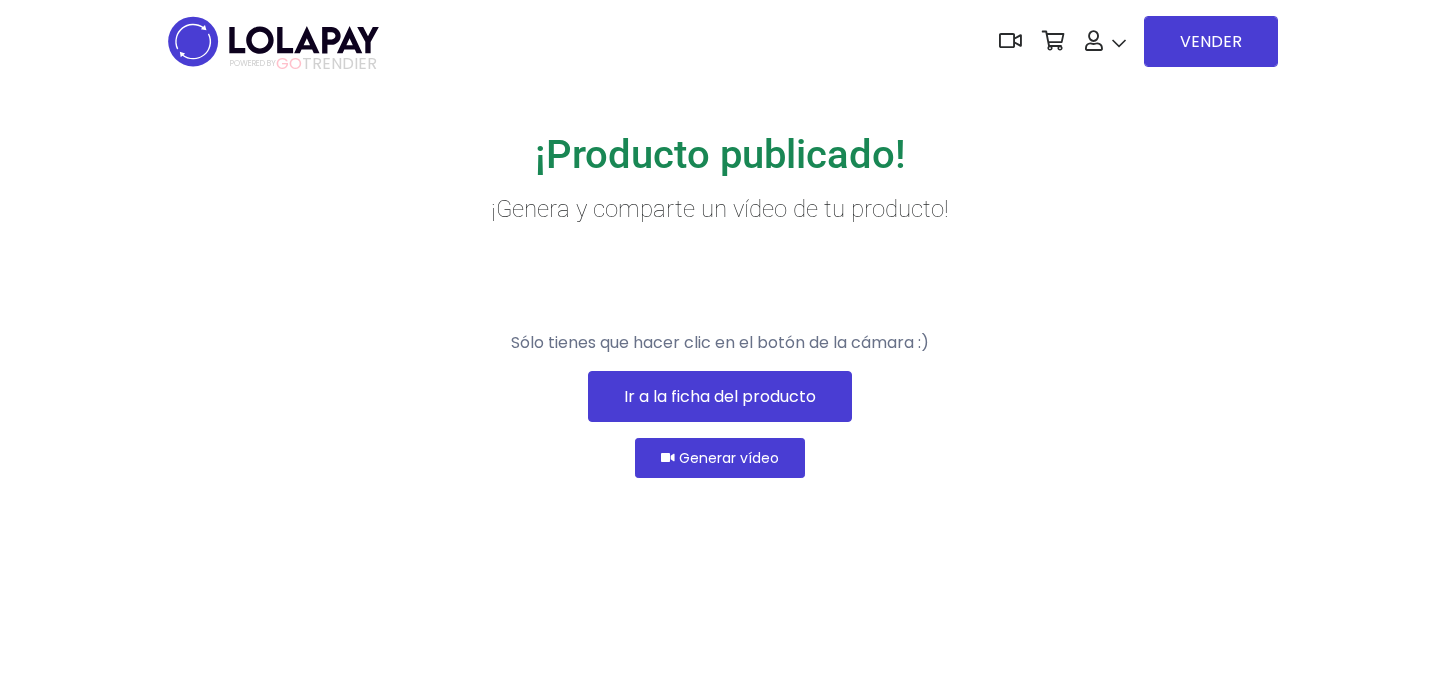 scroll, scrollTop: 0, scrollLeft: 0, axis: both 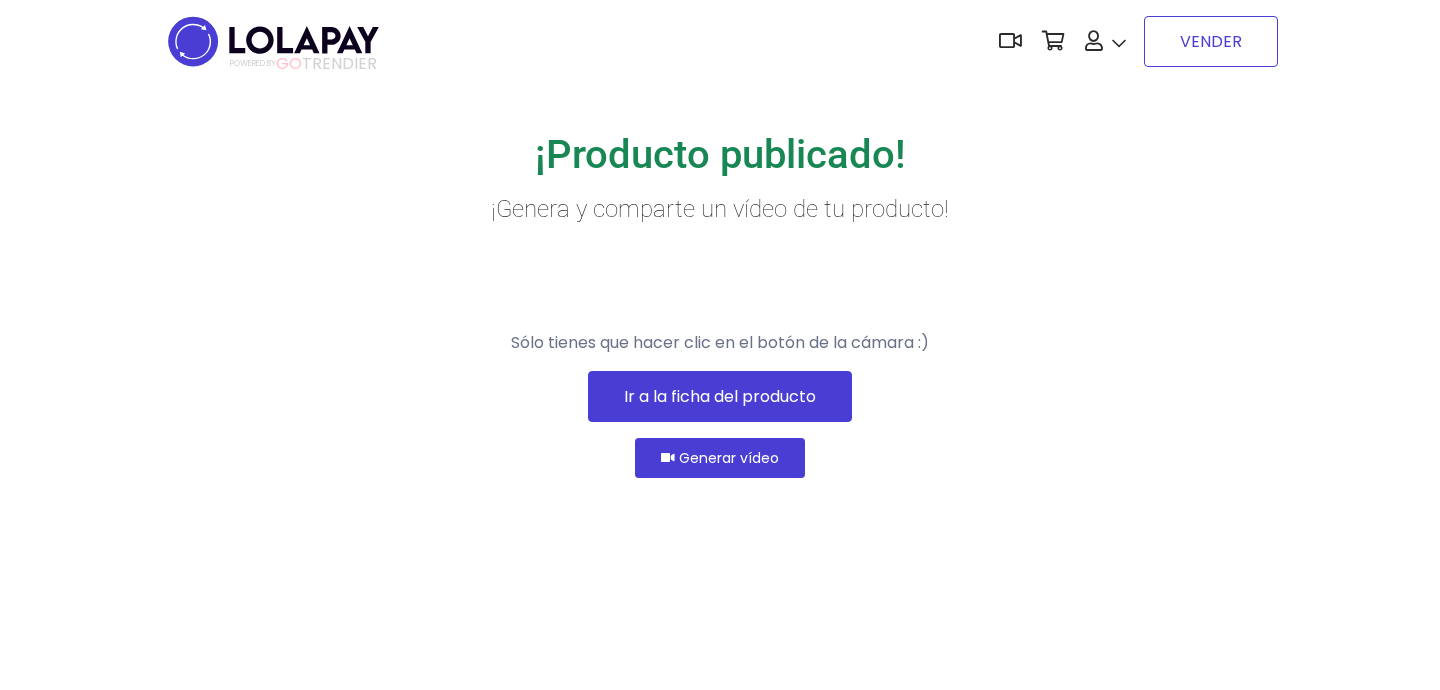 click on "VENDER" at bounding box center (1211, 41) 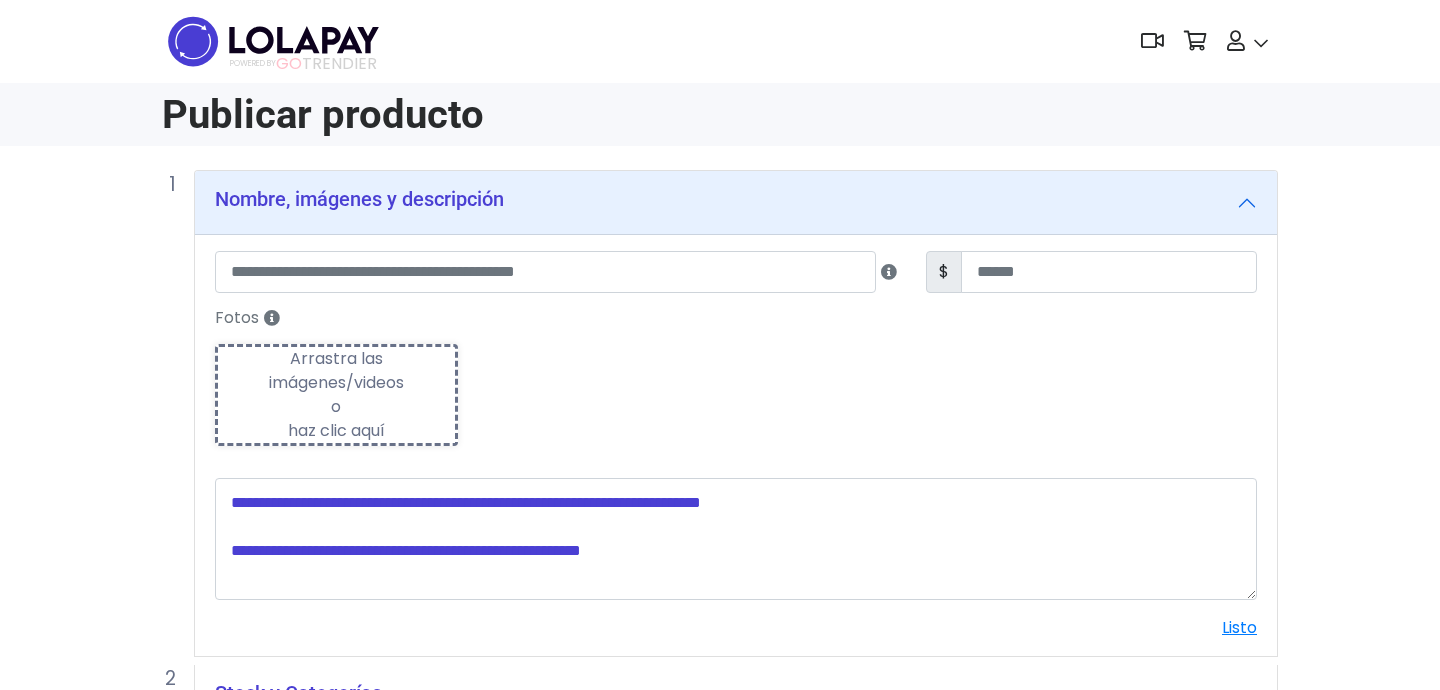 scroll, scrollTop: 0, scrollLeft: 0, axis: both 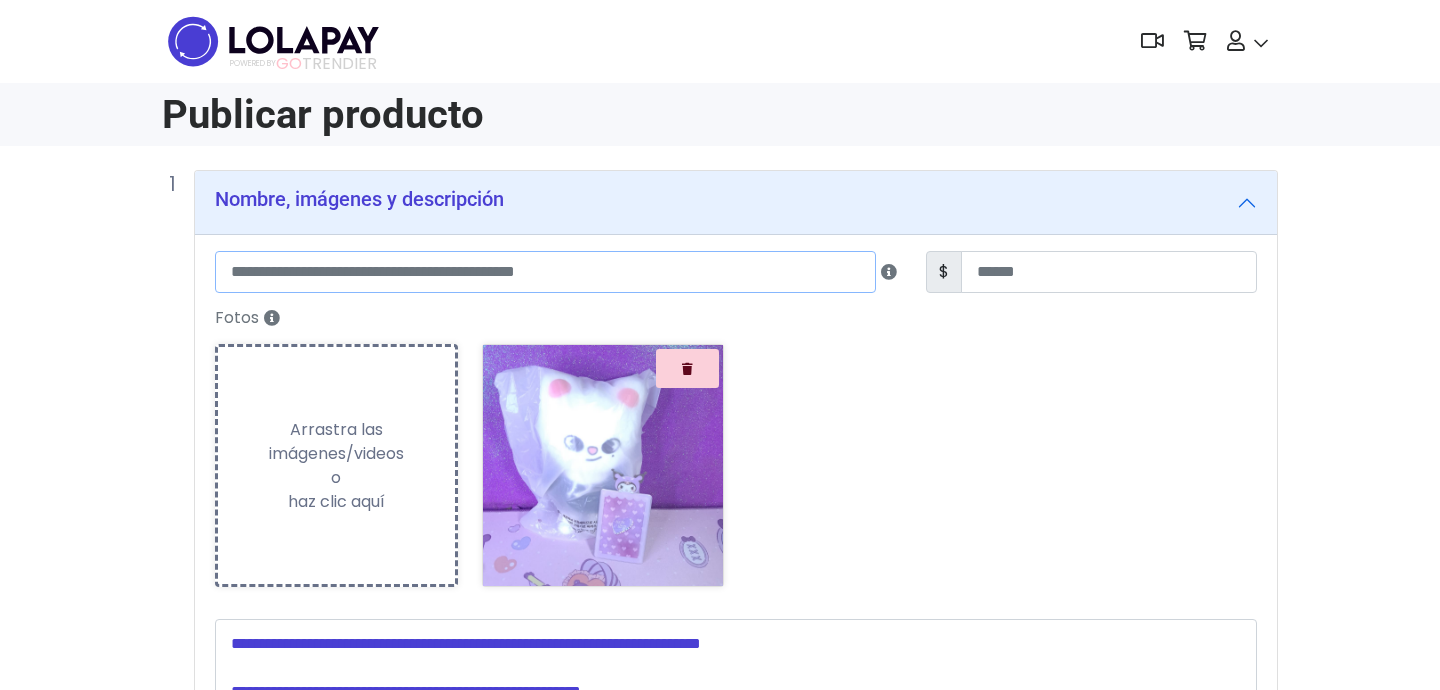 click at bounding box center [545, 272] 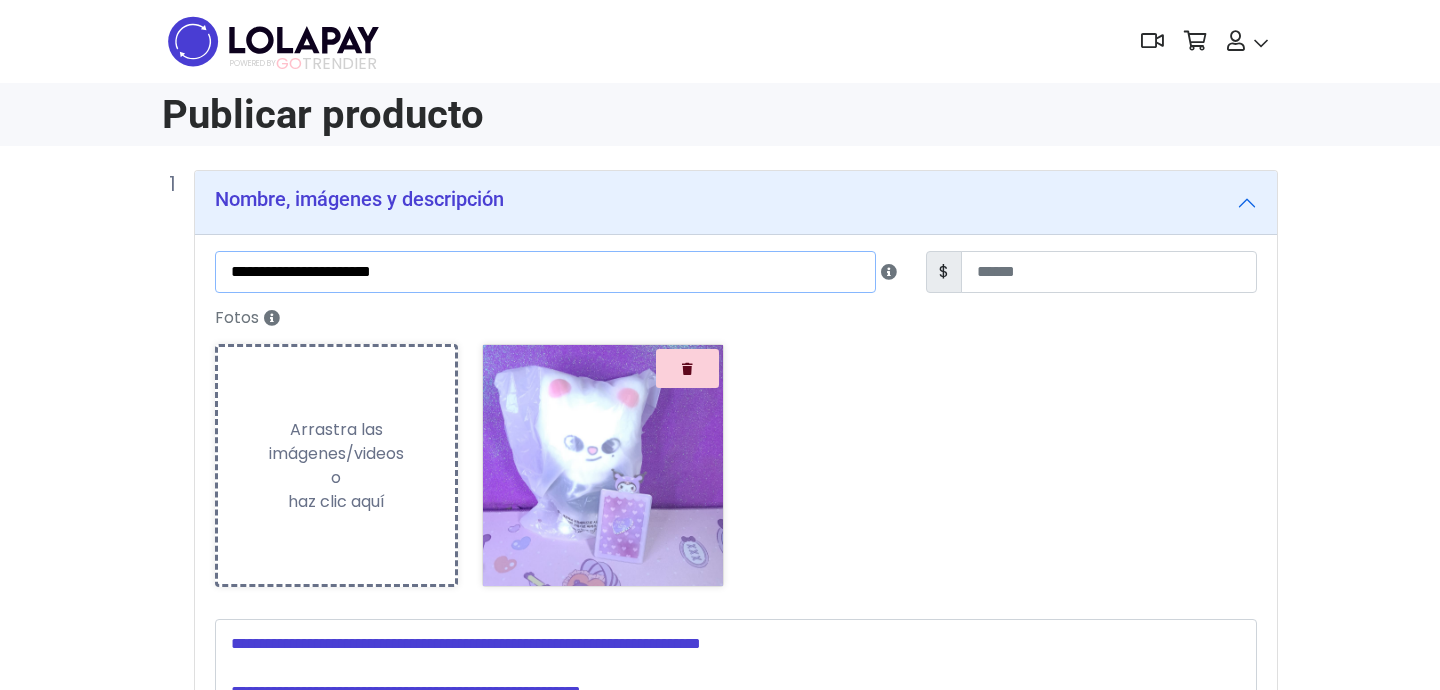 type on "**********" 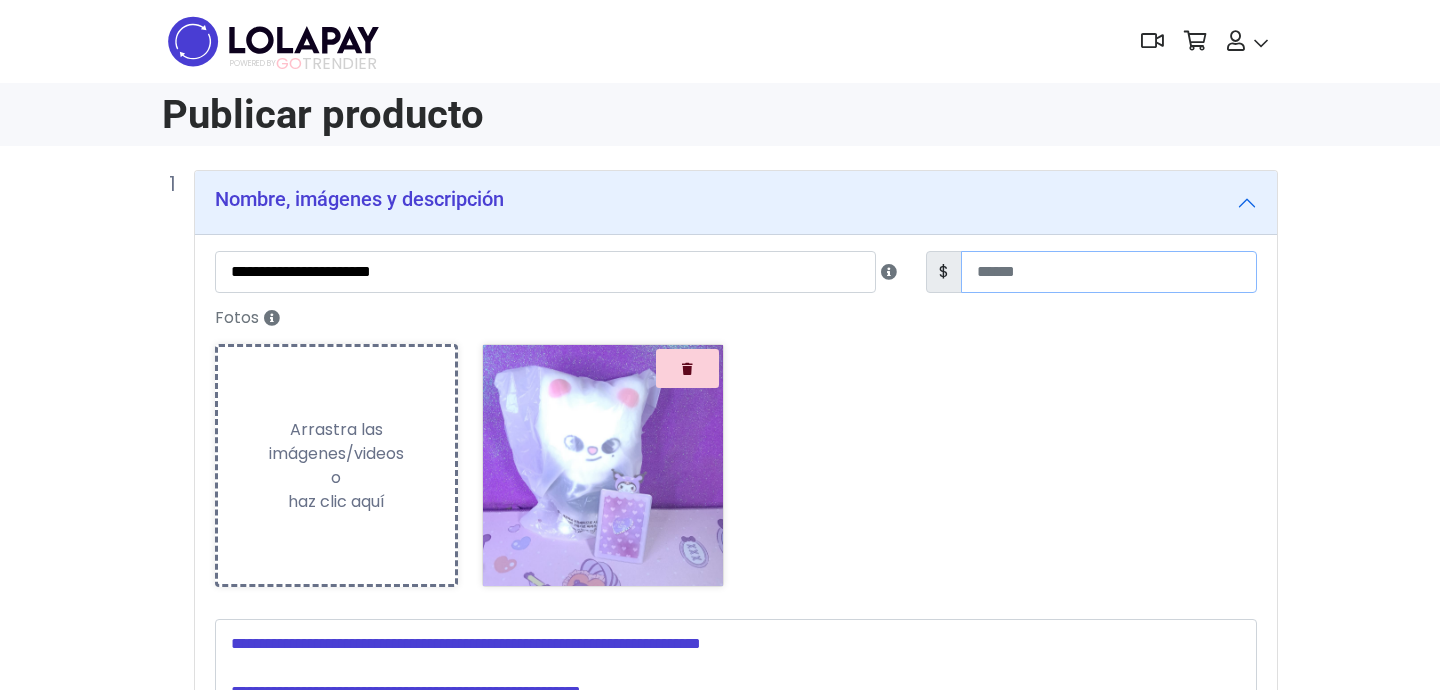 click at bounding box center [1109, 272] 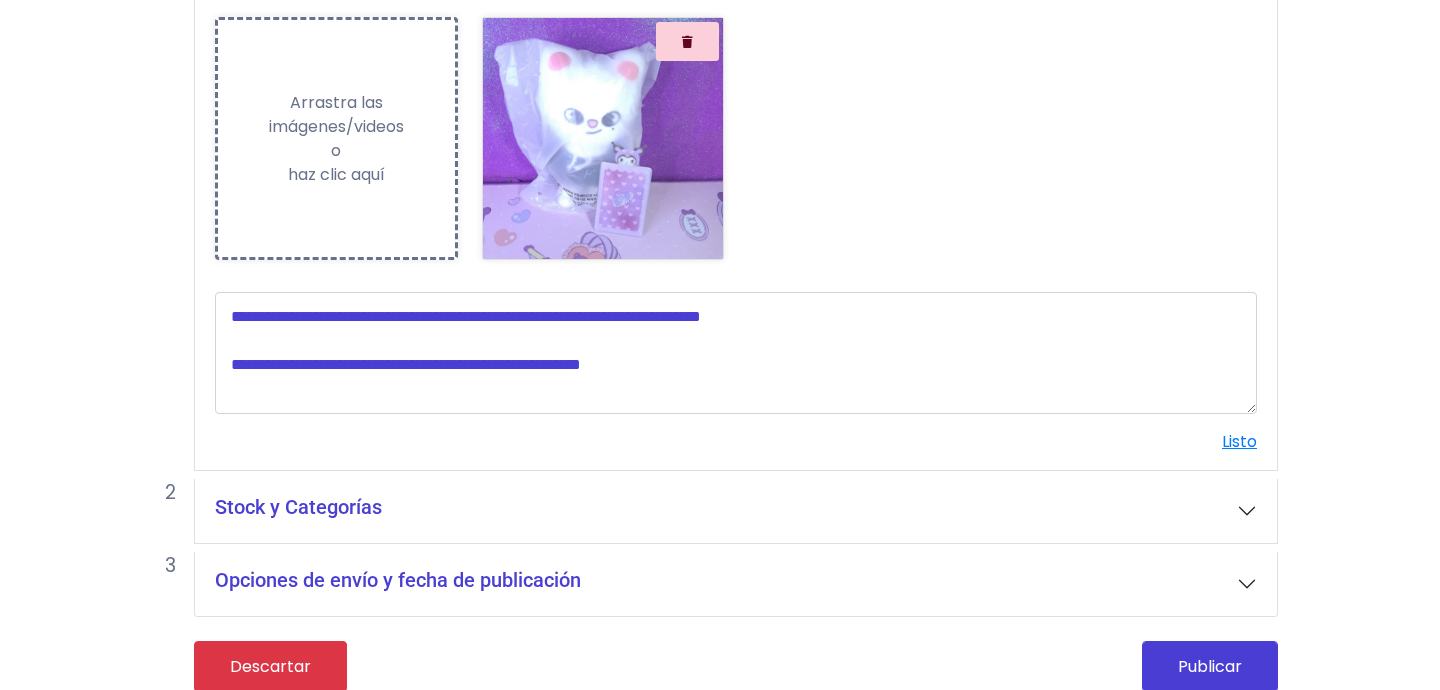 scroll, scrollTop: 343, scrollLeft: 0, axis: vertical 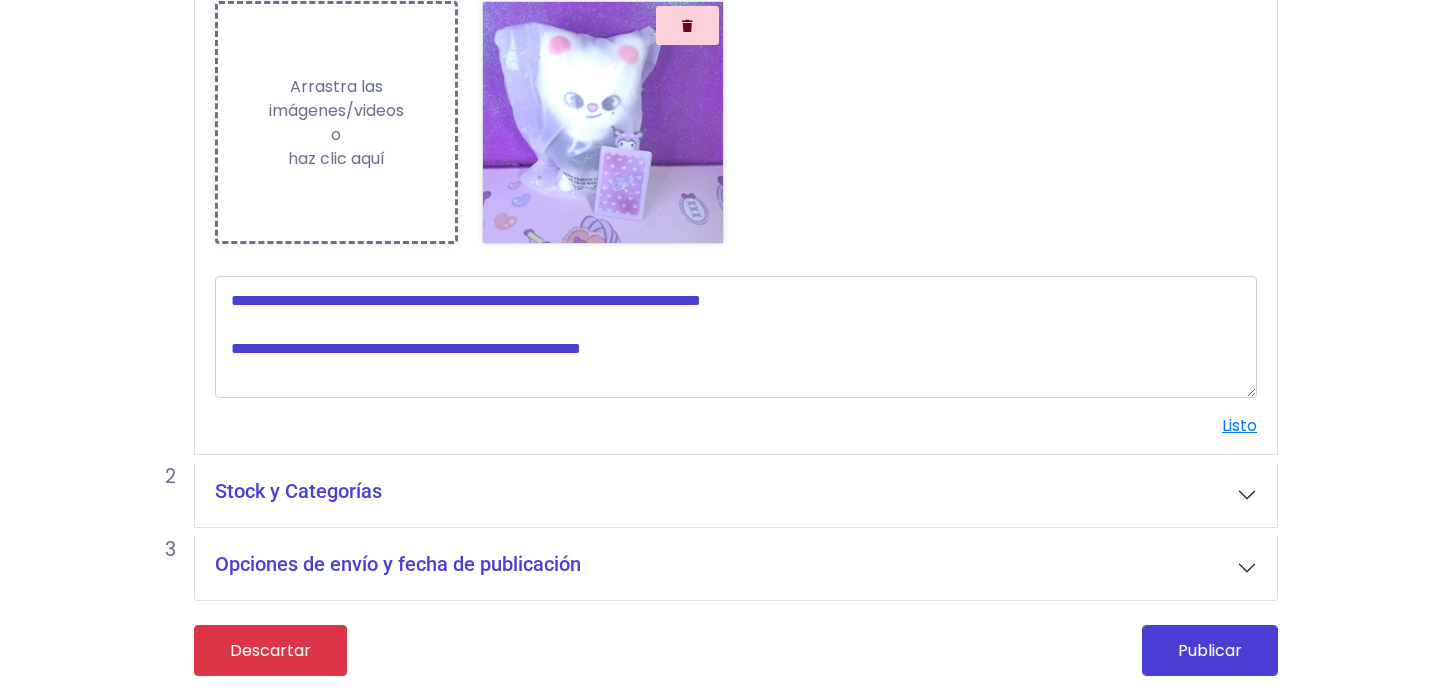 type on "***" 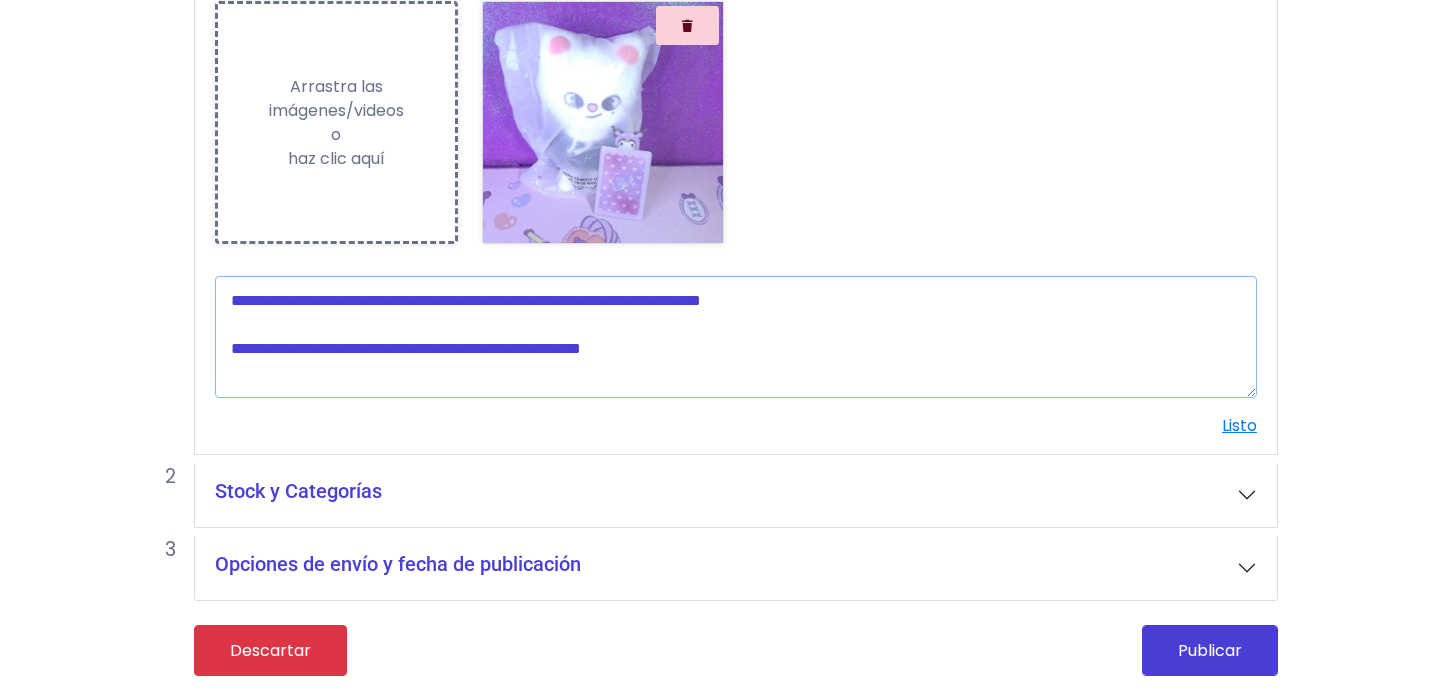 click at bounding box center (736, 337) 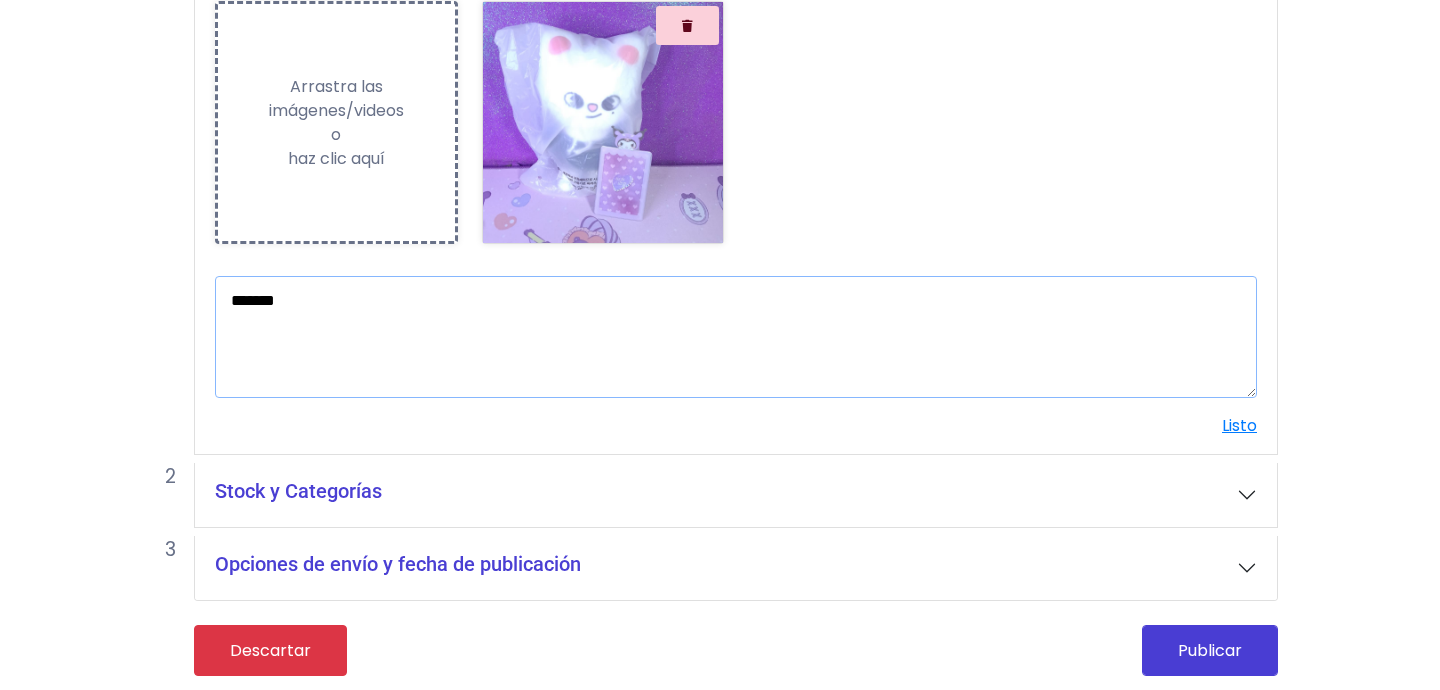 type on "*******" 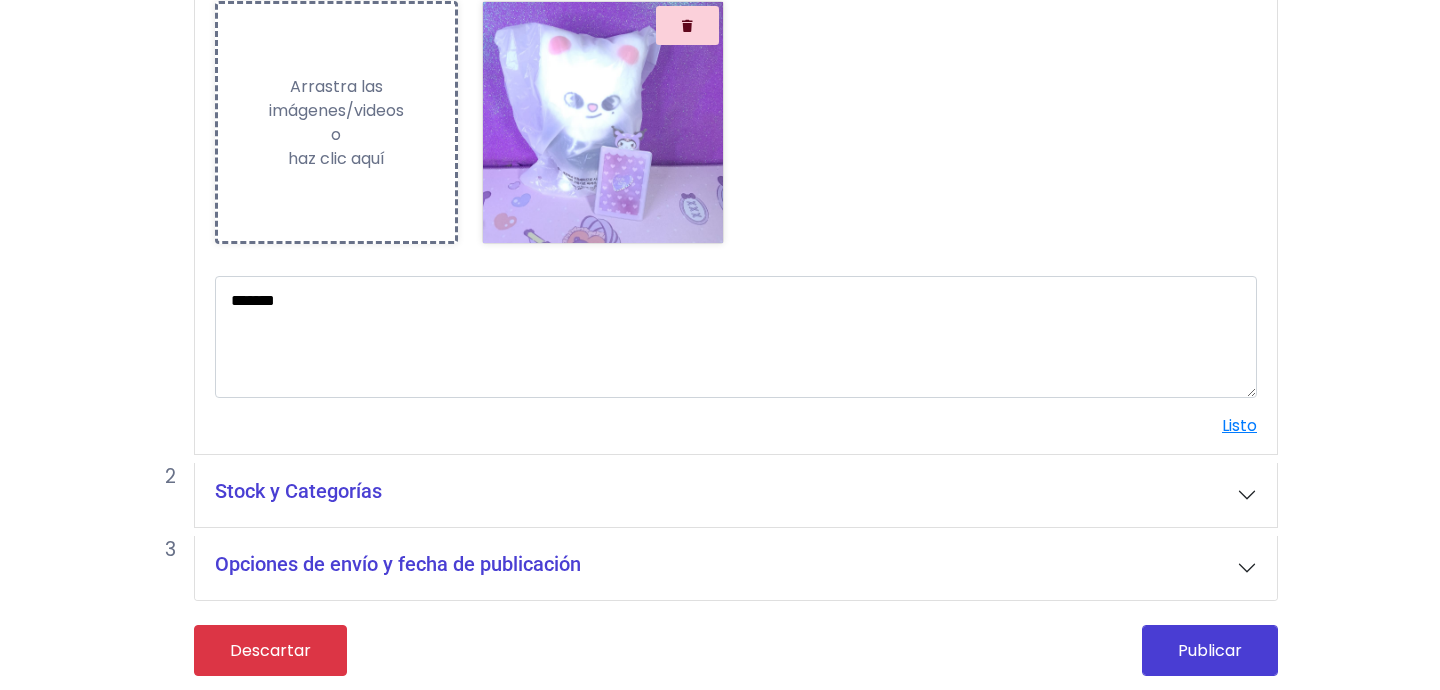 click on "Stock y Categorías" at bounding box center (736, 495) 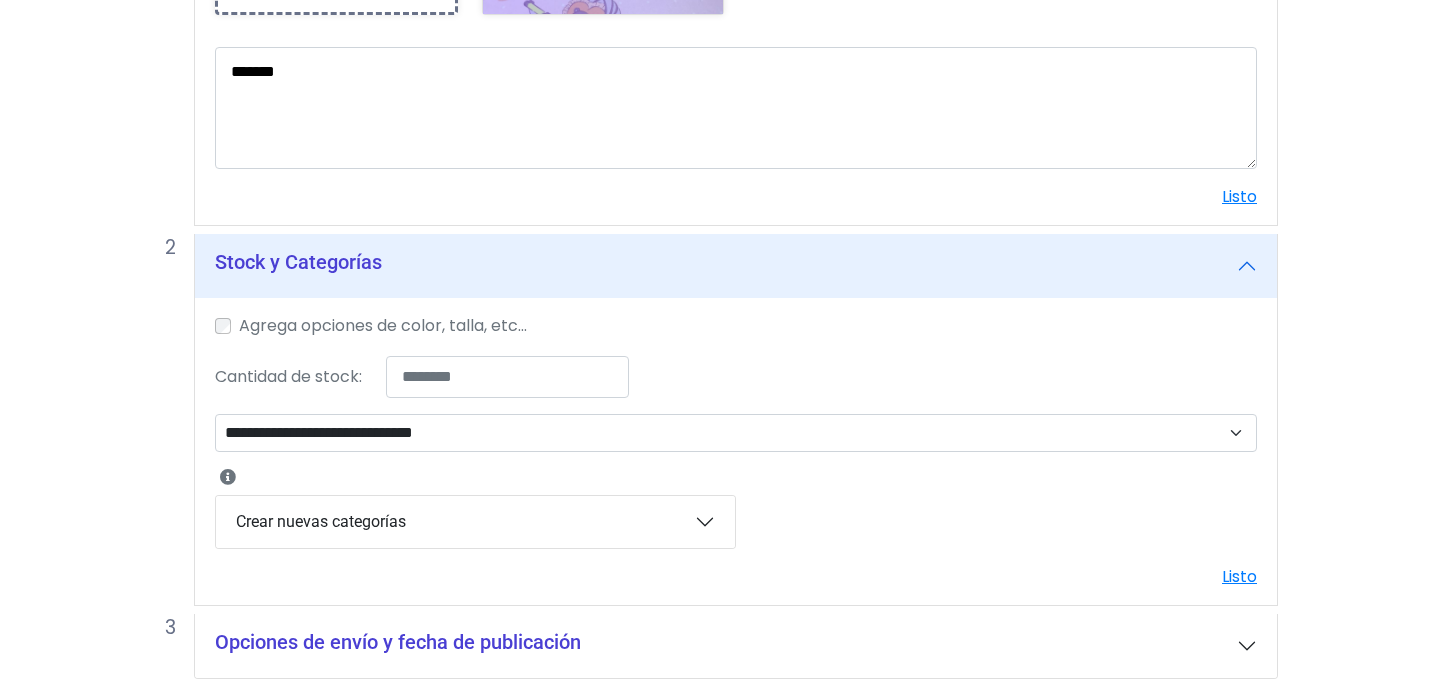 scroll, scrollTop: 600, scrollLeft: 0, axis: vertical 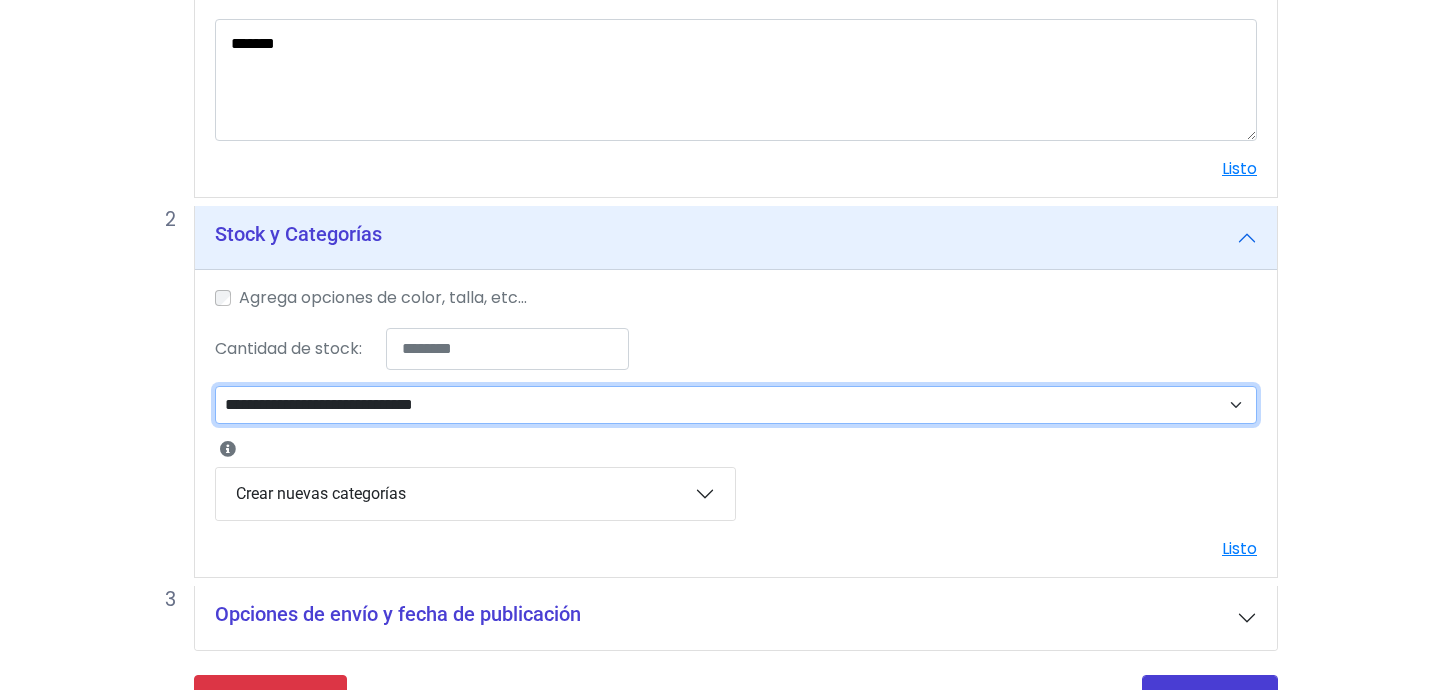 click on "**********" at bounding box center (736, 405) 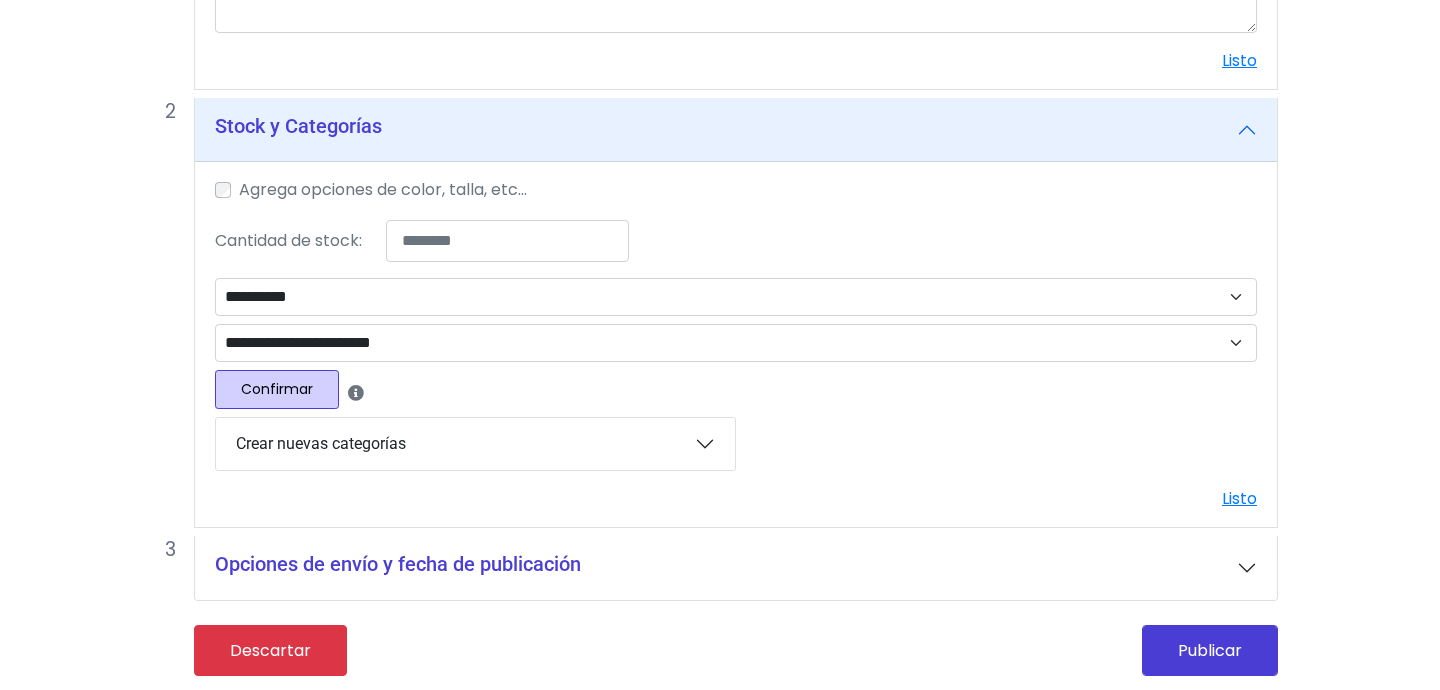 click on "Confirmar" at bounding box center [277, 389] 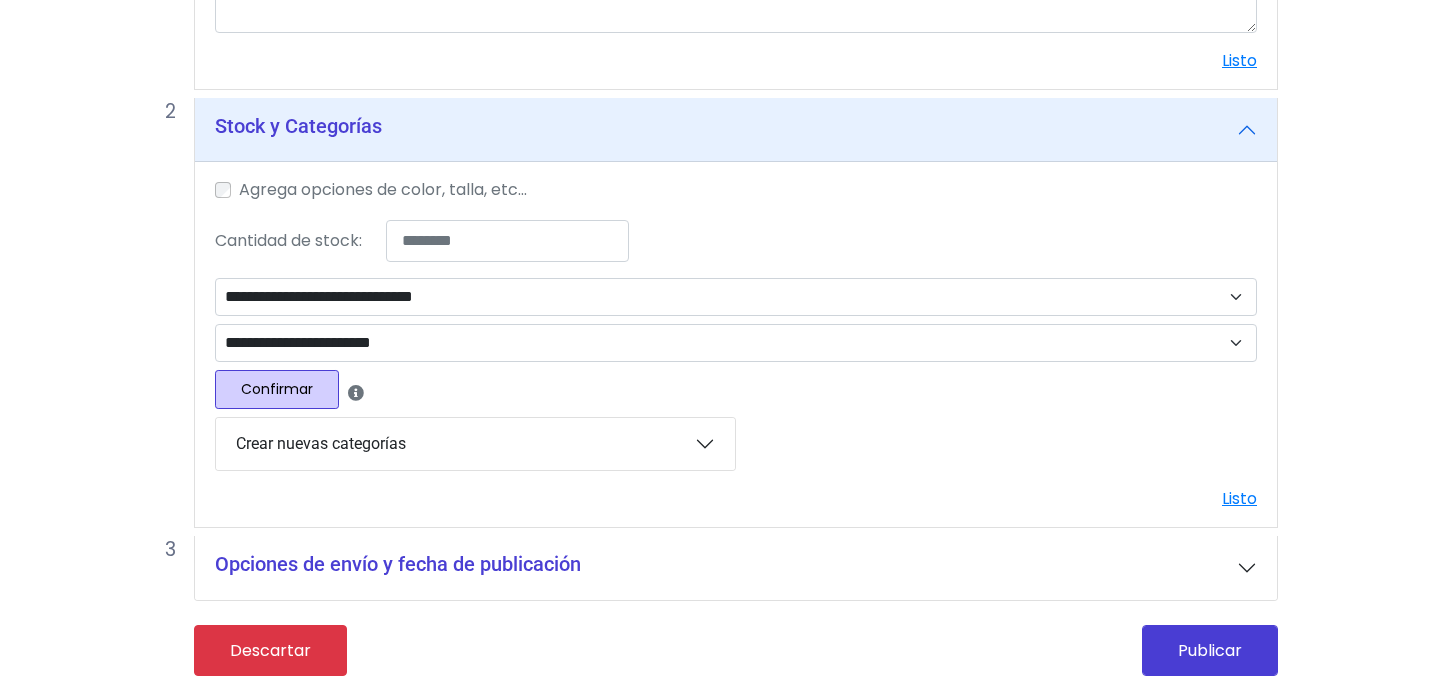 scroll, scrollTop: 680, scrollLeft: 0, axis: vertical 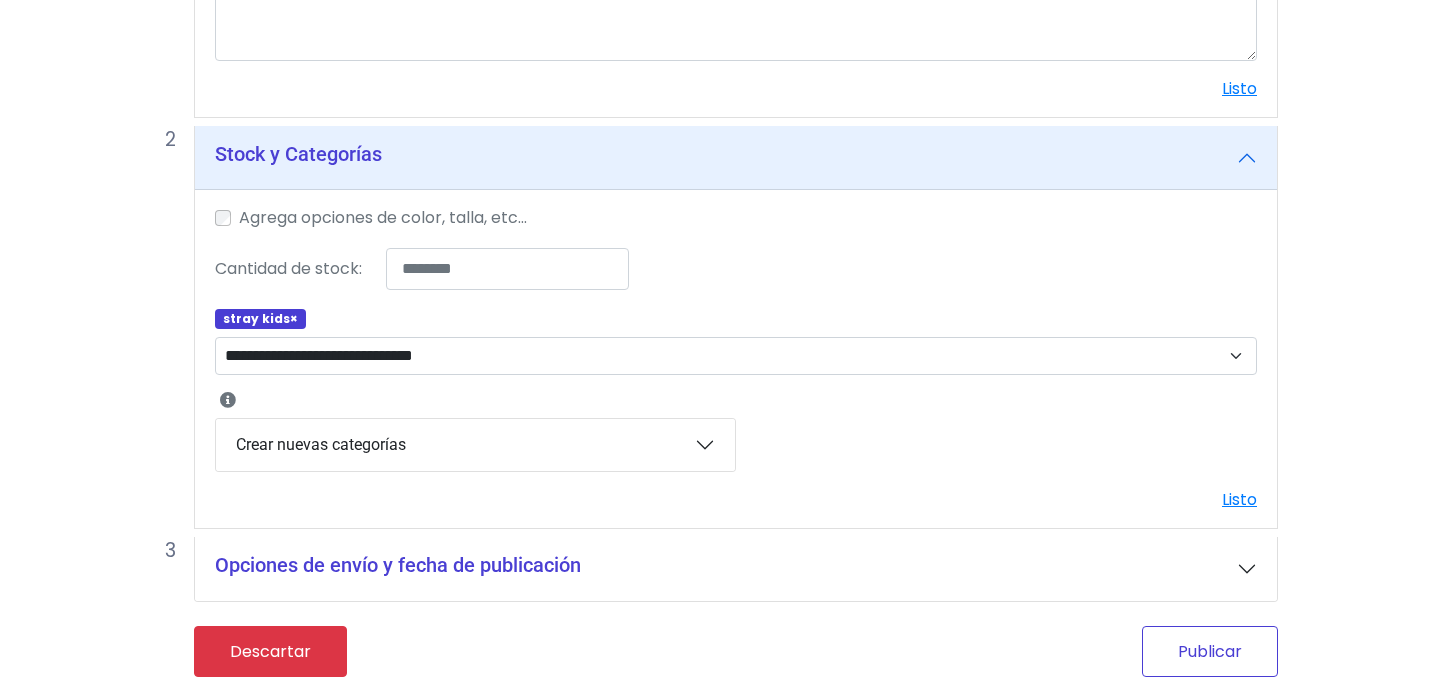 click on "Publicar" at bounding box center (1210, 651) 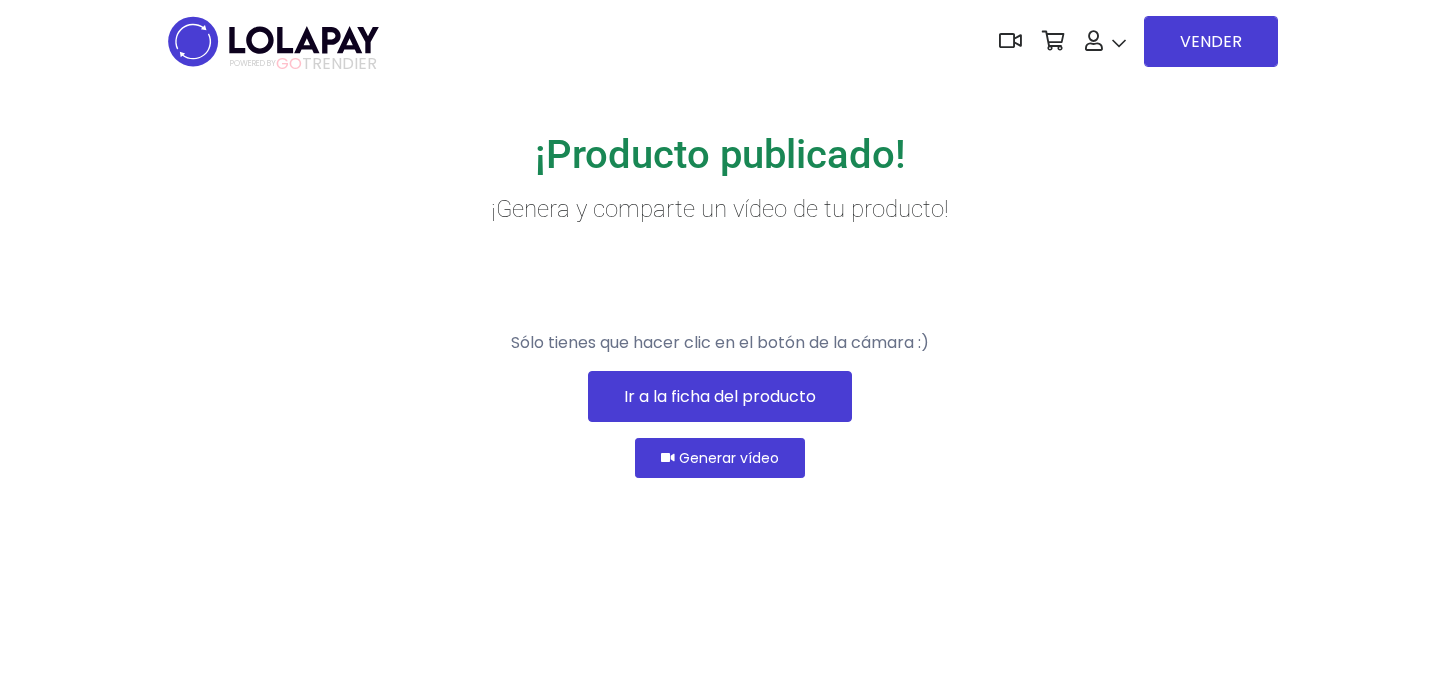 scroll, scrollTop: 0, scrollLeft: 0, axis: both 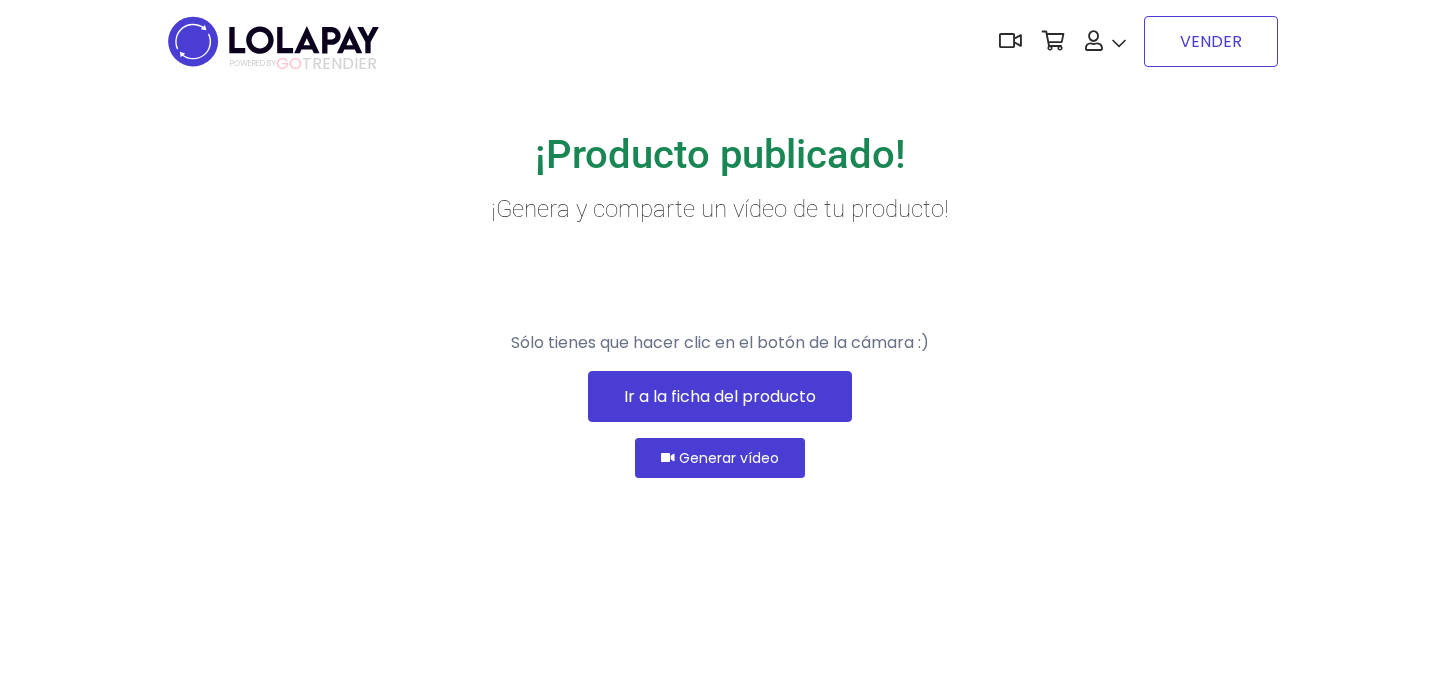 click on "VENDER" at bounding box center (1211, 41) 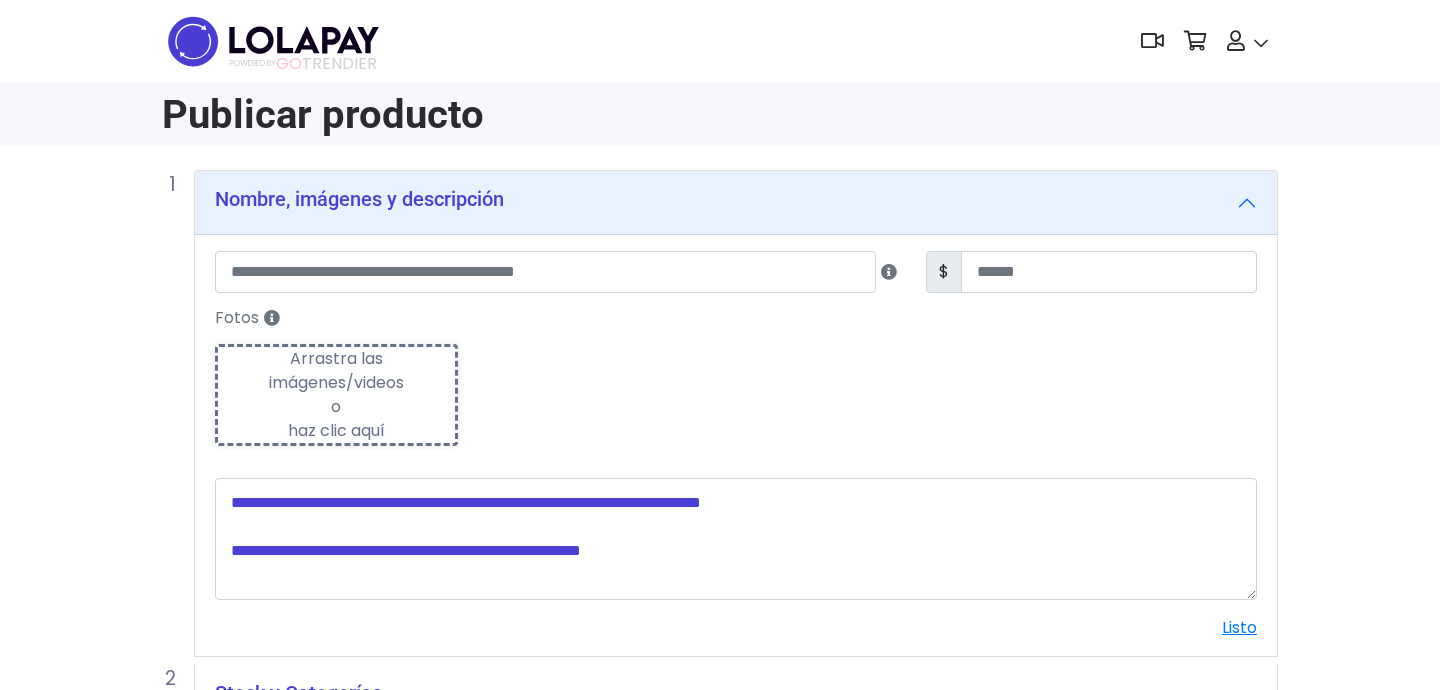 scroll, scrollTop: 0, scrollLeft: 0, axis: both 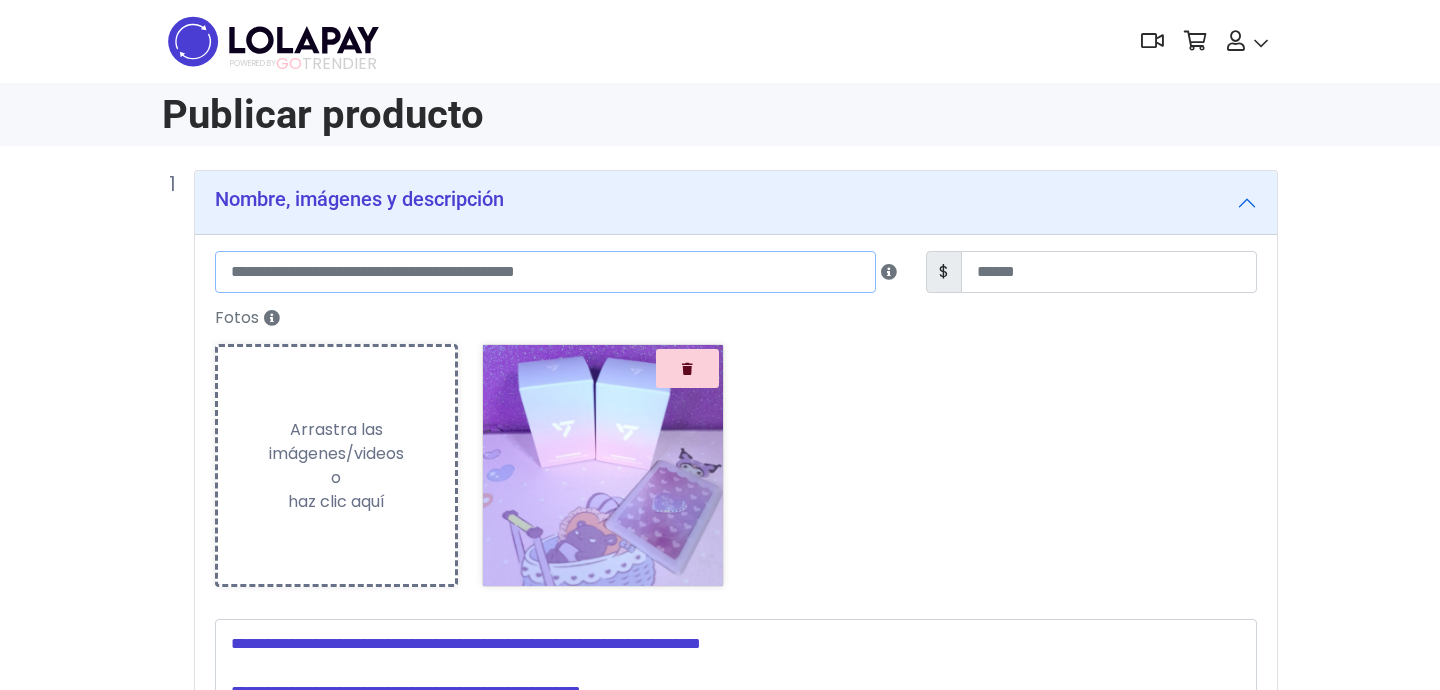 click at bounding box center [545, 272] 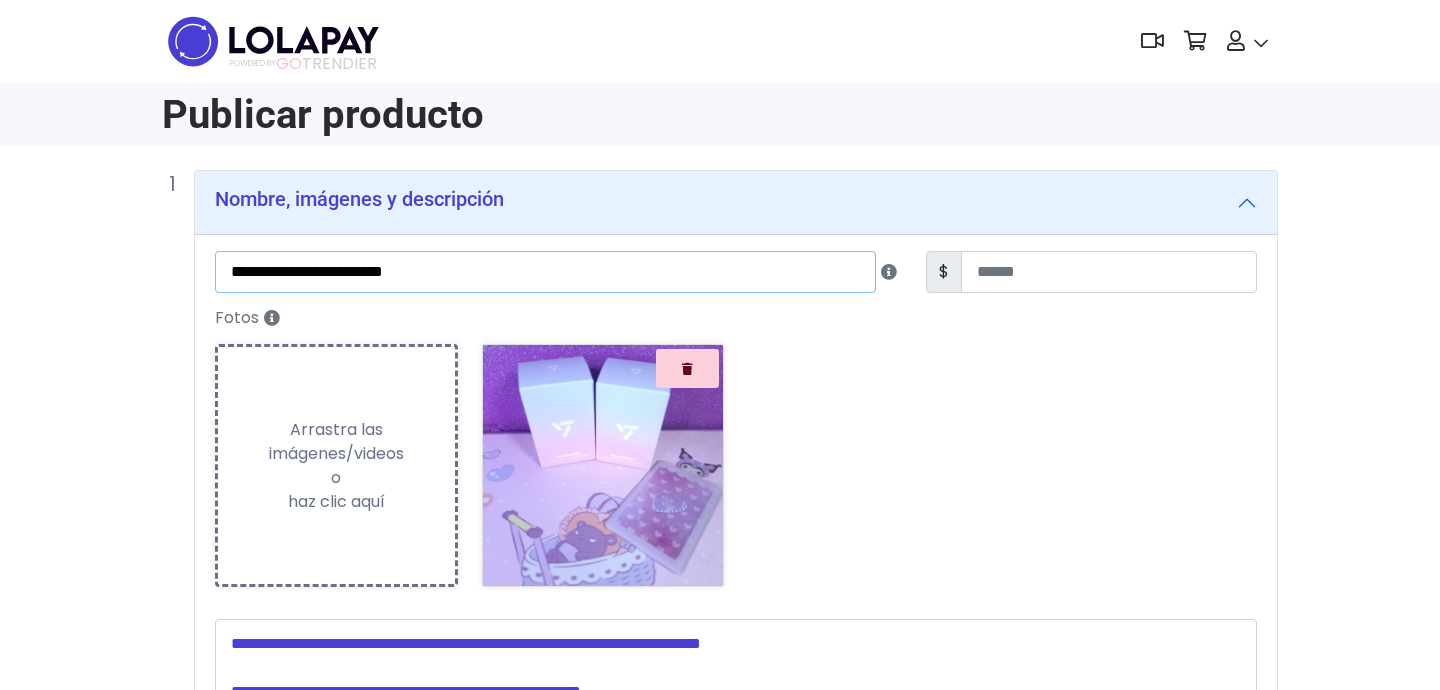 type on "**********" 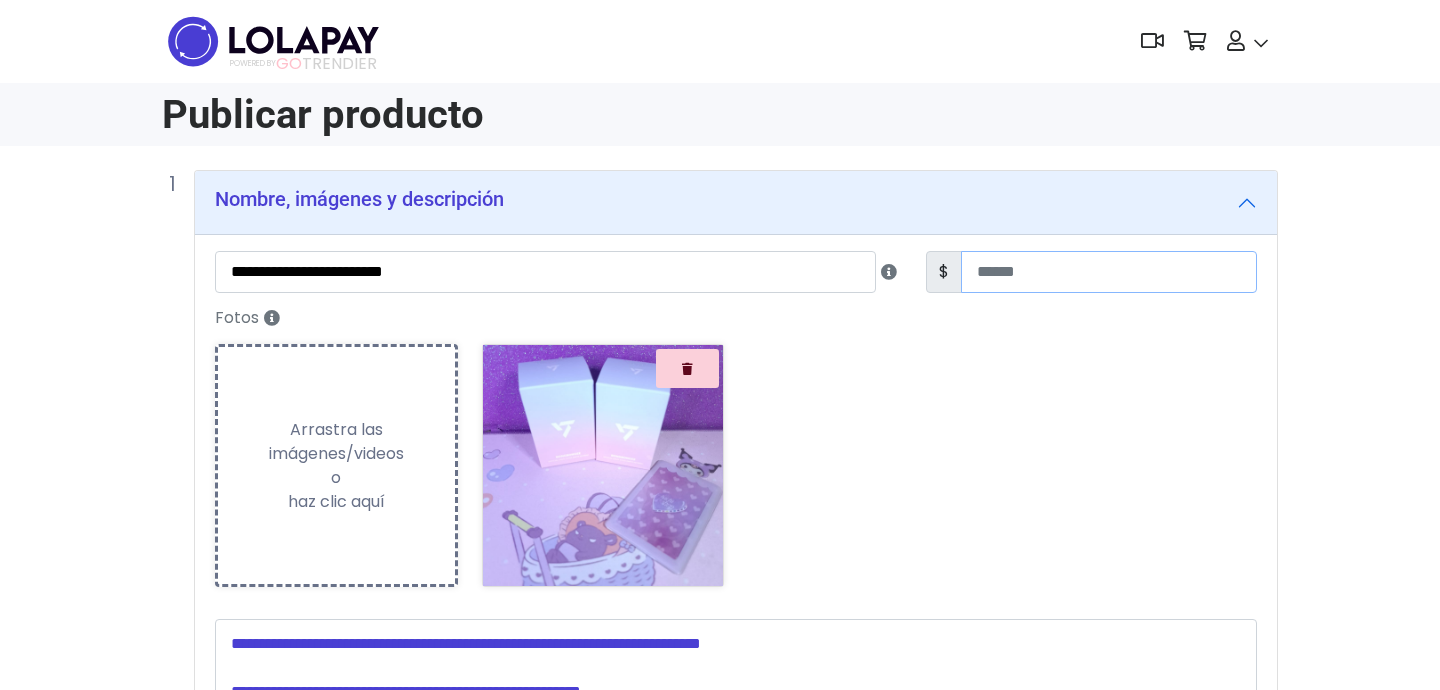 click at bounding box center (1109, 272) 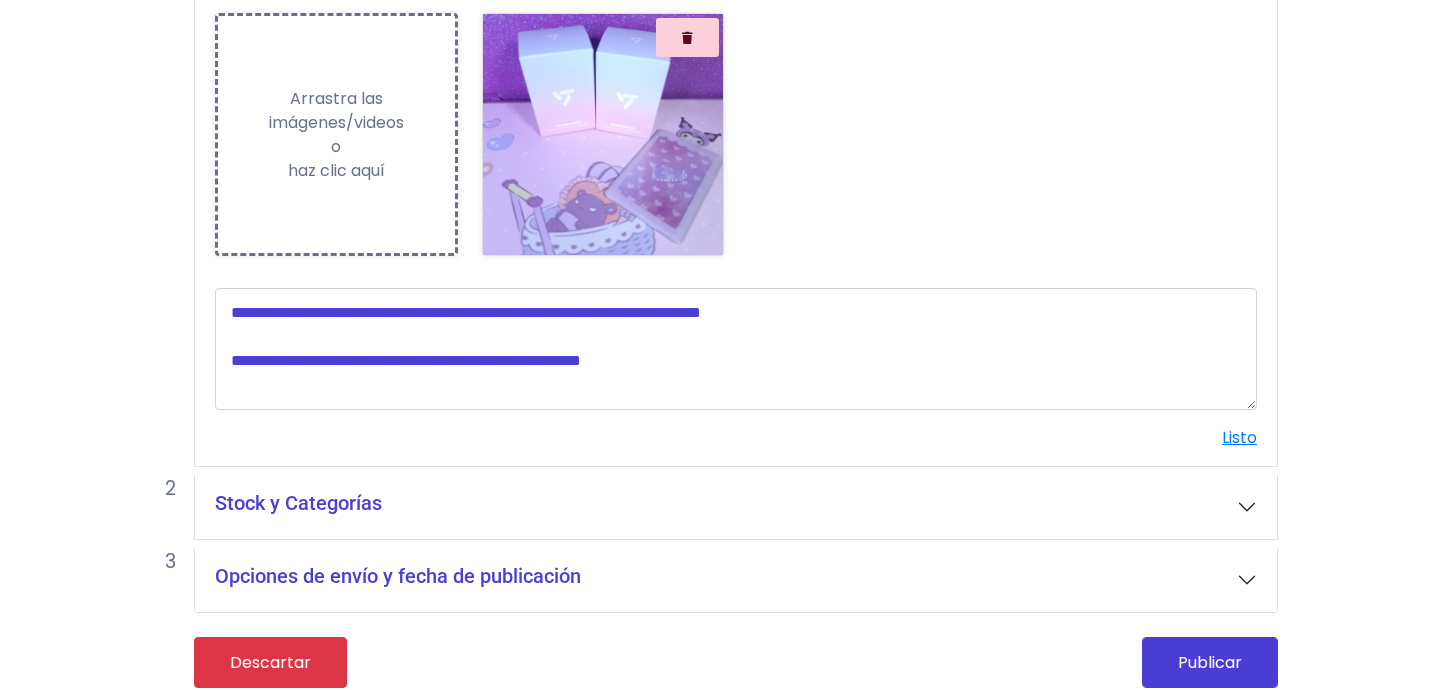 scroll, scrollTop: 343, scrollLeft: 0, axis: vertical 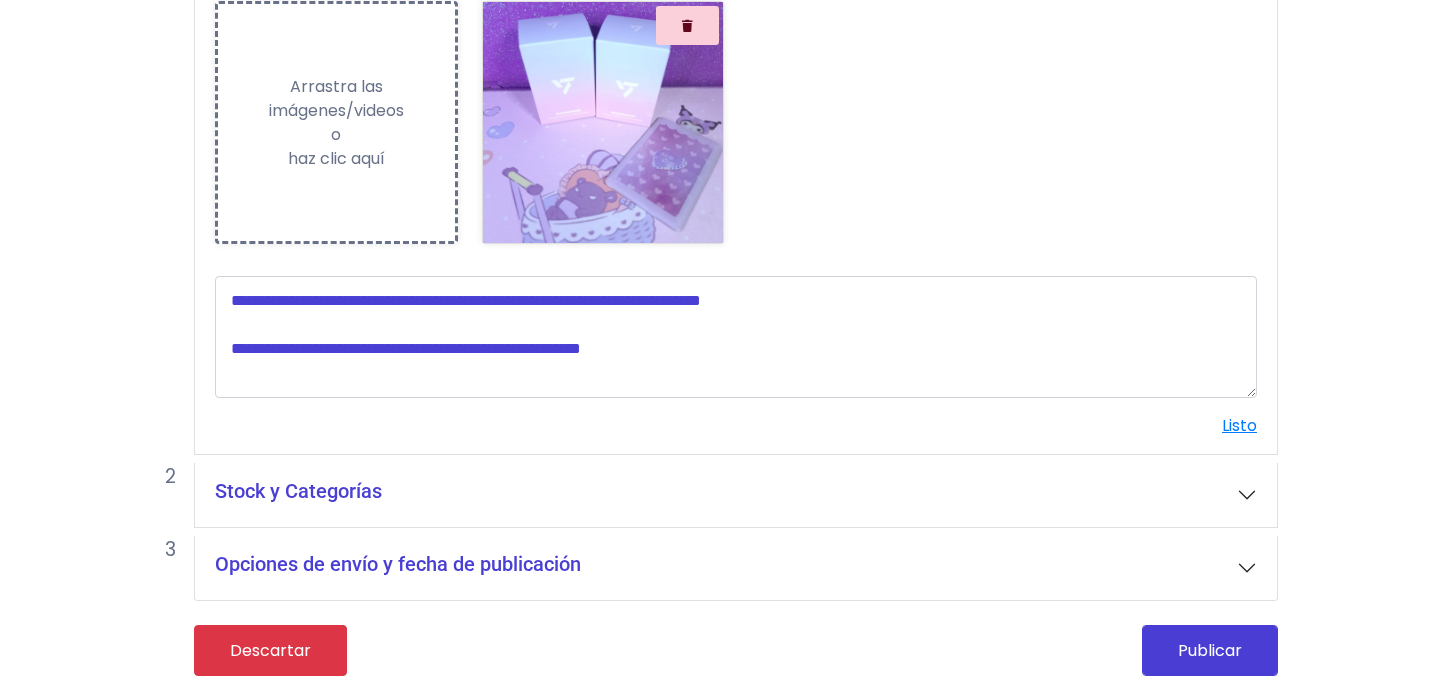 type on "***" 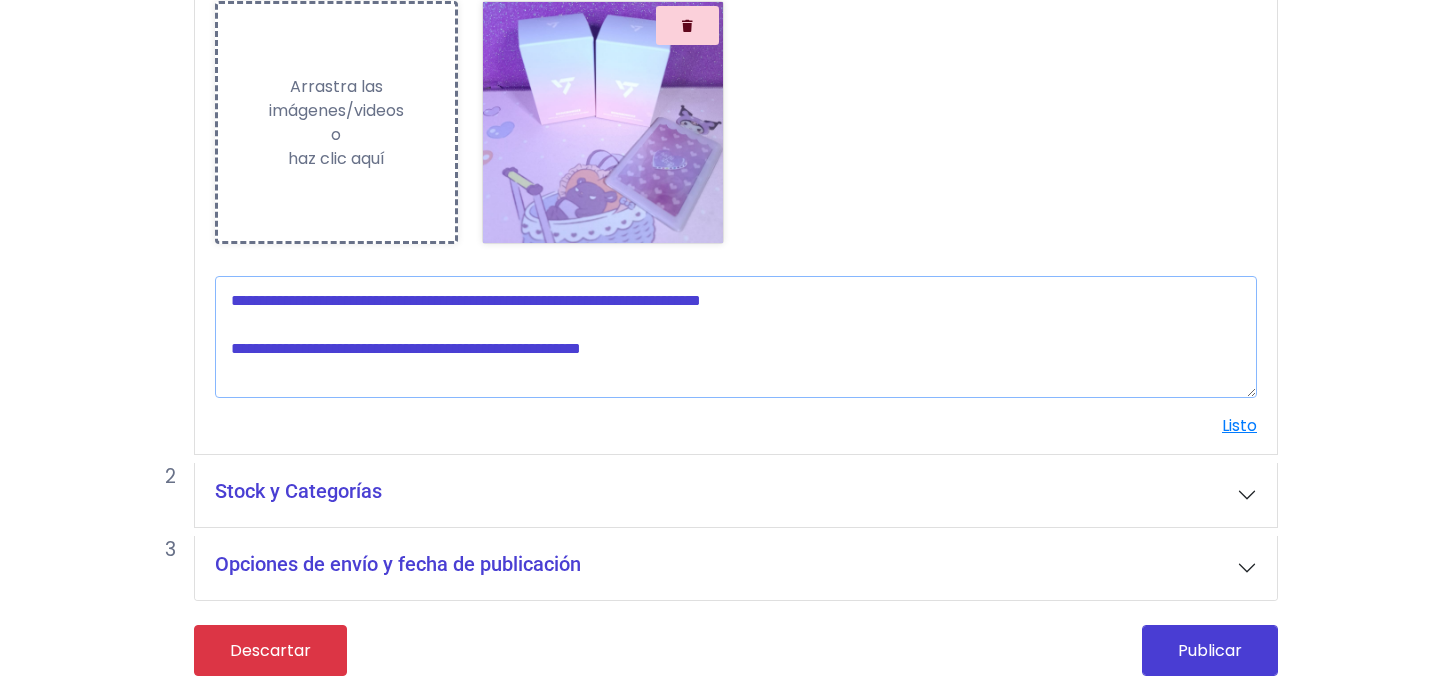 click at bounding box center [736, 337] 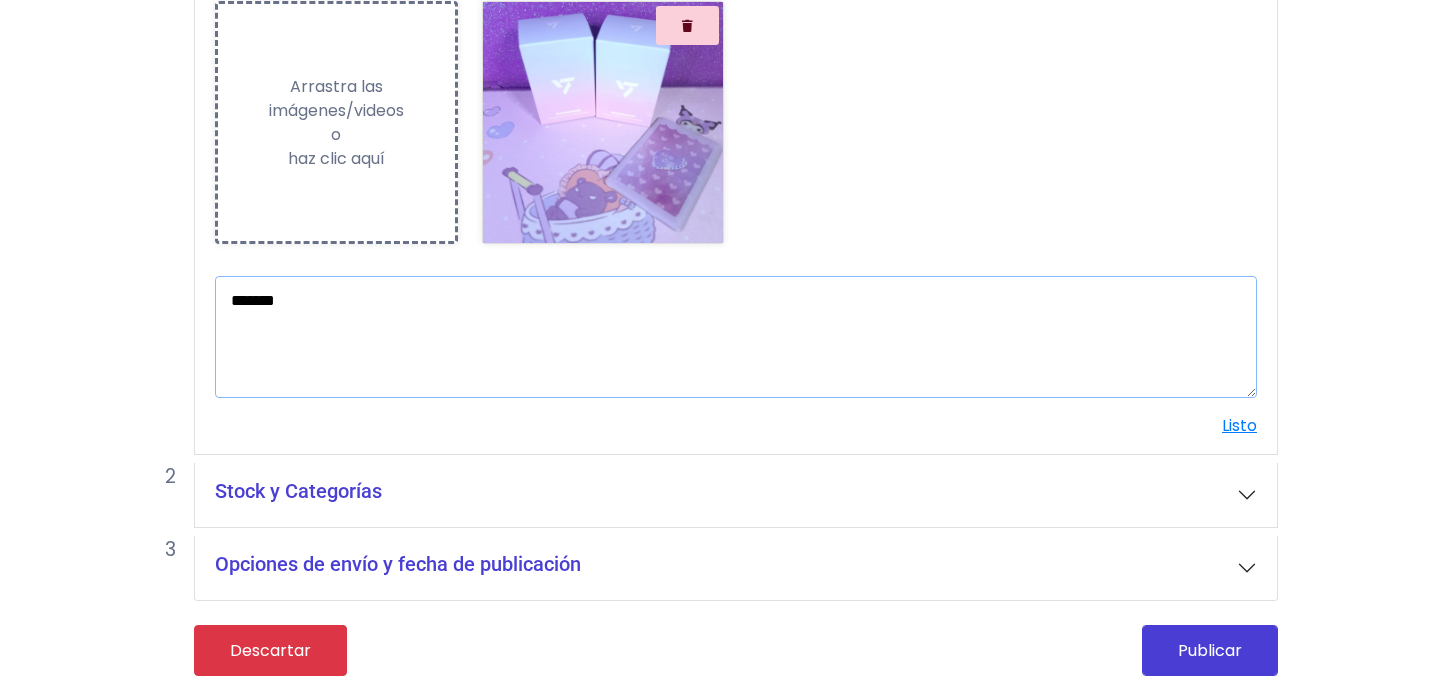 type on "*******" 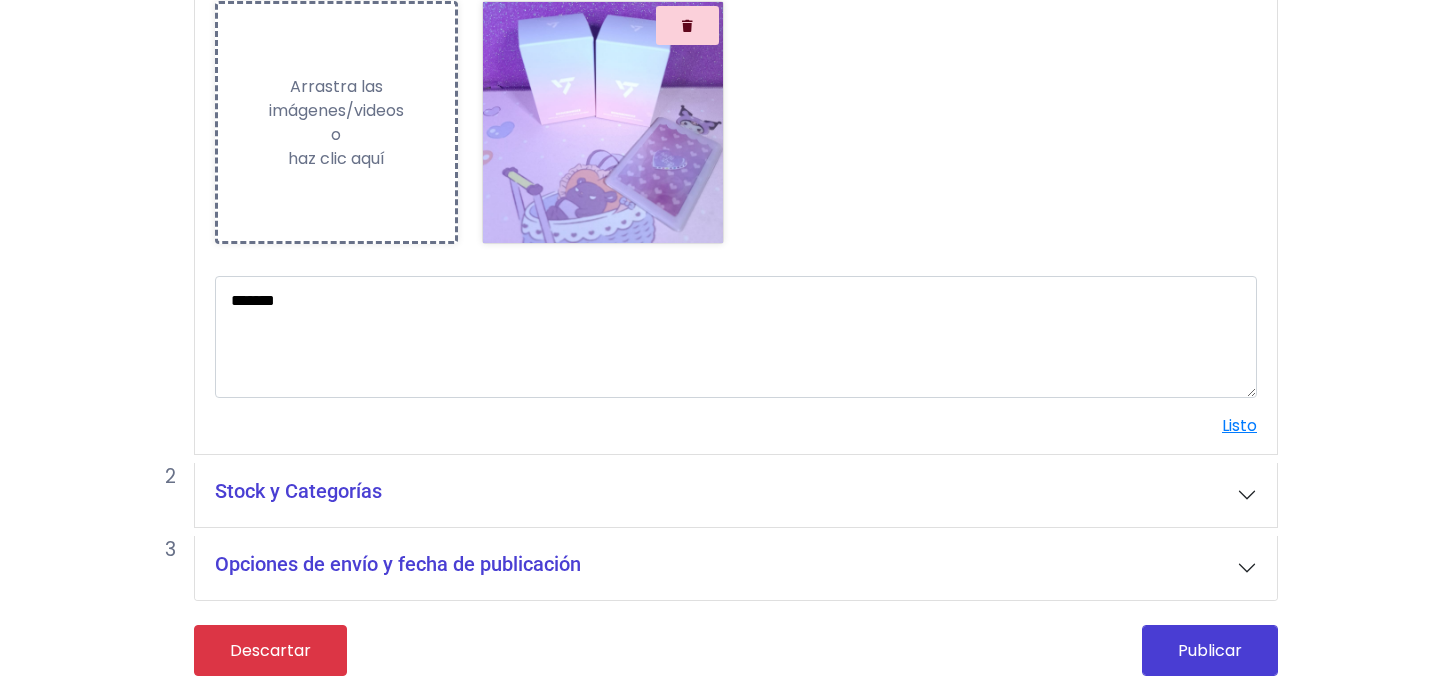 click on "Stock y Categorías" at bounding box center (736, 495) 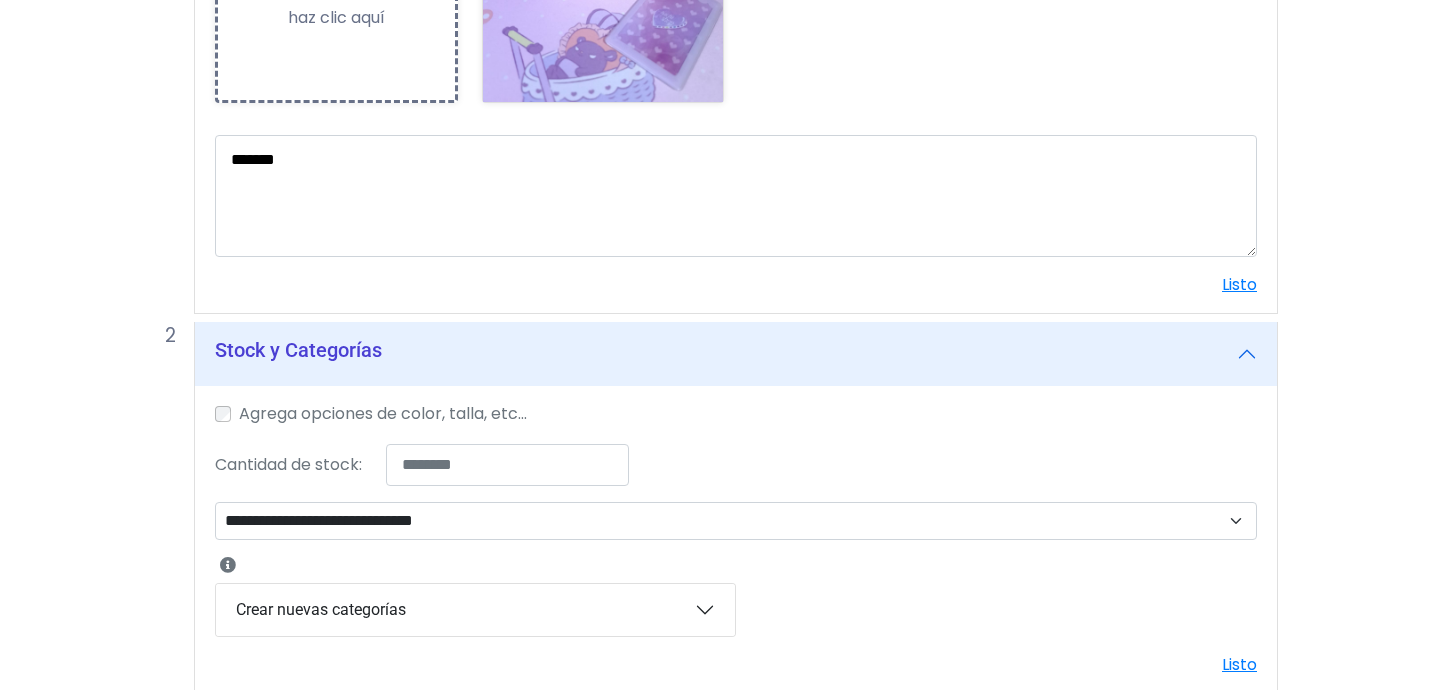 scroll, scrollTop: 532, scrollLeft: 0, axis: vertical 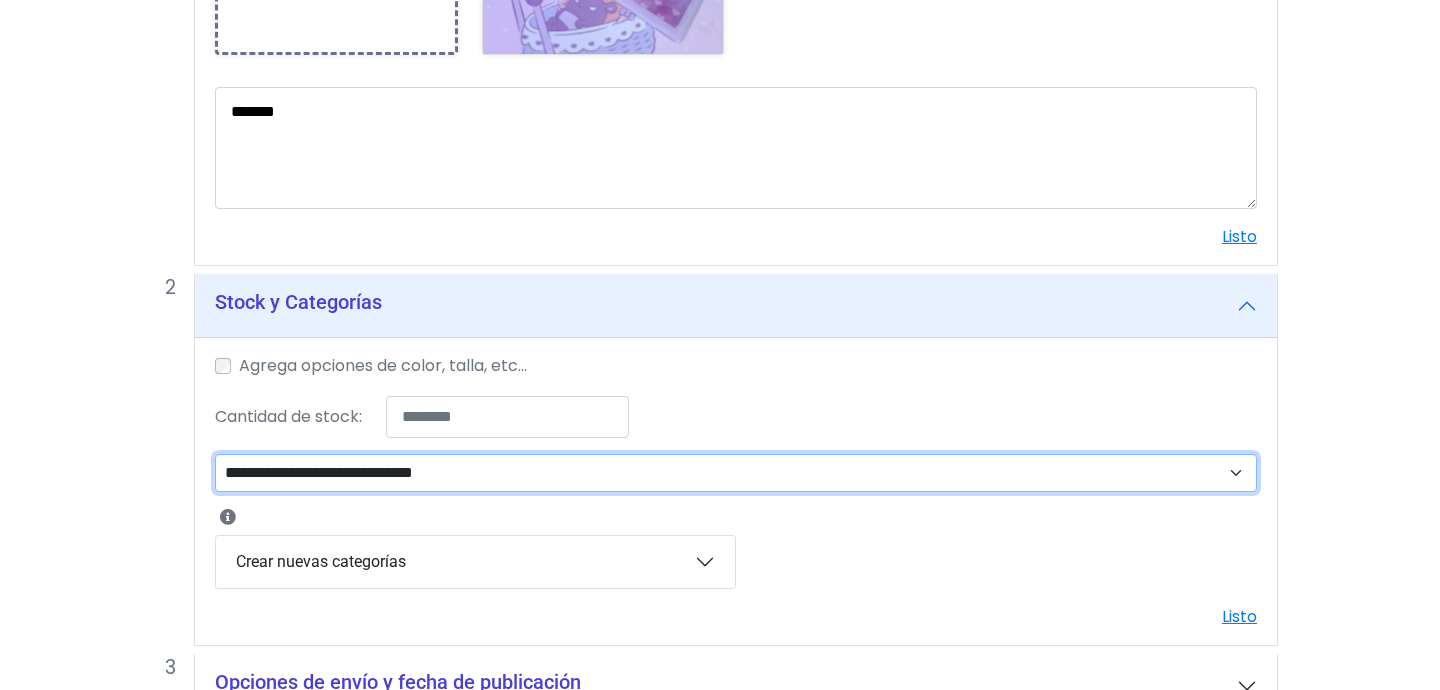 click on "**********" at bounding box center [736, 473] 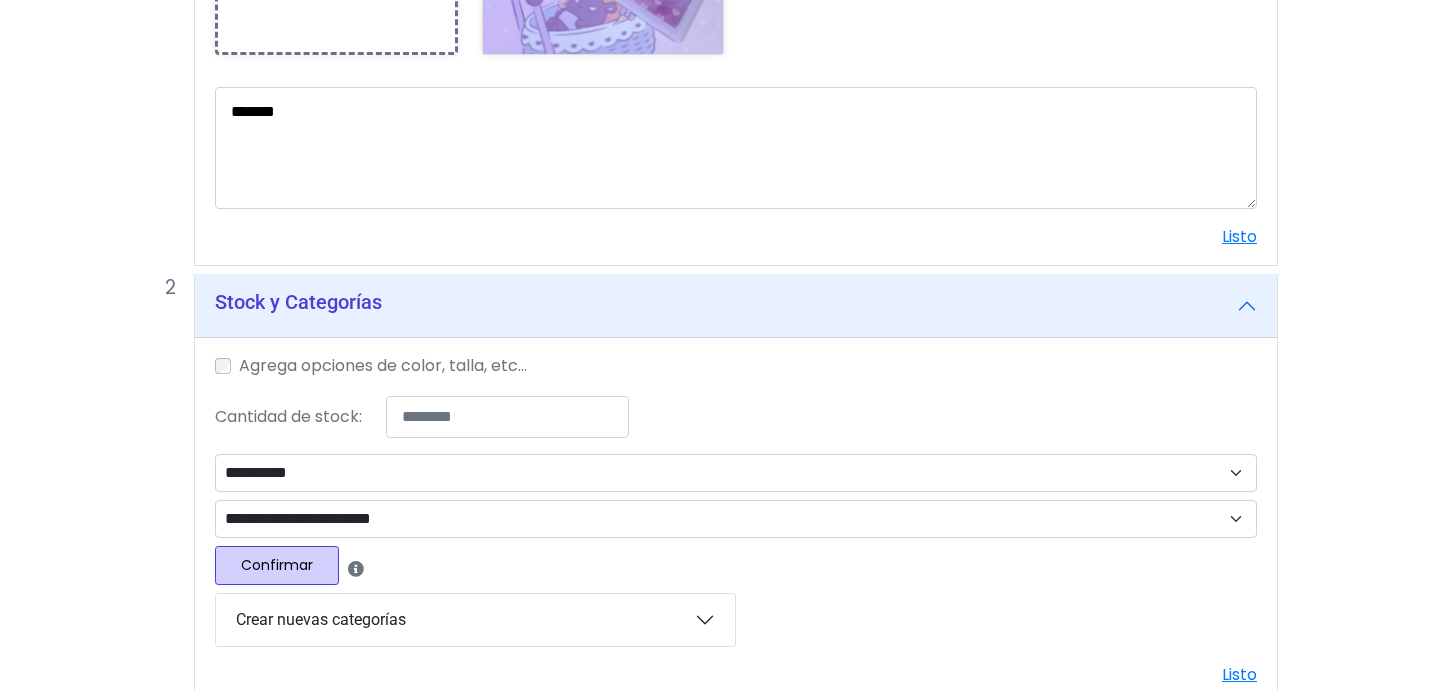 click on "Confirmar" at bounding box center [277, 565] 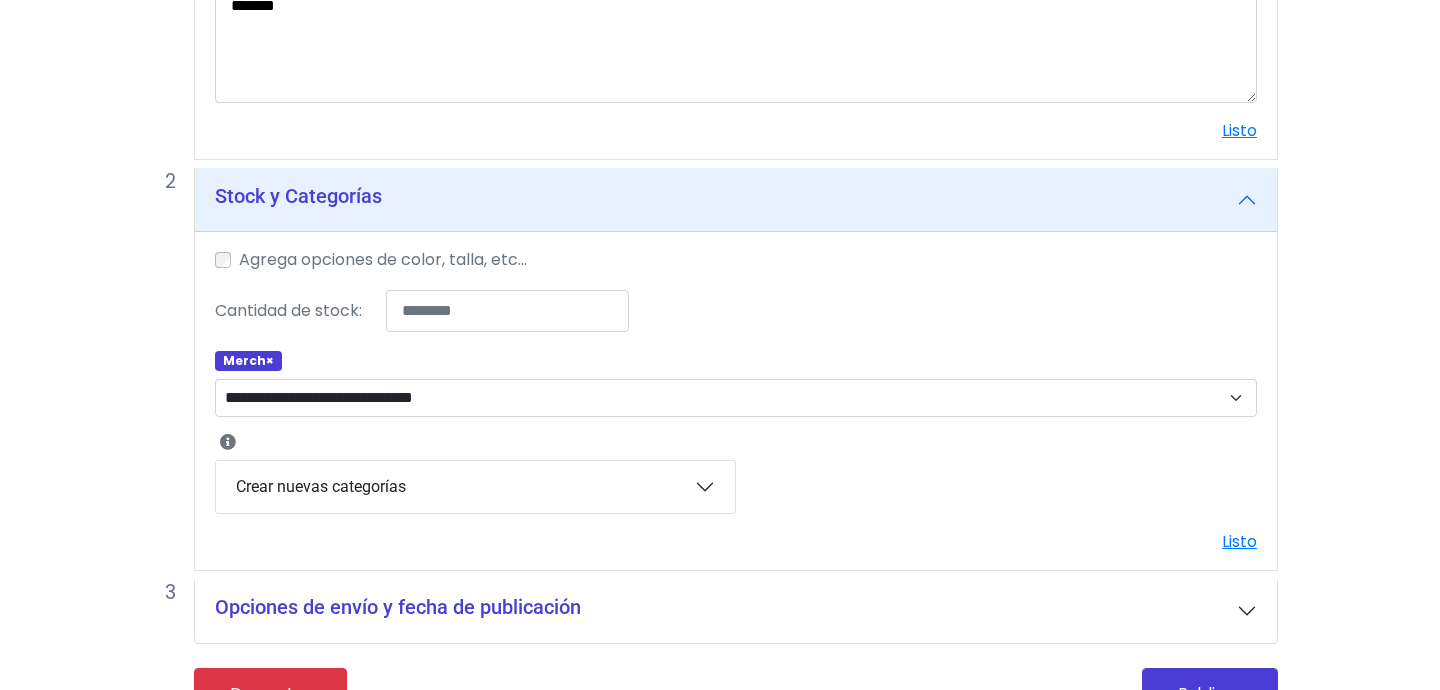 scroll, scrollTop: 680, scrollLeft: 0, axis: vertical 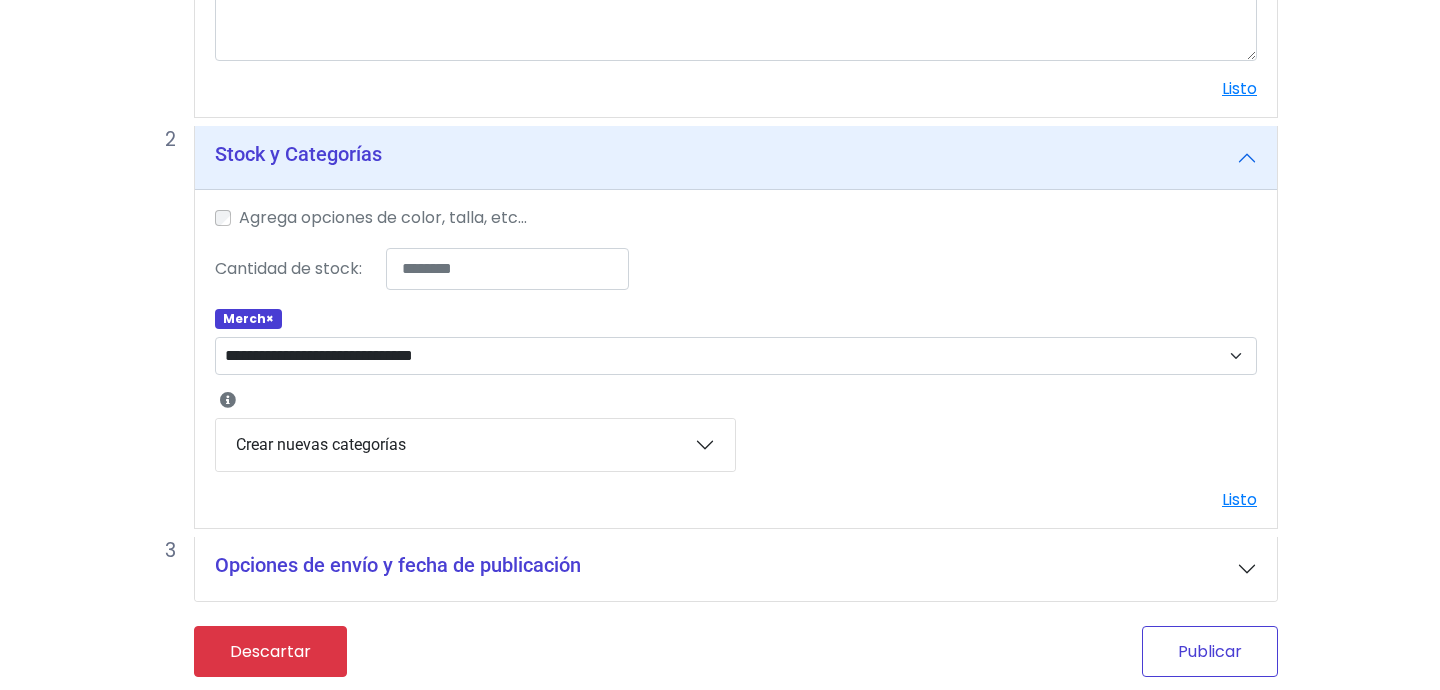 click on "Publicar" at bounding box center (1210, 651) 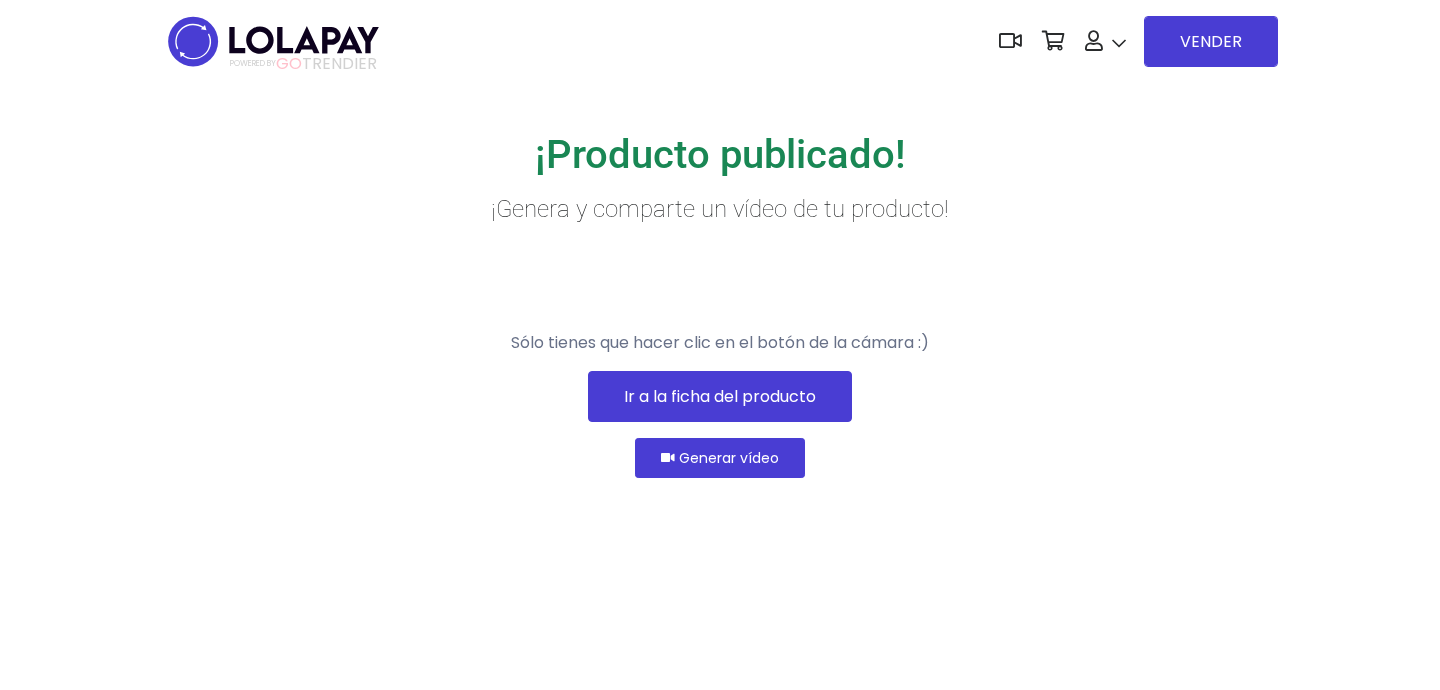 scroll, scrollTop: 0, scrollLeft: 0, axis: both 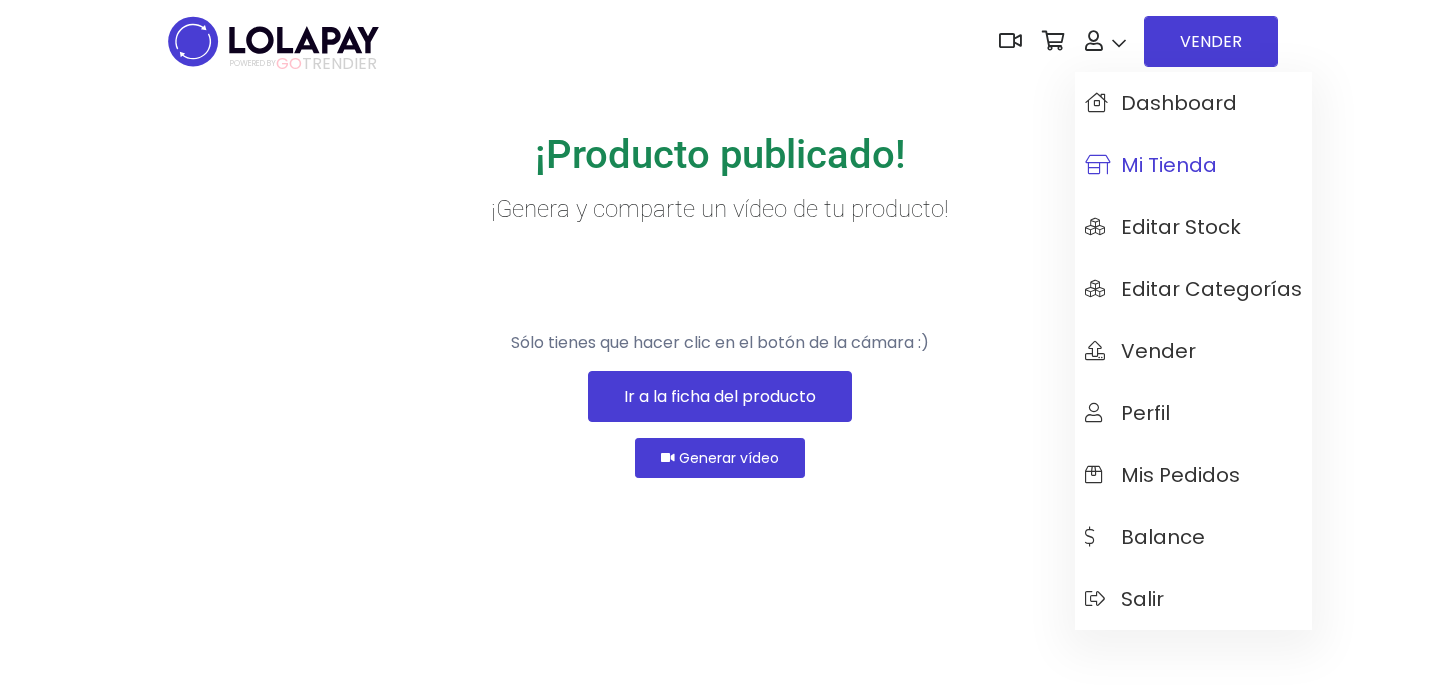 click on "Mi tienda" at bounding box center (1151, 165) 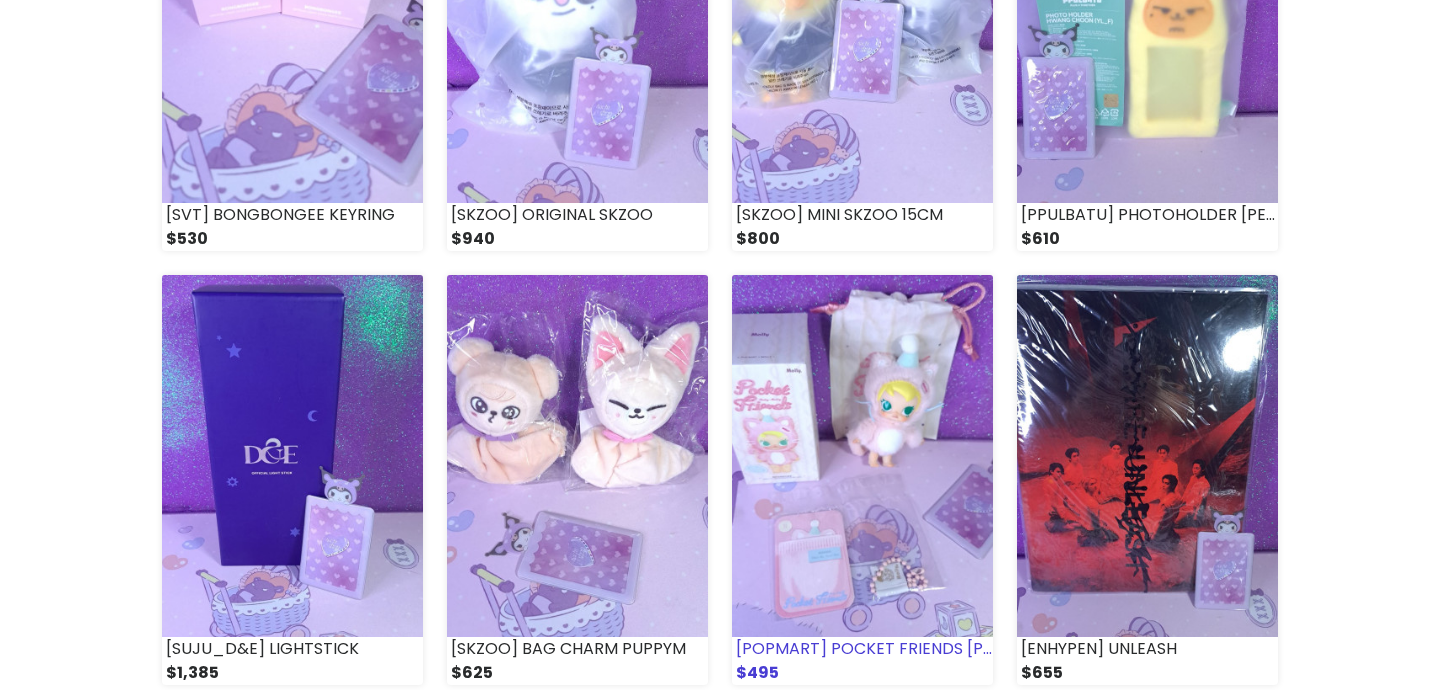 scroll, scrollTop: 352, scrollLeft: 0, axis: vertical 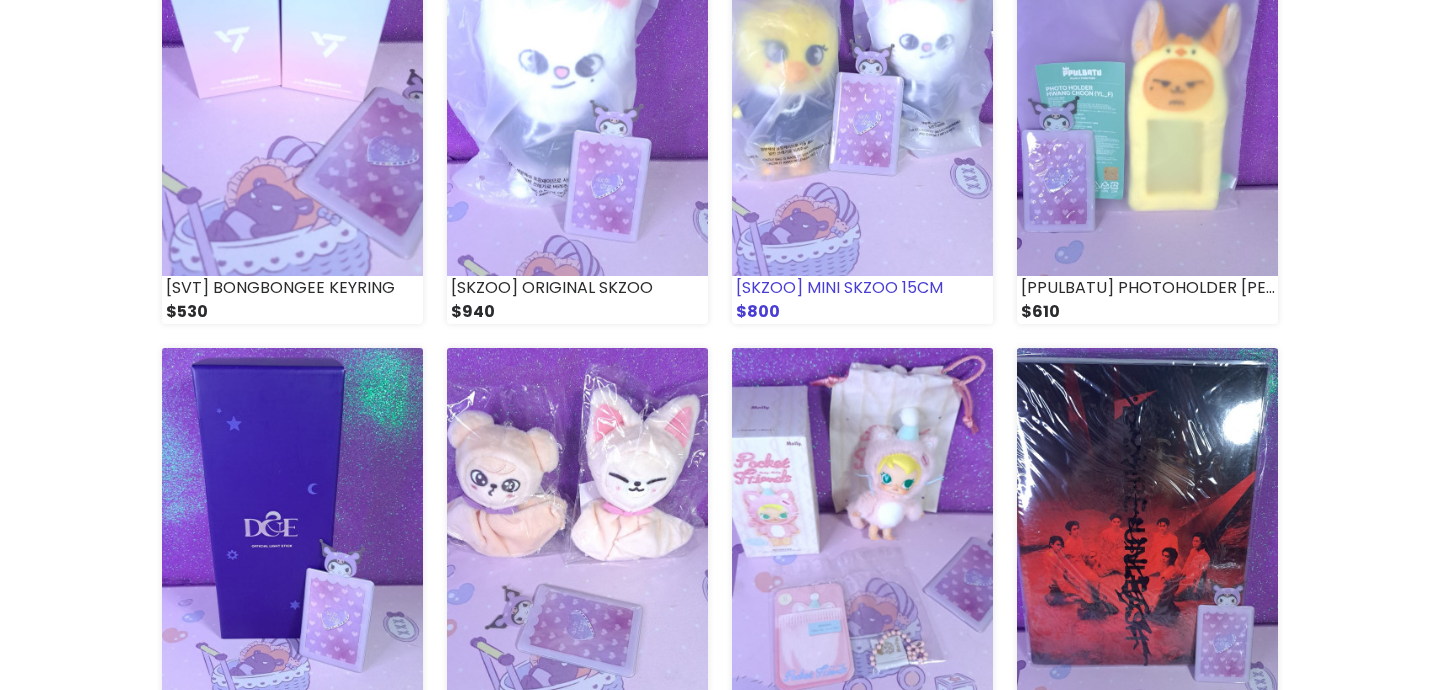 click at bounding box center [862, 95] 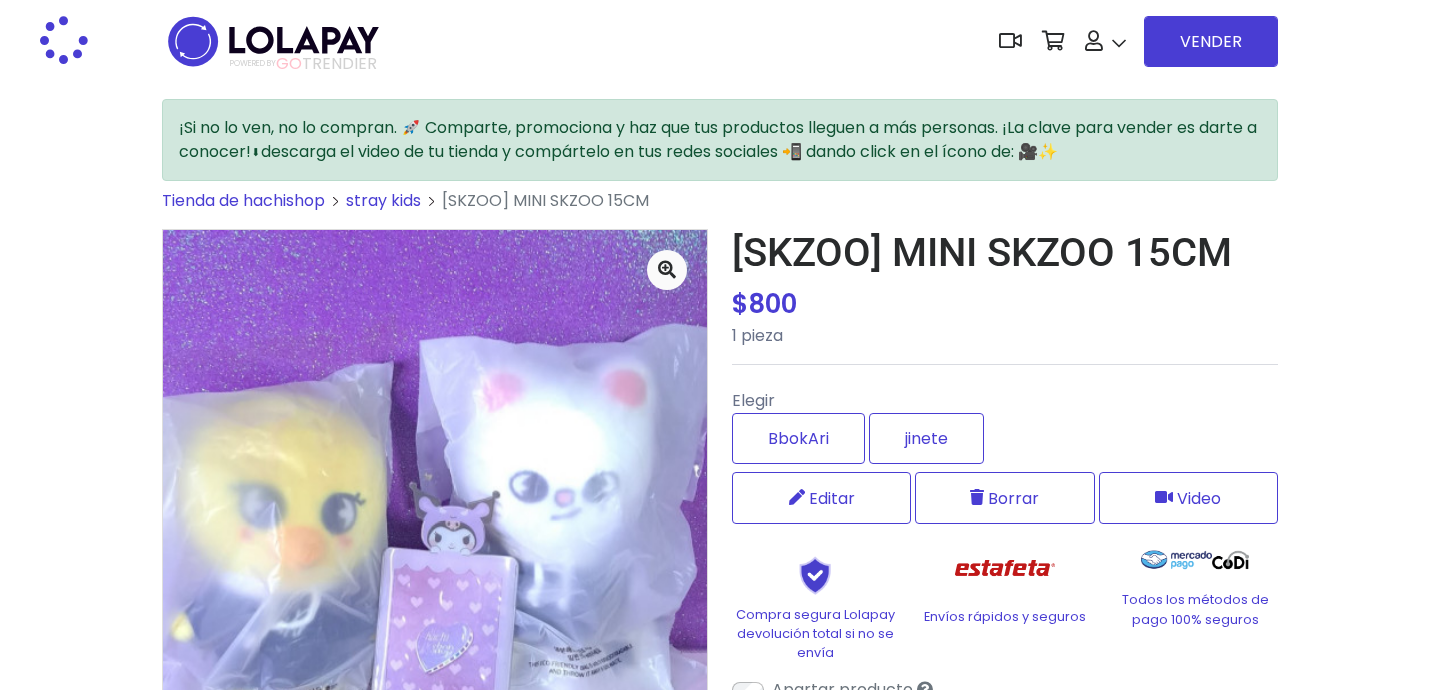 scroll, scrollTop: 0, scrollLeft: 0, axis: both 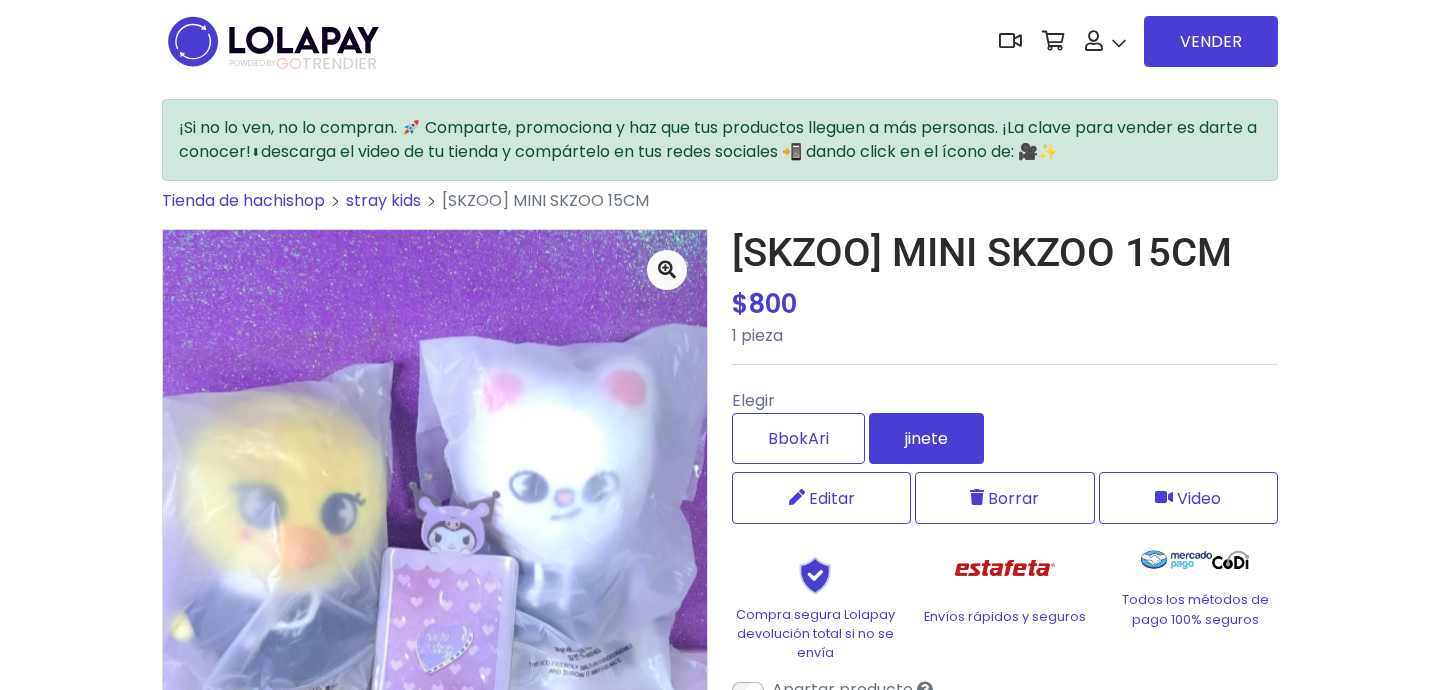 click on "jinete" at bounding box center (926, 438) 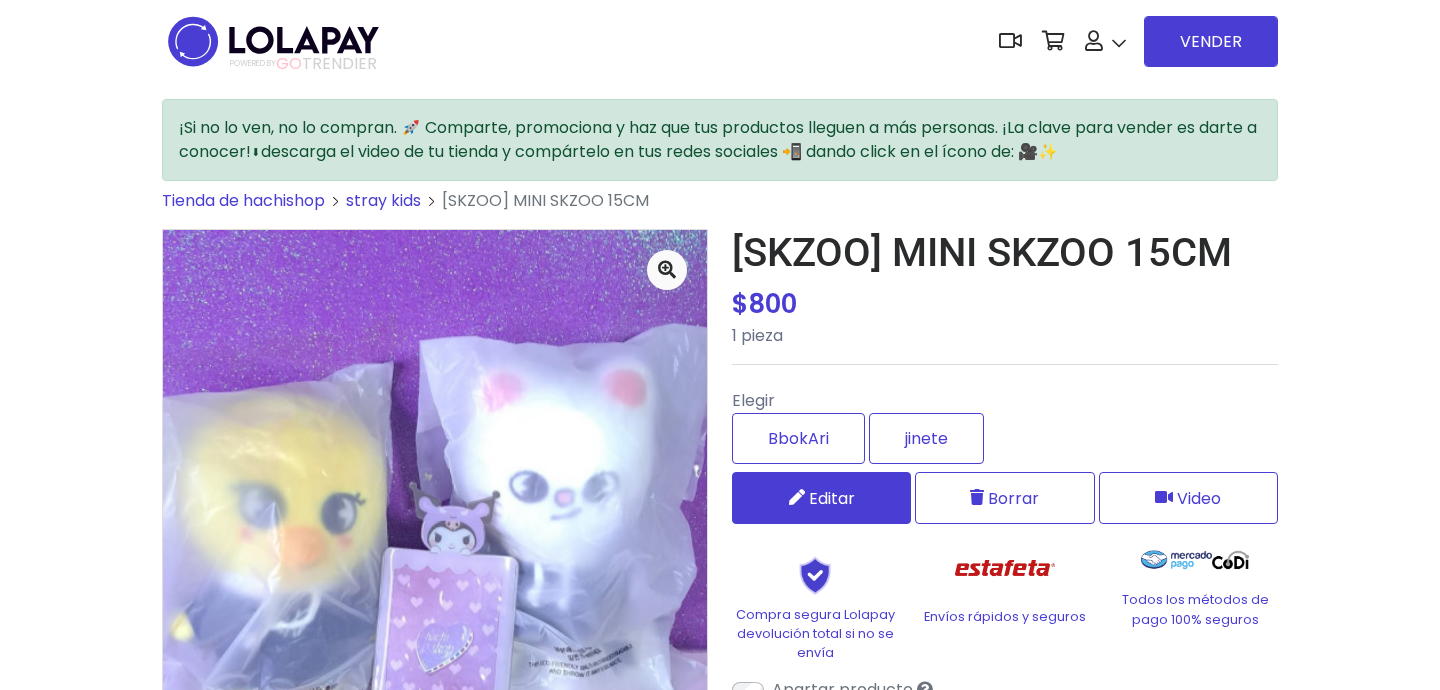 click on "Editar" at bounding box center (821, 498) 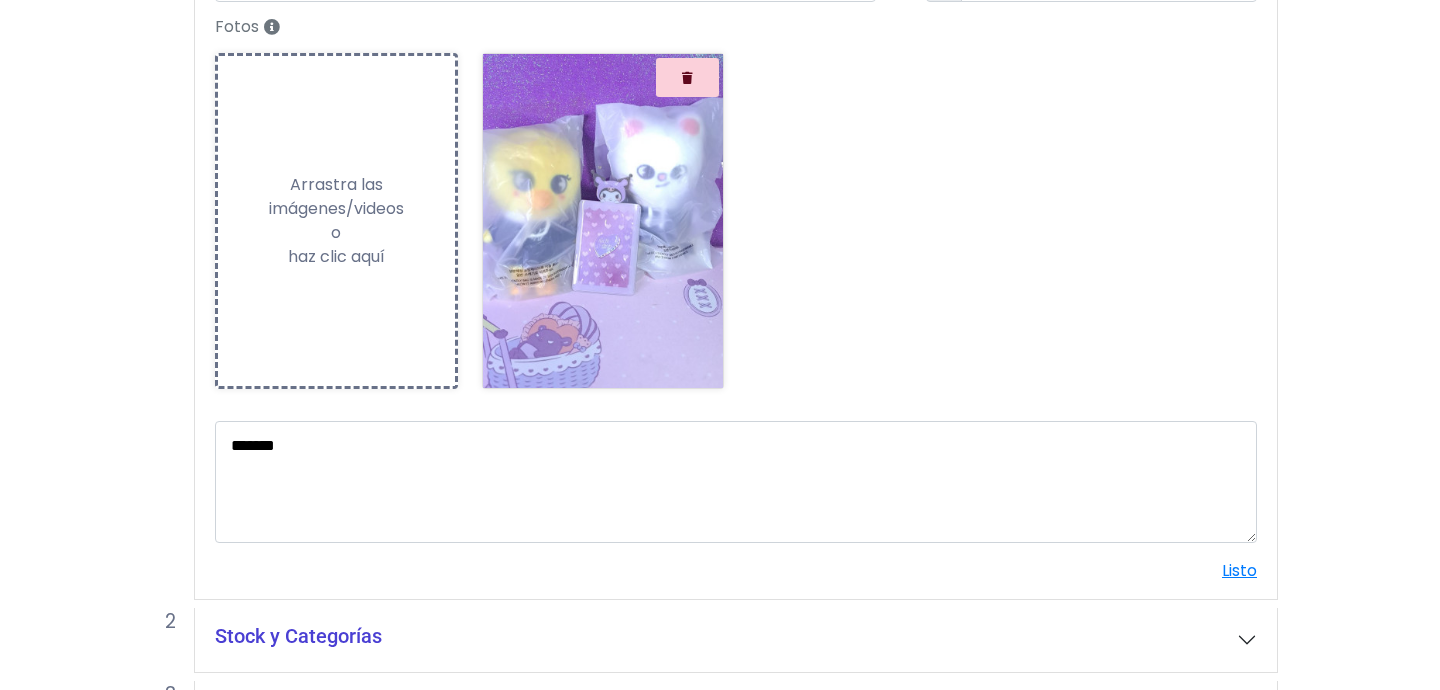 scroll, scrollTop: 436, scrollLeft: 0, axis: vertical 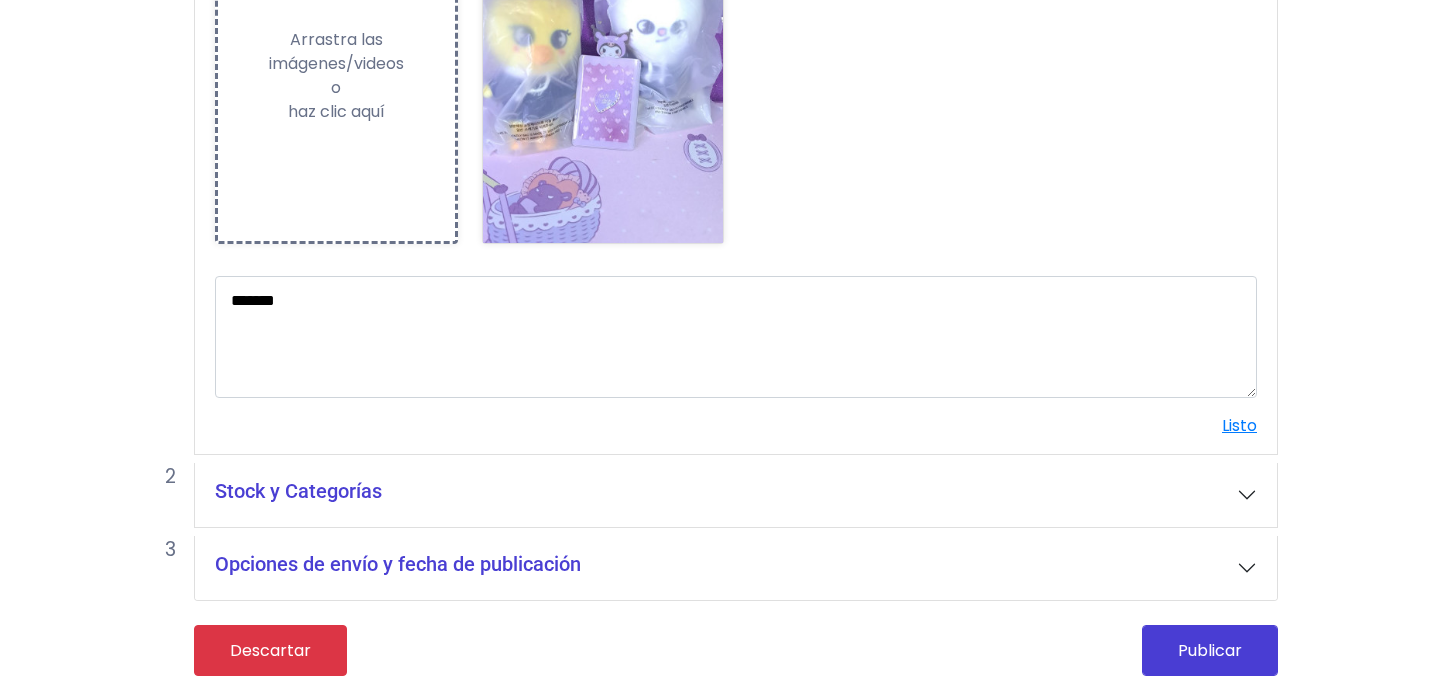 click on "Stock y Categorías" at bounding box center [736, 495] 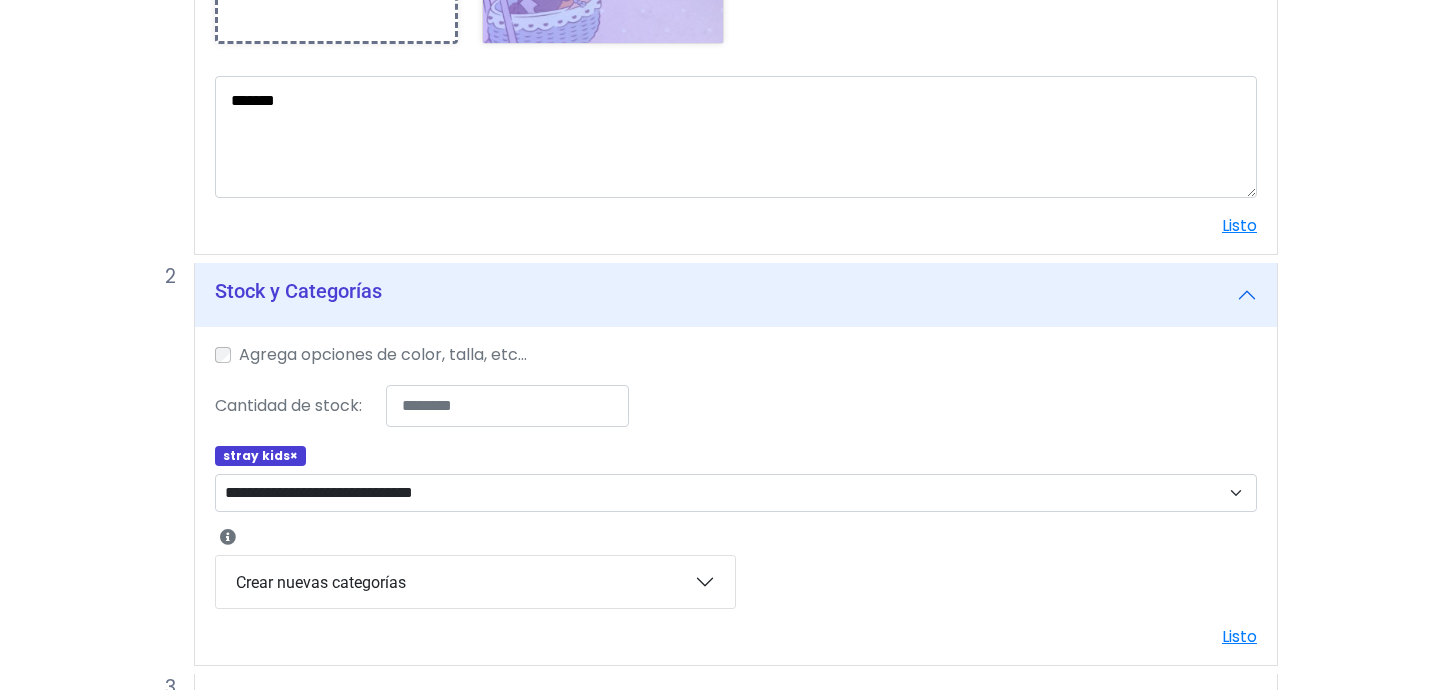 scroll, scrollTop: 592, scrollLeft: 0, axis: vertical 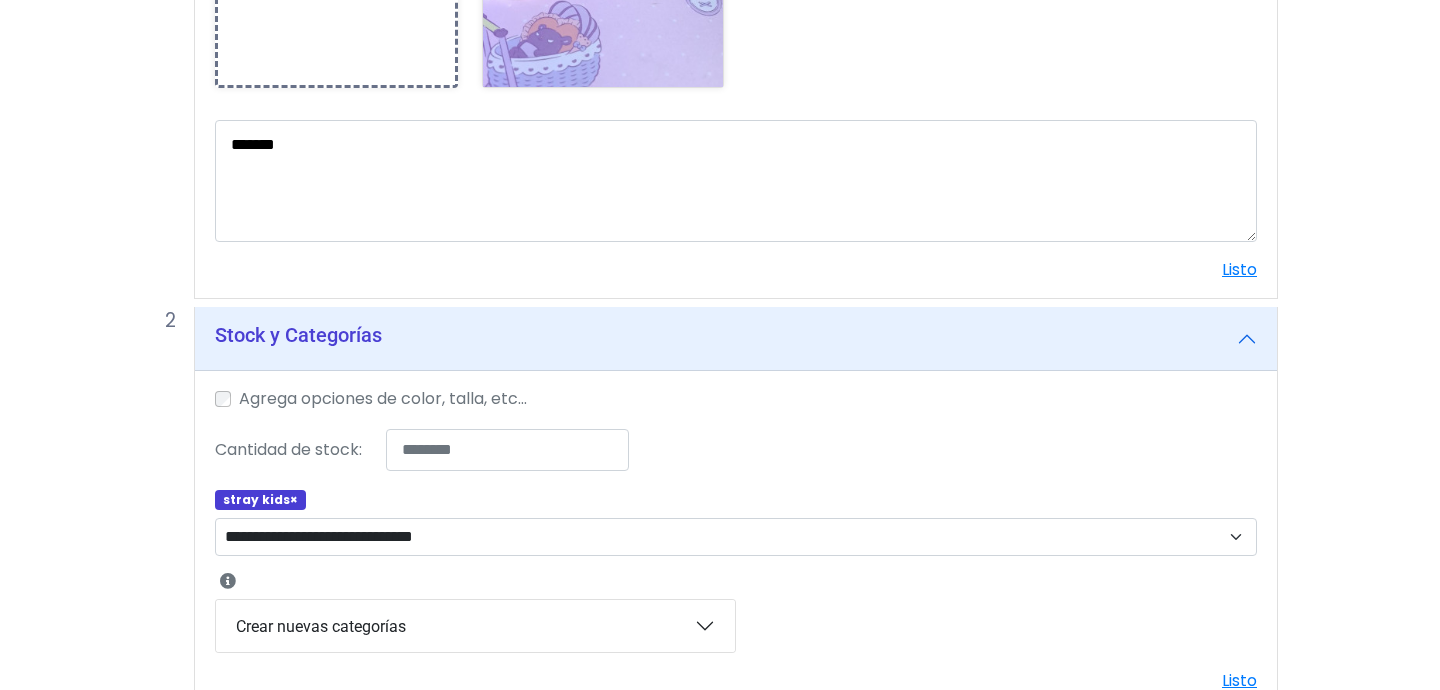 click on "Agrega opciones de color, talla, etc..." at bounding box center [383, 399] 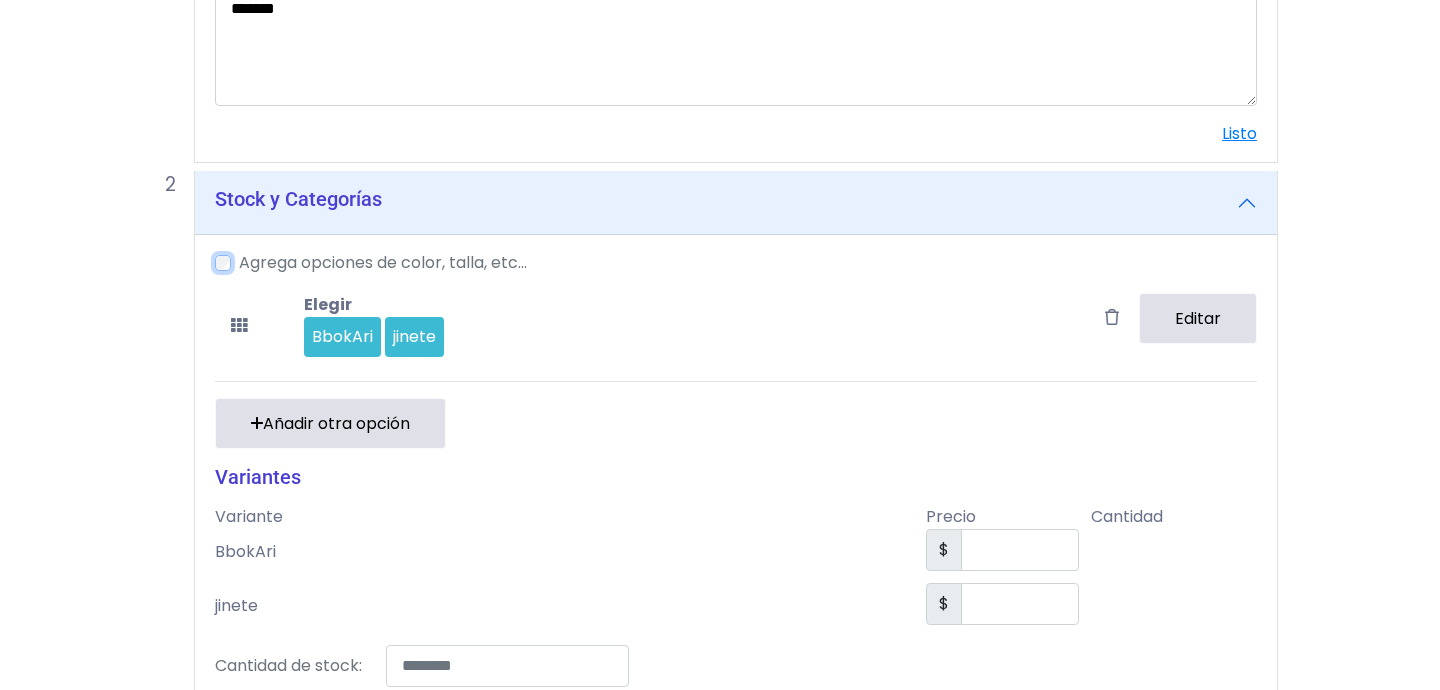 scroll, scrollTop: 773, scrollLeft: 0, axis: vertical 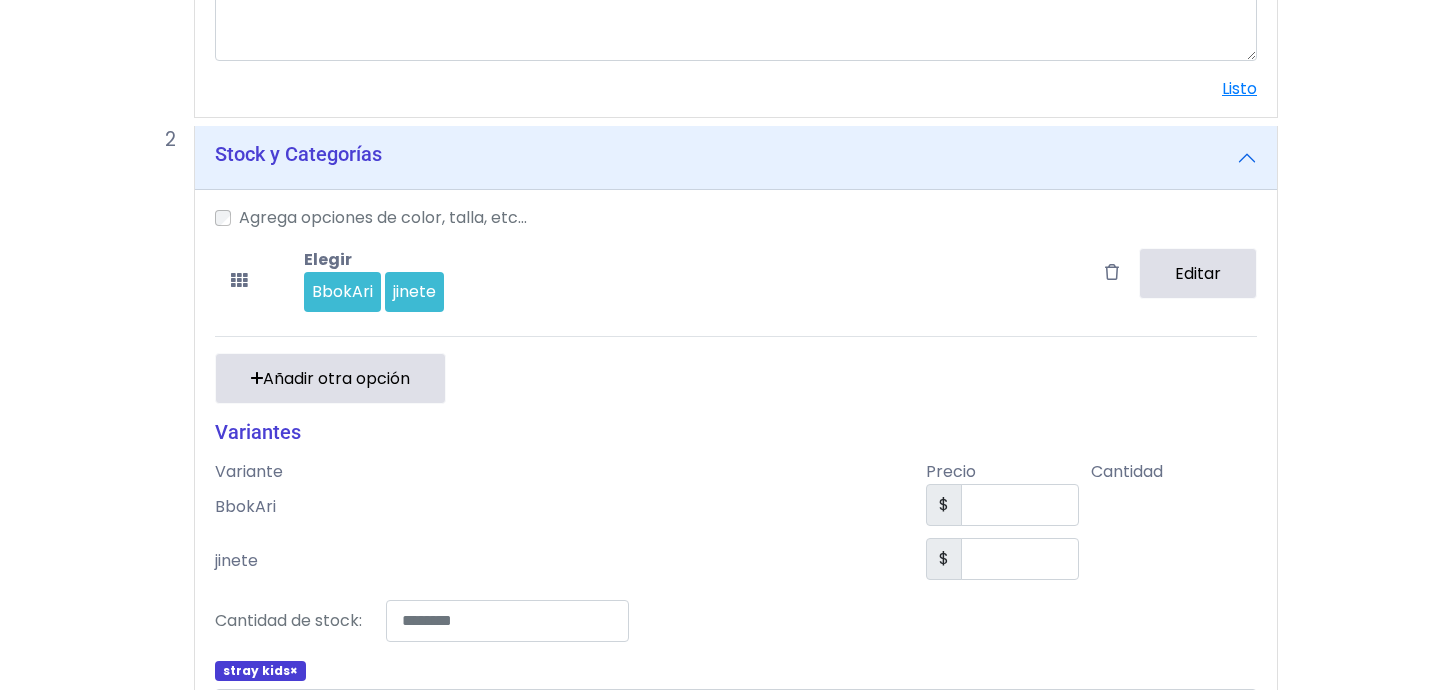 click on "Editar" at bounding box center (1198, 273) 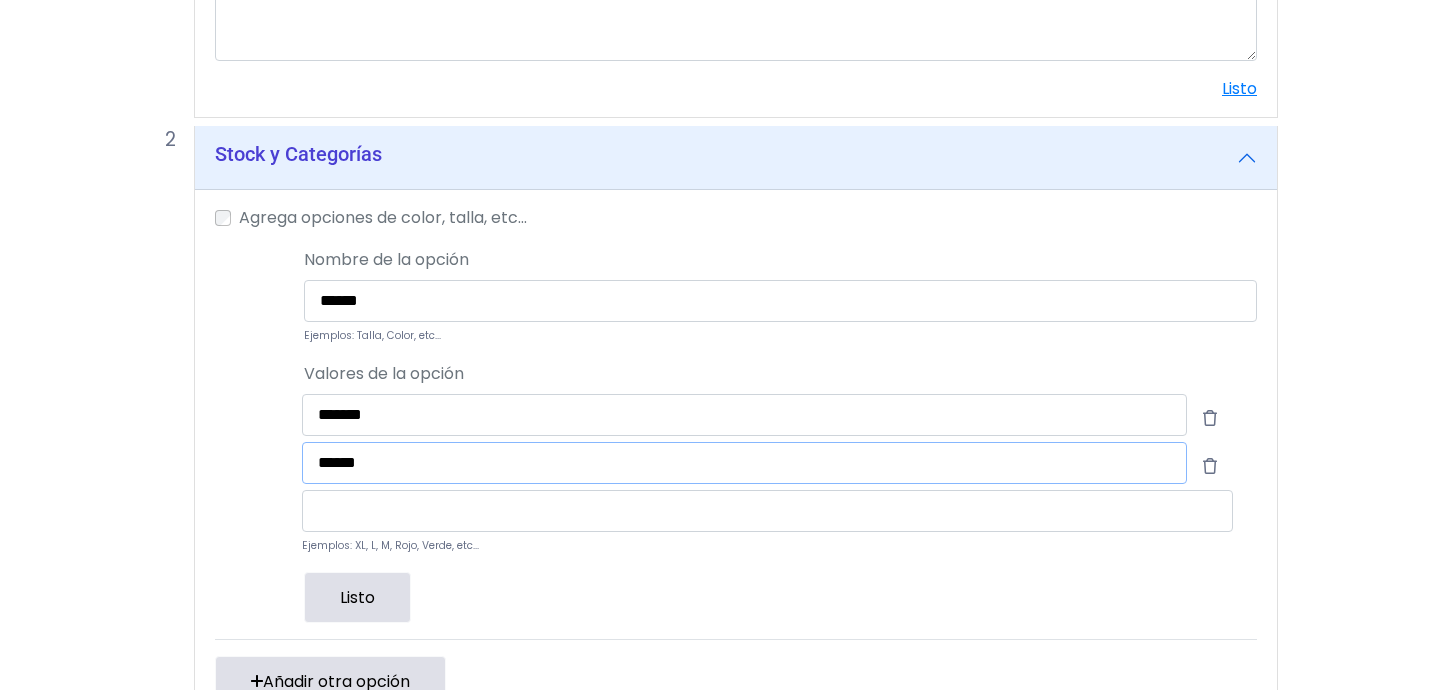 click on "******" at bounding box center [744, 463] 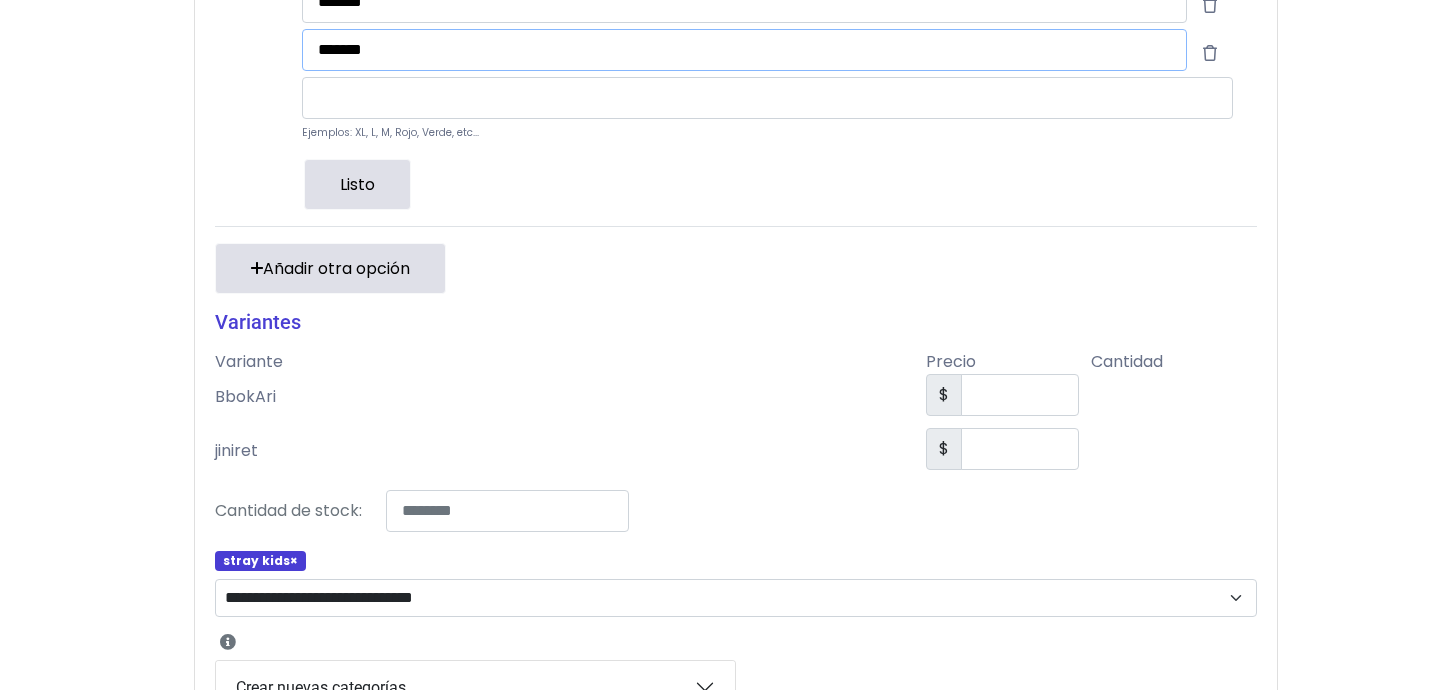 scroll, scrollTop: 1426, scrollLeft: 0, axis: vertical 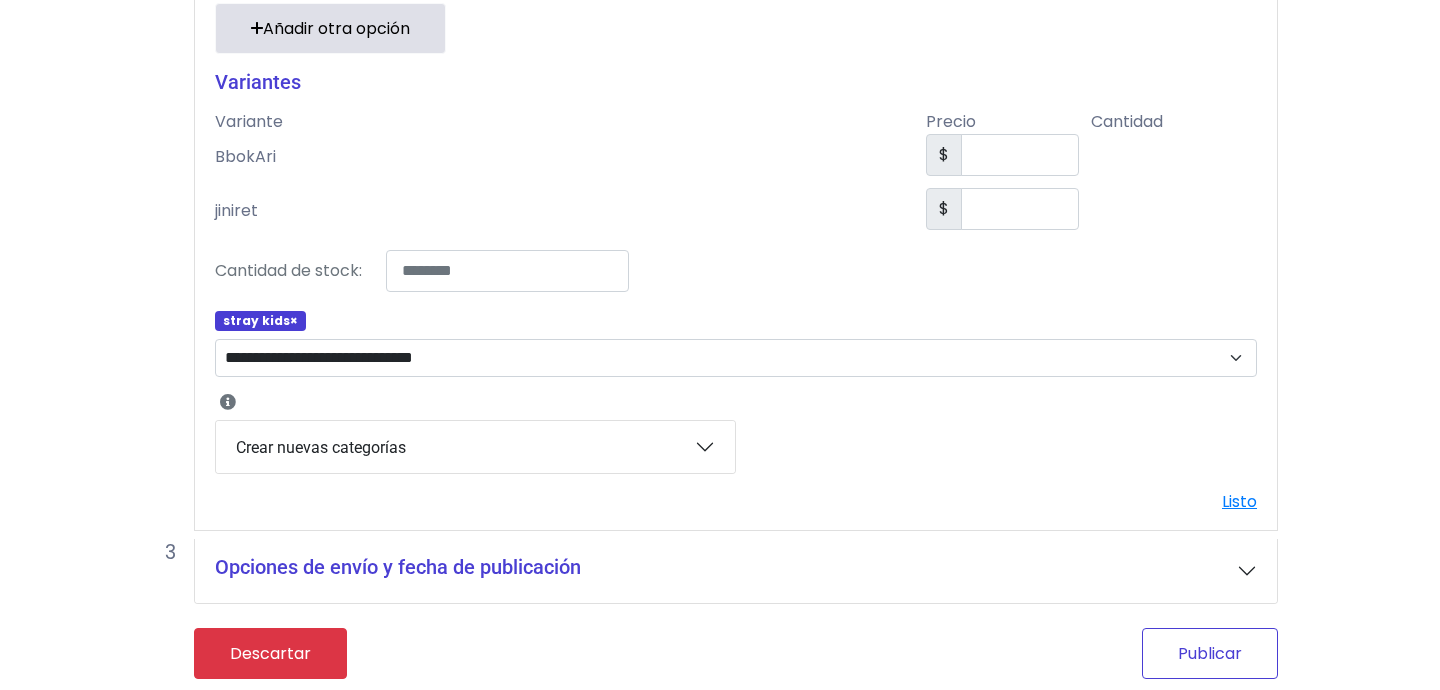 click on "Publicar" at bounding box center [1210, 653] 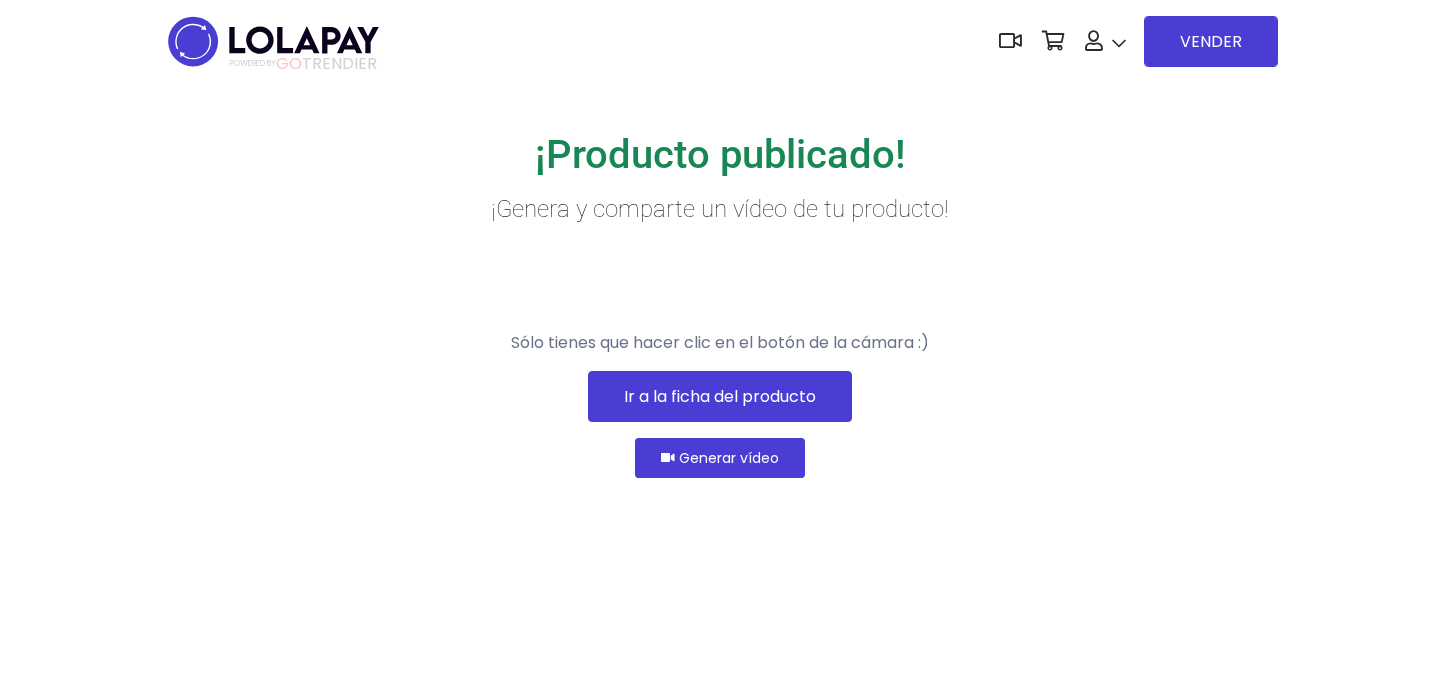 scroll, scrollTop: 0, scrollLeft: 0, axis: both 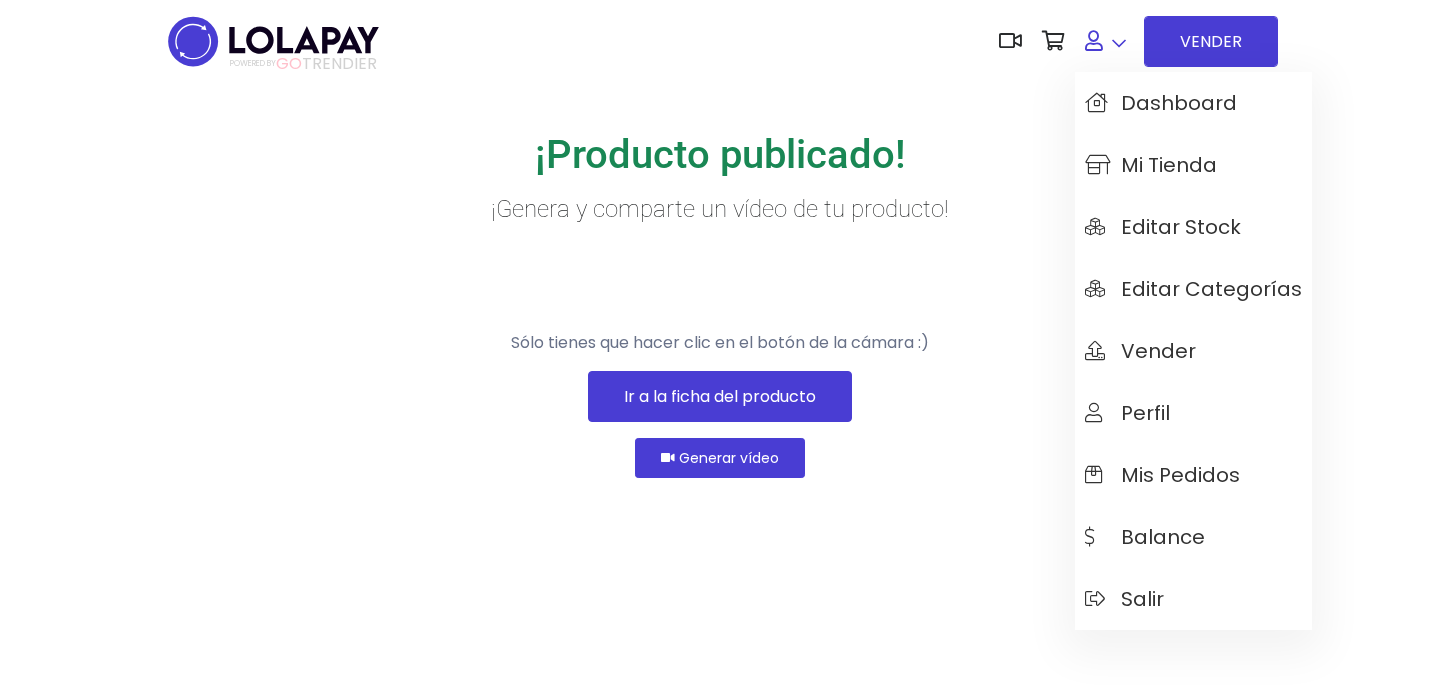 click at bounding box center [1105, 41] 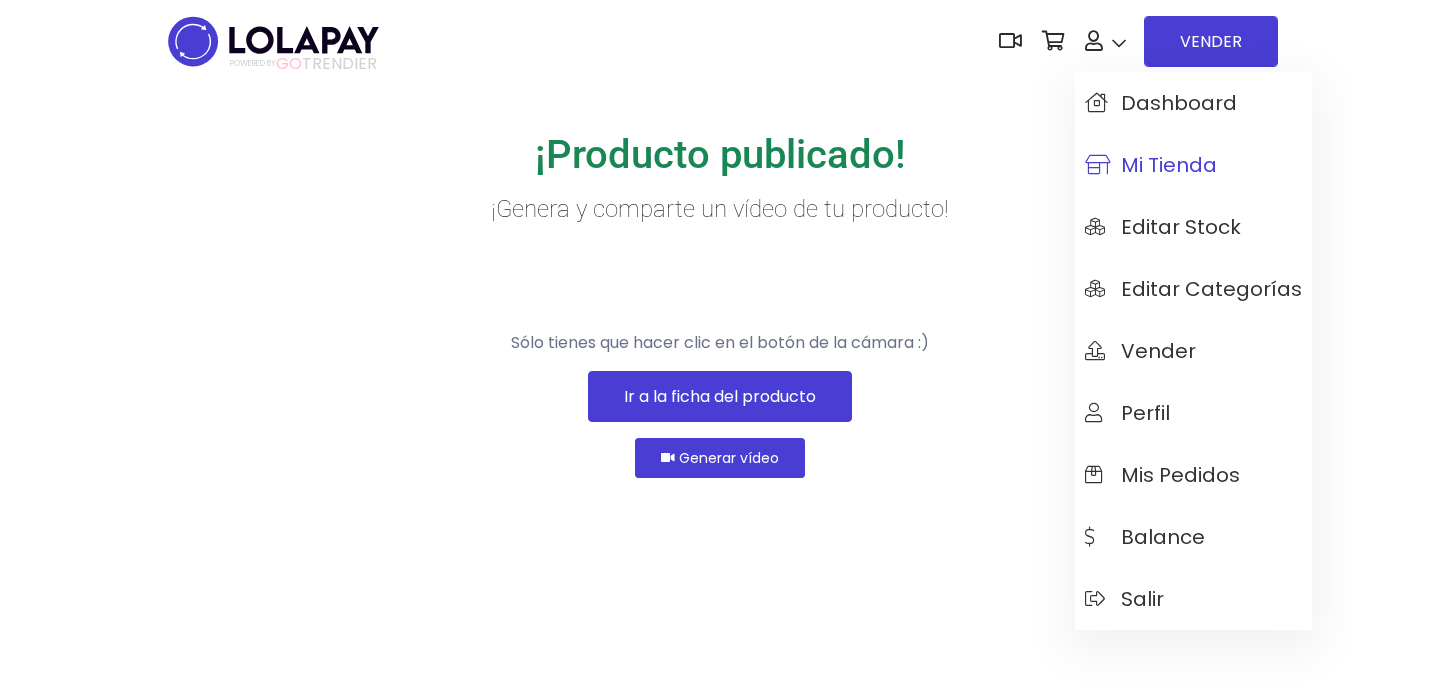 click on "Mi tienda" at bounding box center (1151, 165) 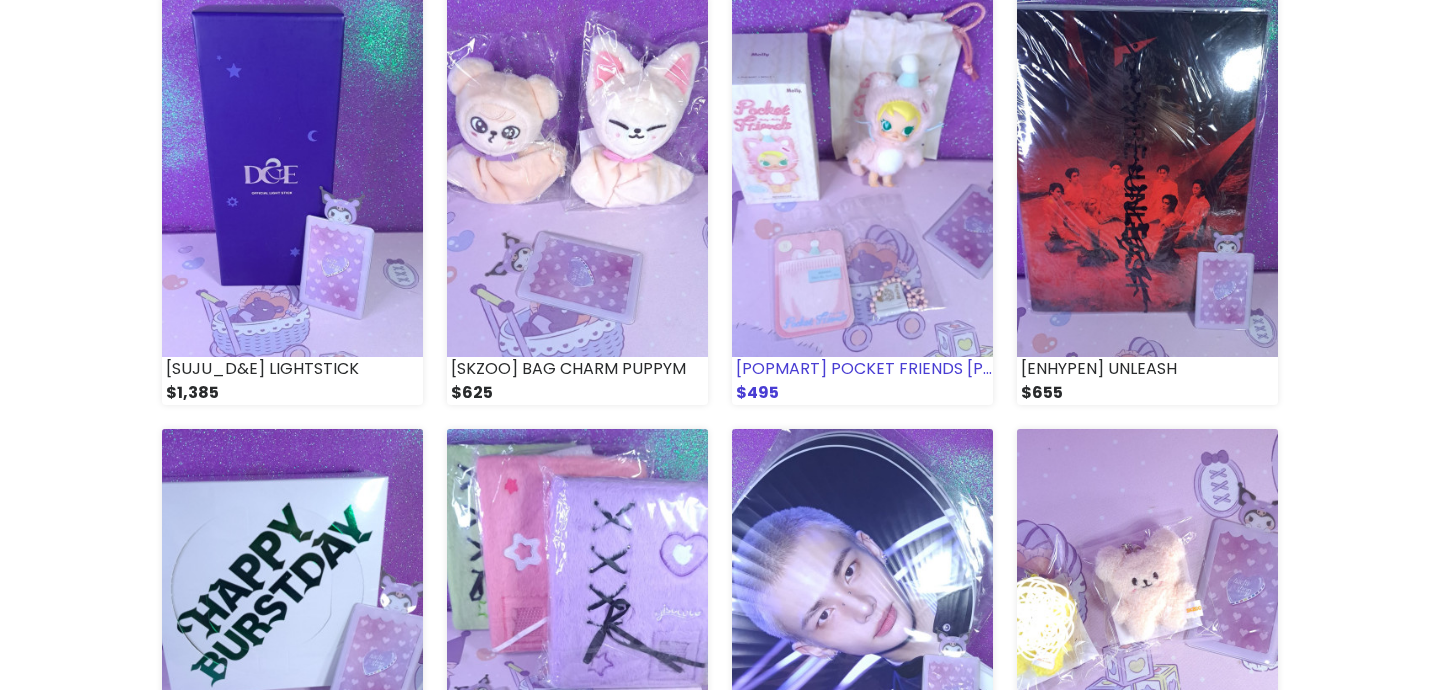 scroll, scrollTop: 709, scrollLeft: 0, axis: vertical 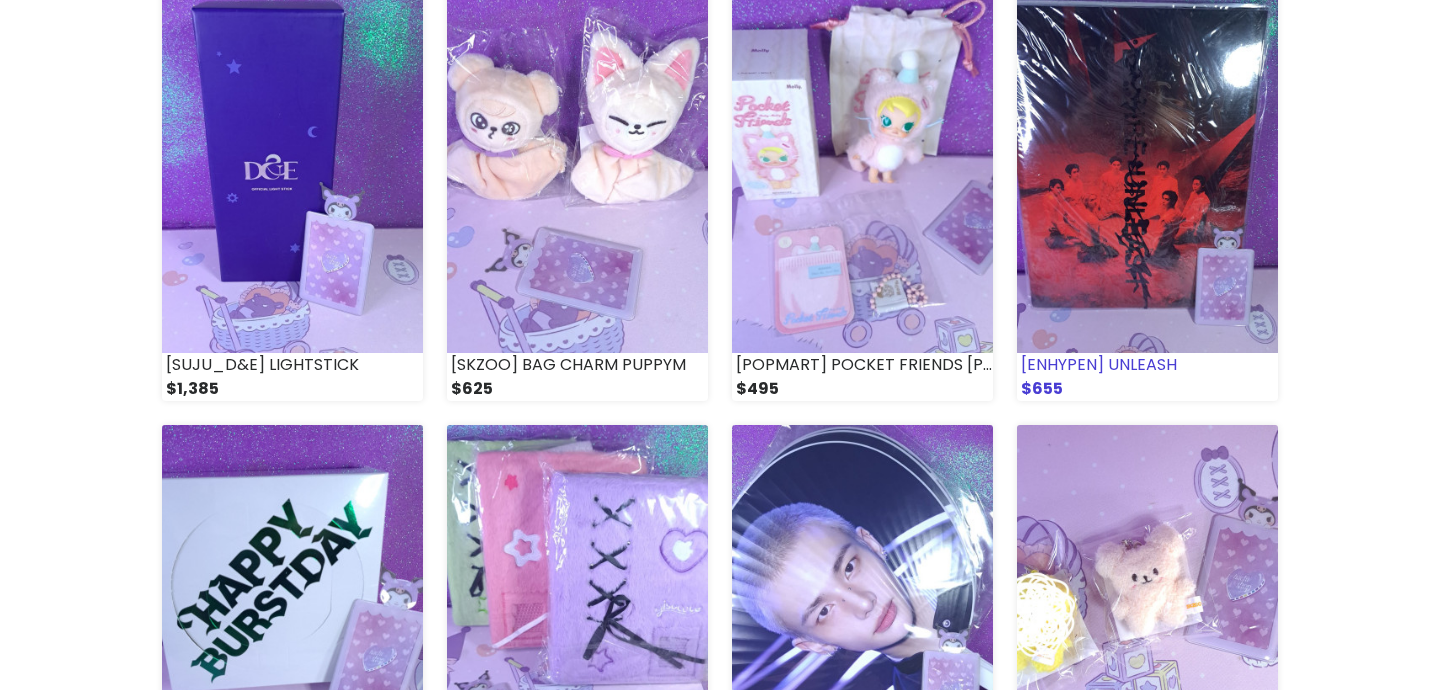 click at bounding box center (1147, 172) 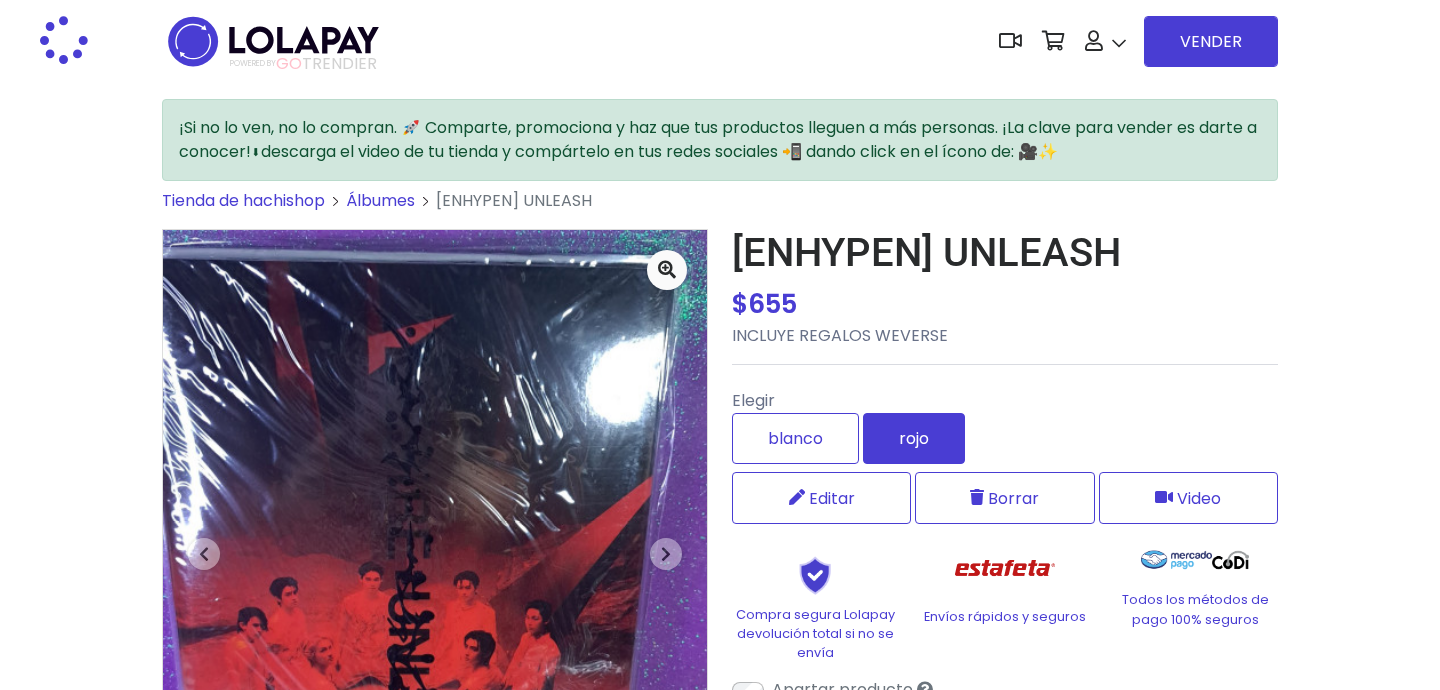 scroll, scrollTop: 0, scrollLeft: 0, axis: both 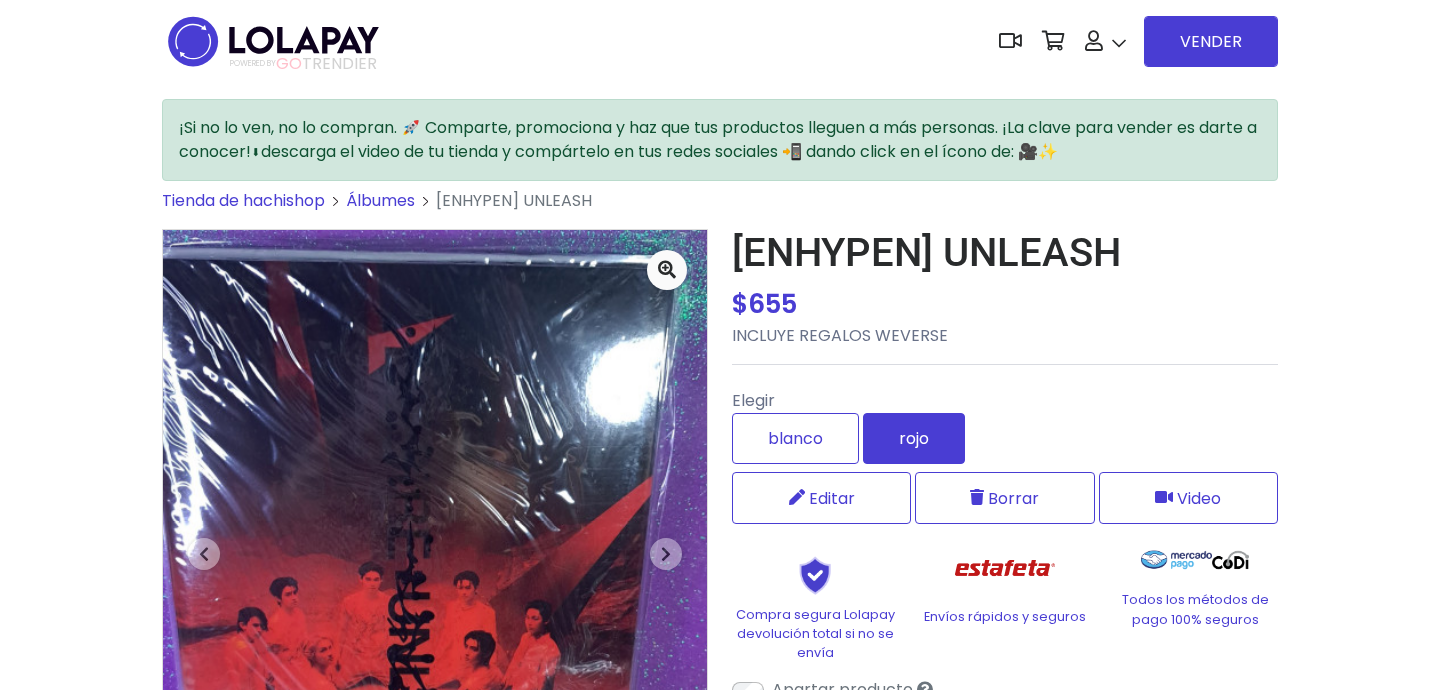 click on "rojo" at bounding box center (914, 438) 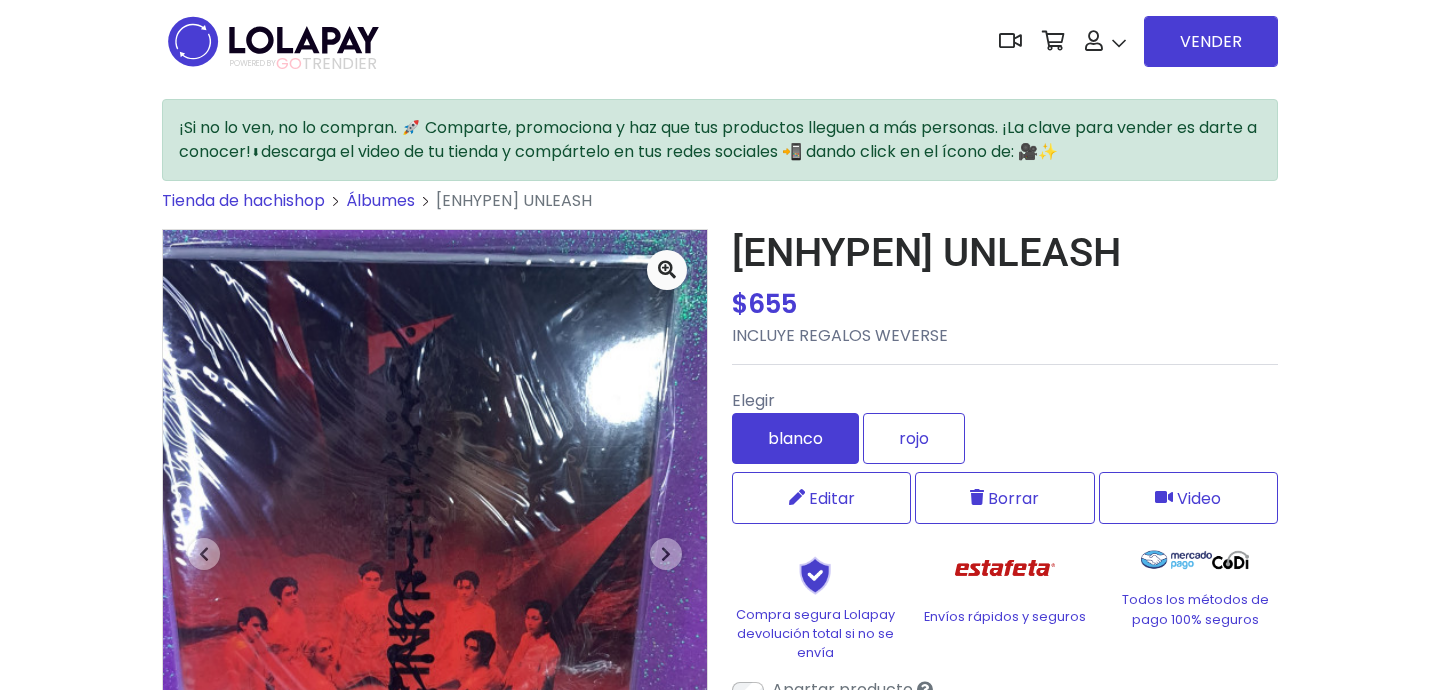 click on "blanco" at bounding box center (795, 438) 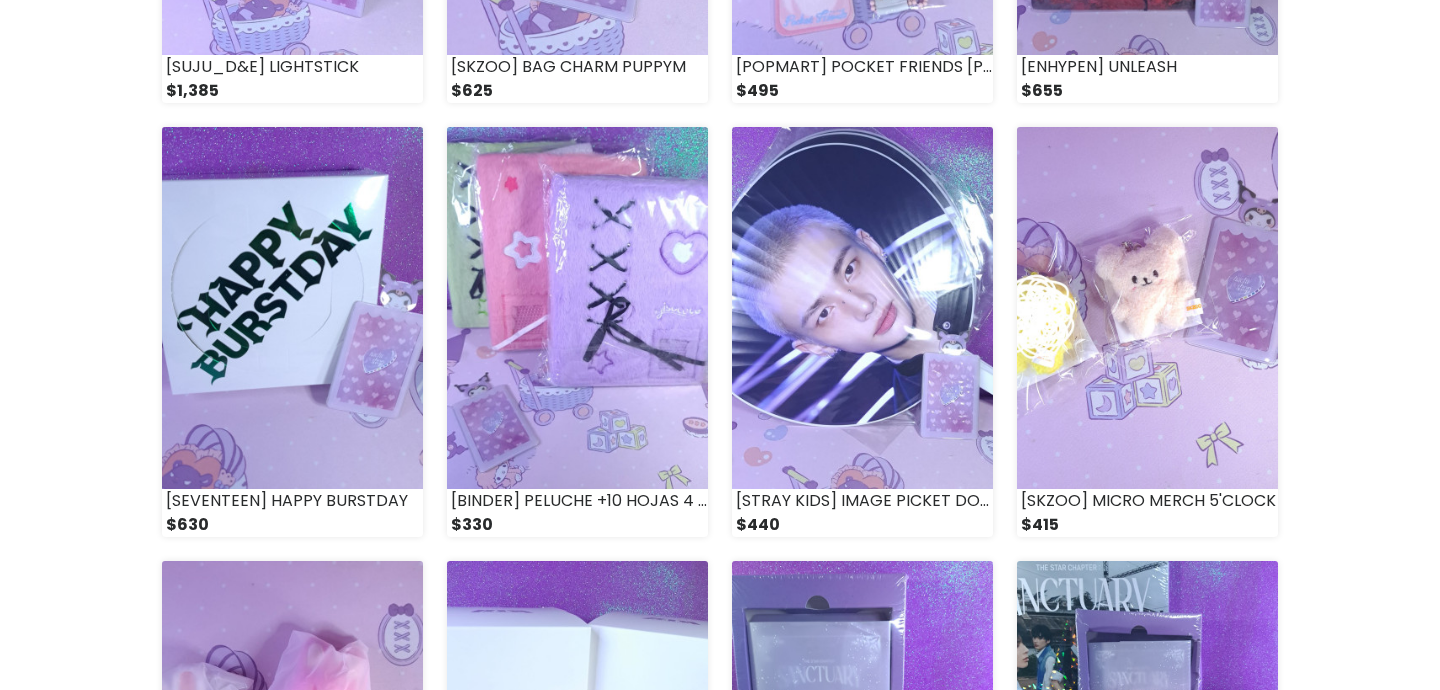 scroll, scrollTop: 1014, scrollLeft: 0, axis: vertical 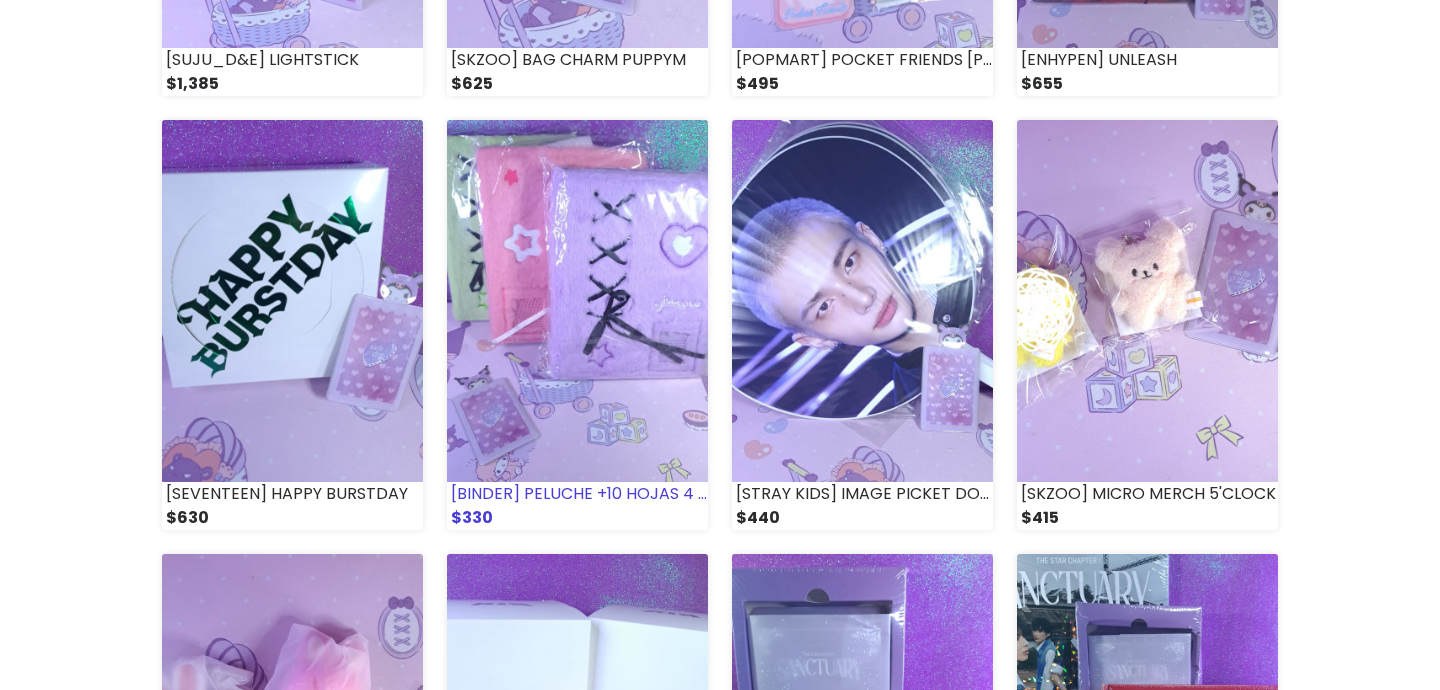 click at bounding box center [577, 301] 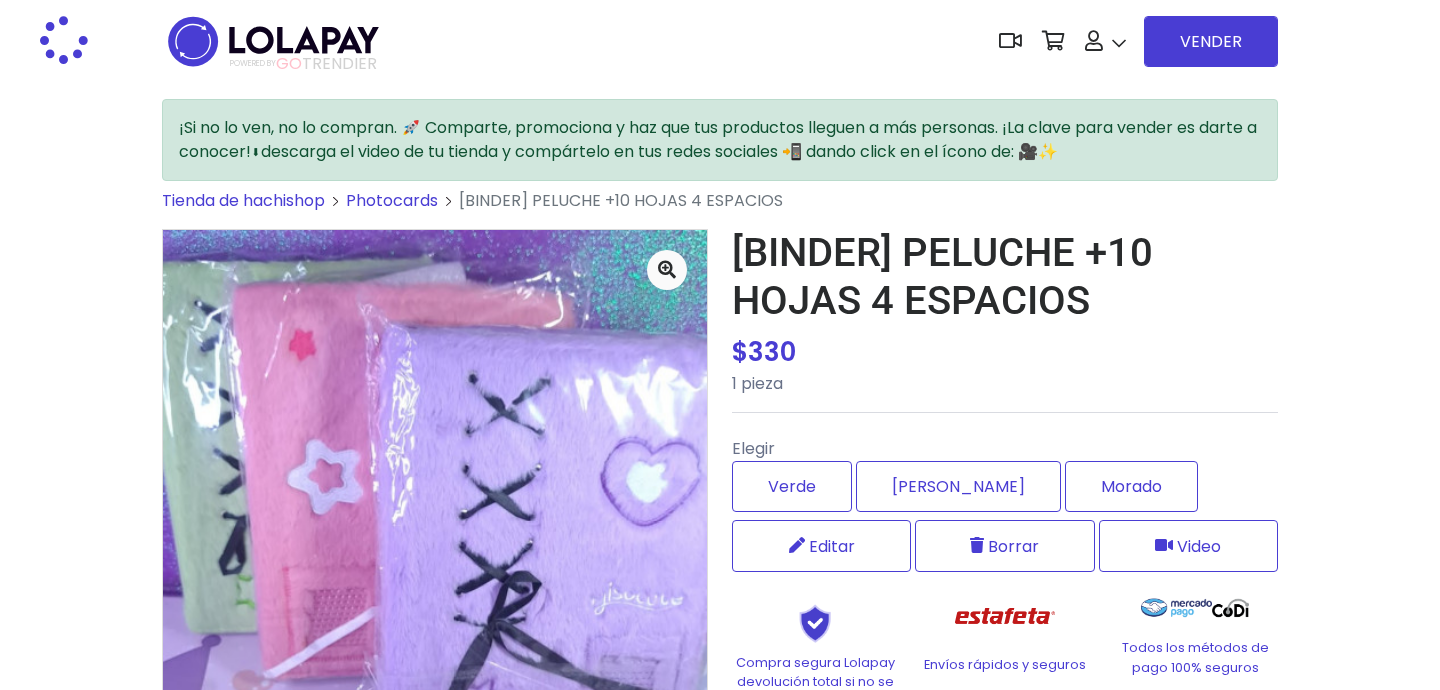 scroll, scrollTop: 0, scrollLeft: 0, axis: both 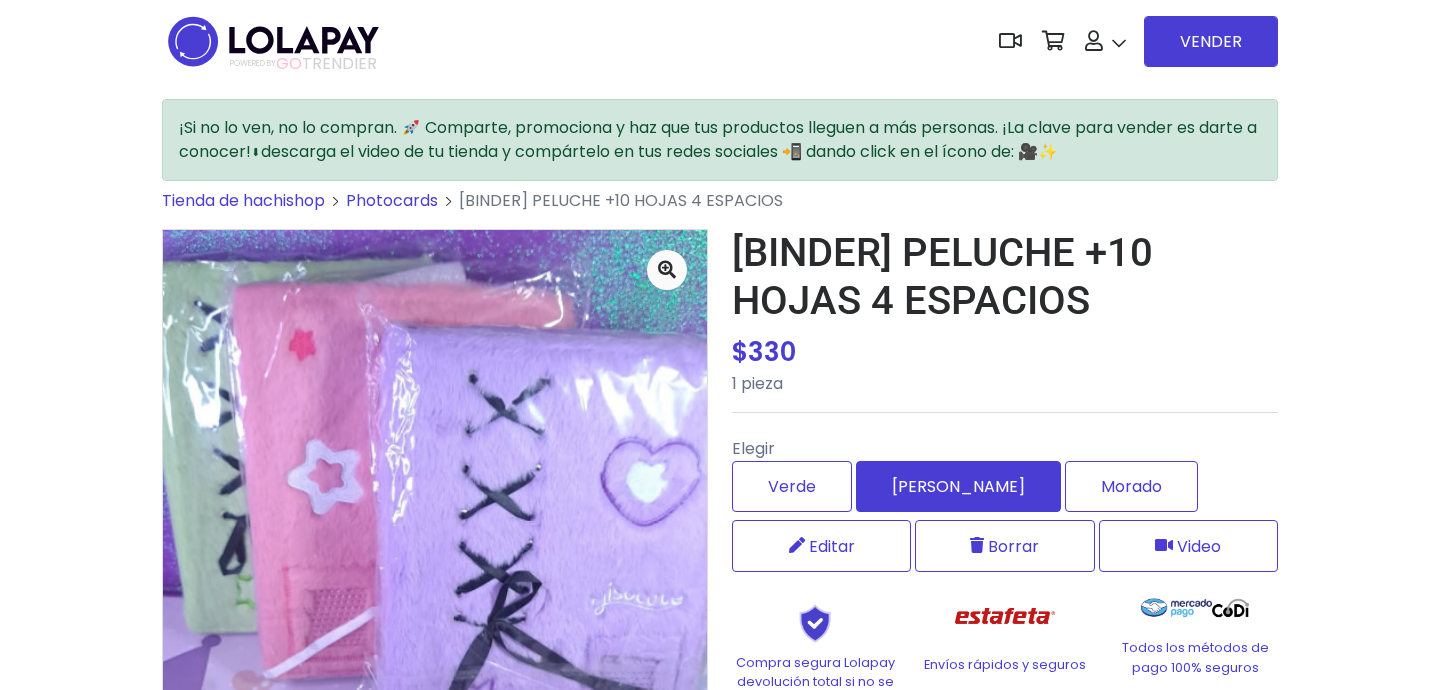 click on "Rosa" at bounding box center (958, 486) 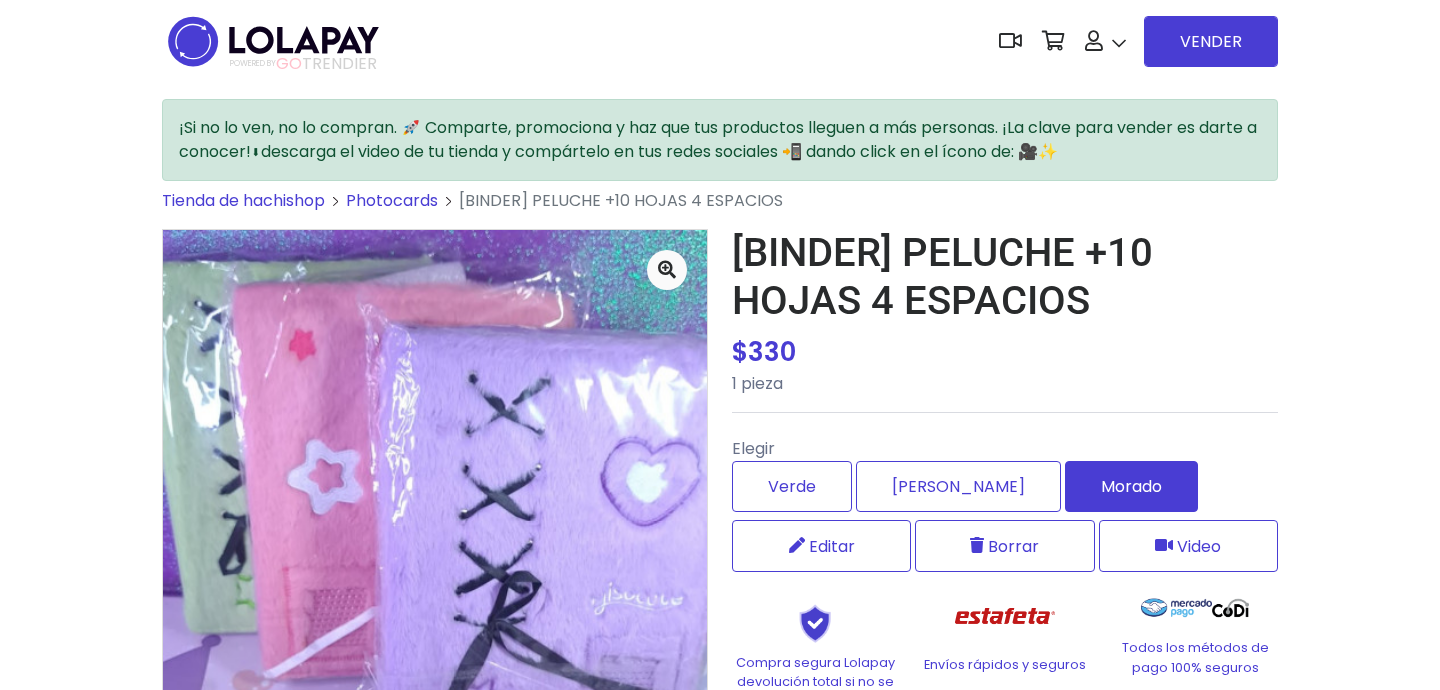 click on "Morado" at bounding box center (1131, 486) 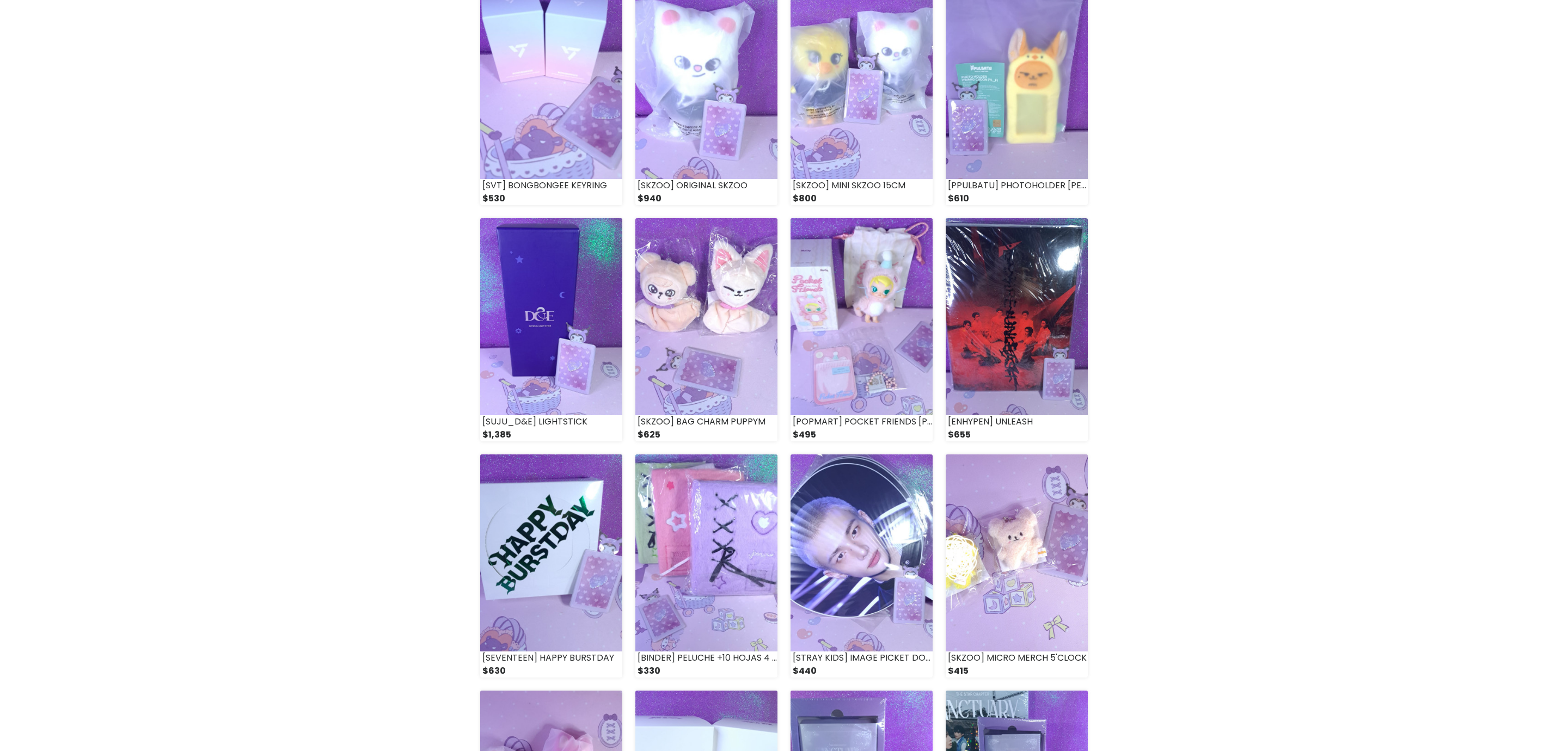 scroll, scrollTop: 0, scrollLeft: 0, axis: both 